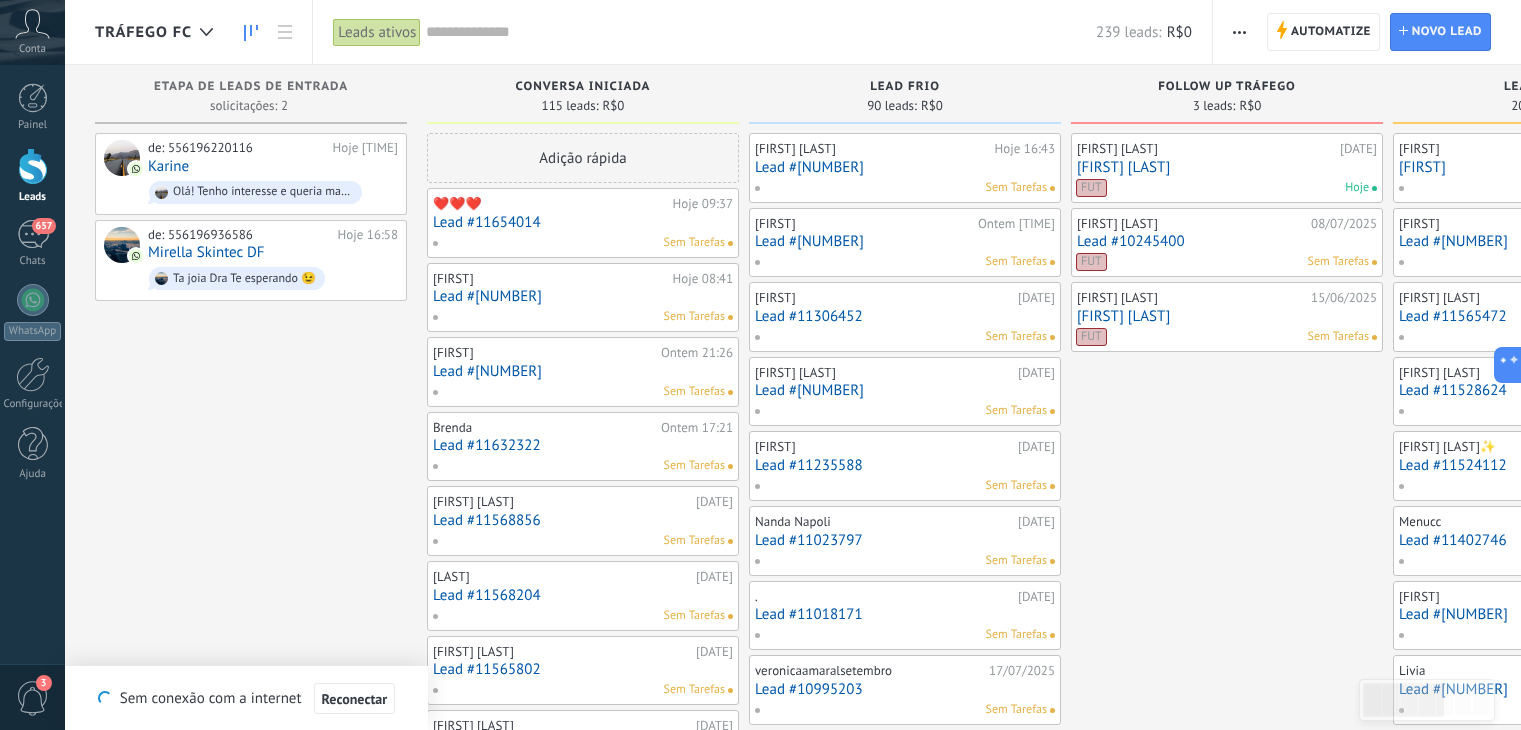 scroll, scrollTop: 0, scrollLeft: 0, axis: both 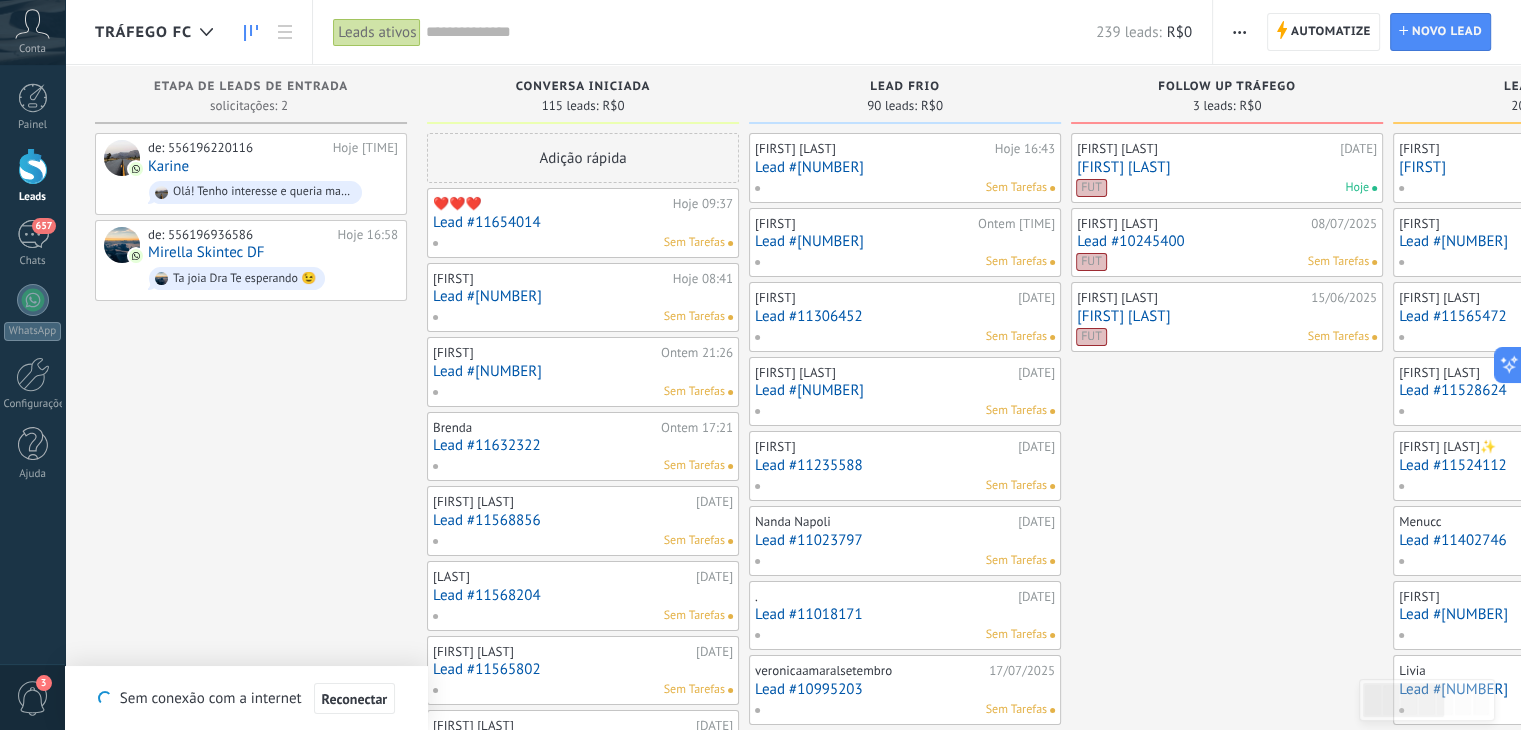 click 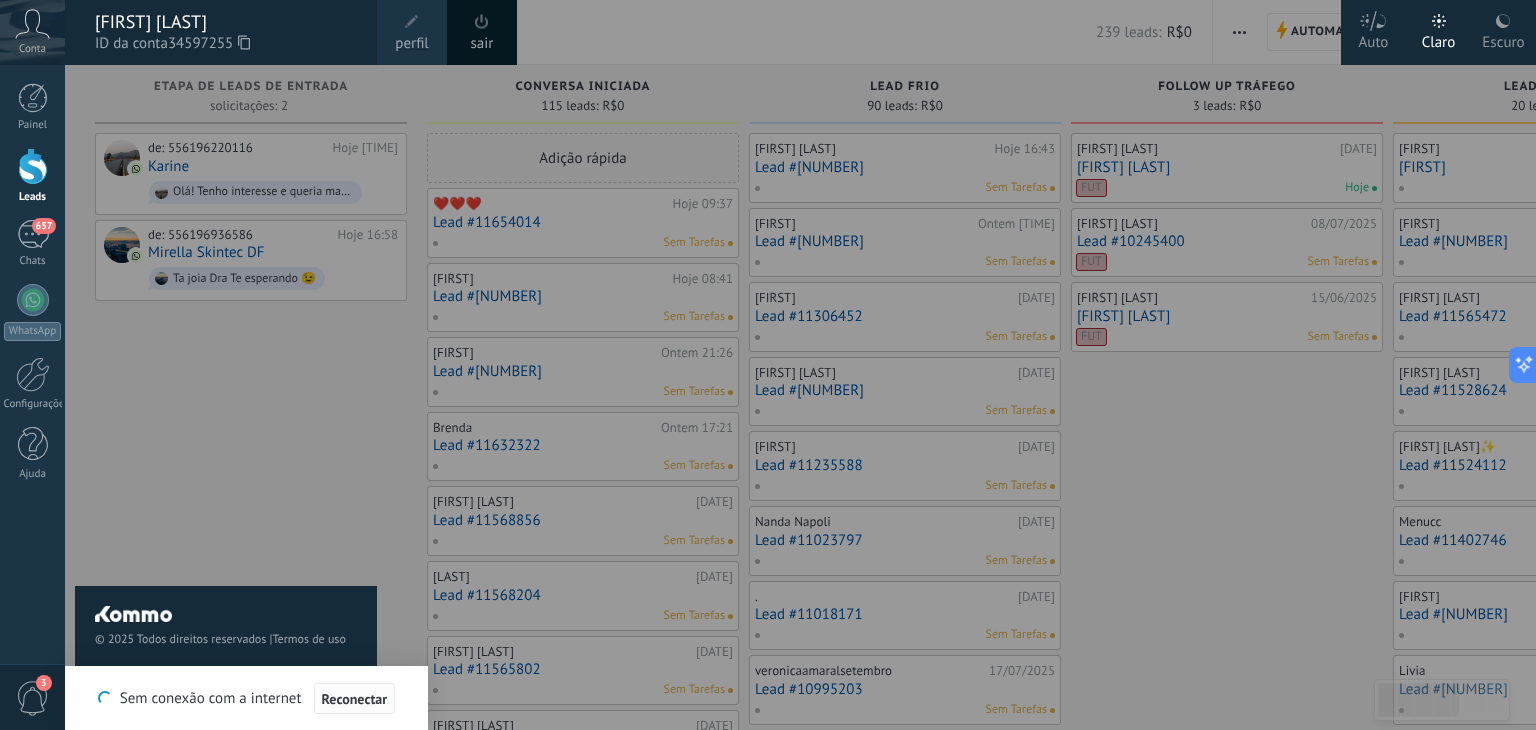 click on "Reconectar" at bounding box center [355, 699] 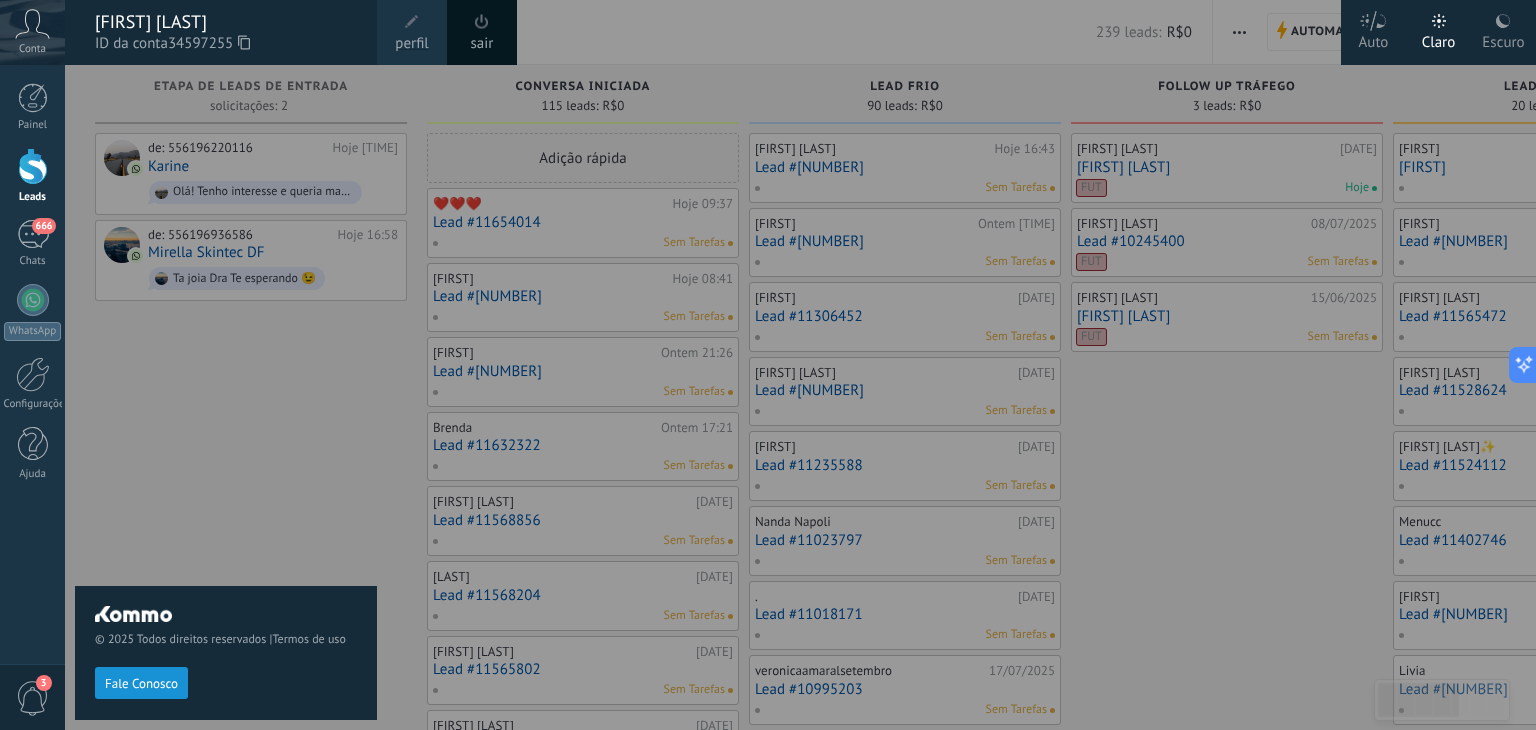 click on "Fale Conosco" at bounding box center [141, 684] 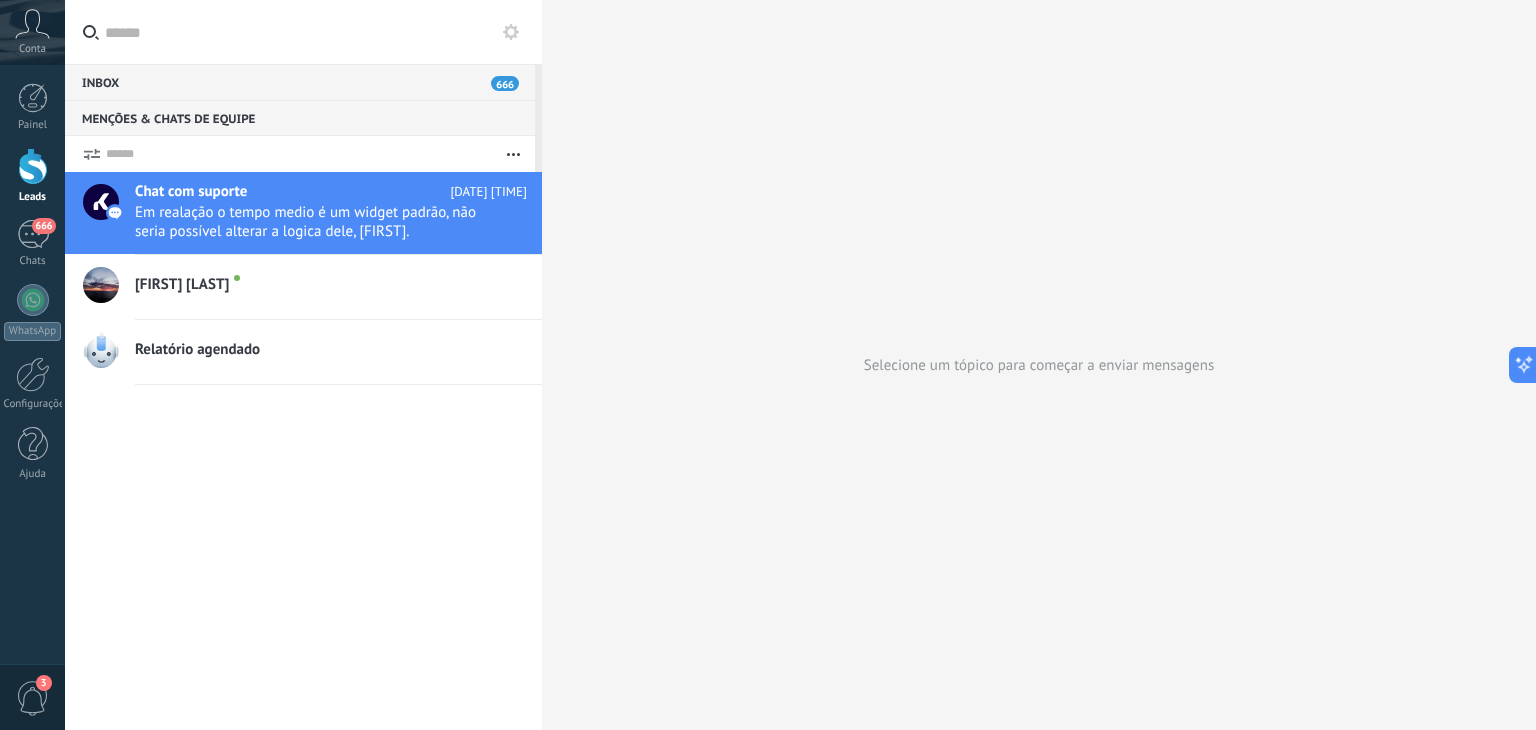 scroll, scrollTop: 19, scrollLeft: 0, axis: vertical 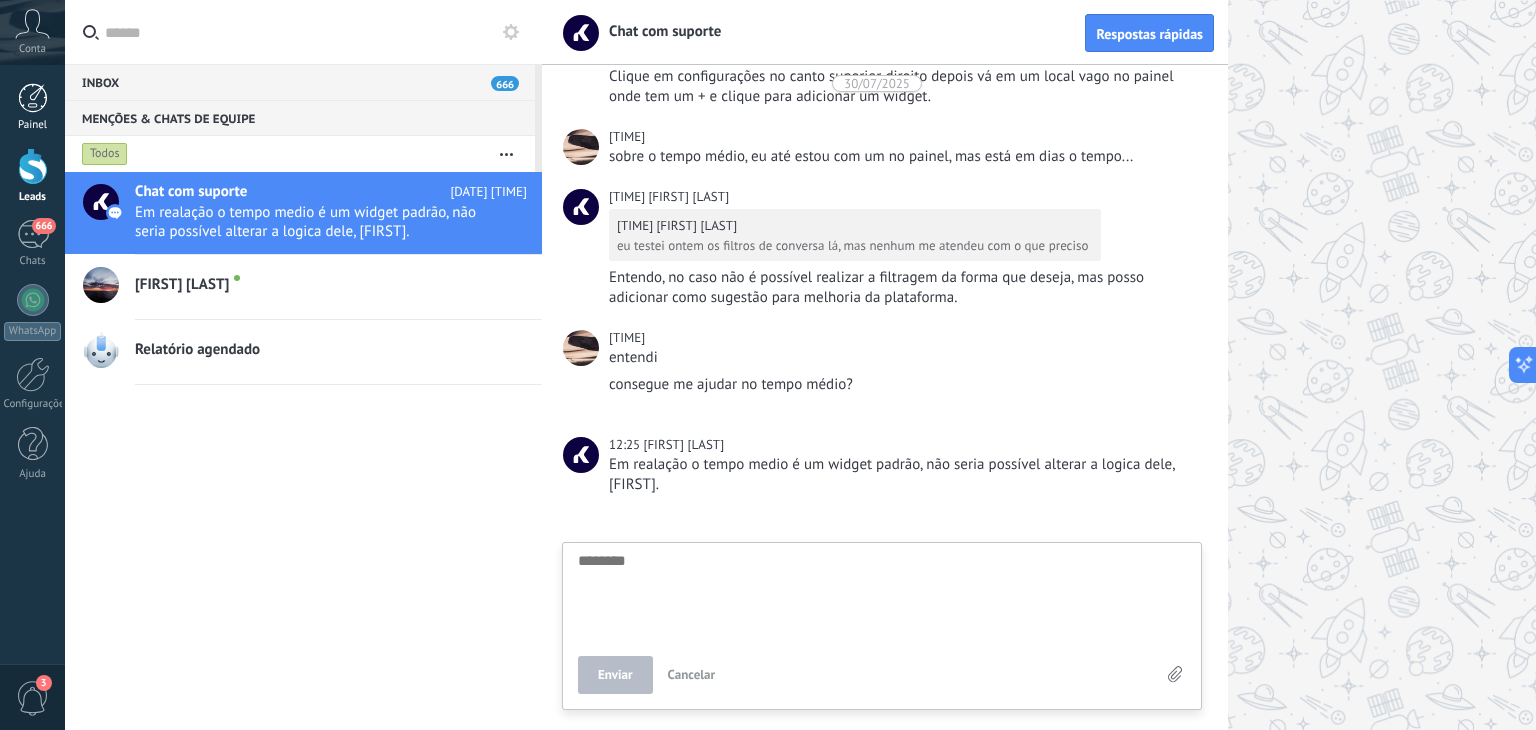 click on "Painel" at bounding box center [33, 125] 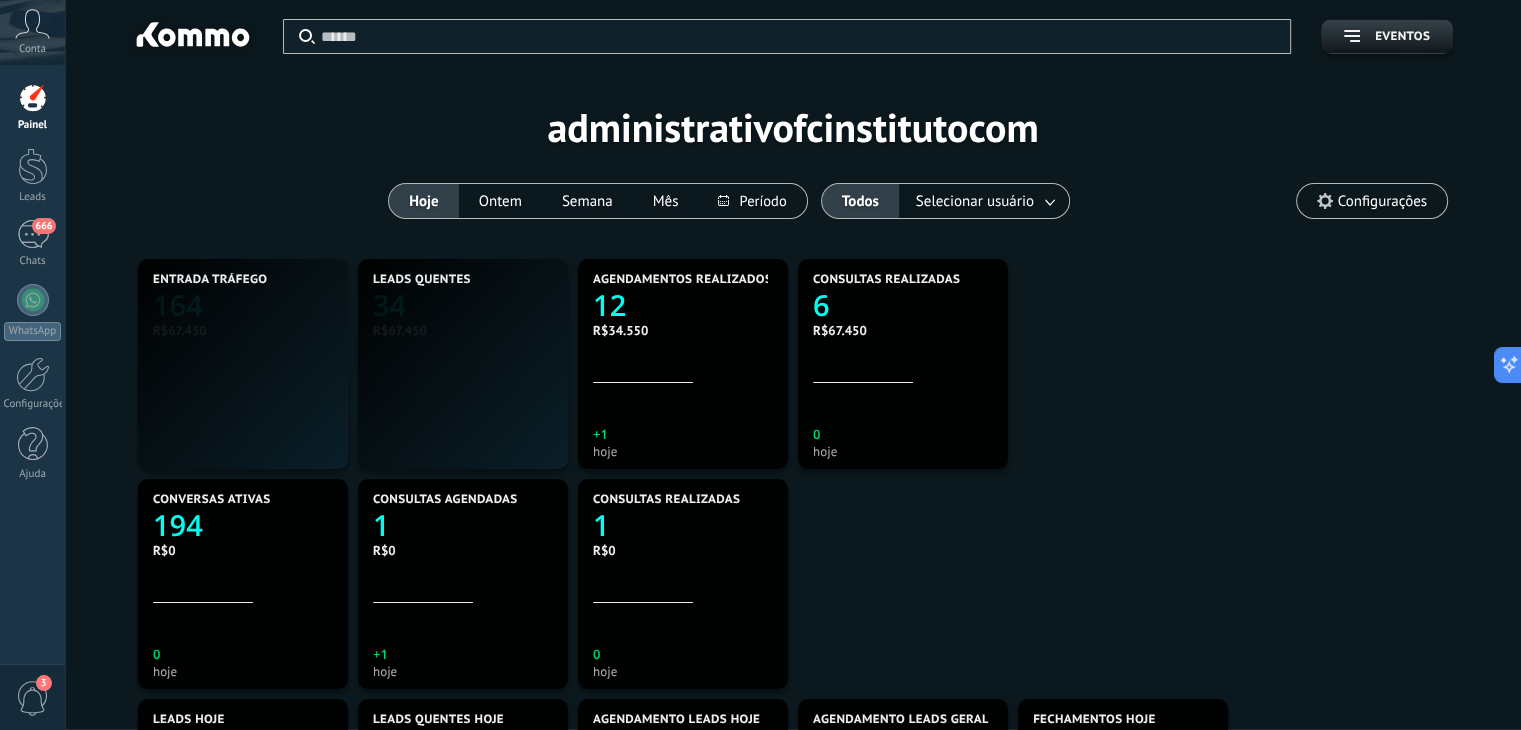 scroll, scrollTop: 999627, scrollLeft: 999134, axis: both 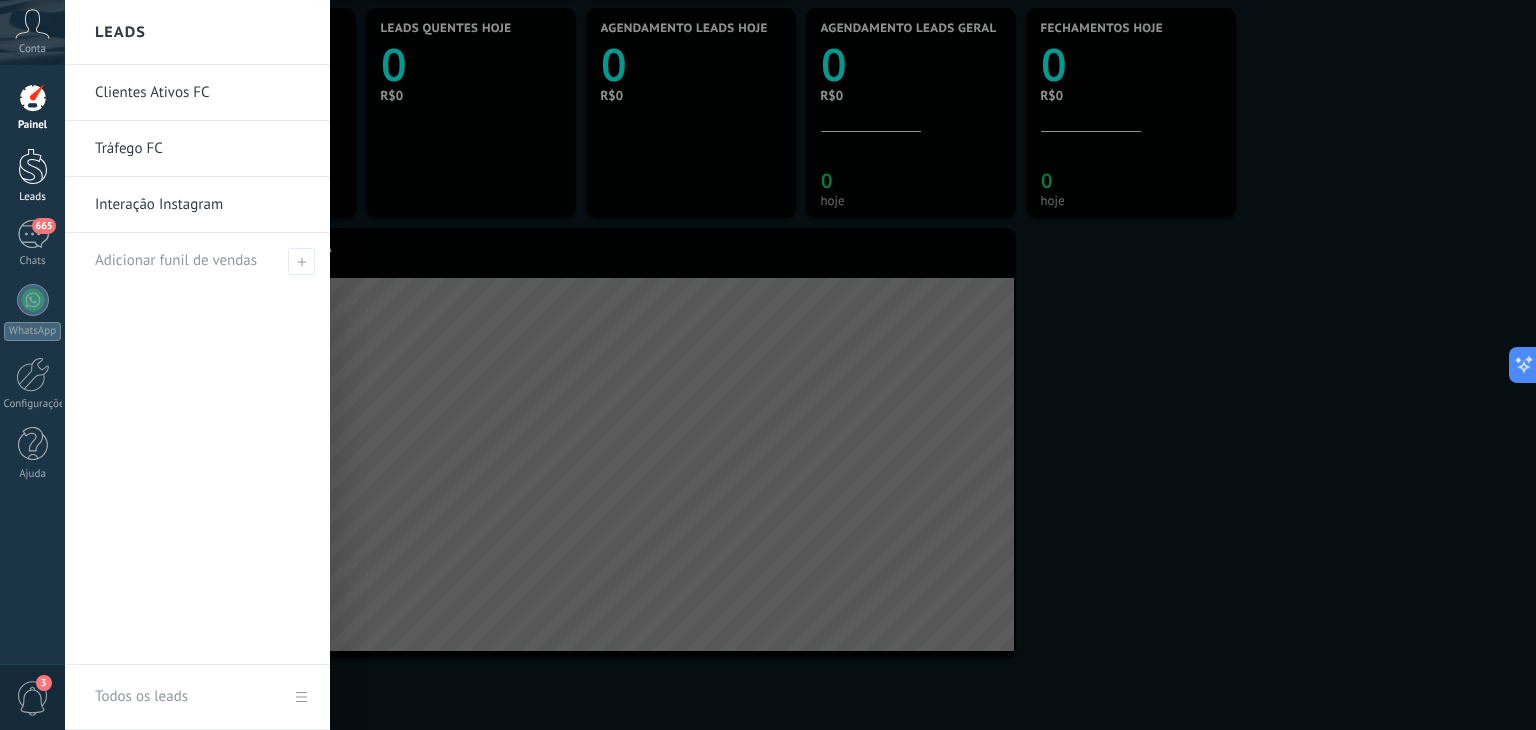 click at bounding box center (33, 166) 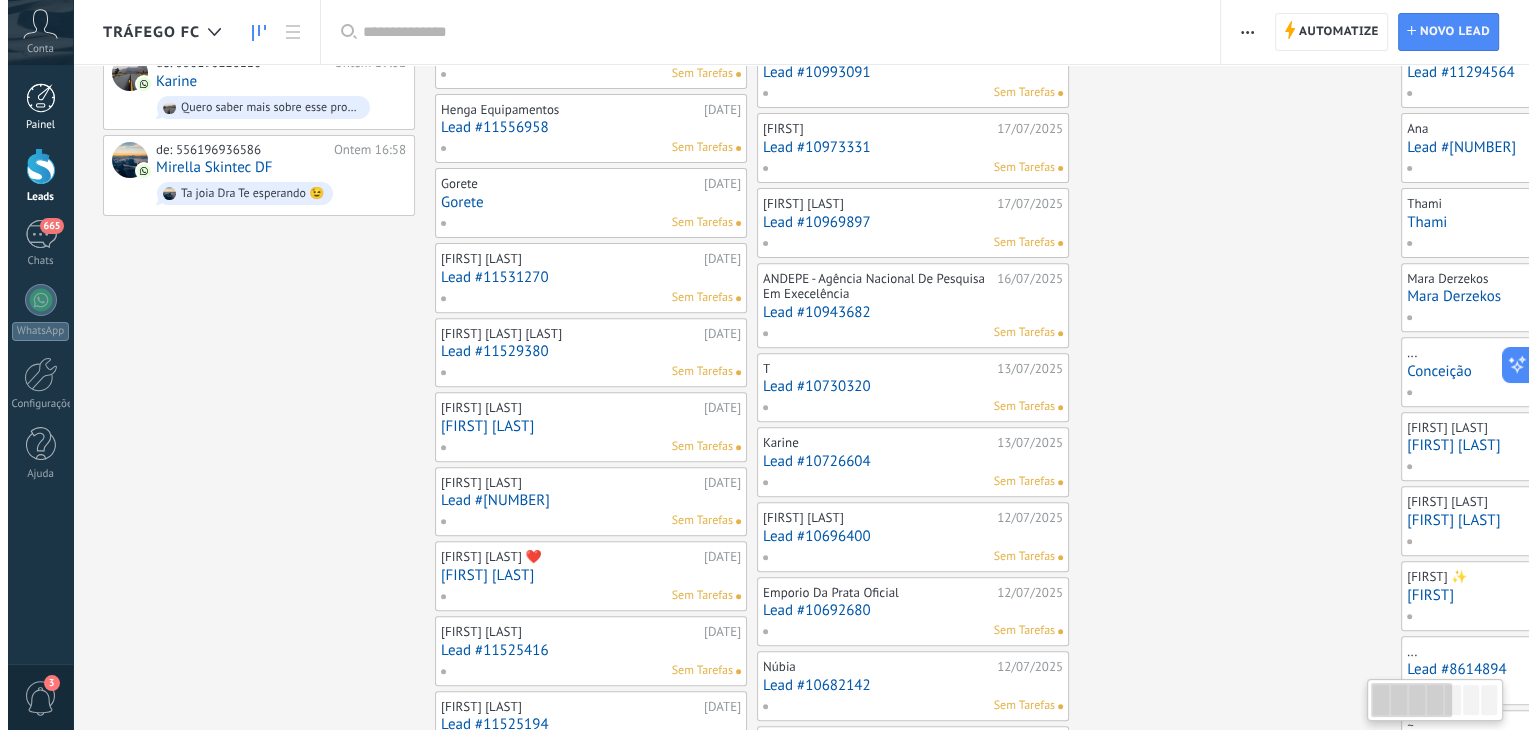 scroll, scrollTop: 0, scrollLeft: 0, axis: both 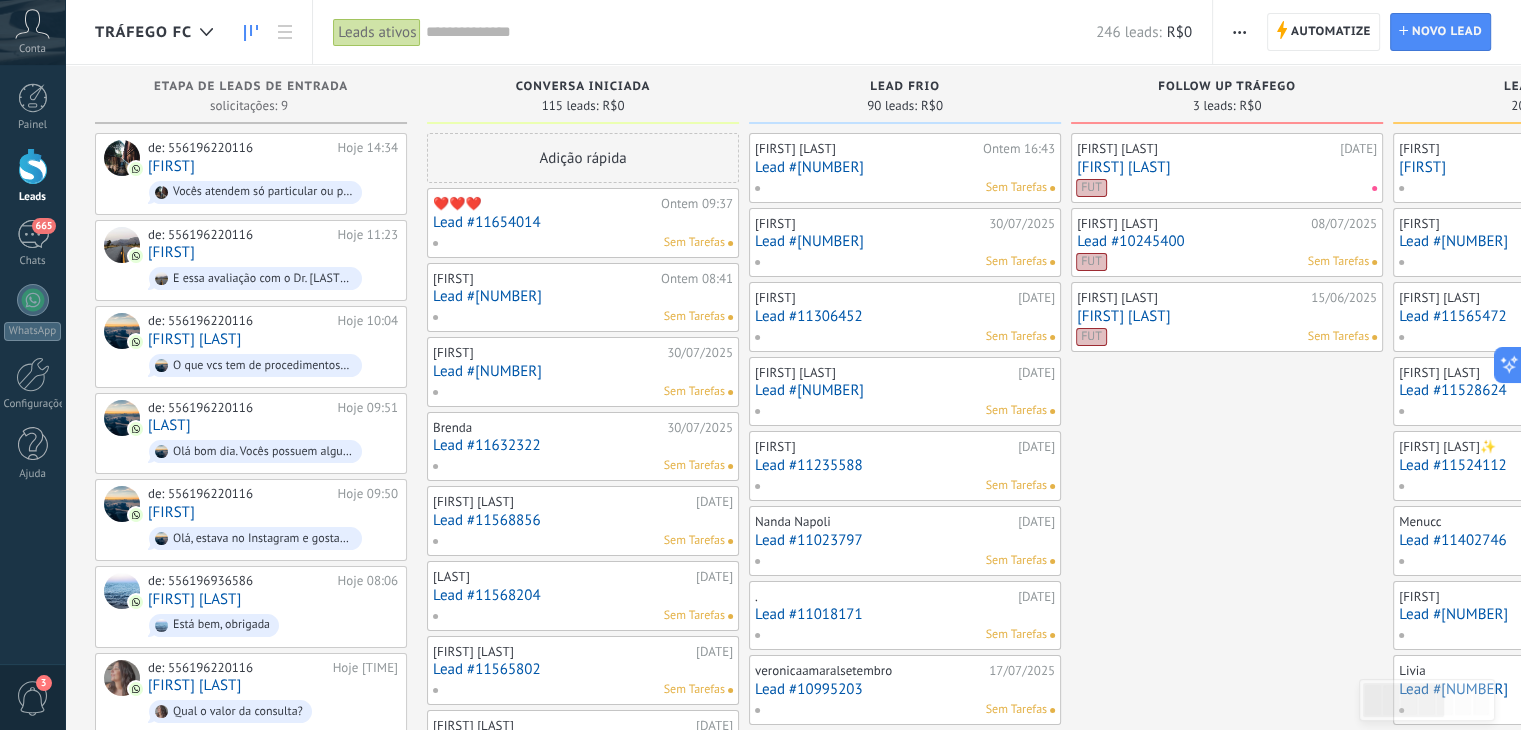 click at bounding box center [761, 32] 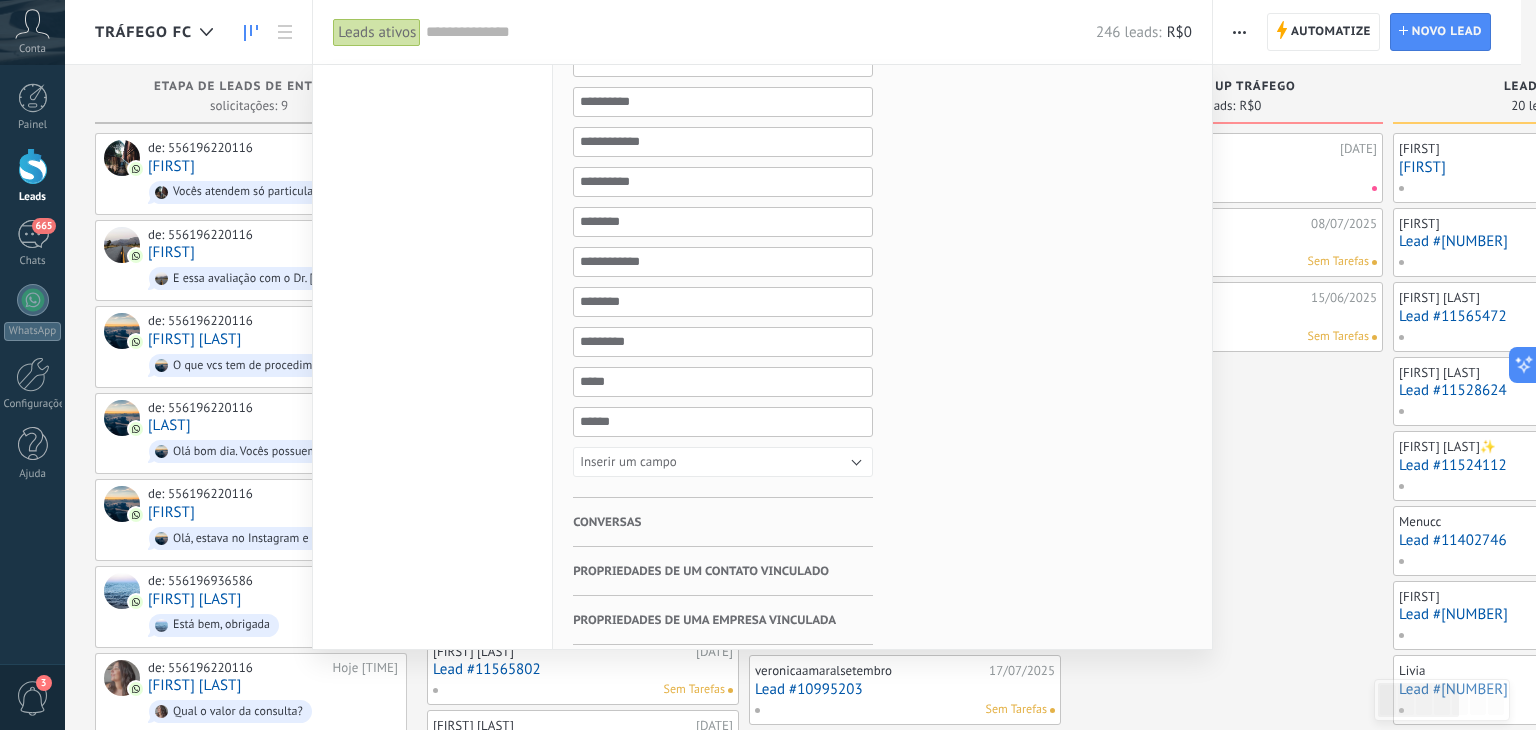 scroll, scrollTop: 776, scrollLeft: 0, axis: vertical 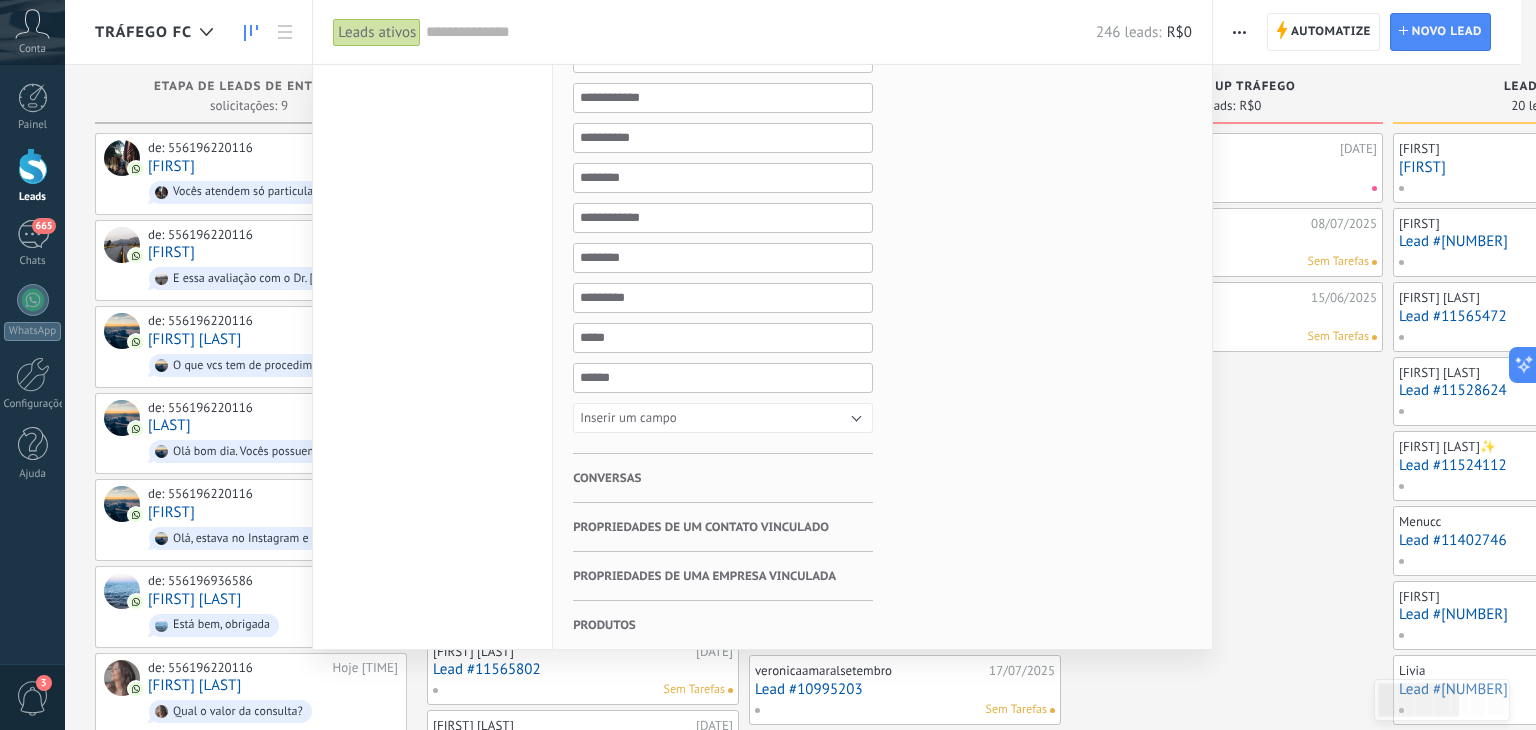 click on "Conversas" at bounding box center (723, 478) 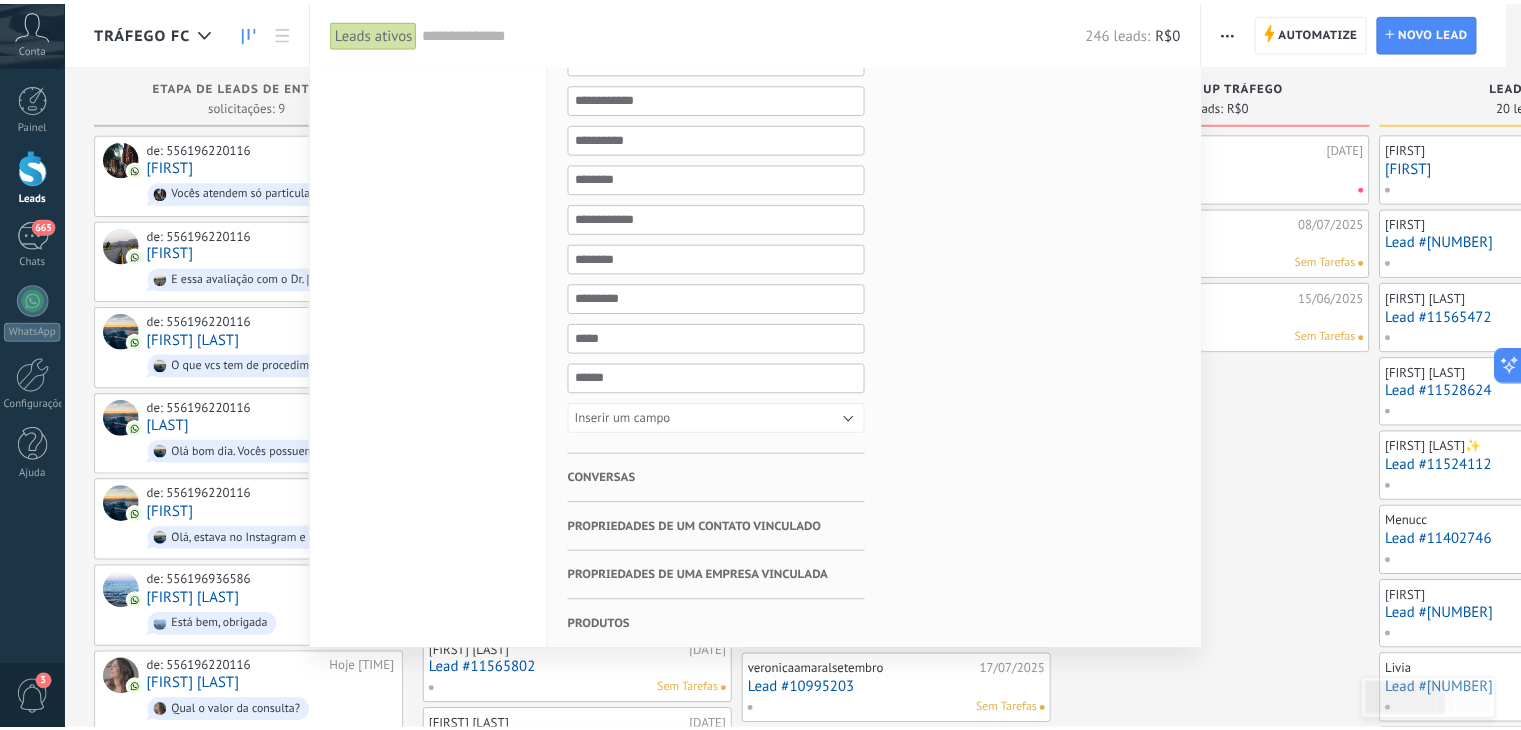 scroll, scrollTop: 0, scrollLeft: 0, axis: both 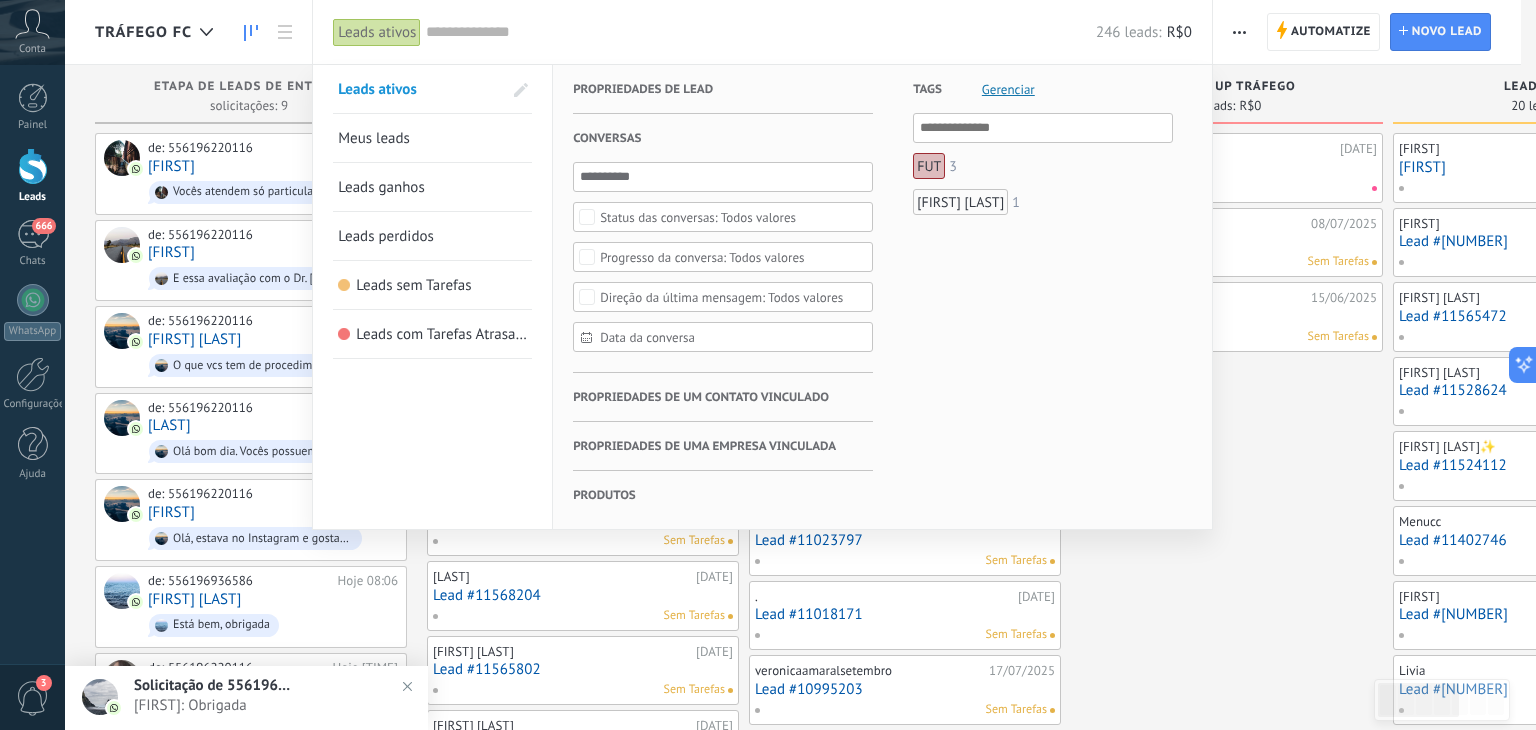 click on "Data da conversa" at bounding box center (731, 337) 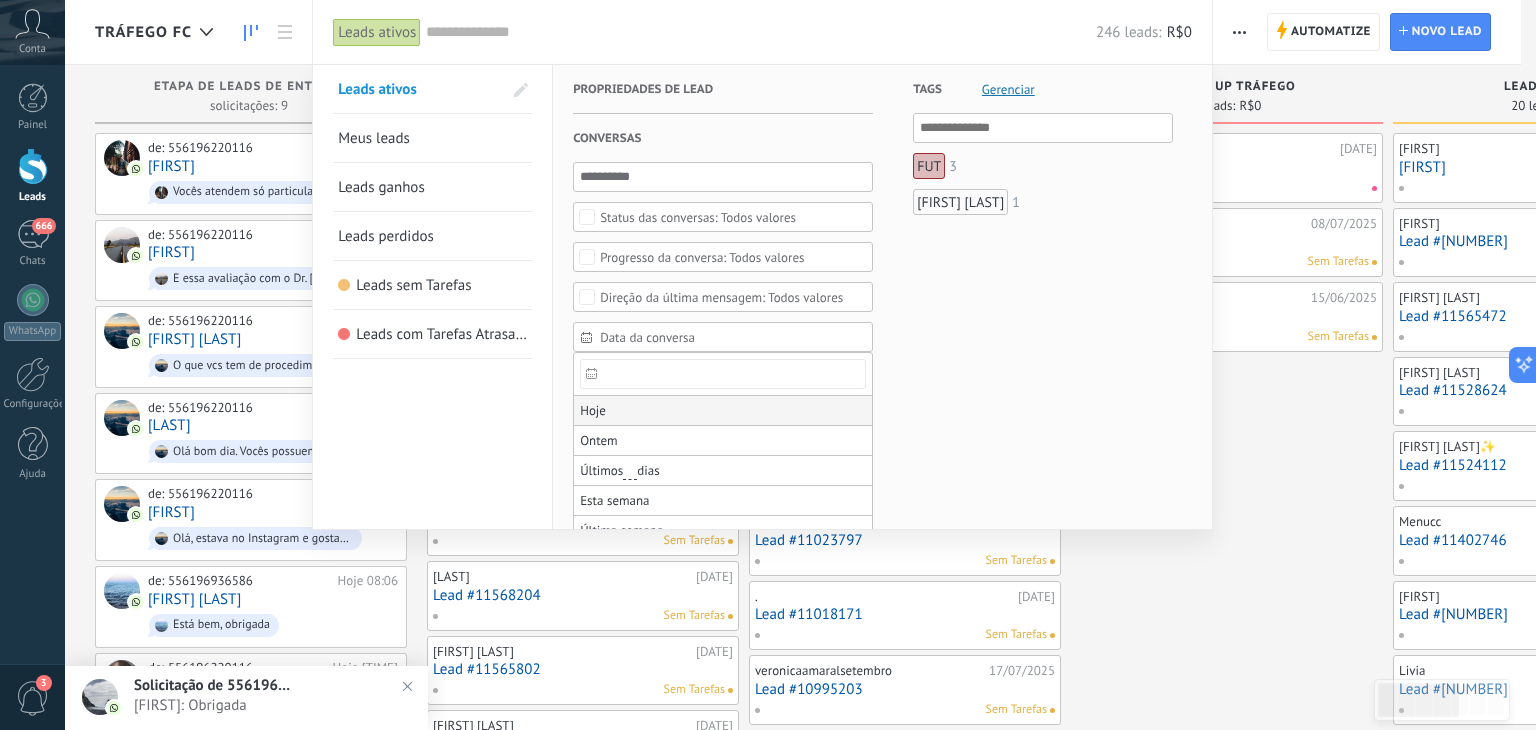 click on "Hoje" at bounding box center [723, 411] 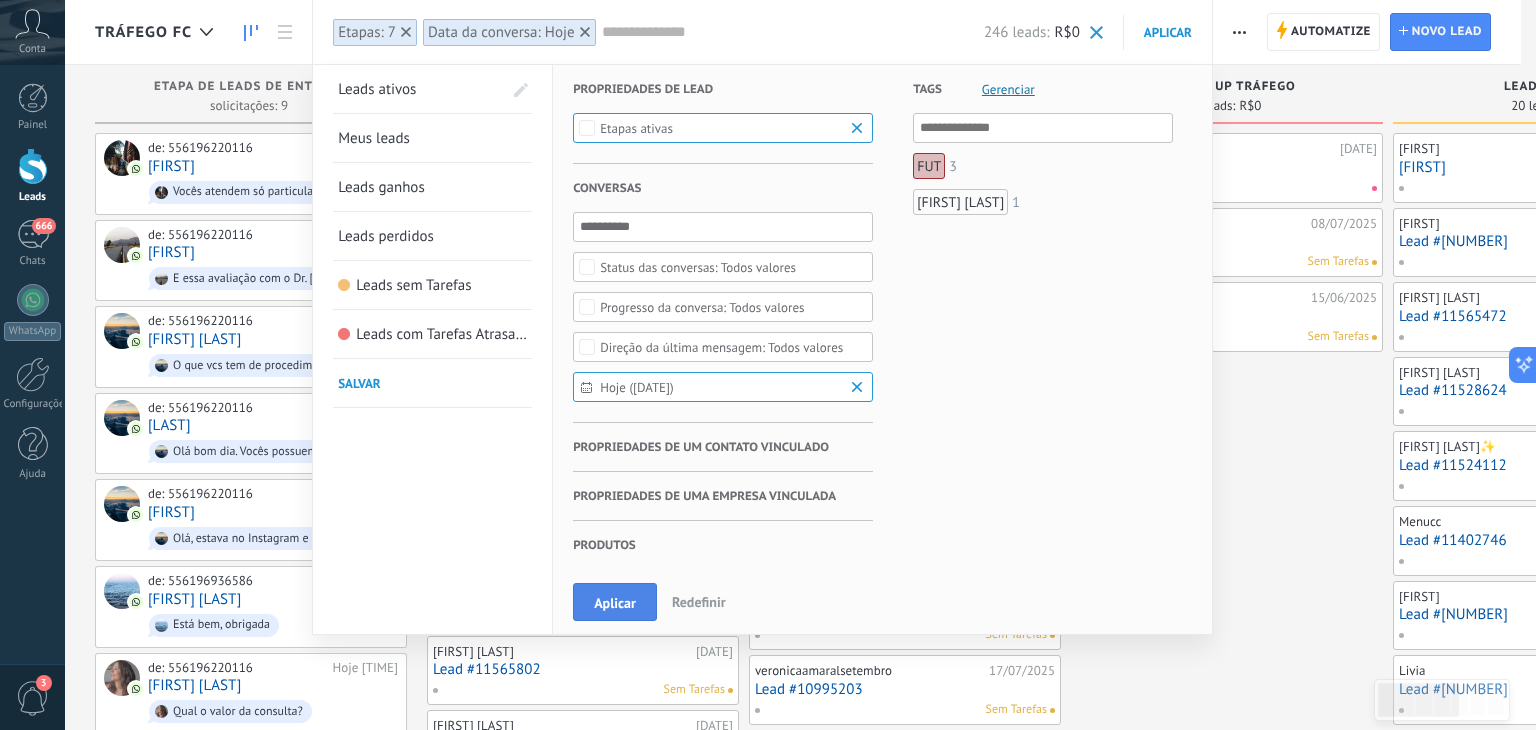 click on "Aplicar" at bounding box center [615, 602] 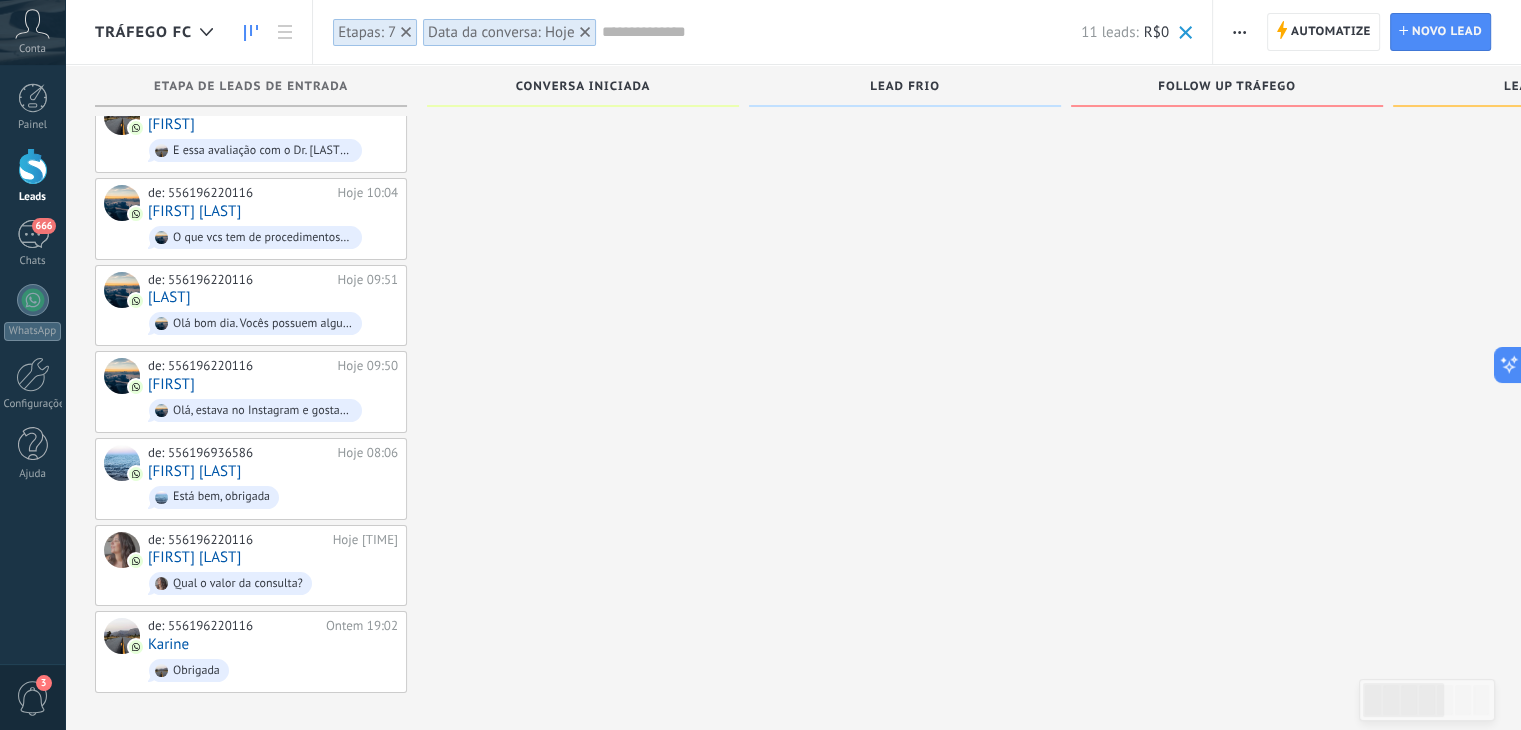 scroll, scrollTop: 0, scrollLeft: 0, axis: both 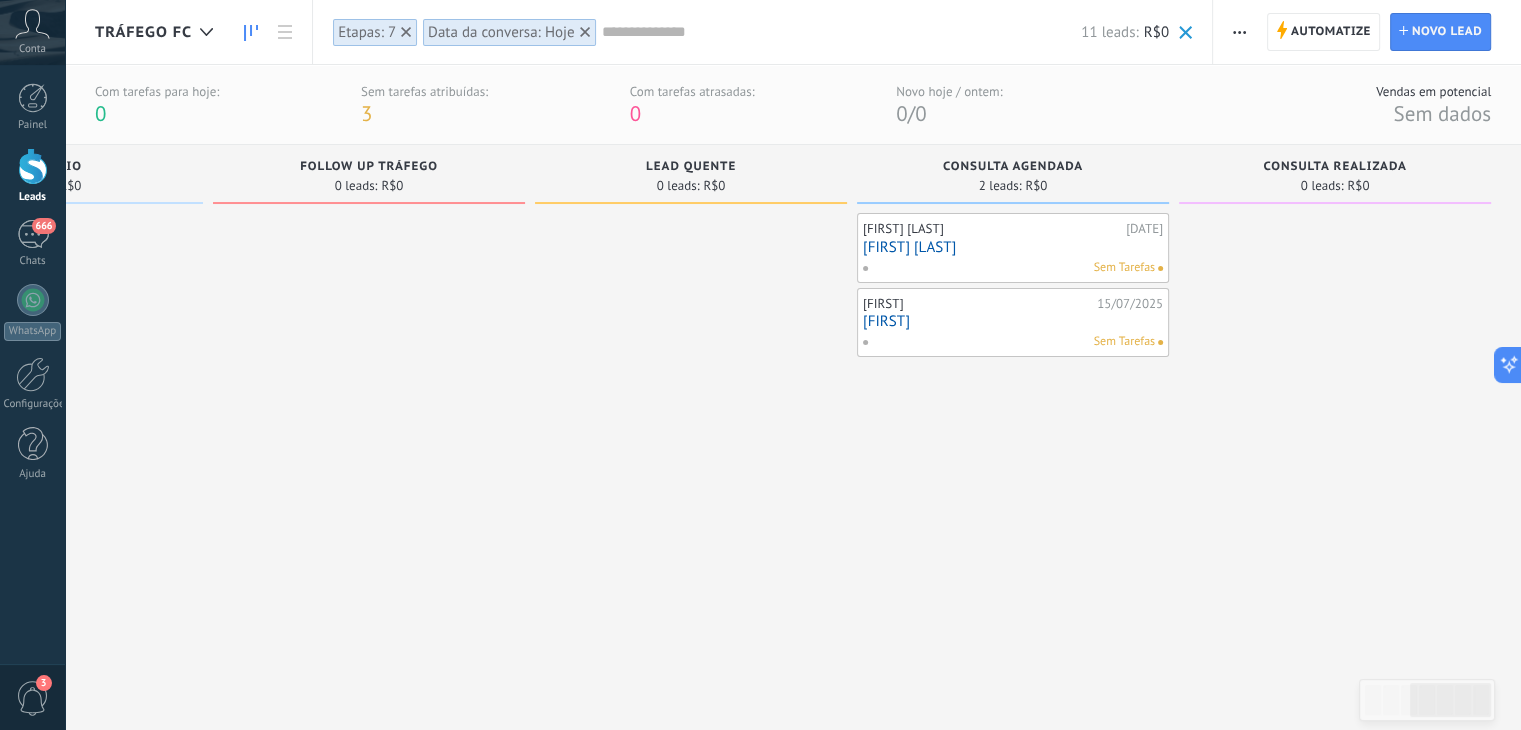 click on "[FIRST]" at bounding box center (1013, 321) 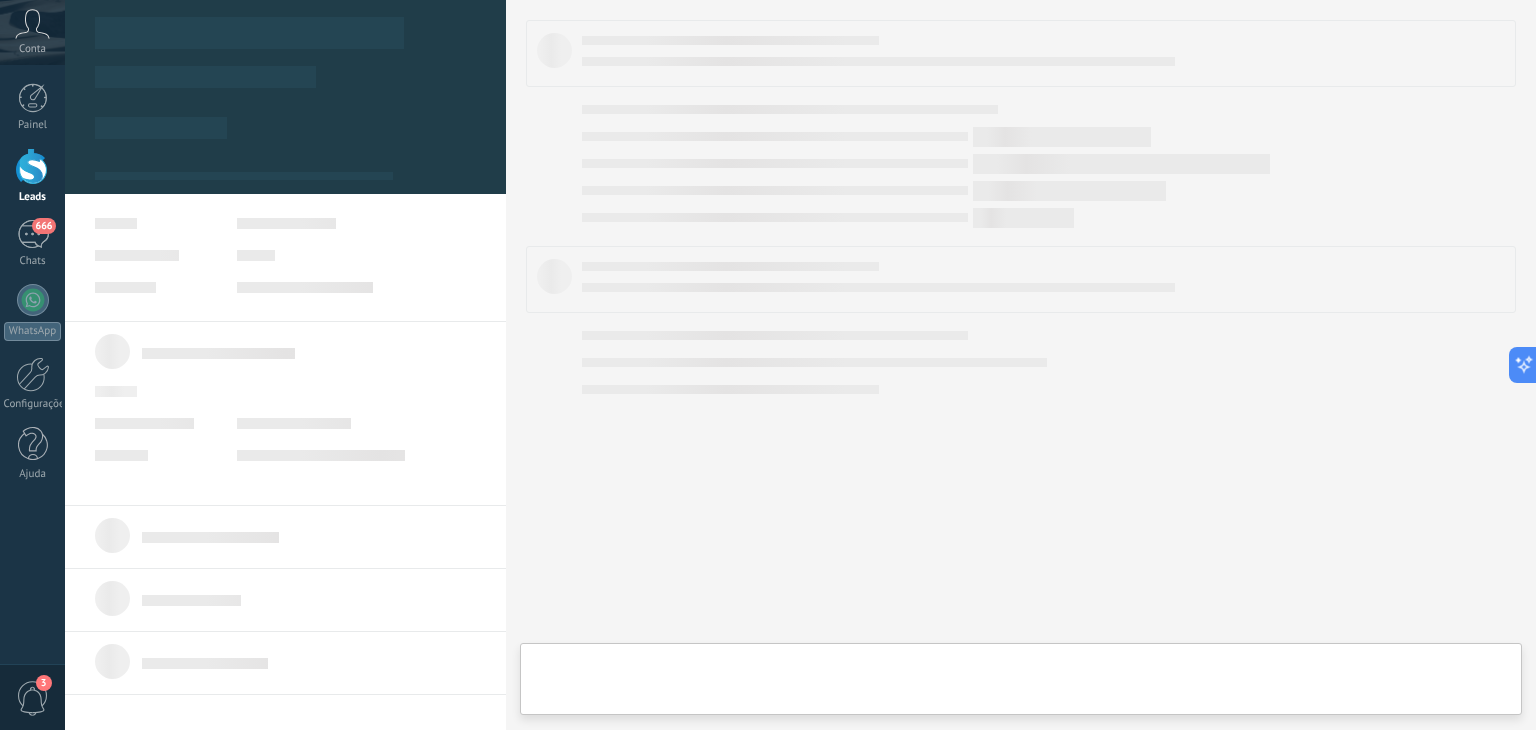 scroll, scrollTop: 0, scrollLeft: 843, axis: horizontal 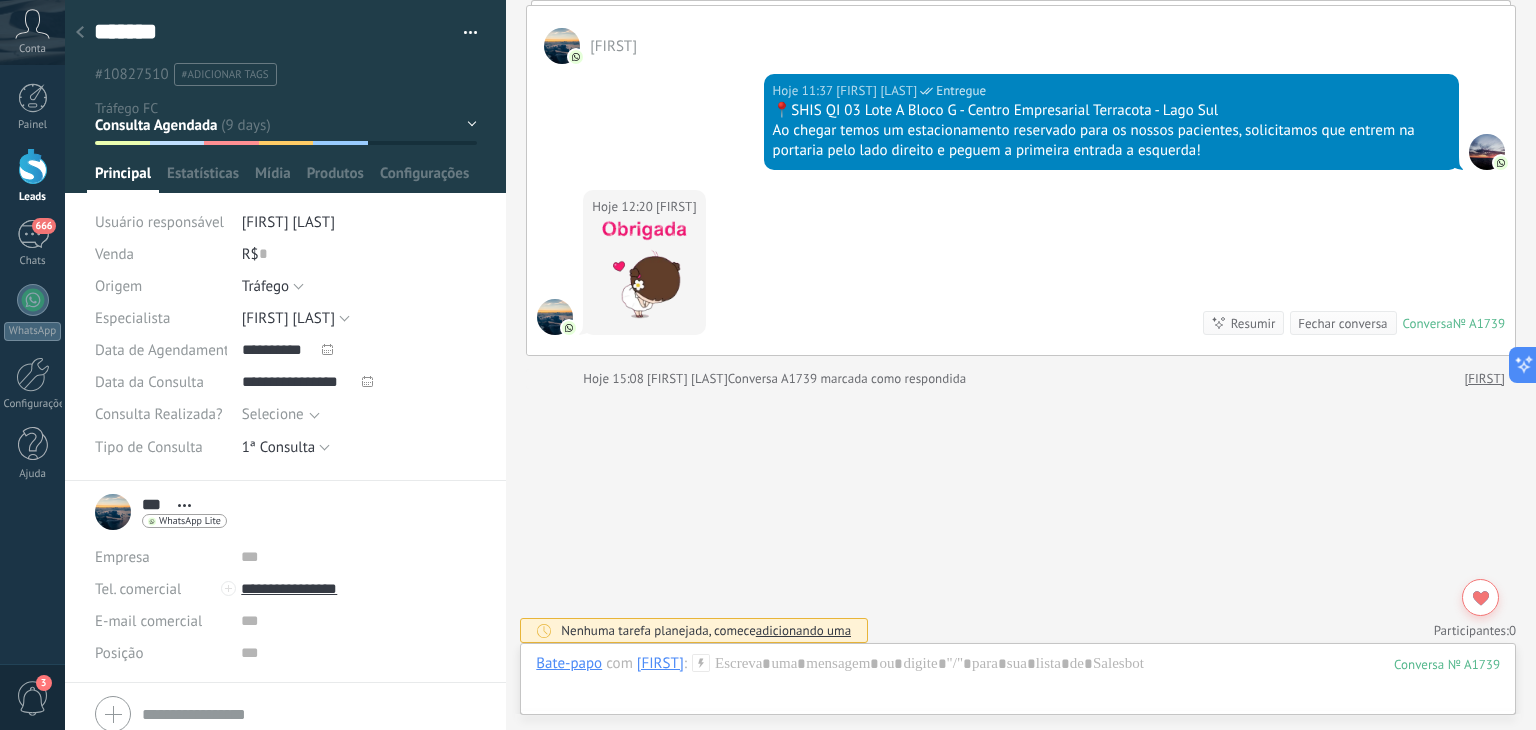 click 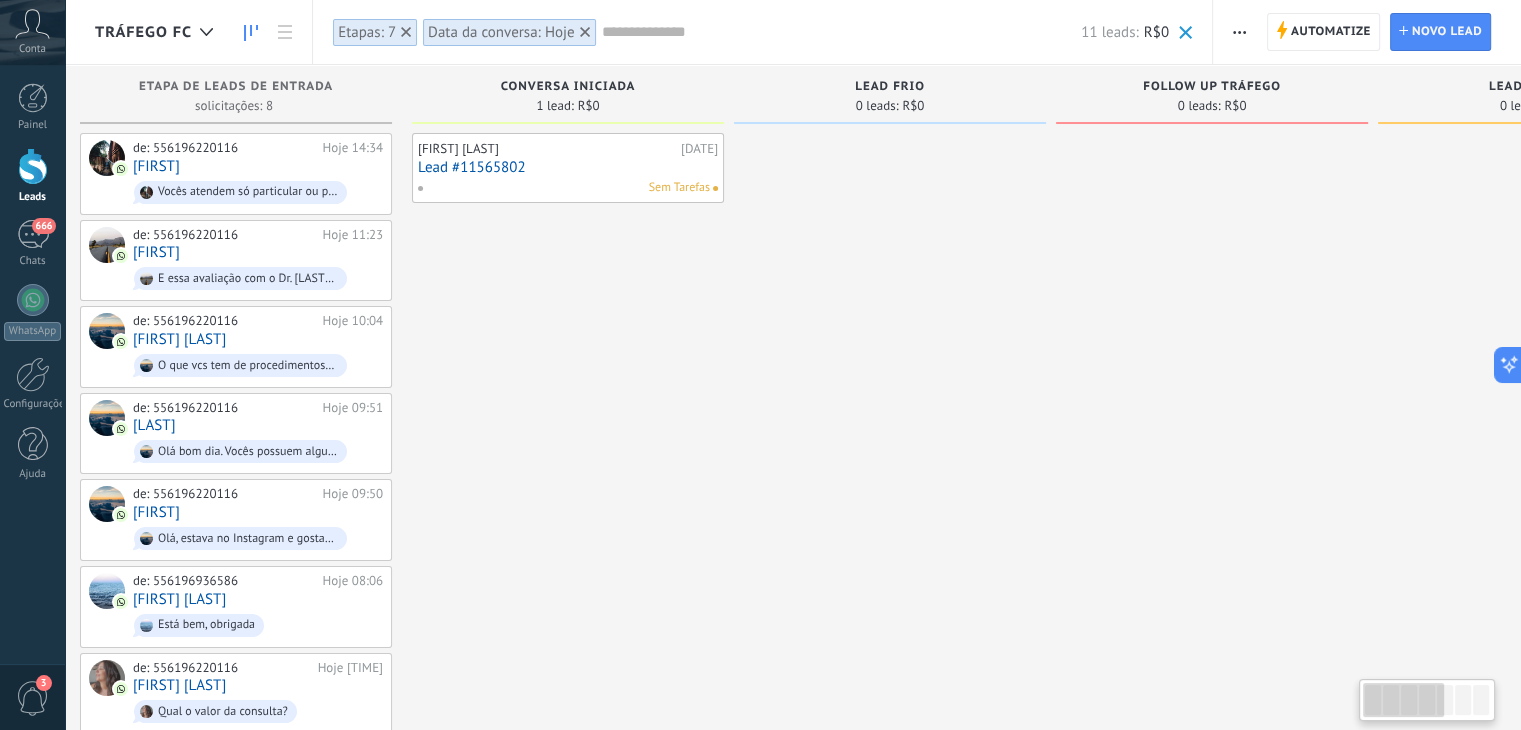 scroll, scrollTop: 0, scrollLeft: 0, axis: both 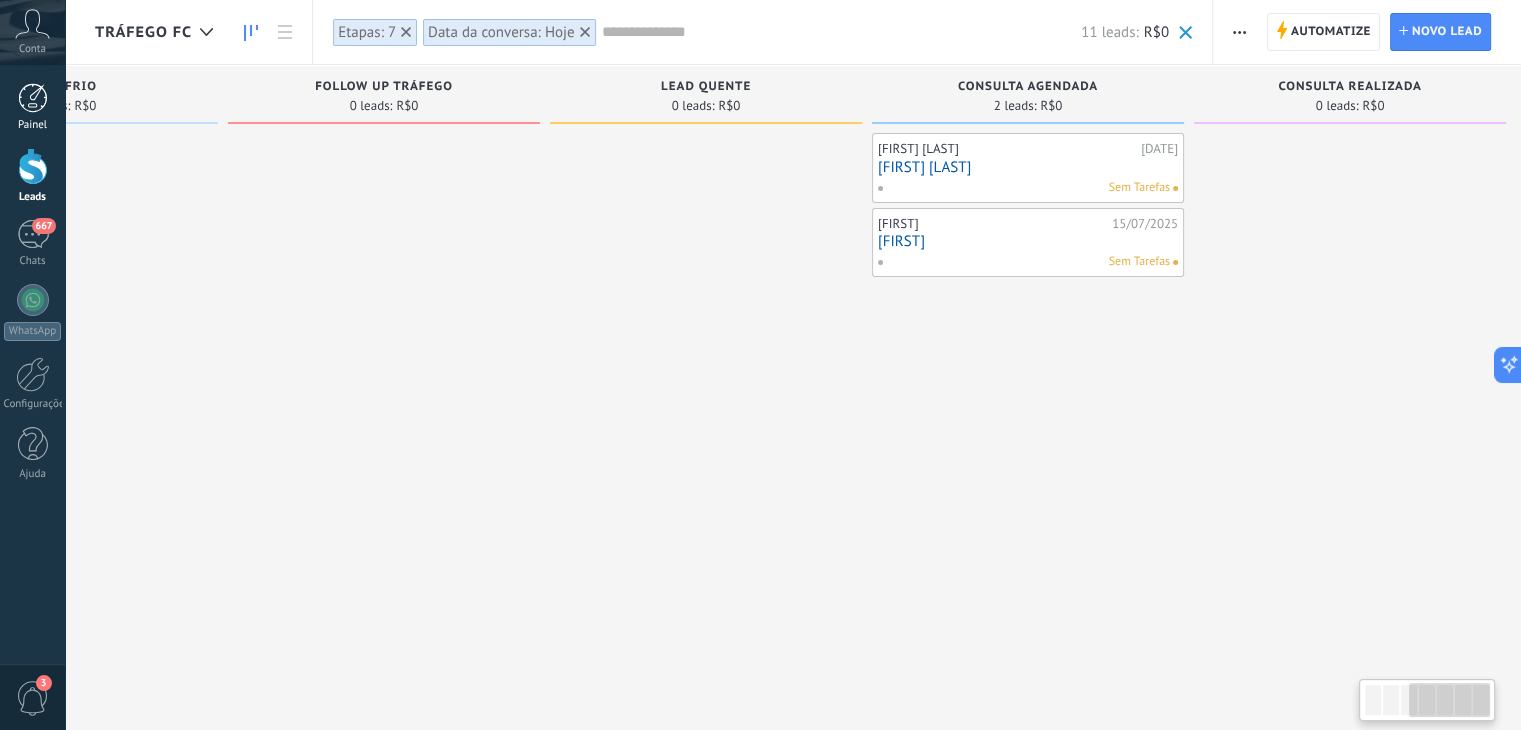 click on "Painel" at bounding box center [33, 125] 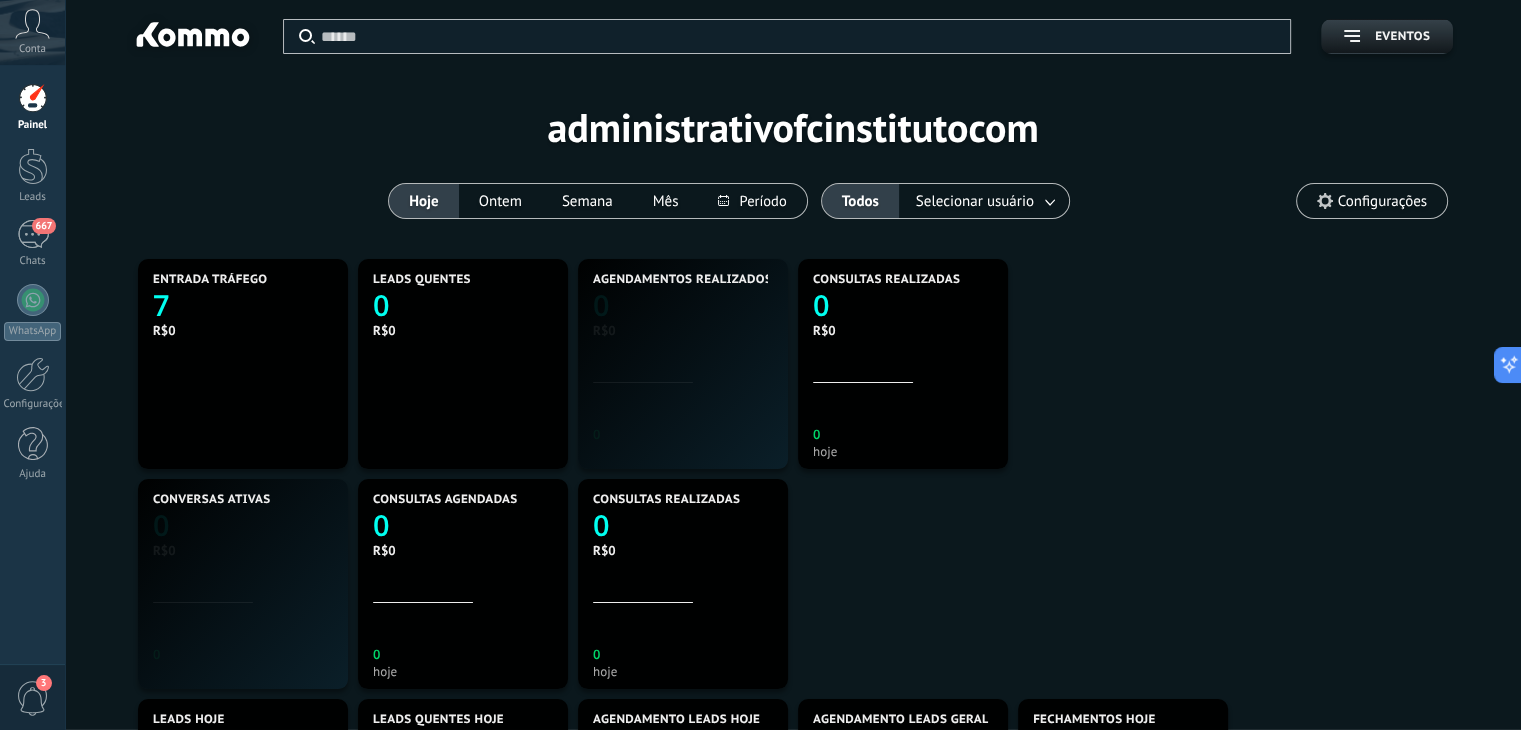 scroll, scrollTop: 999627, scrollLeft: 999134, axis: both 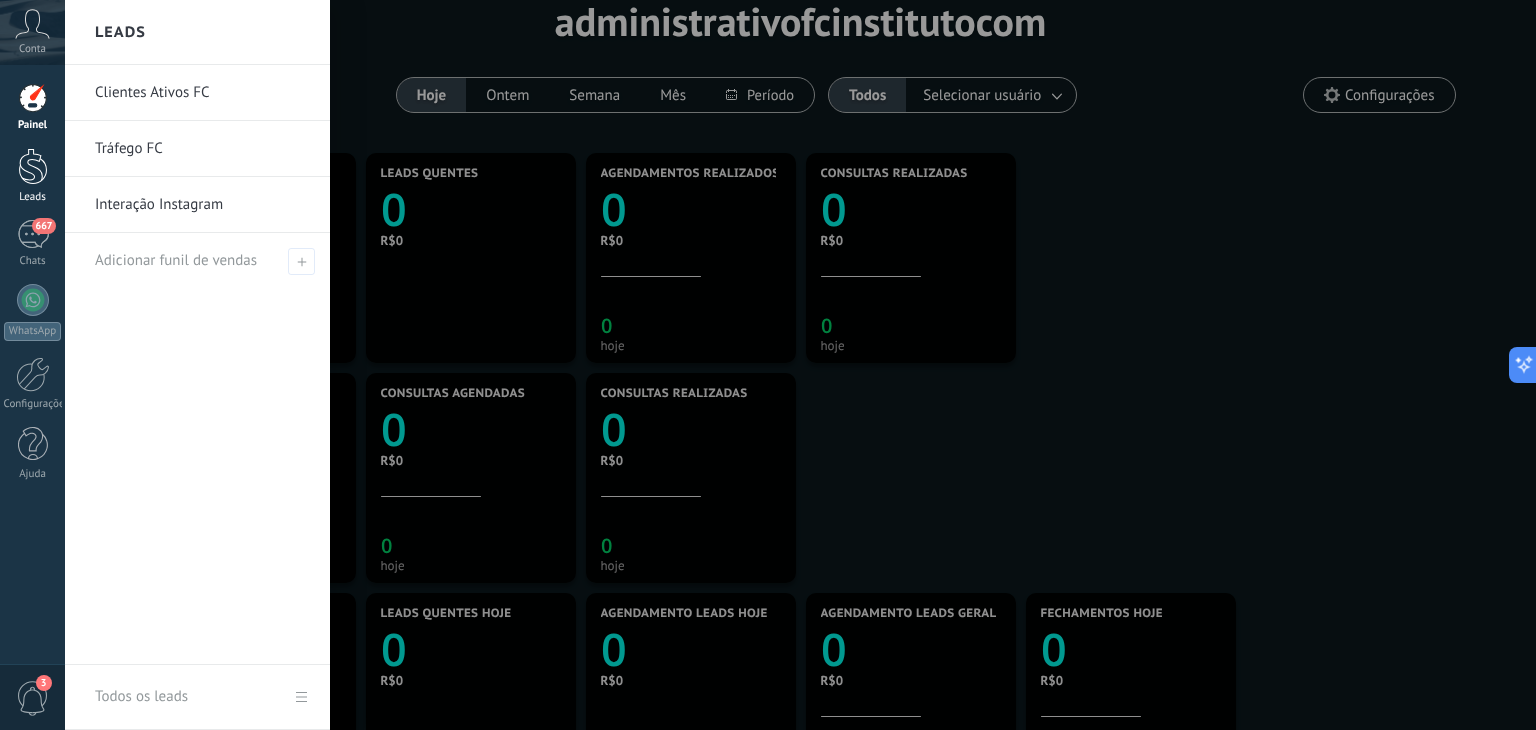 click at bounding box center [33, 166] 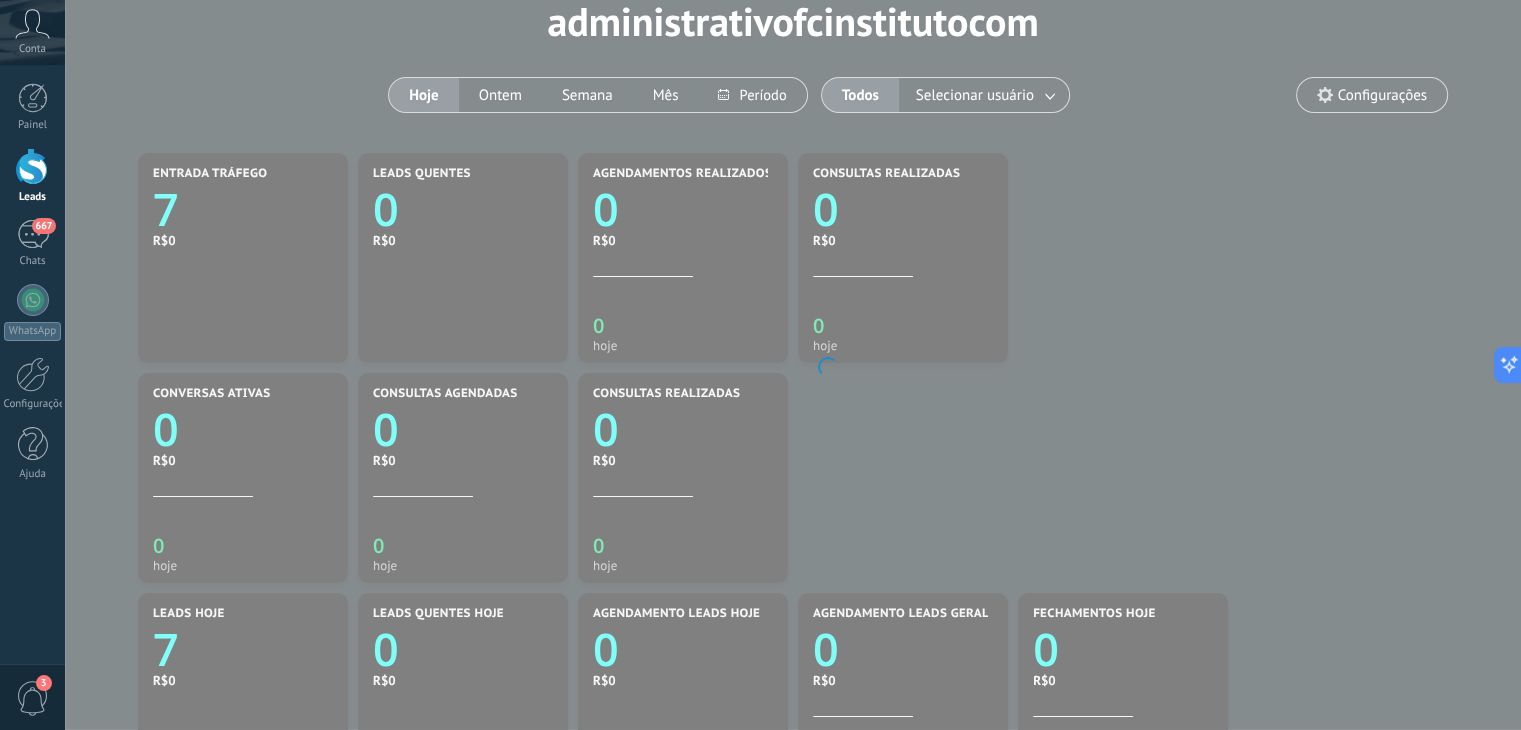 scroll, scrollTop: 0, scrollLeft: 0, axis: both 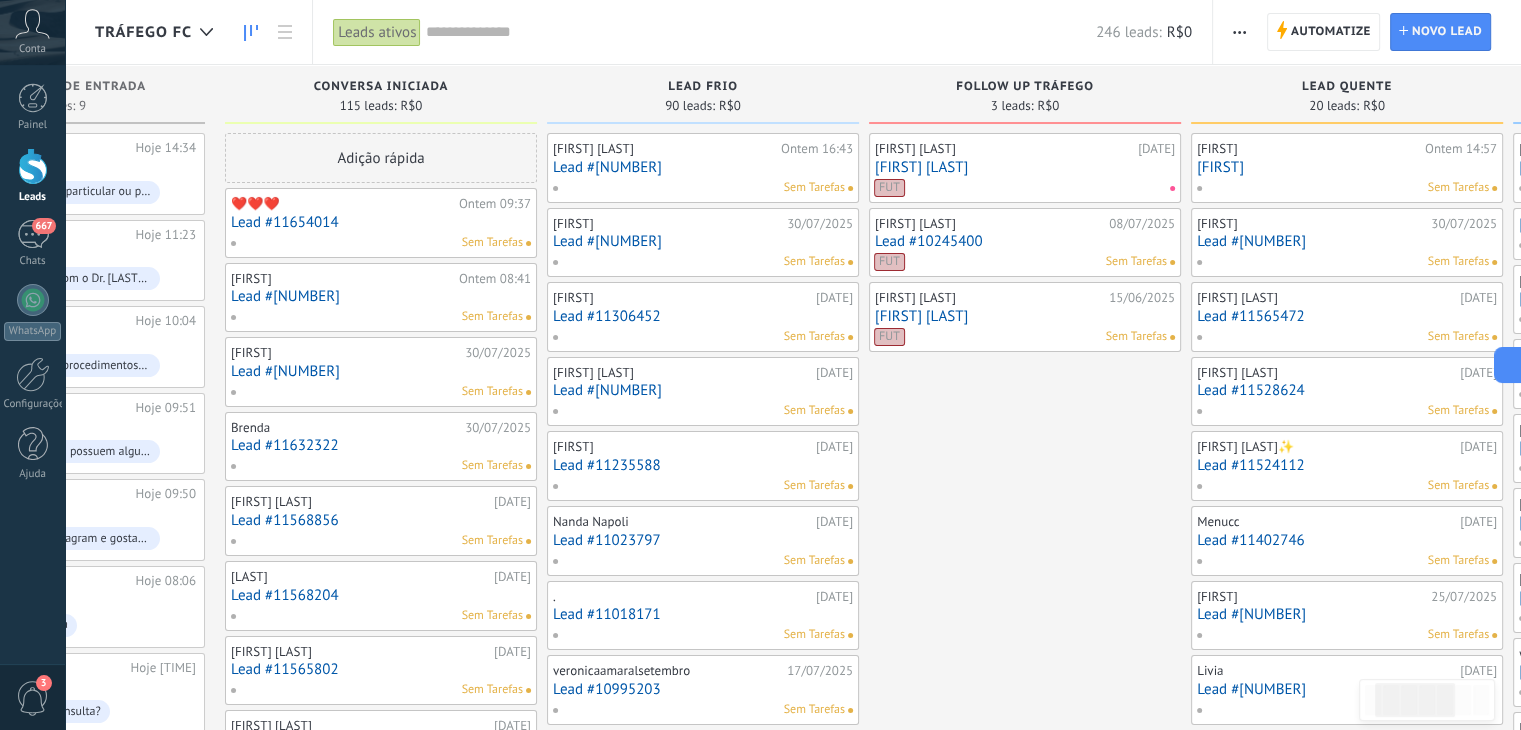 click on "[FIRST] [LAST]" at bounding box center [1025, 167] 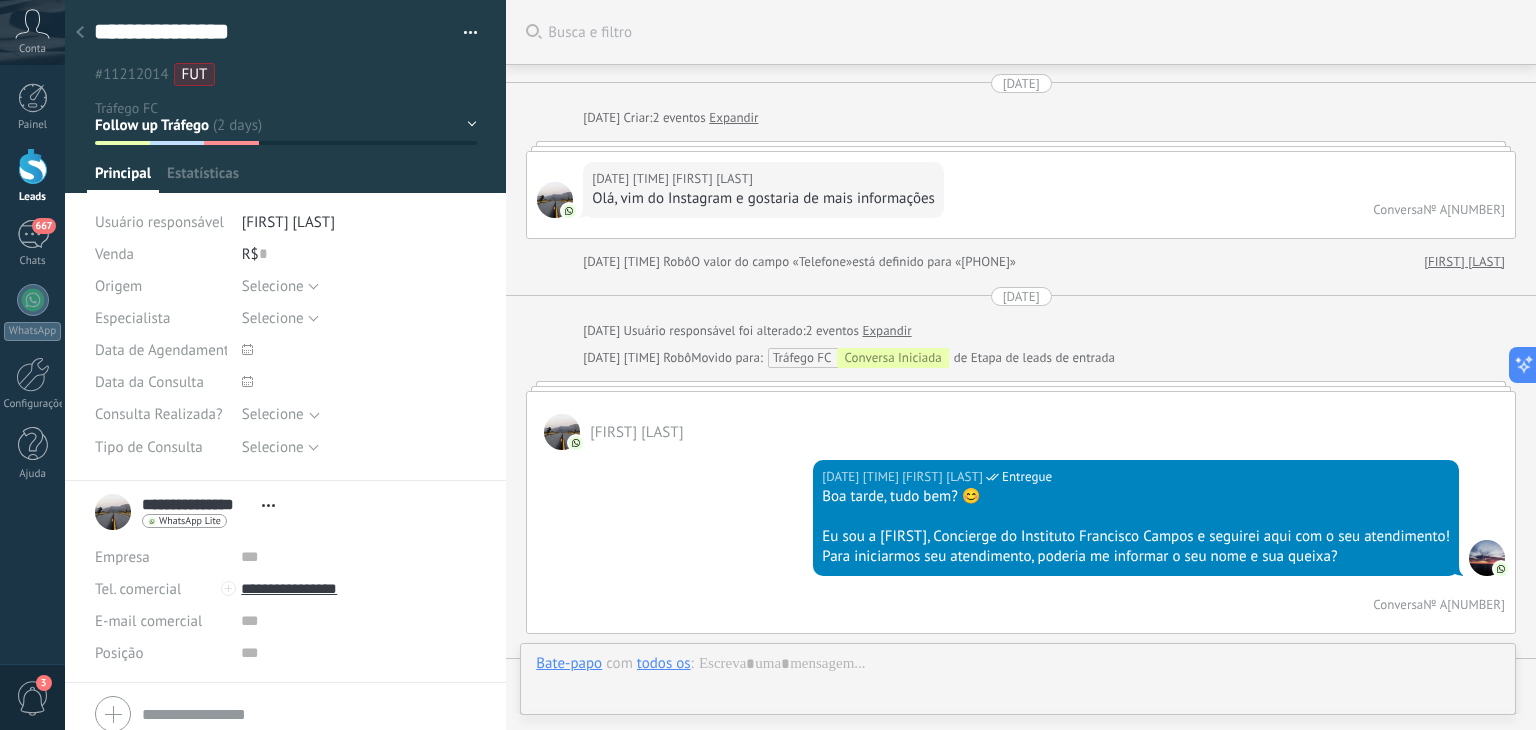 scroll, scrollTop: 29, scrollLeft: 0, axis: vertical 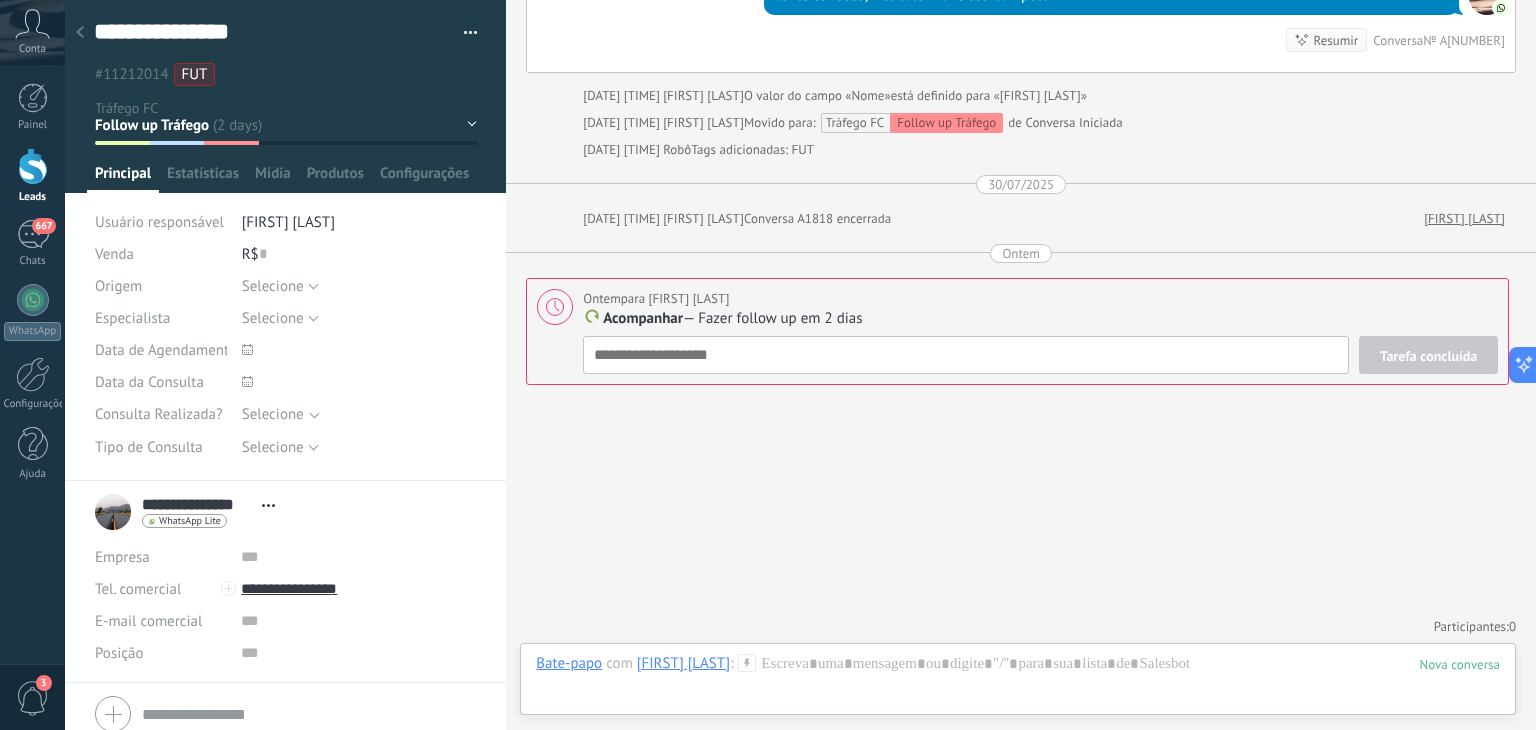 click at bounding box center [80, 33] 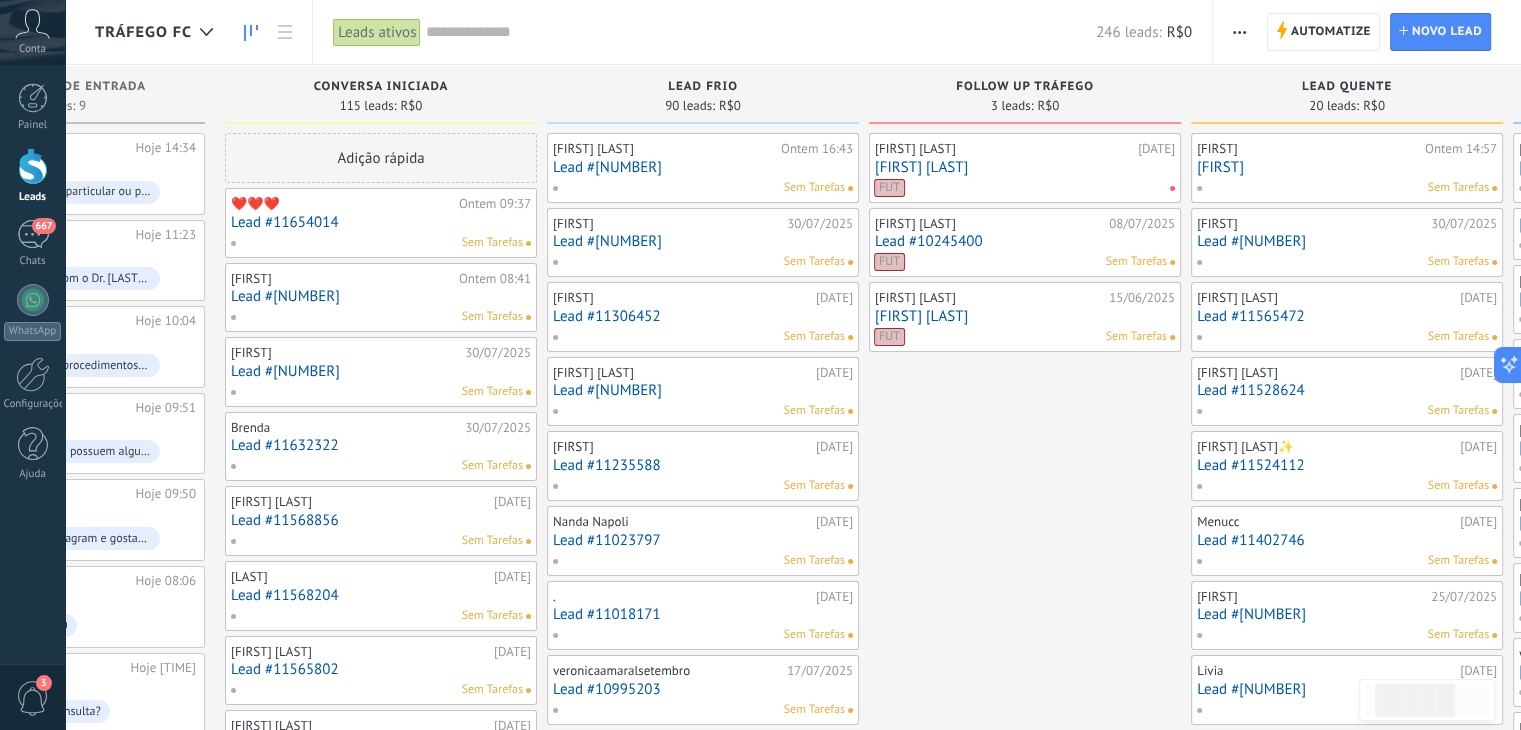 click on "[FIRST] [LAST]" at bounding box center (1025, 316) 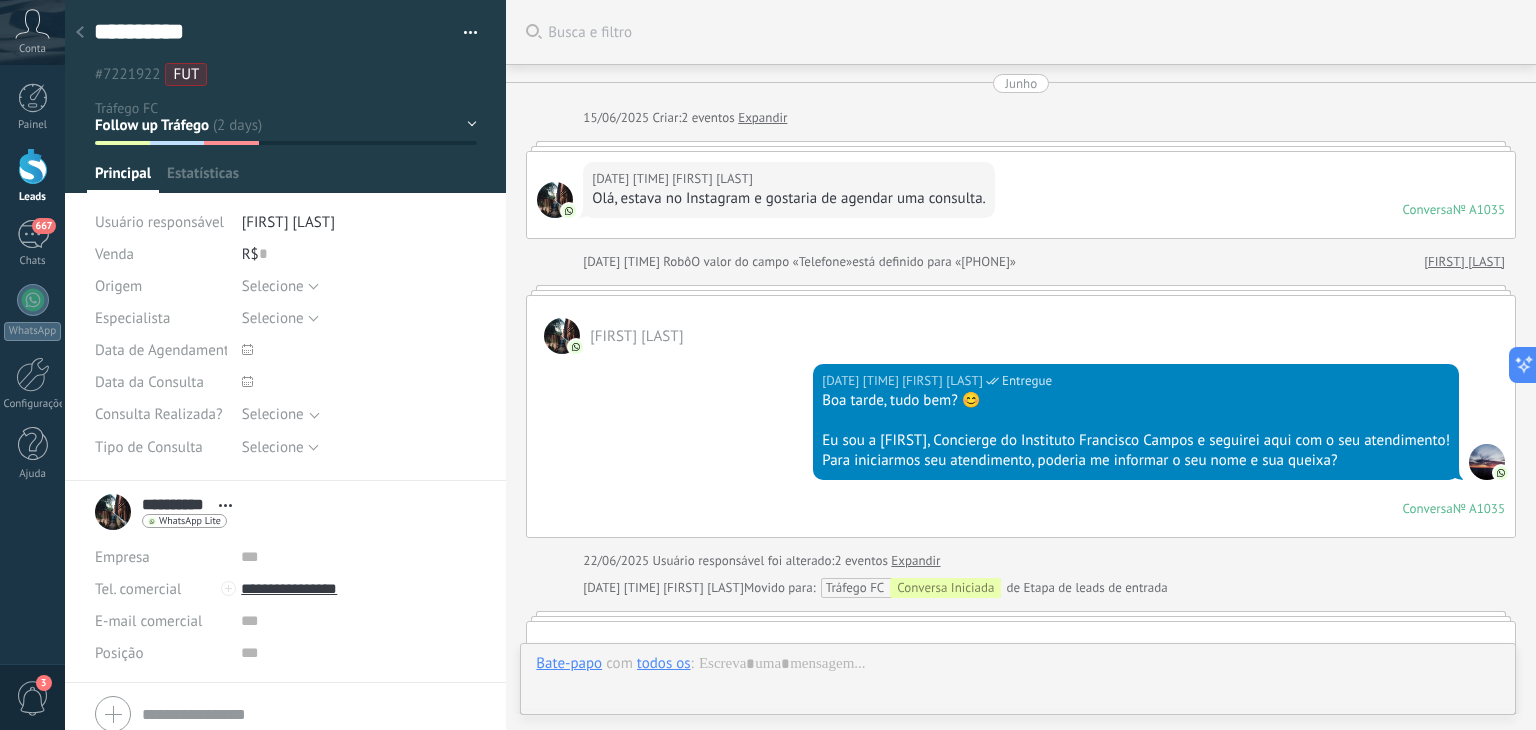 scroll, scrollTop: 2213, scrollLeft: 0, axis: vertical 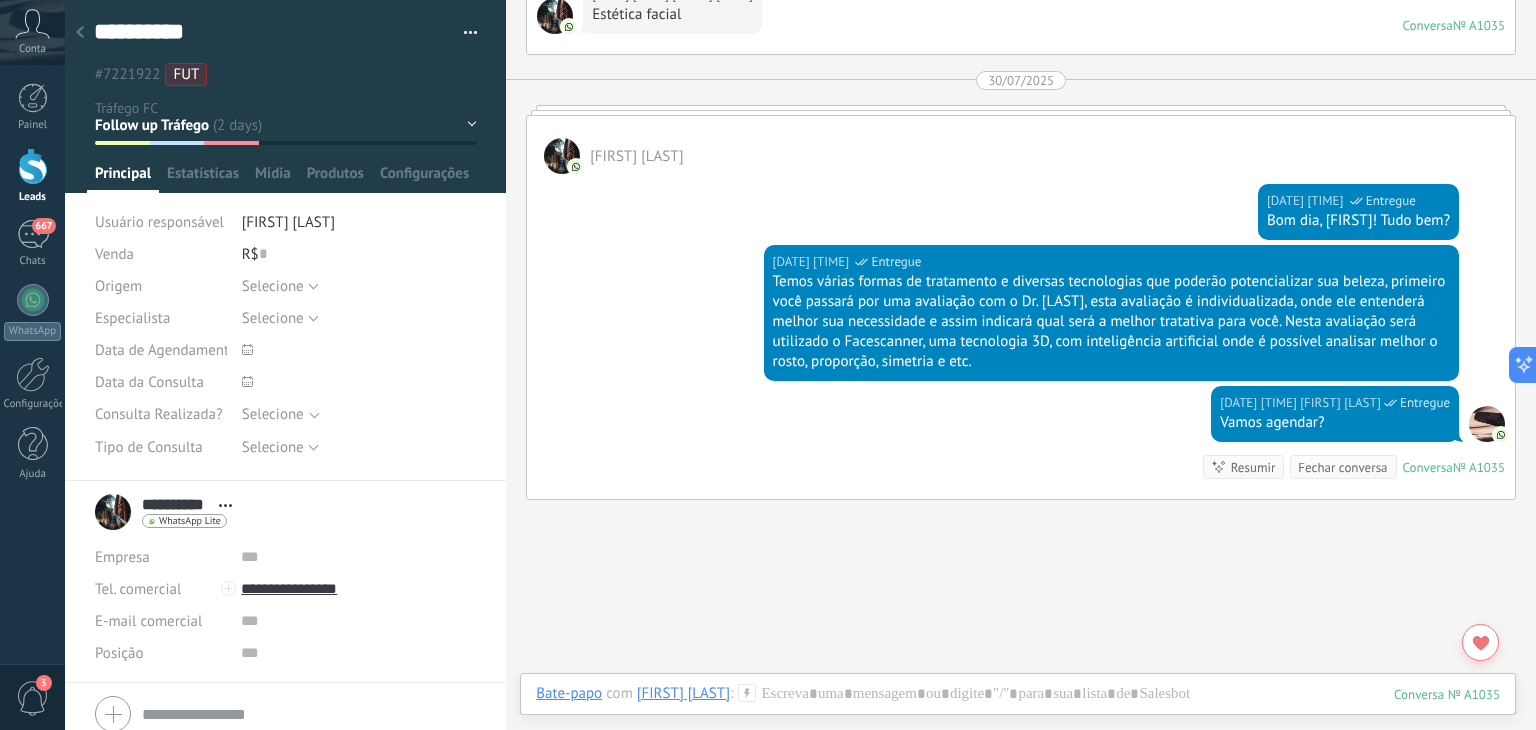 click 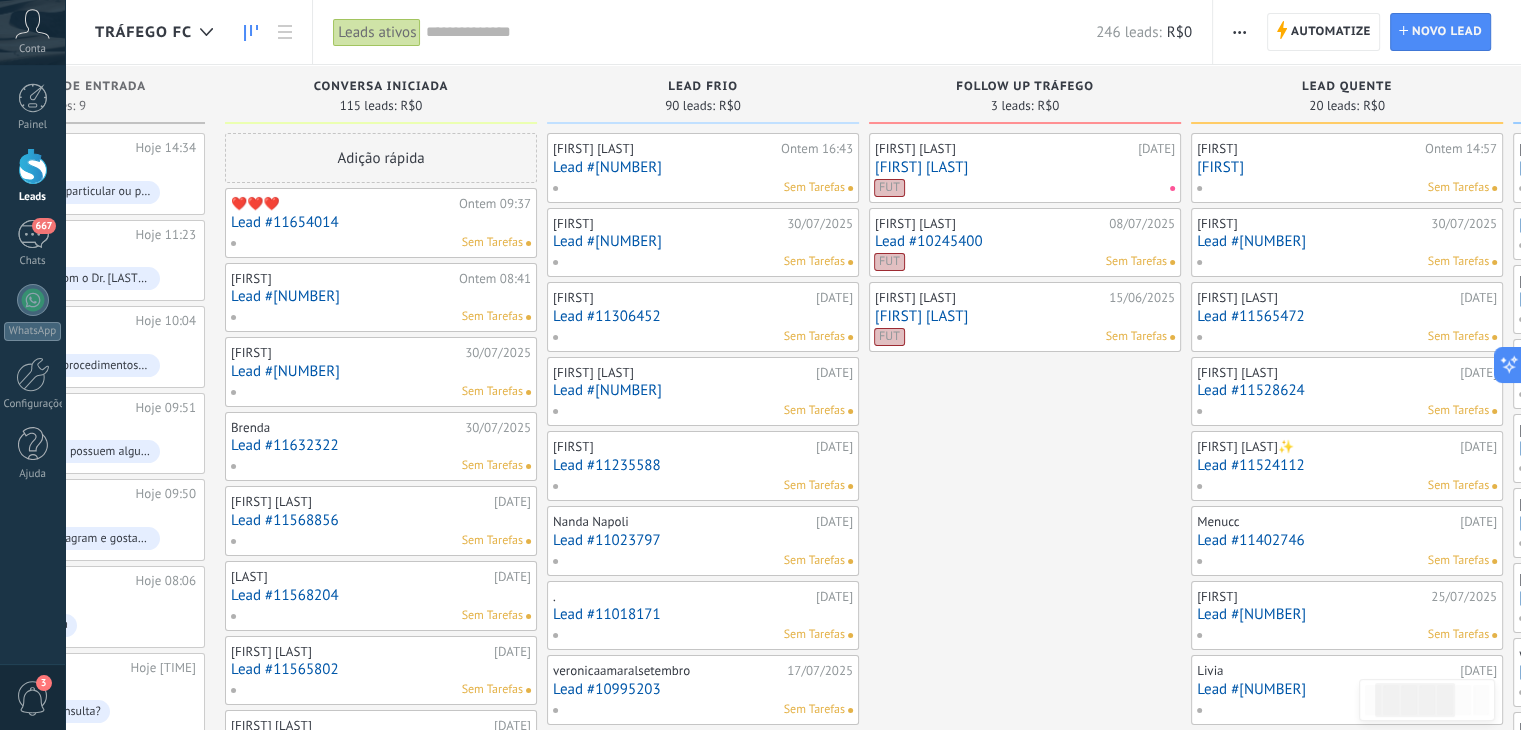 click on "Lead #10245400" at bounding box center [1025, 241] 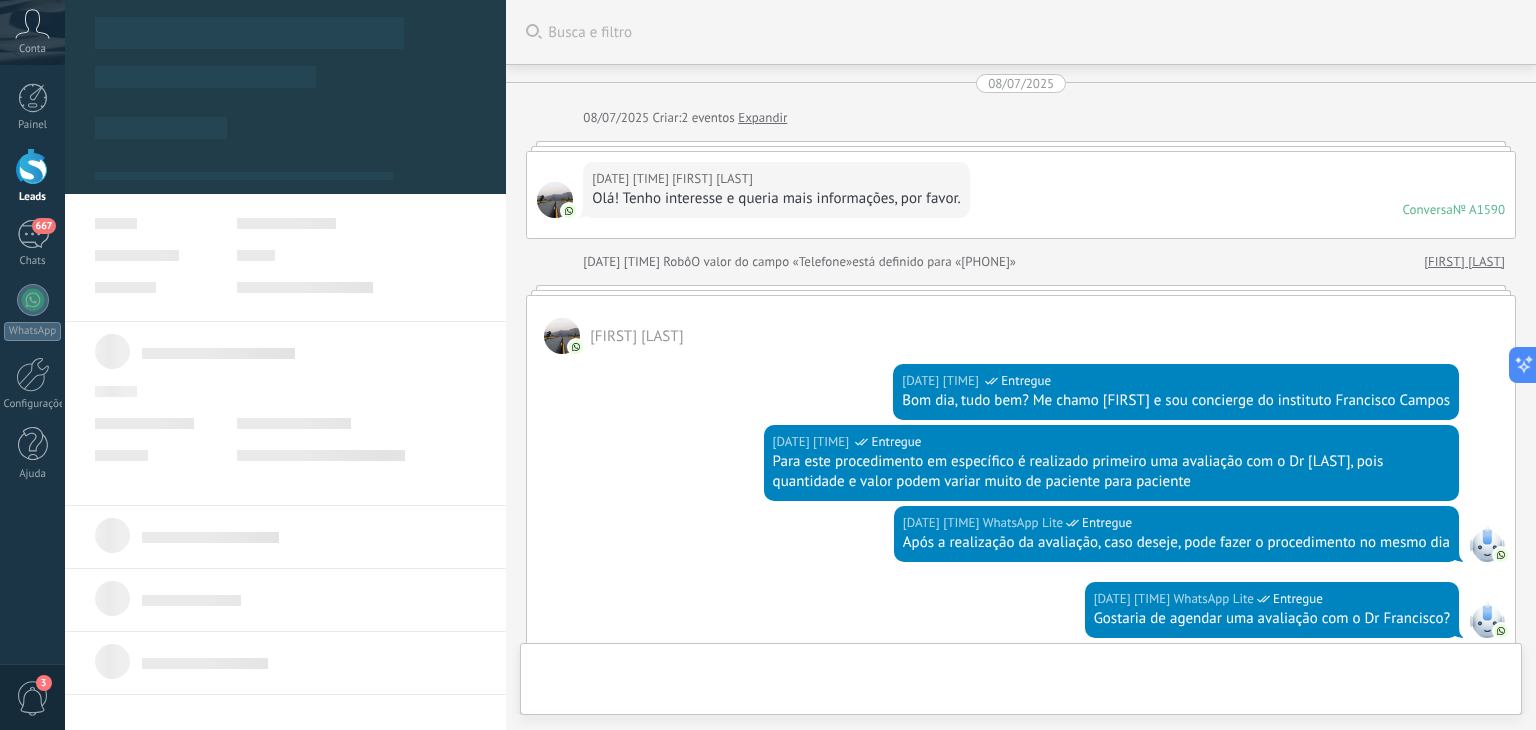 scroll, scrollTop: 721, scrollLeft: 0, axis: vertical 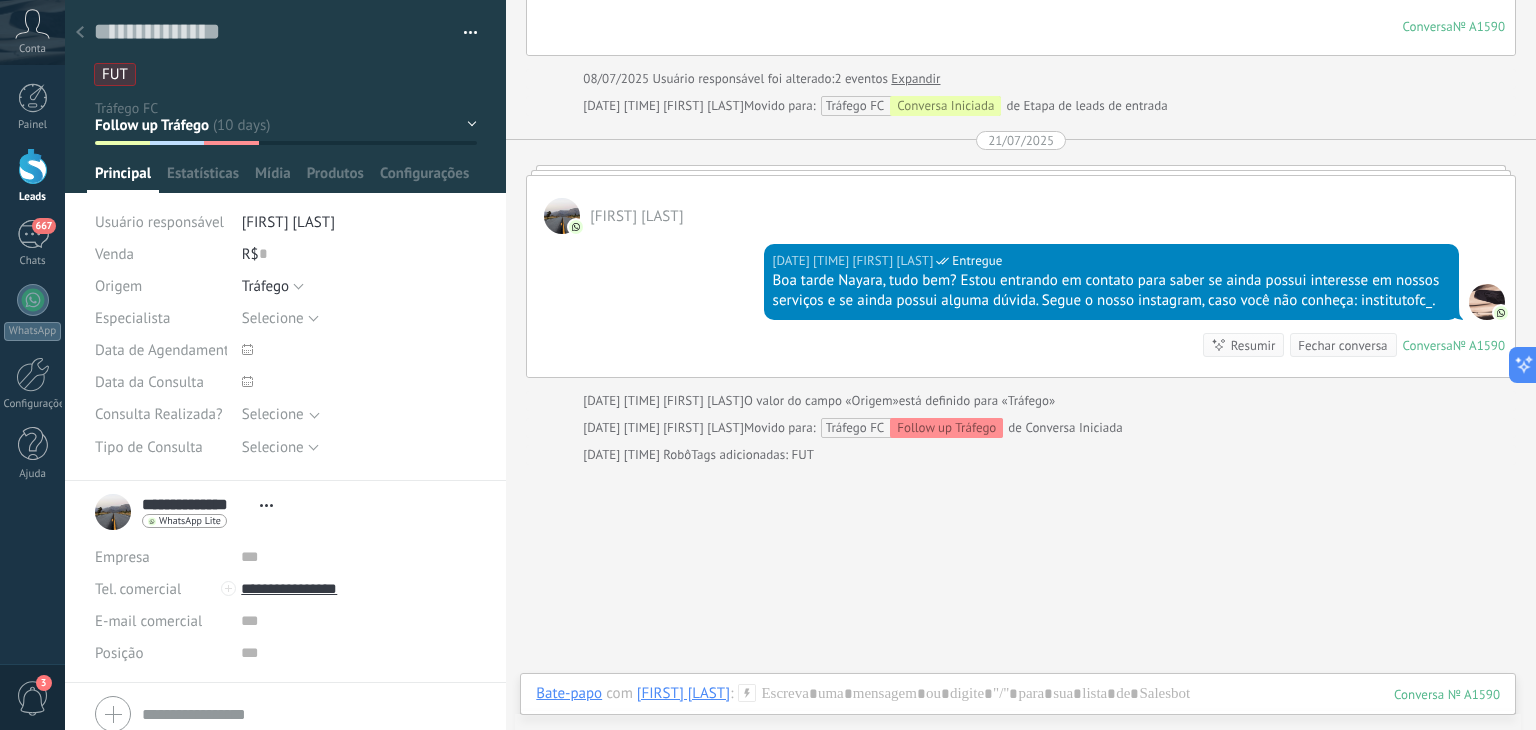 click on "Conversa Iniciada
Lead Frio
Follow up Tráfego
Lead Quente
Consulta Agendada
Consulta Realizada" at bounding box center [0, 0] 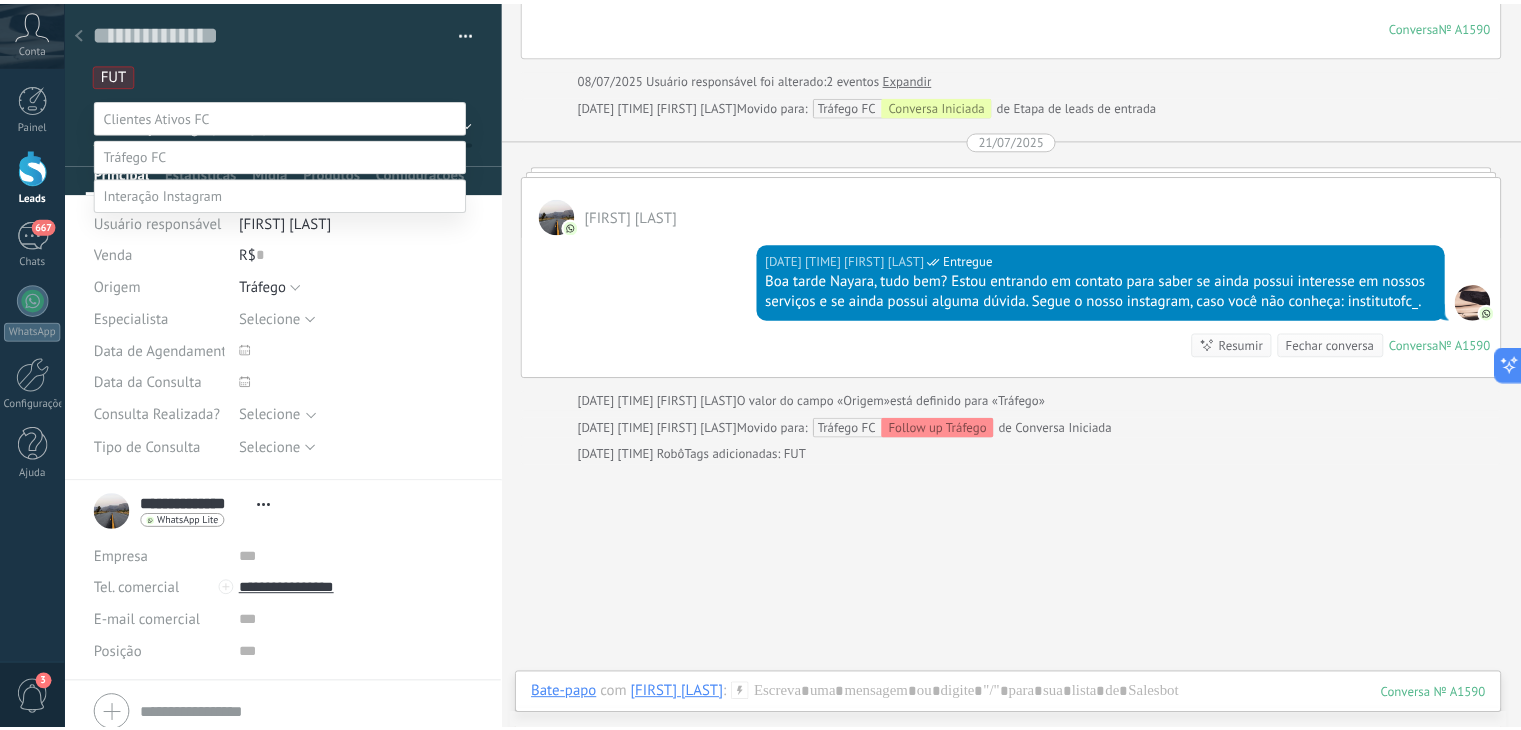 scroll, scrollTop: 39, scrollLeft: 0, axis: vertical 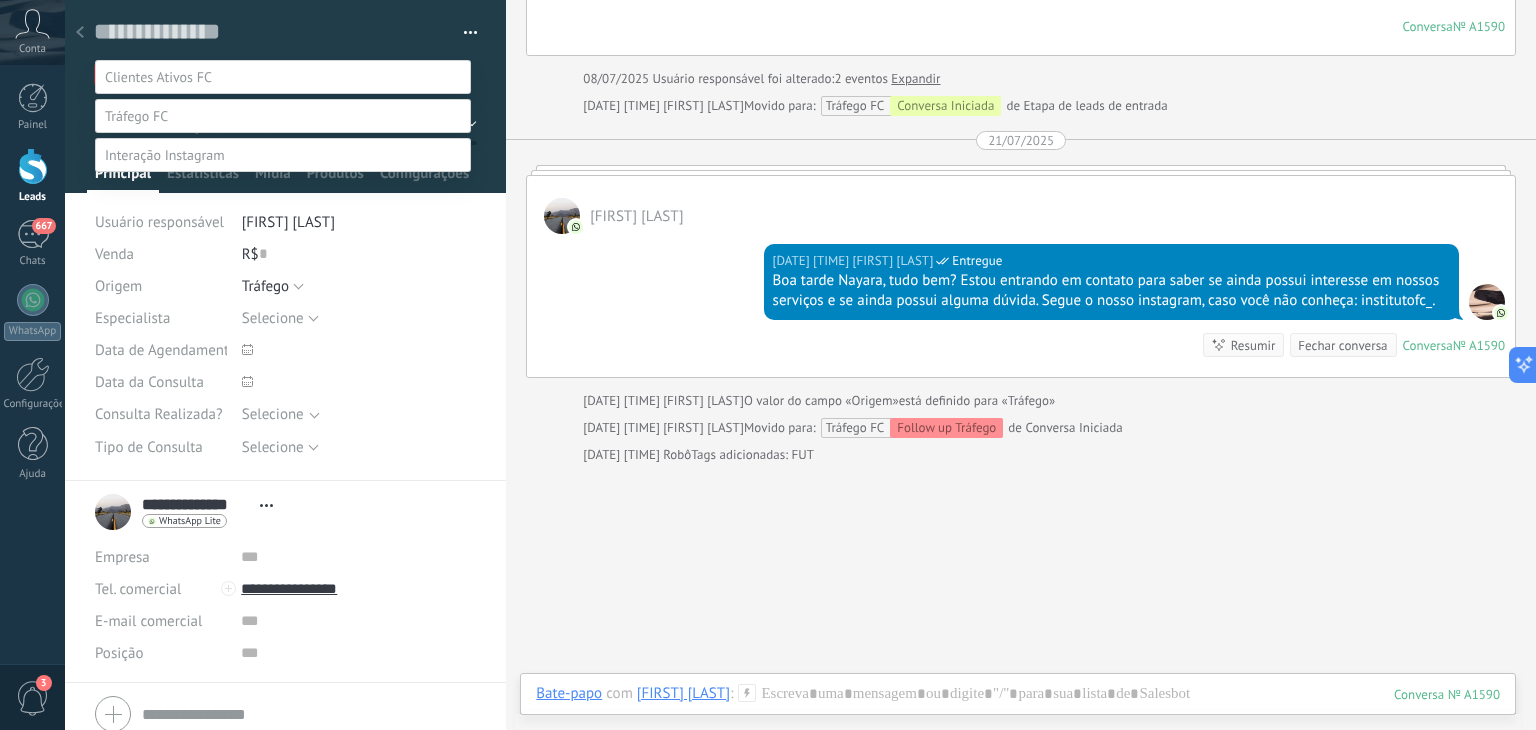 click at bounding box center [800, 326] 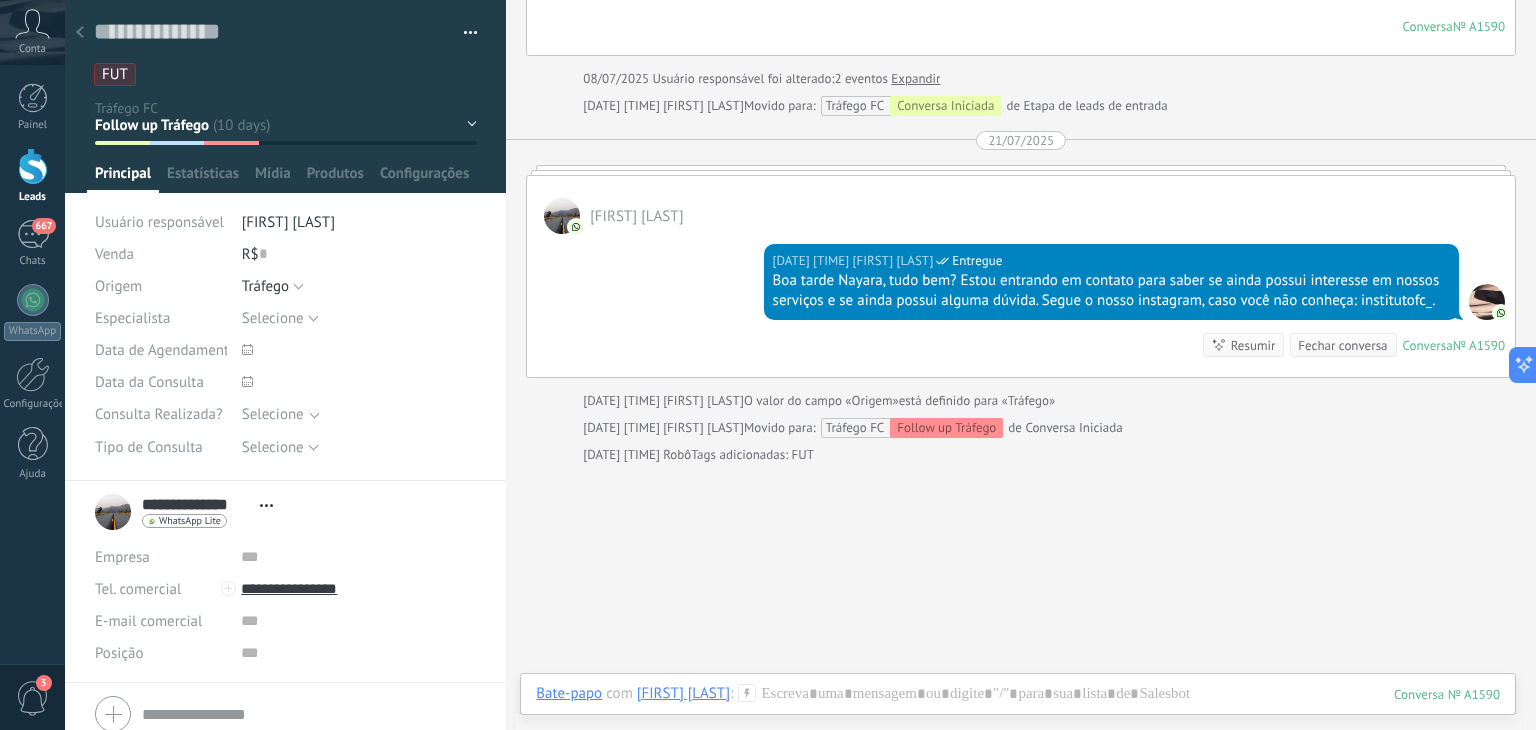 click 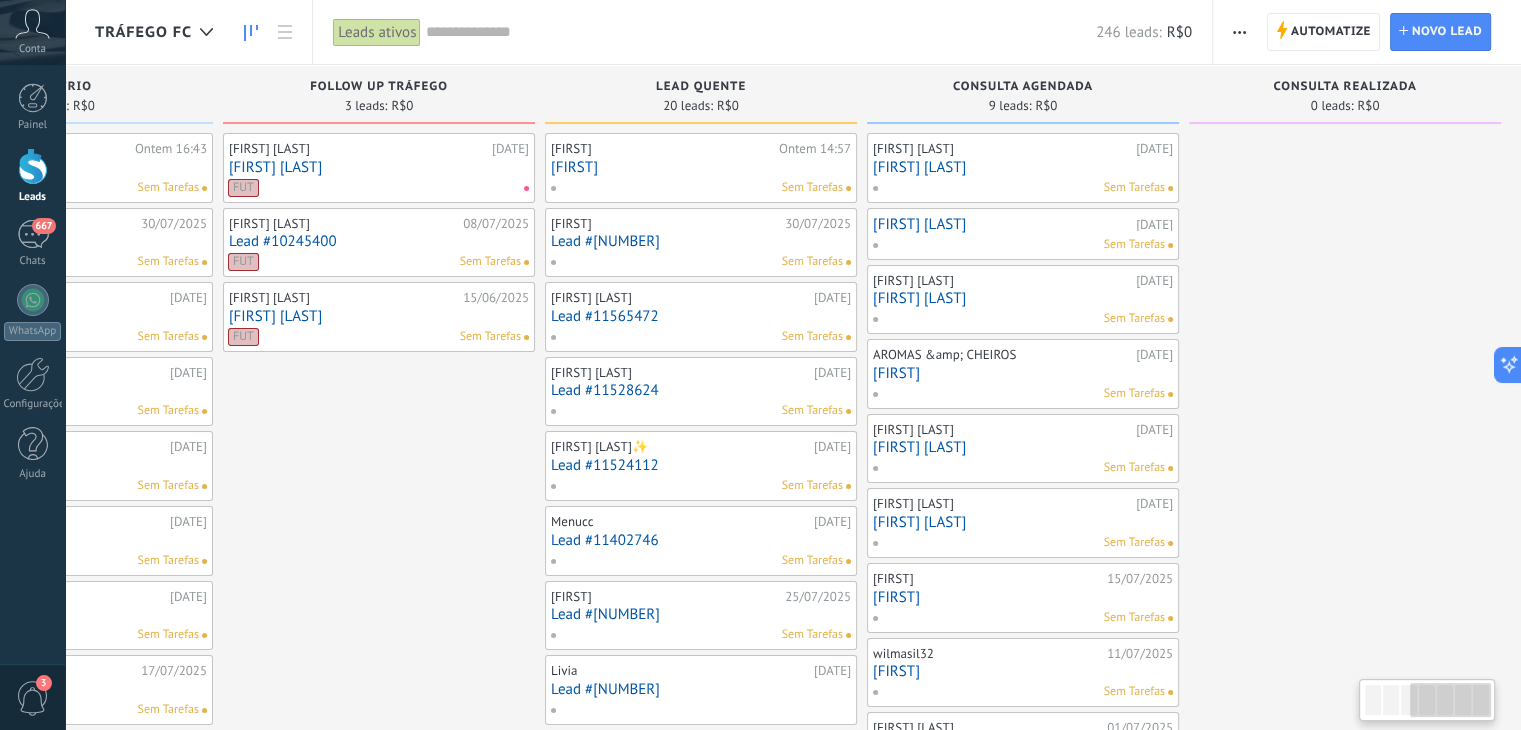 scroll, scrollTop: 0, scrollLeft: 858, axis: horizontal 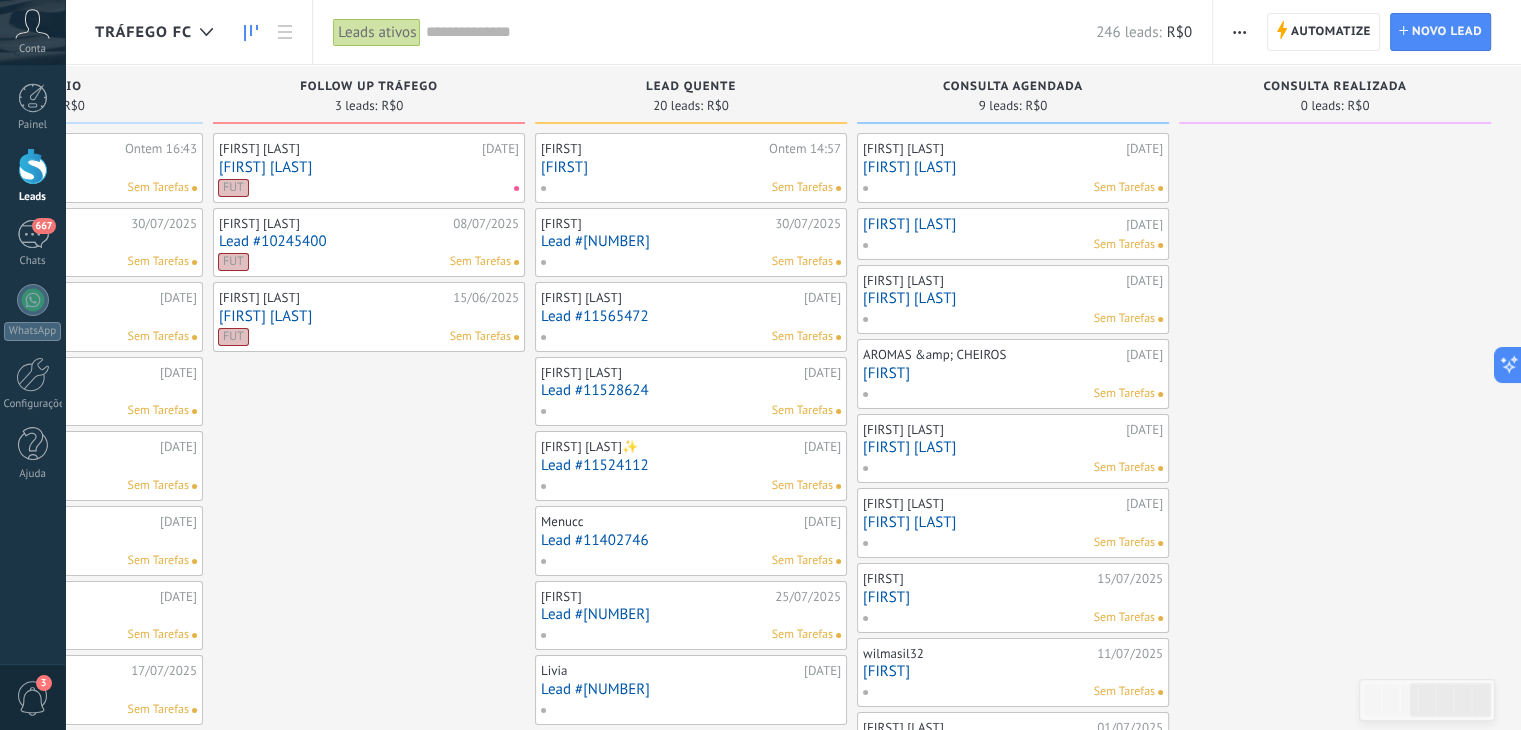 click on "[FIRST] [LAST]" at bounding box center (1013, 167) 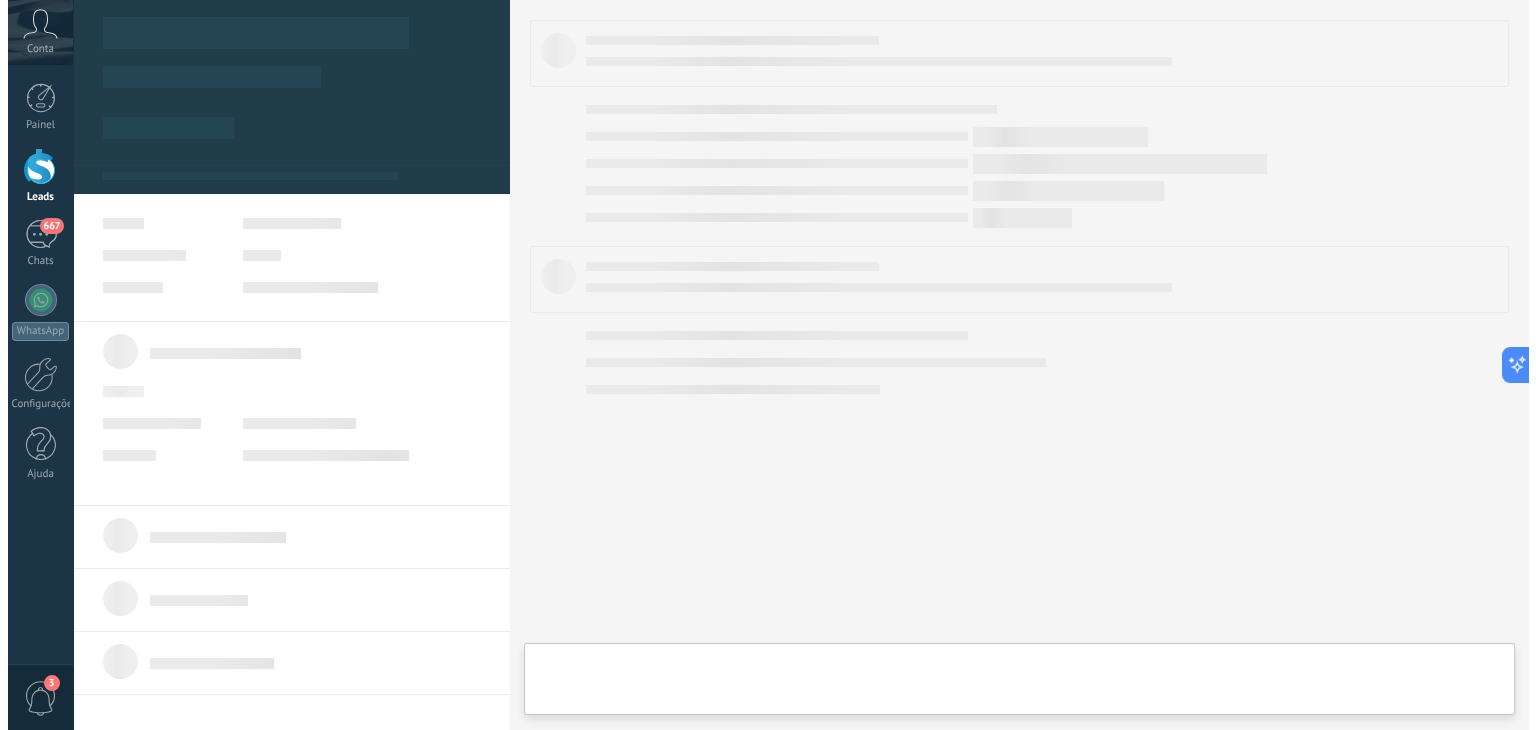scroll, scrollTop: 0, scrollLeft: 843, axis: horizontal 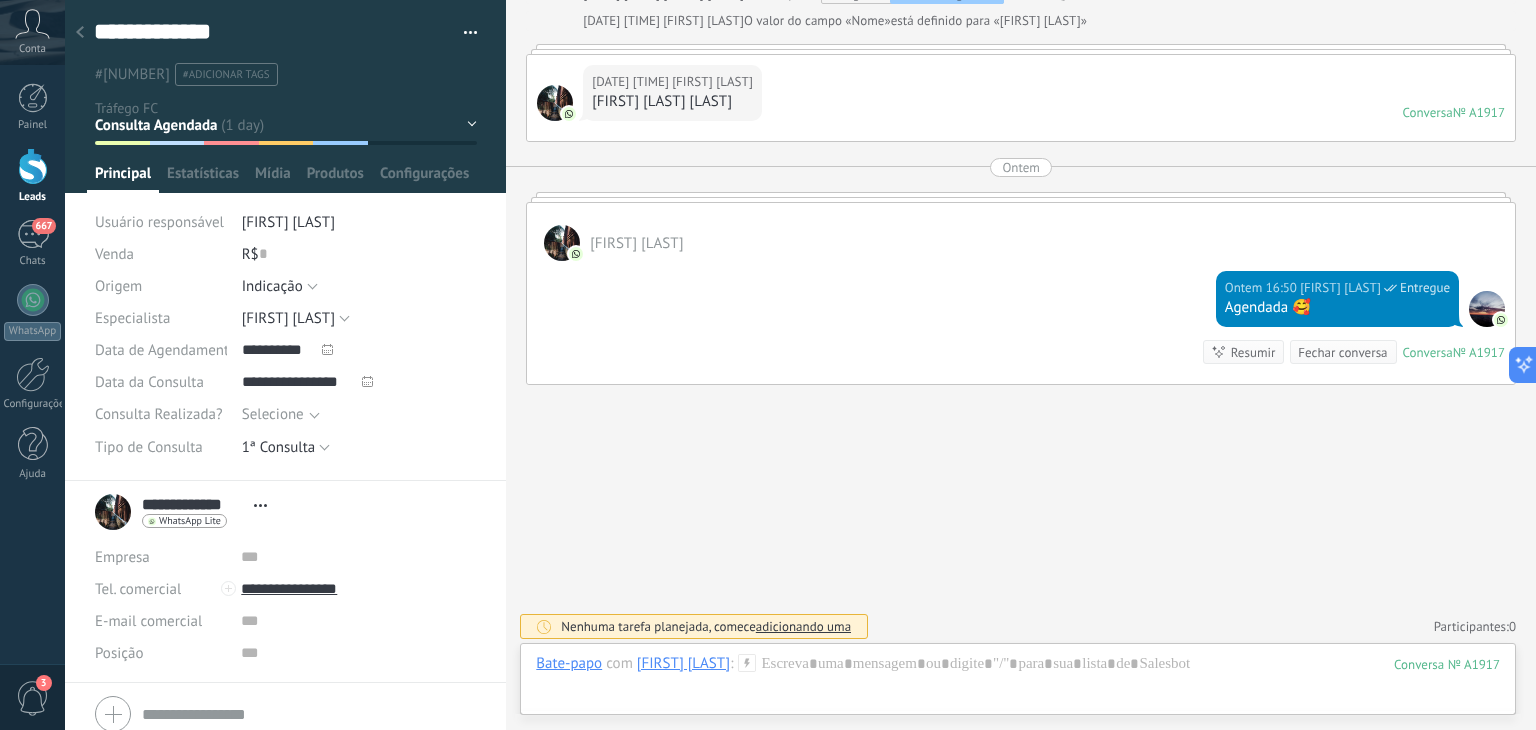 click at bounding box center [80, 33] 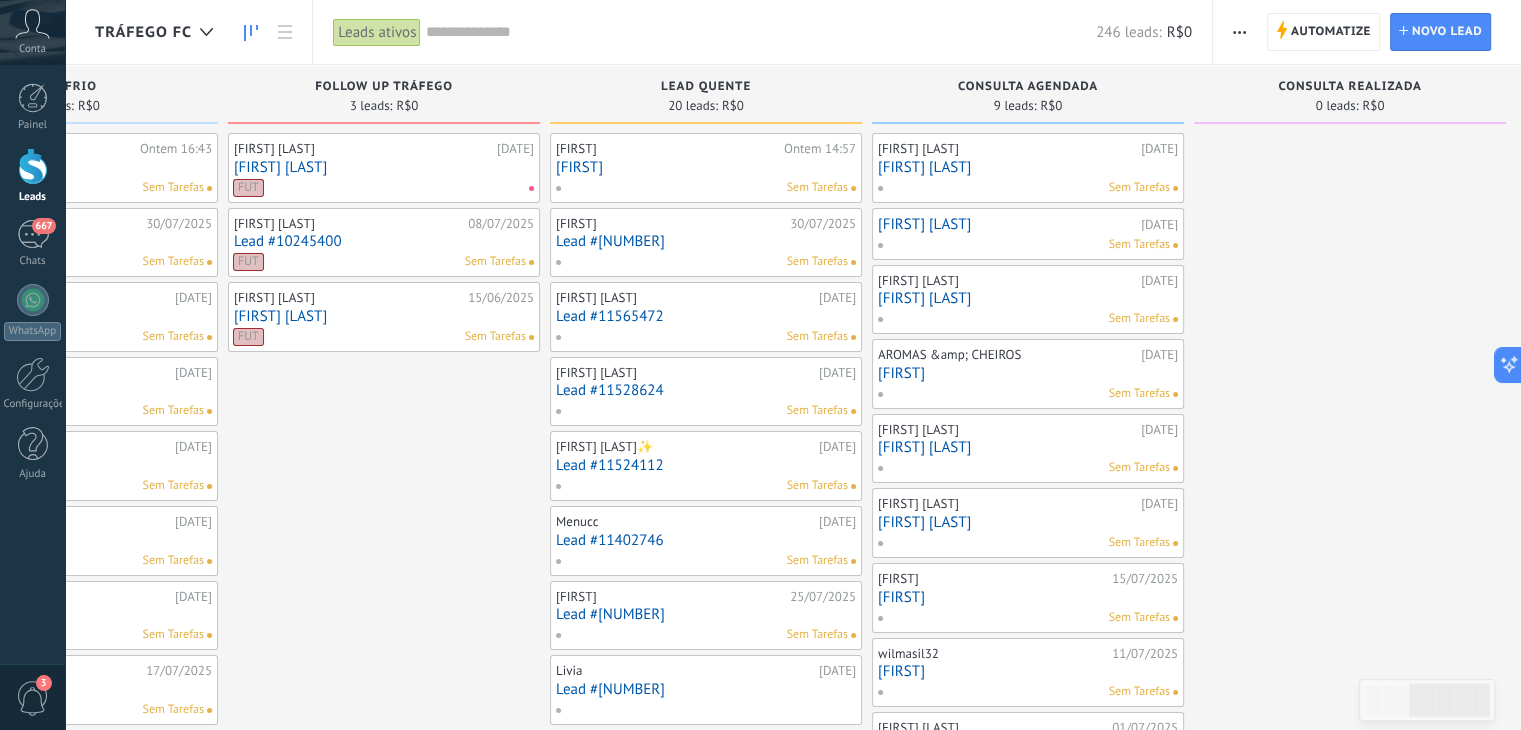 click on "[FIRST] [LAST]" at bounding box center [1007, 224] 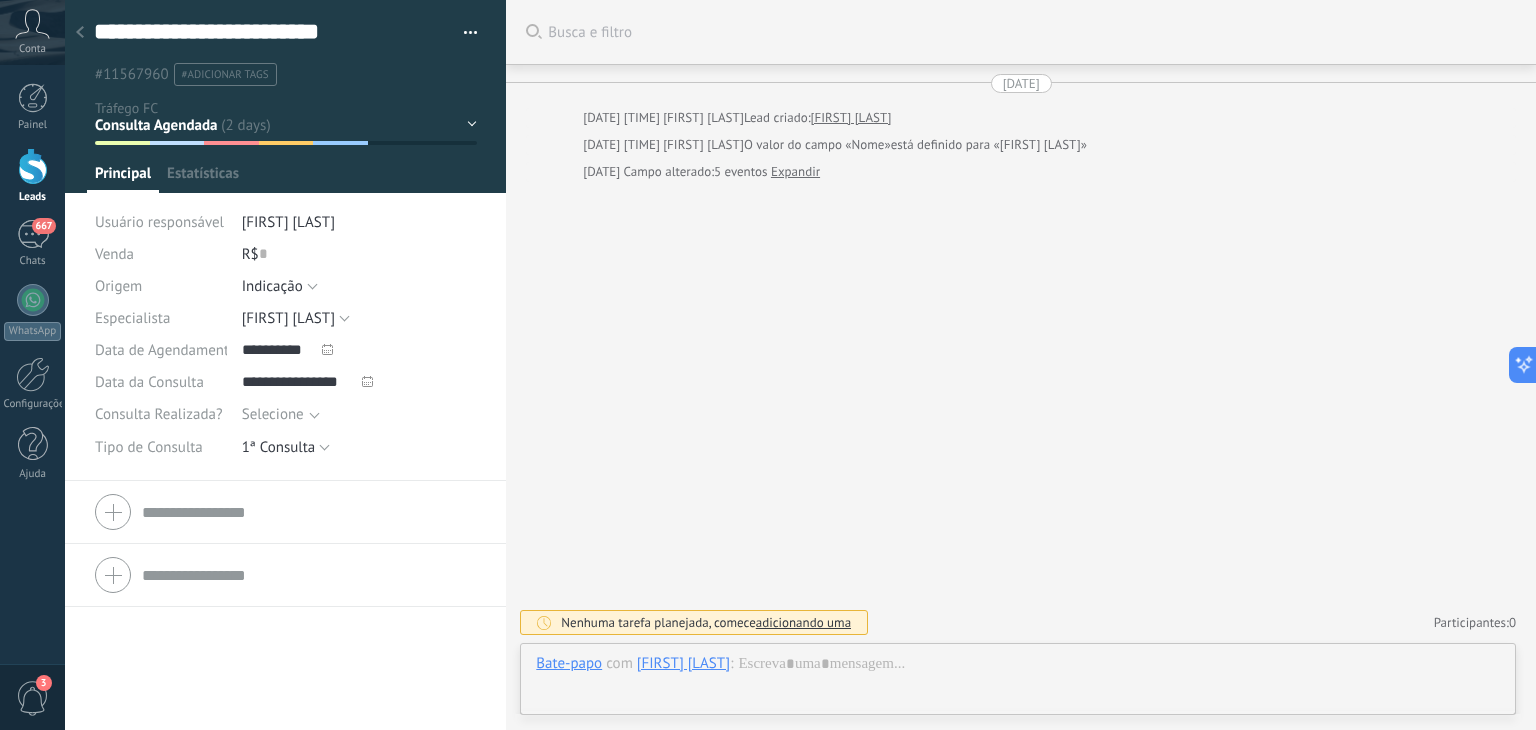 scroll, scrollTop: 29, scrollLeft: 0, axis: vertical 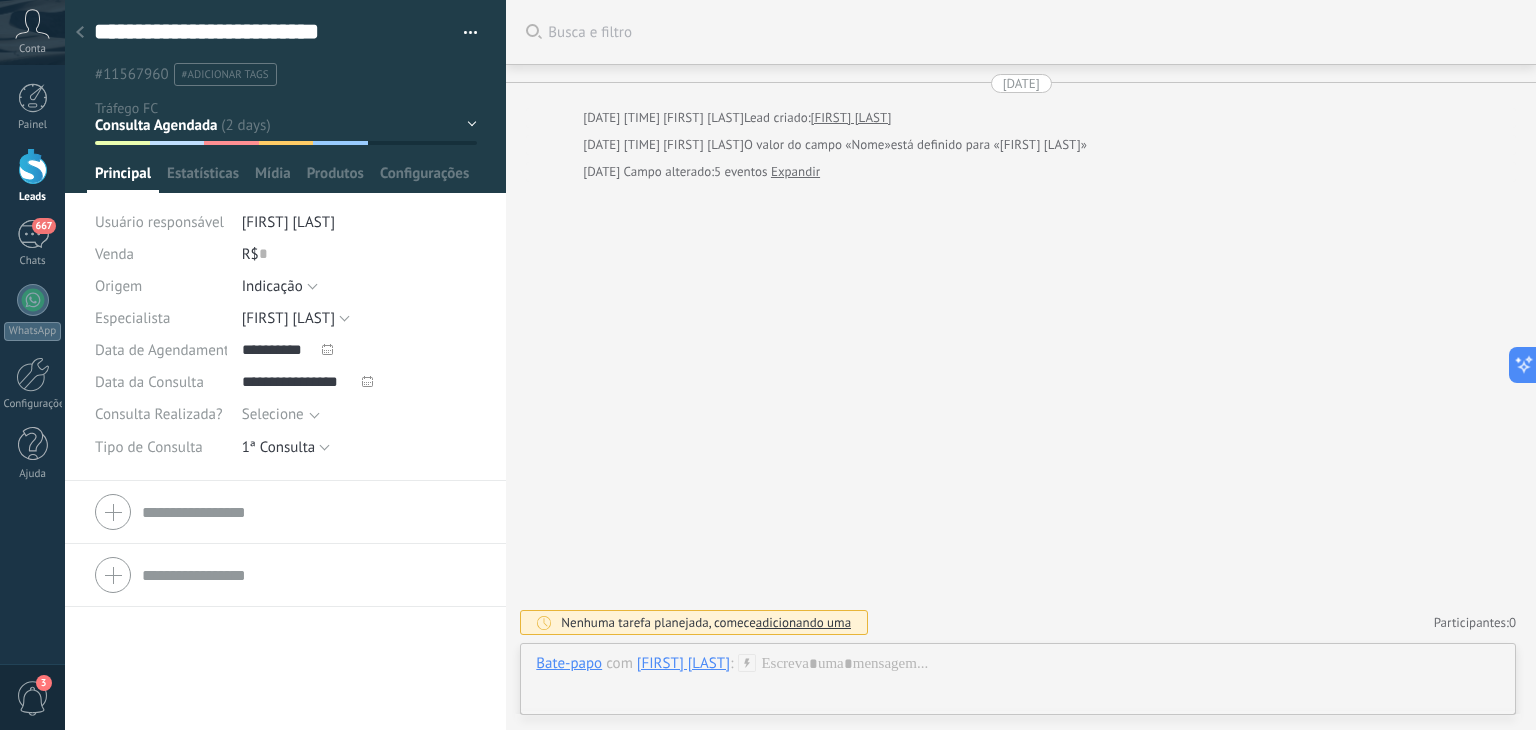 click 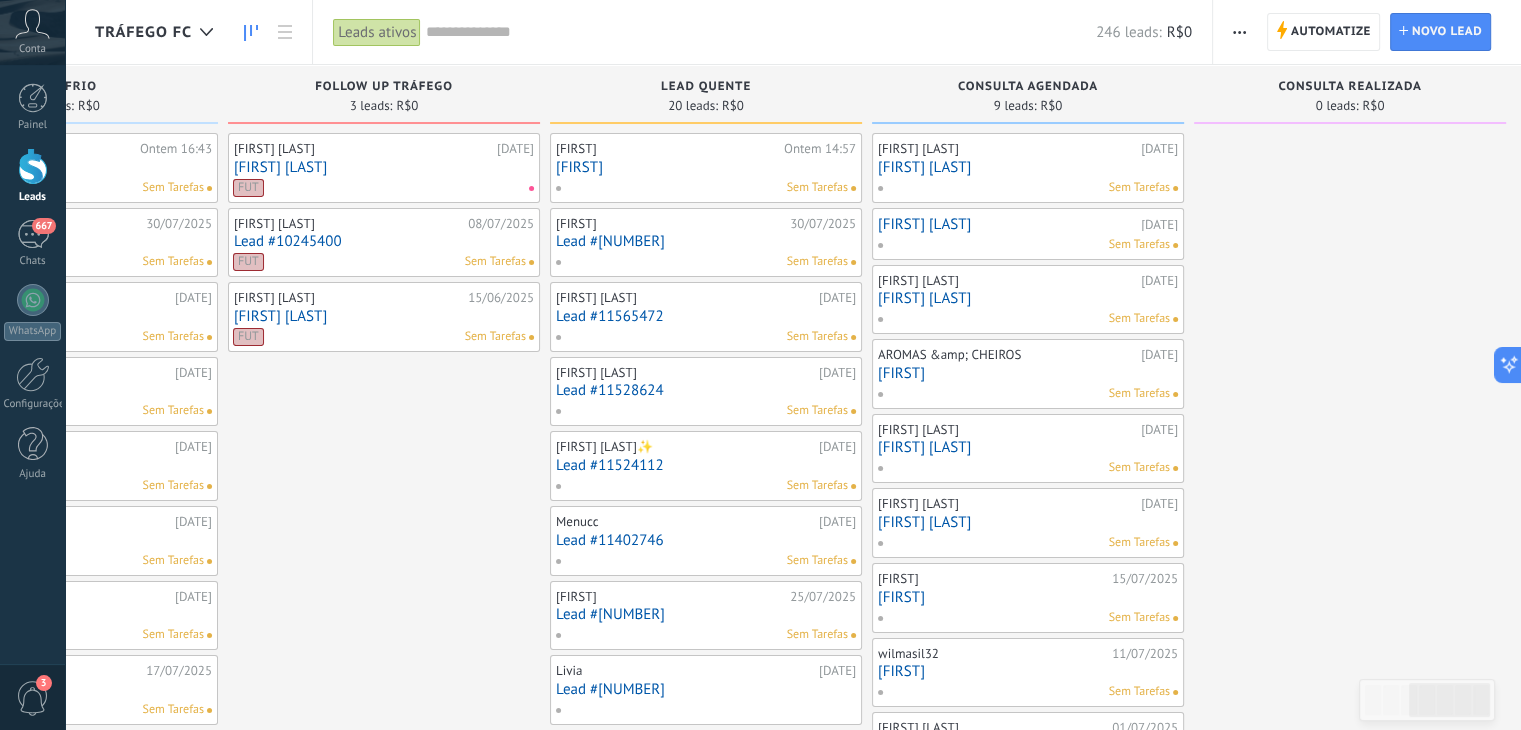 click on "[FIRST] [LAST]" at bounding box center (1028, 298) 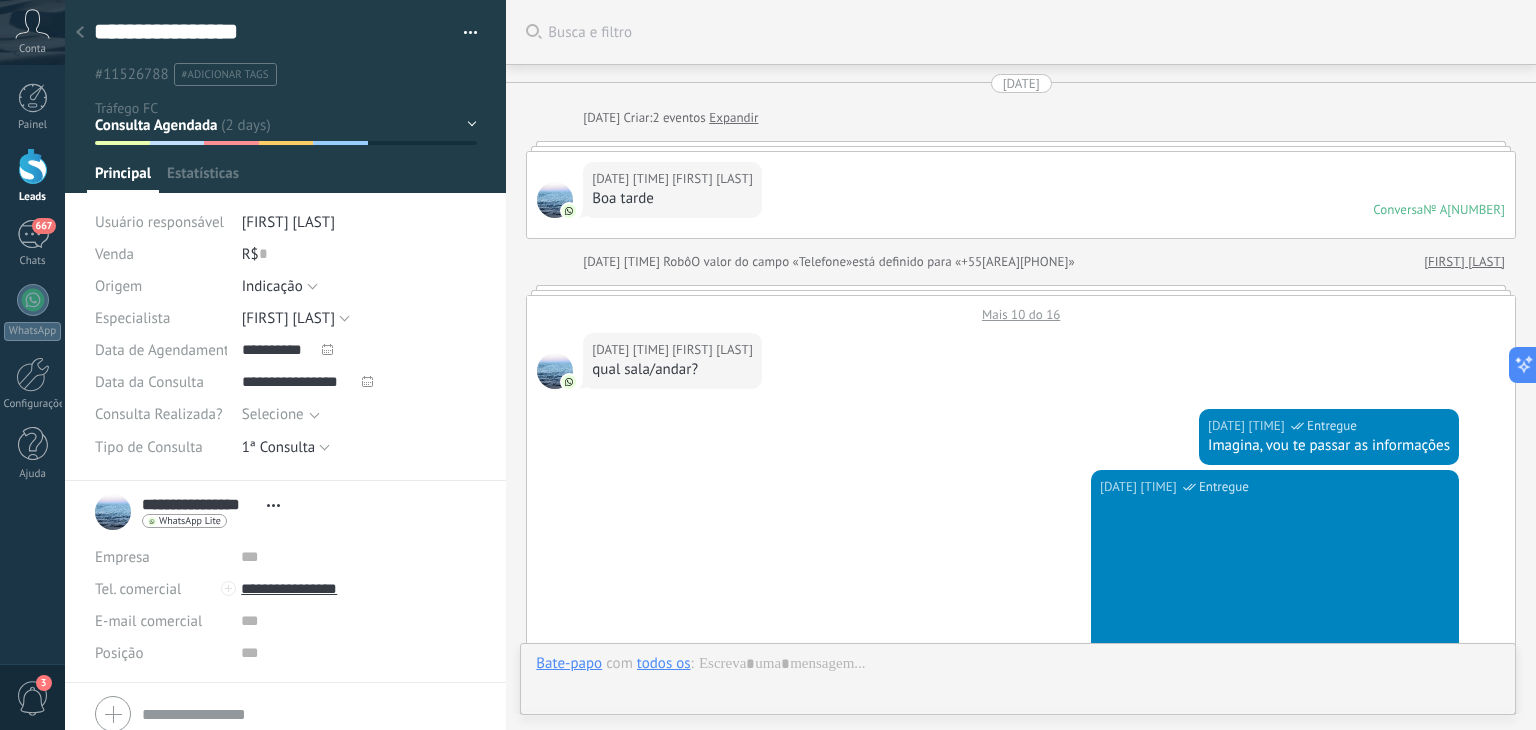 scroll, scrollTop: 29, scrollLeft: 0, axis: vertical 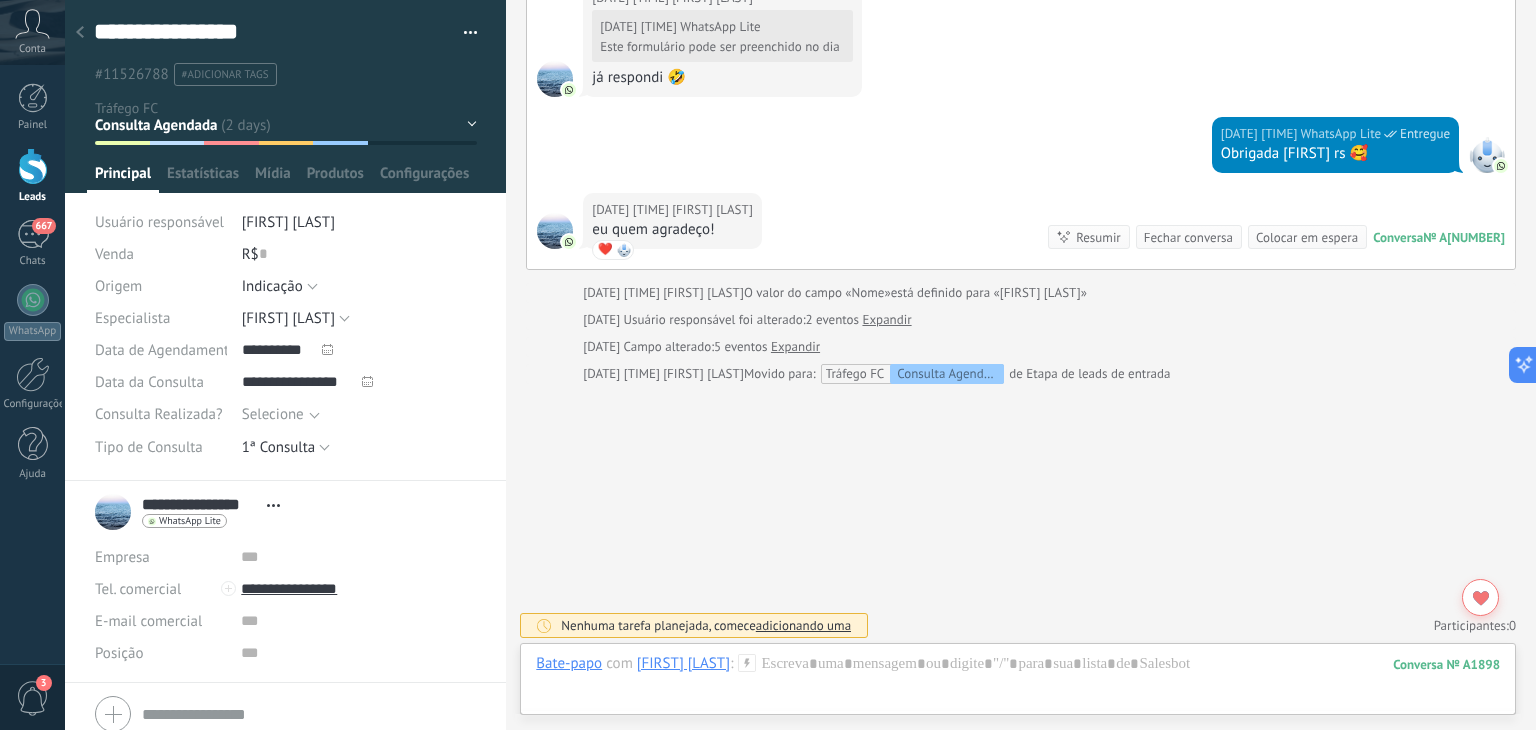 click at bounding box center (80, 33) 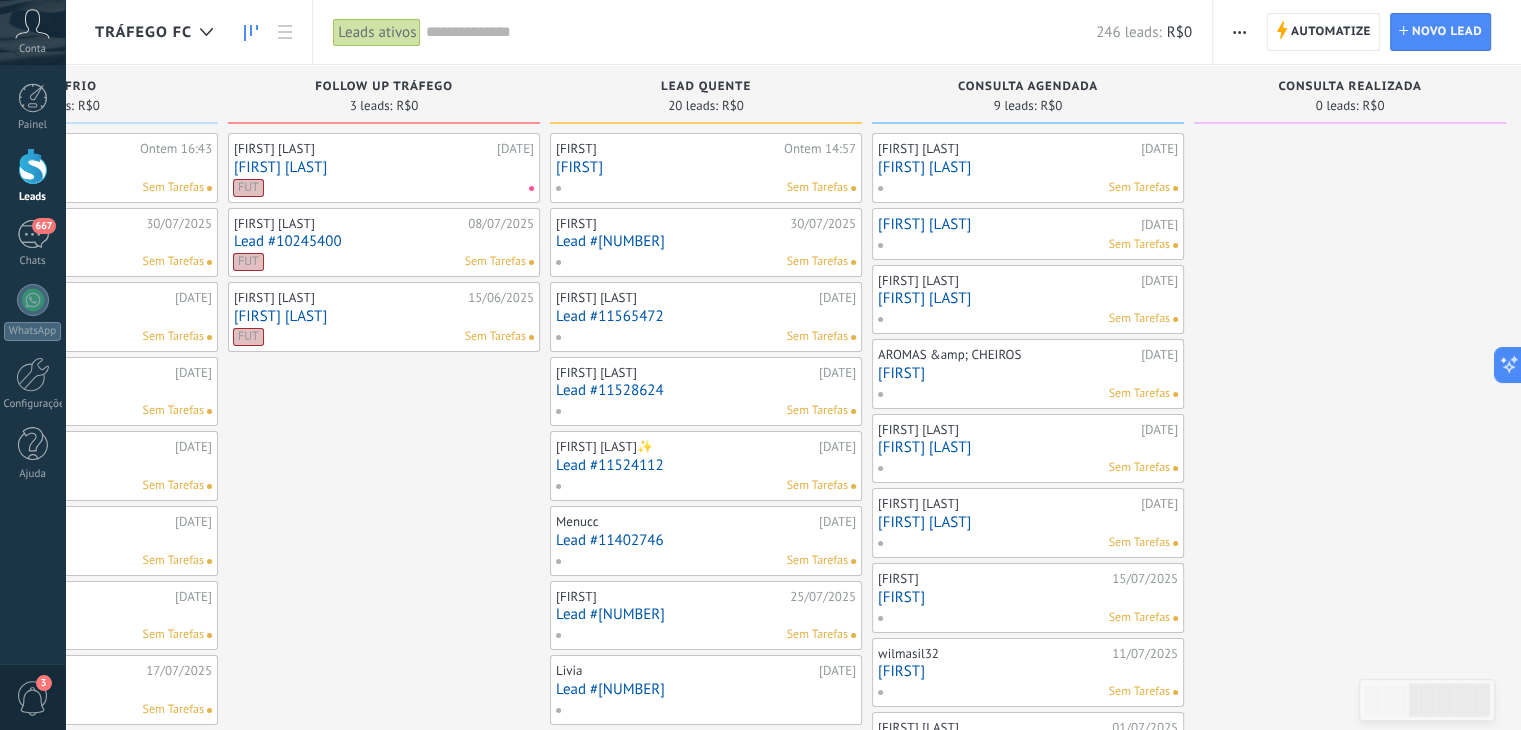 click on "[FIRST] [LAST]" at bounding box center [1028, 447] 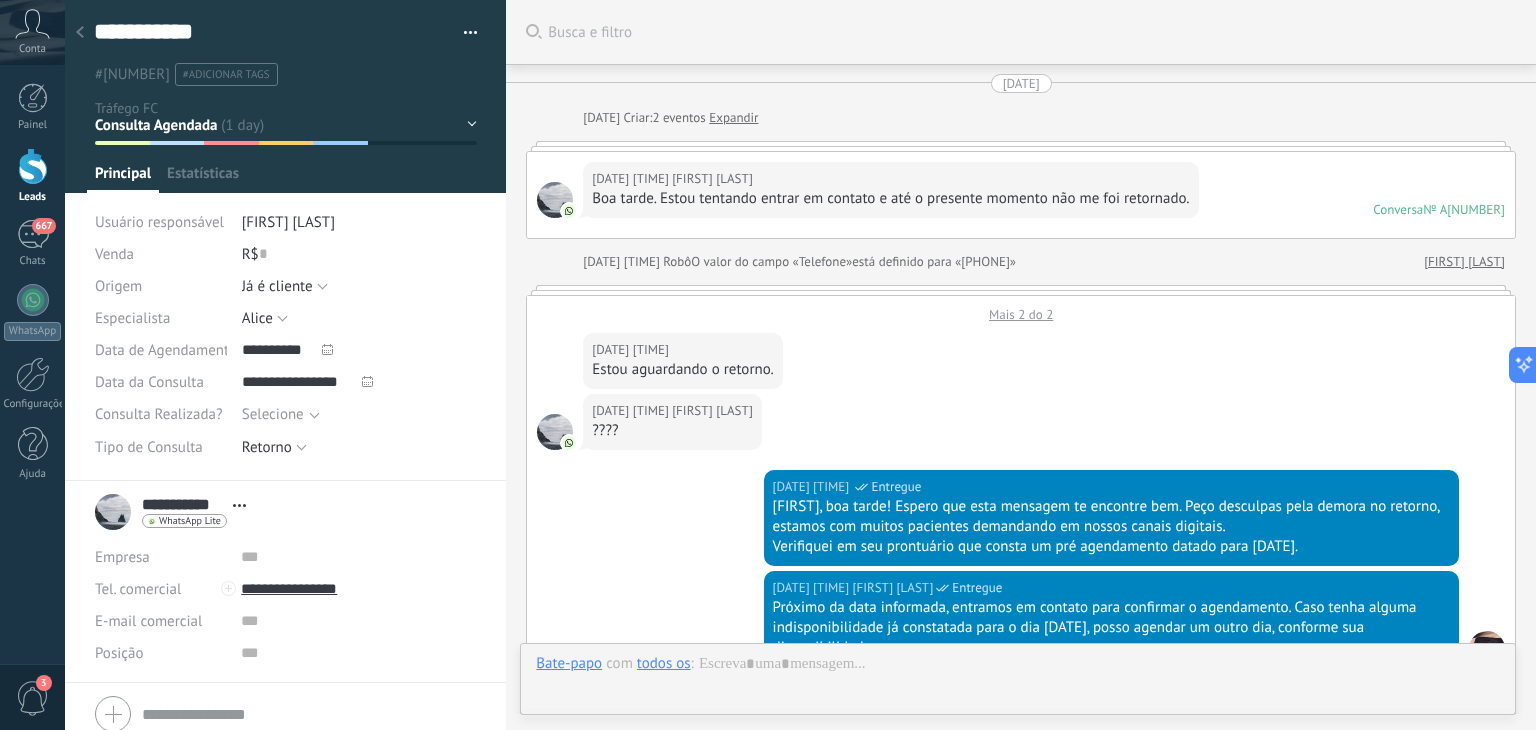 scroll, scrollTop: 29, scrollLeft: 0, axis: vertical 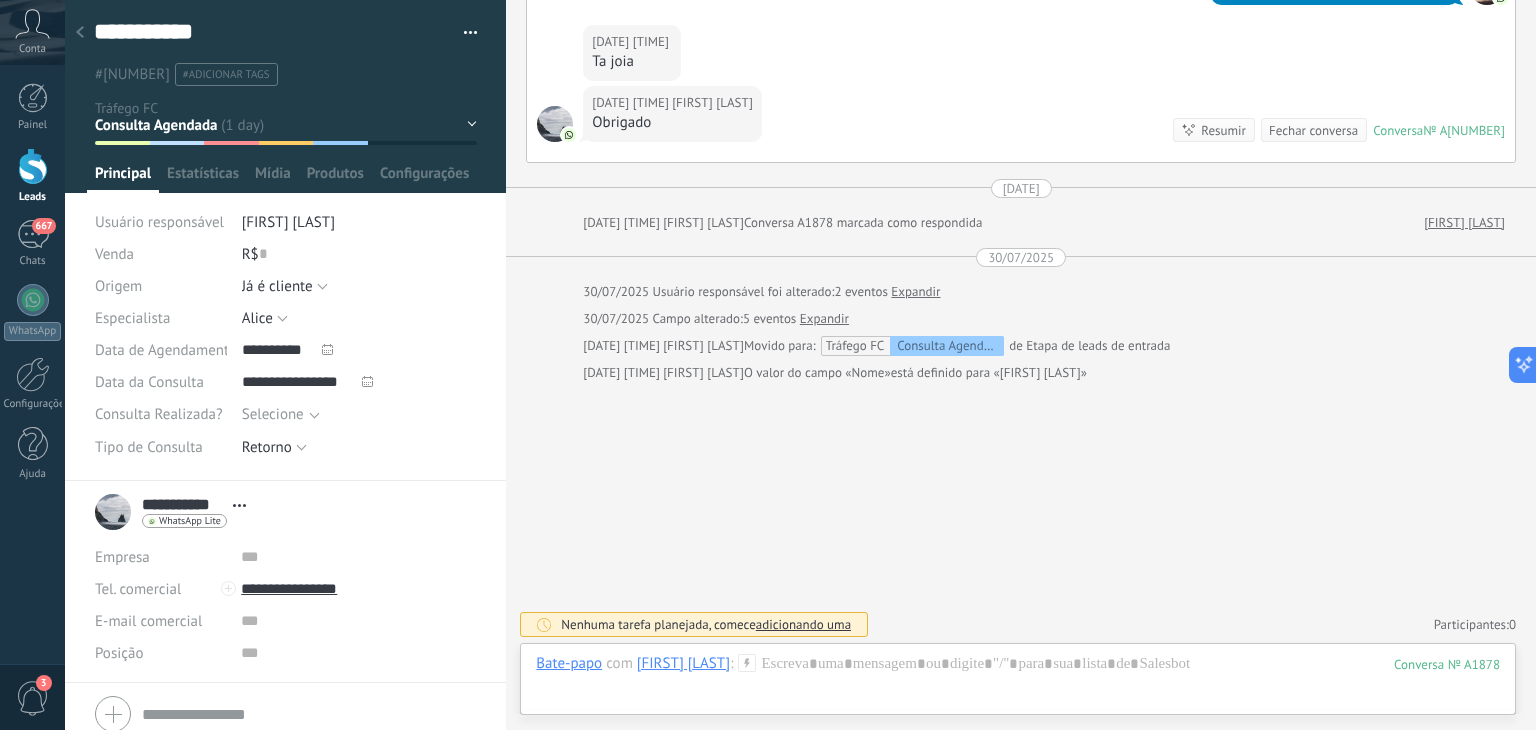 click at bounding box center [80, 33] 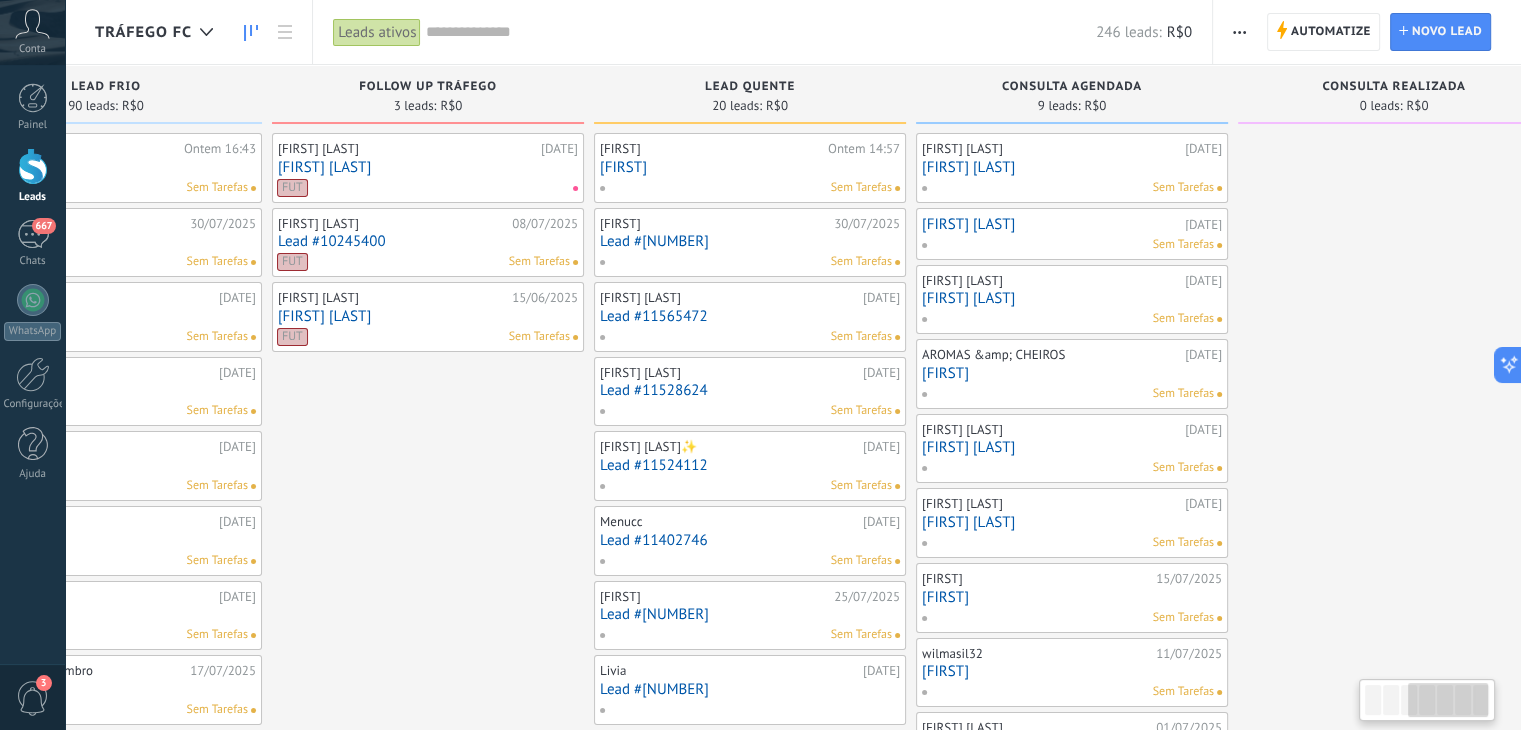 scroll, scrollTop: 0, scrollLeft: 858, axis: horizontal 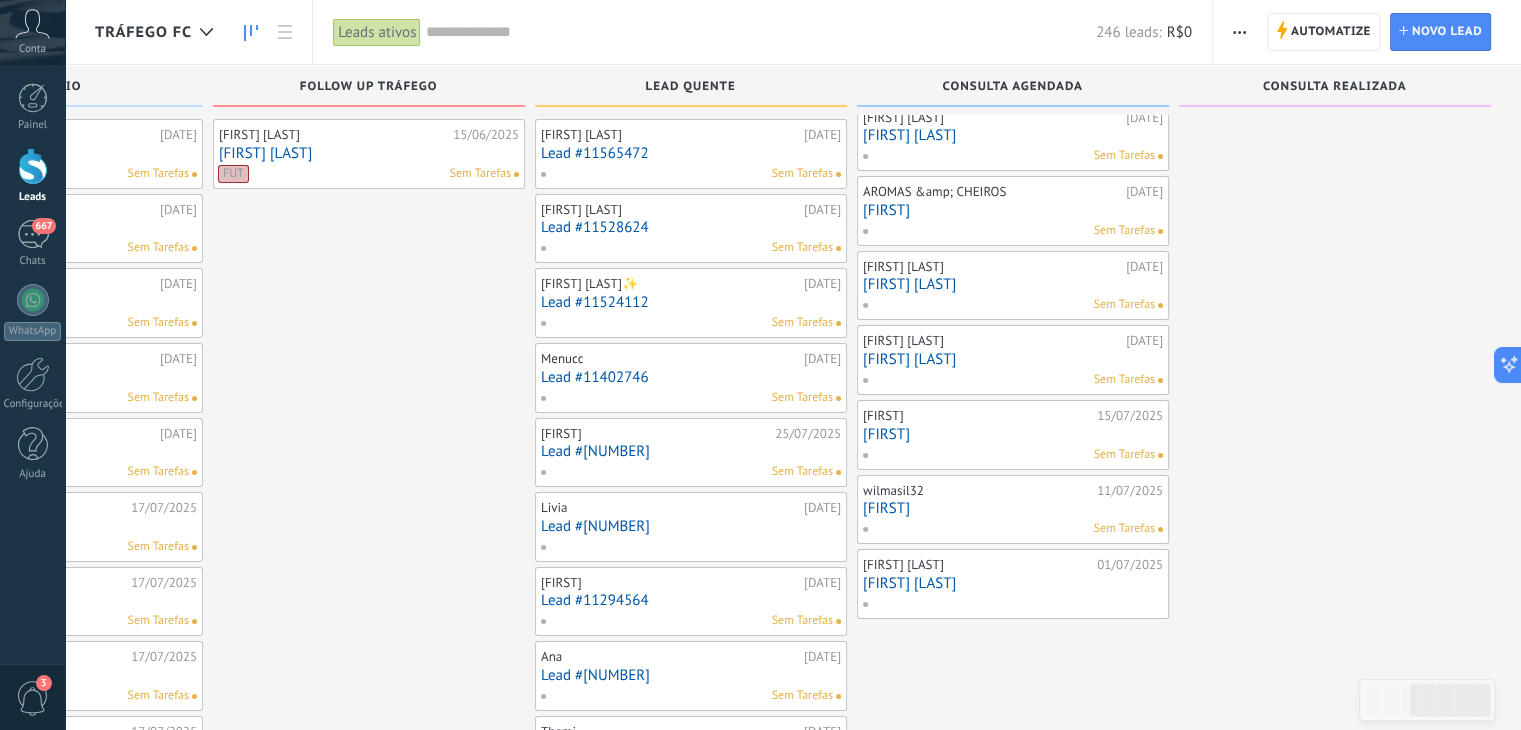 click on "[FIRST]" at bounding box center [1013, 508] 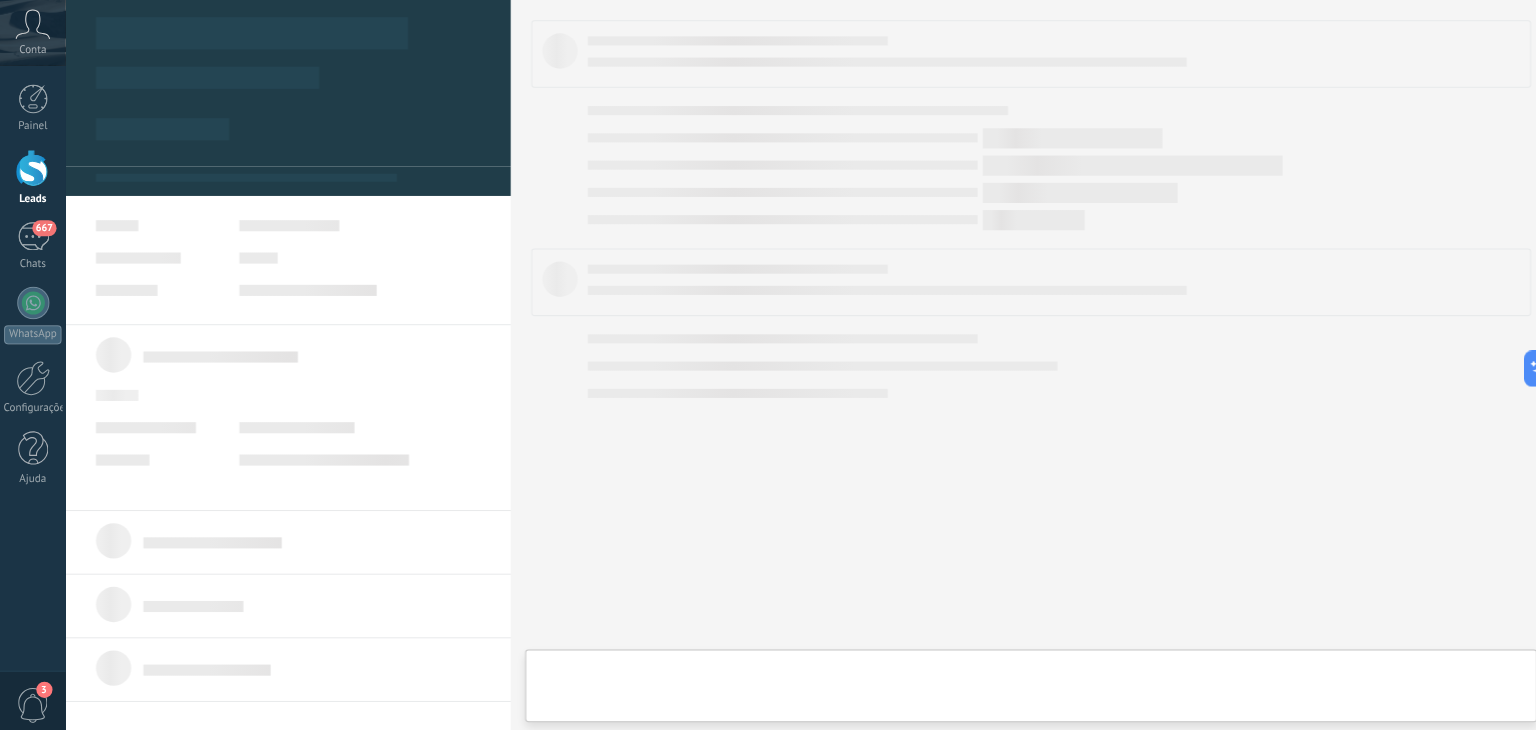 scroll, scrollTop: 0, scrollLeft: 843, axis: horizontal 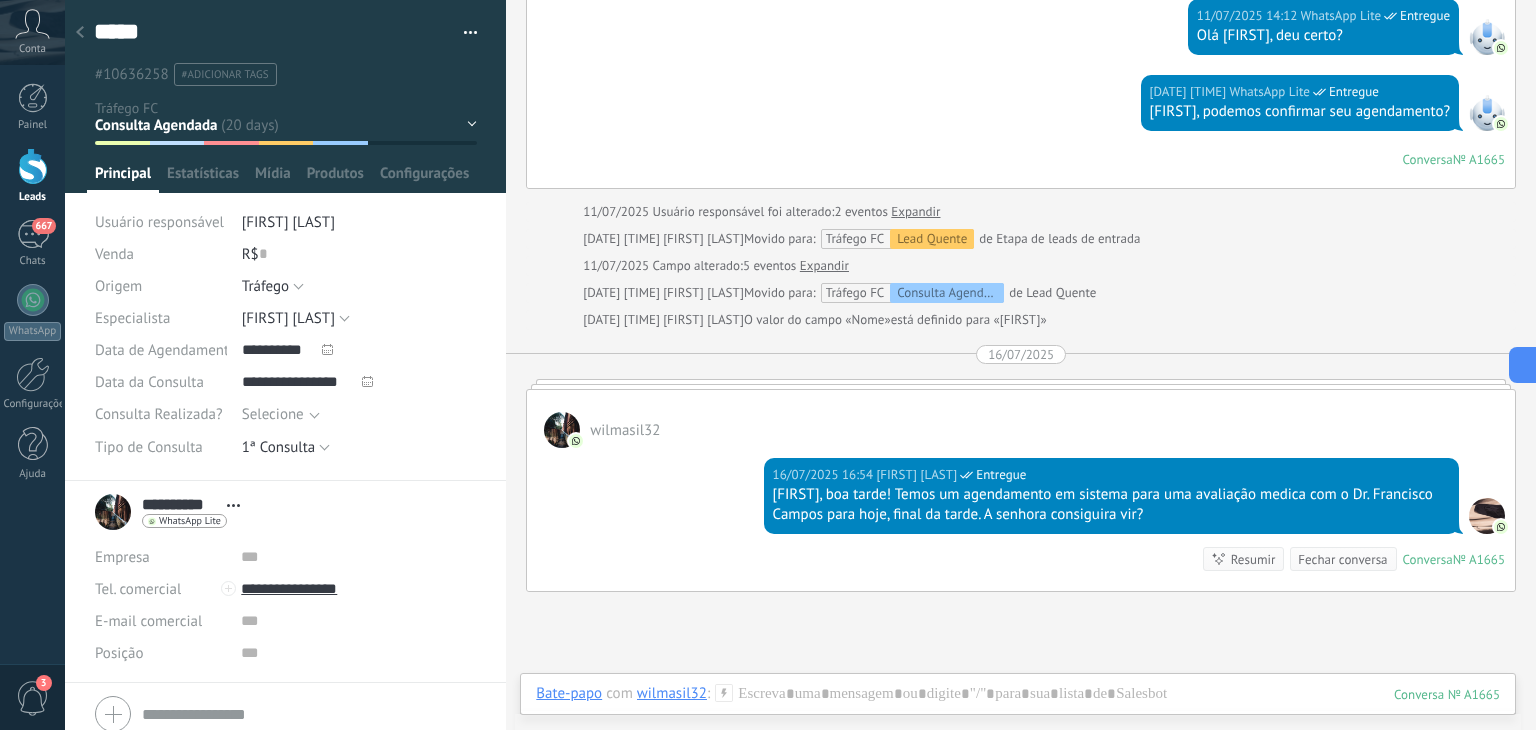 click at bounding box center (80, 33) 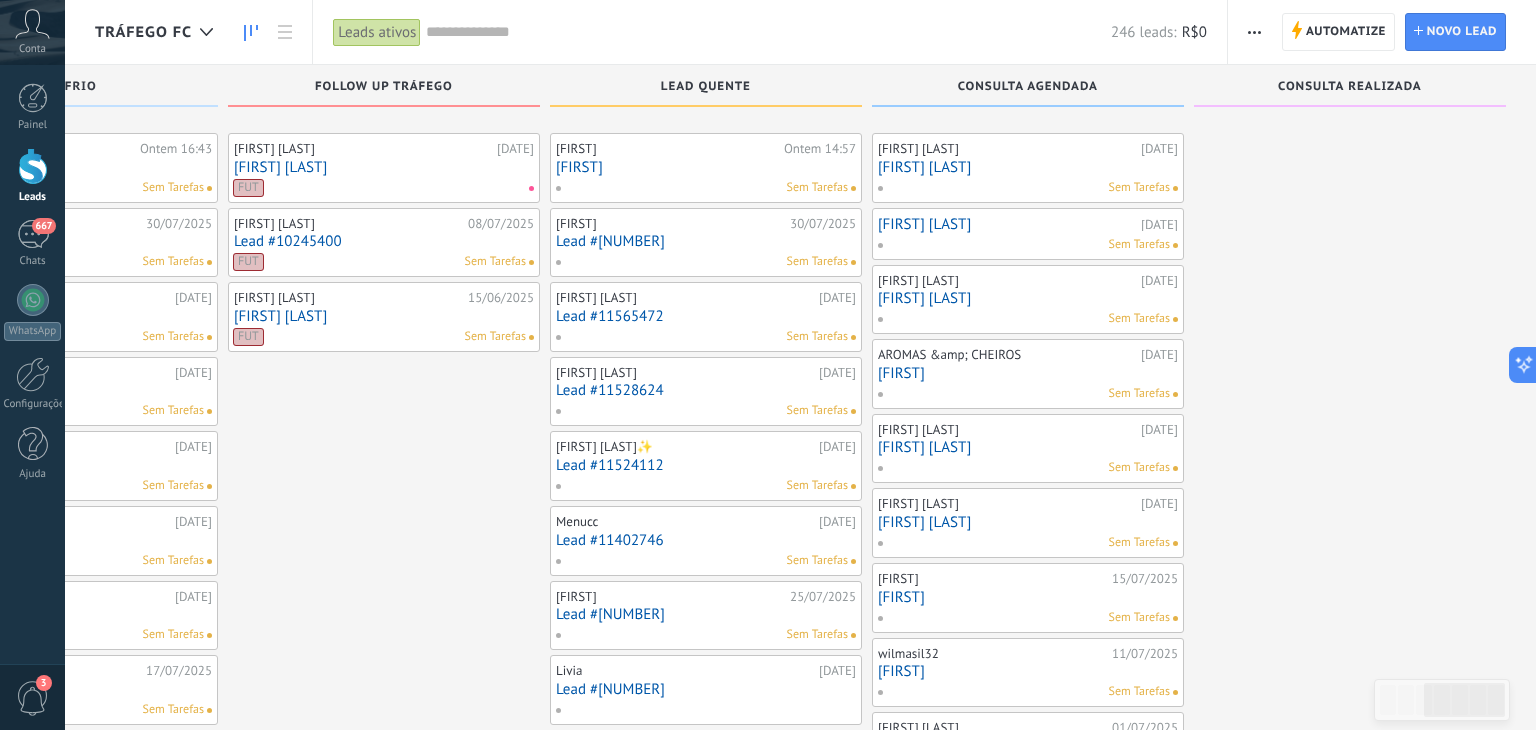 scroll, scrollTop: 163, scrollLeft: 0, axis: vertical 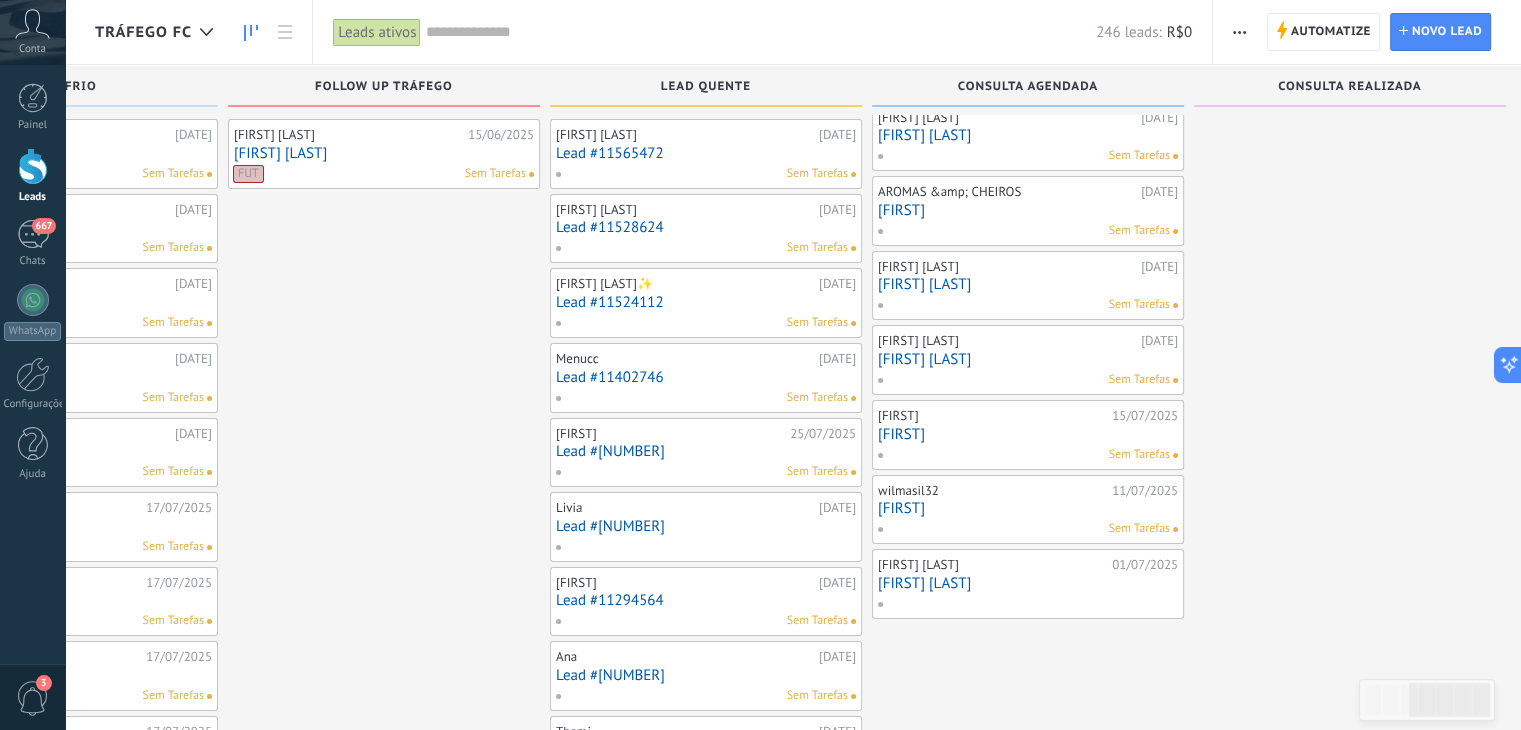 click on "[FIRST]" at bounding box center (1028, 508) 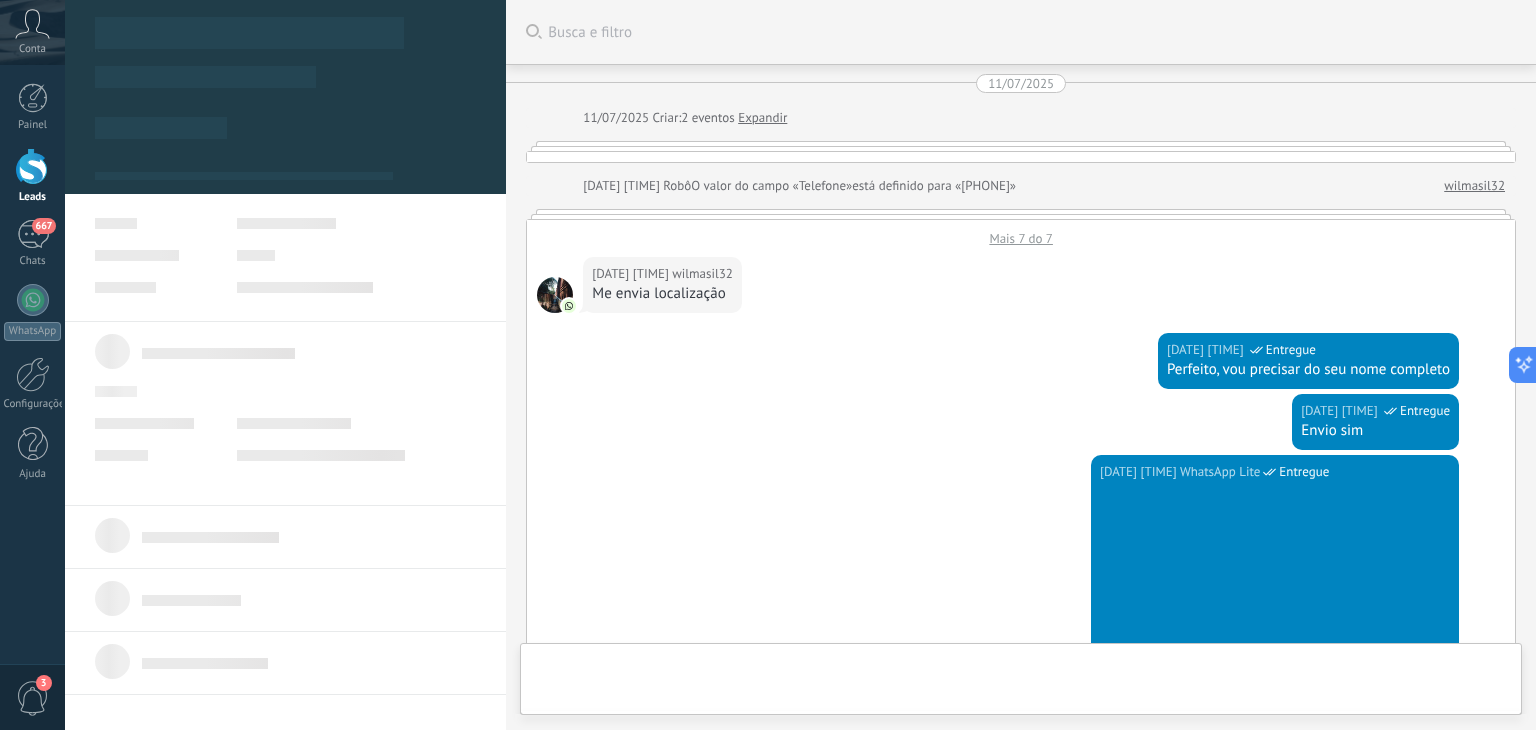 scroll, scrollTop: 0, scrollLeft: 0, axis: both 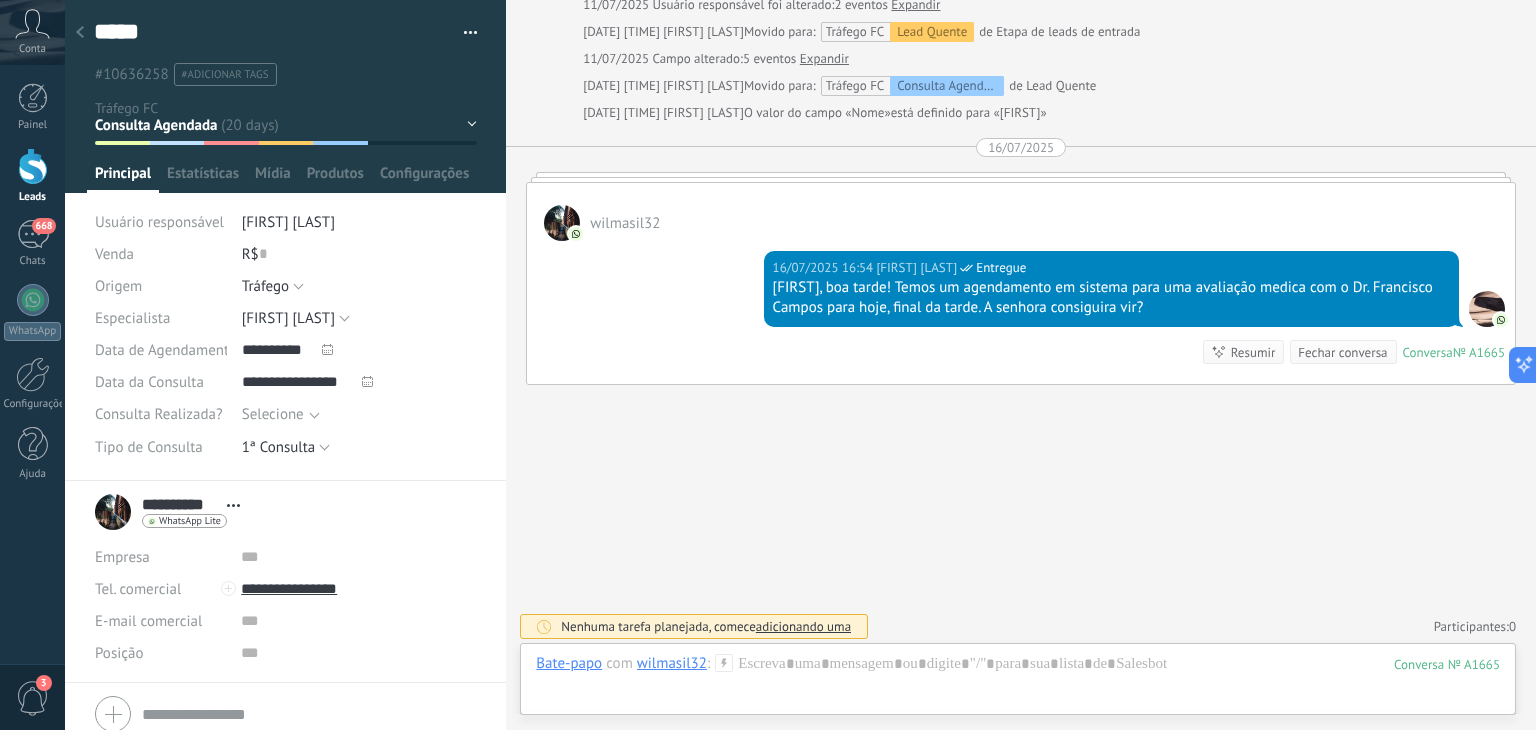 click at bounding box center [80, 33] 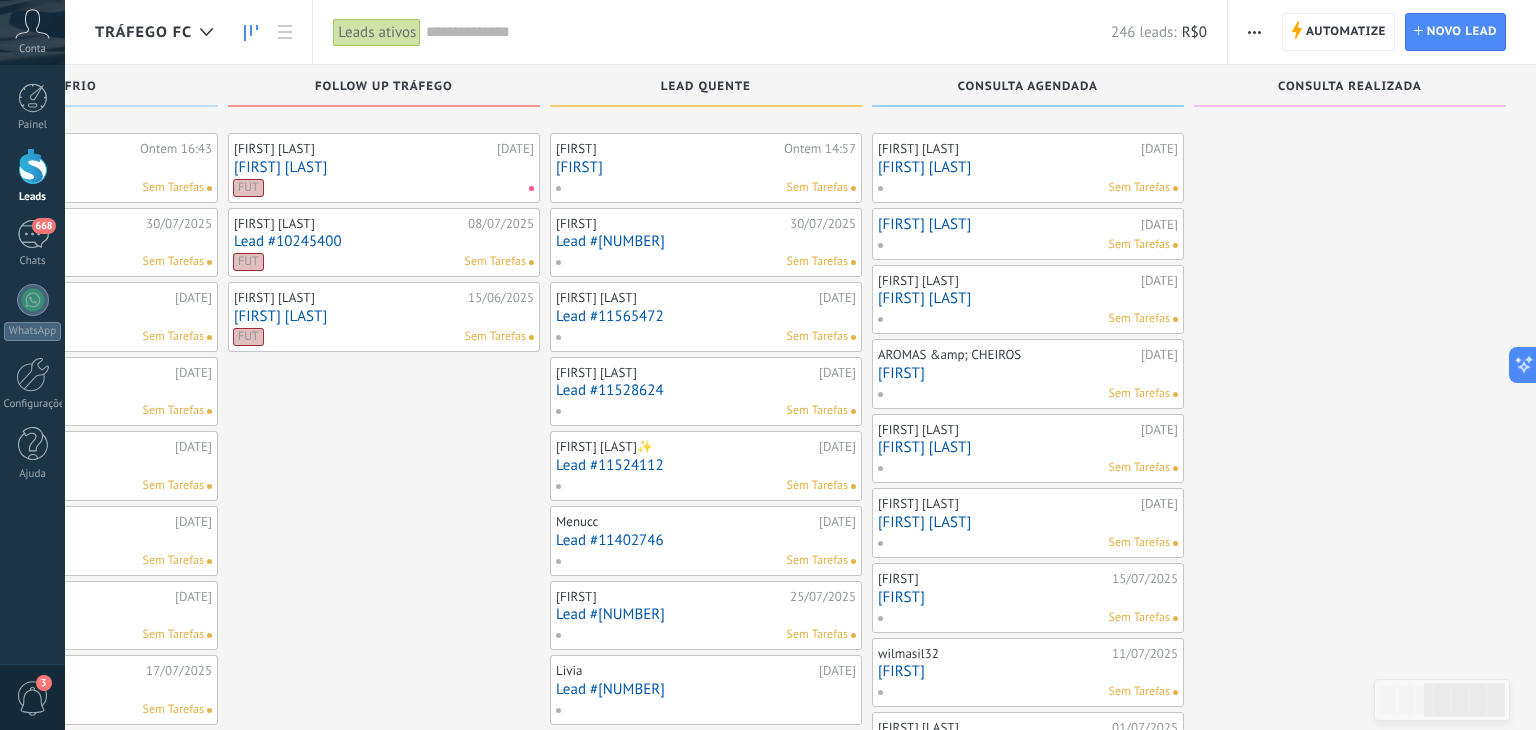 scroll, scrollTop: 163, scrollLeft: 0, axis: vertical 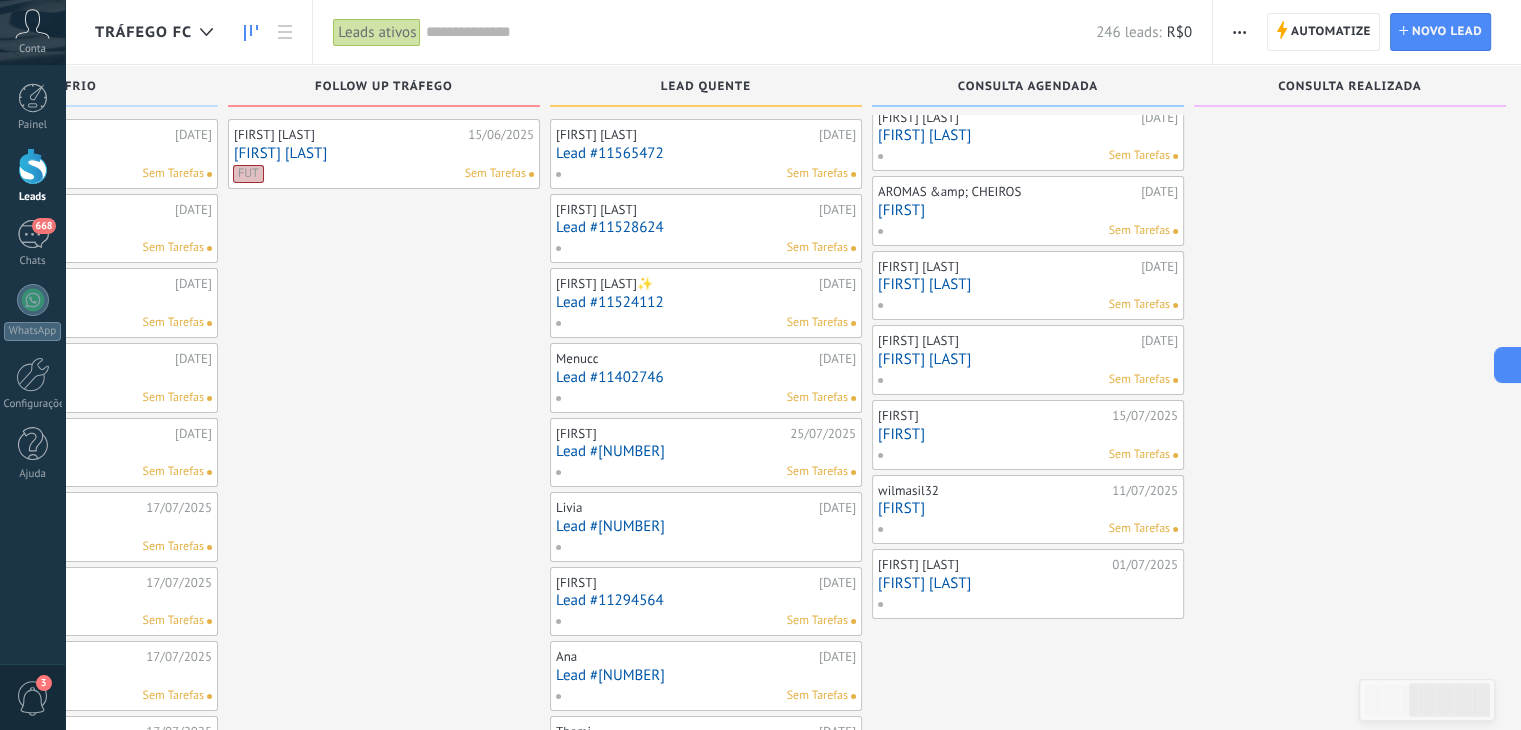 click on "[FIRST] [LAST]" at bounding box center (1028, 583) 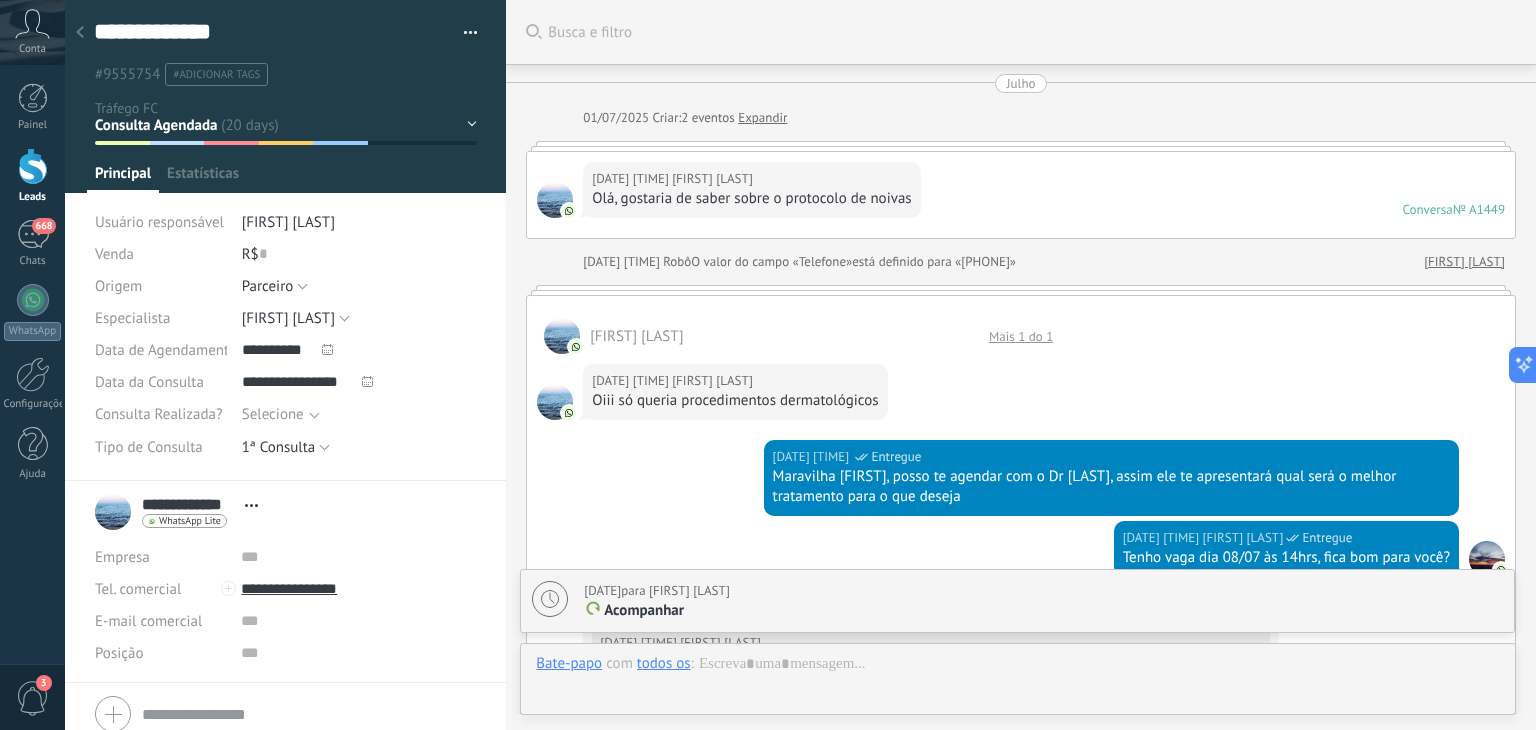 scroll, scrollTop: 0, scrollLeft: 0, axis: both 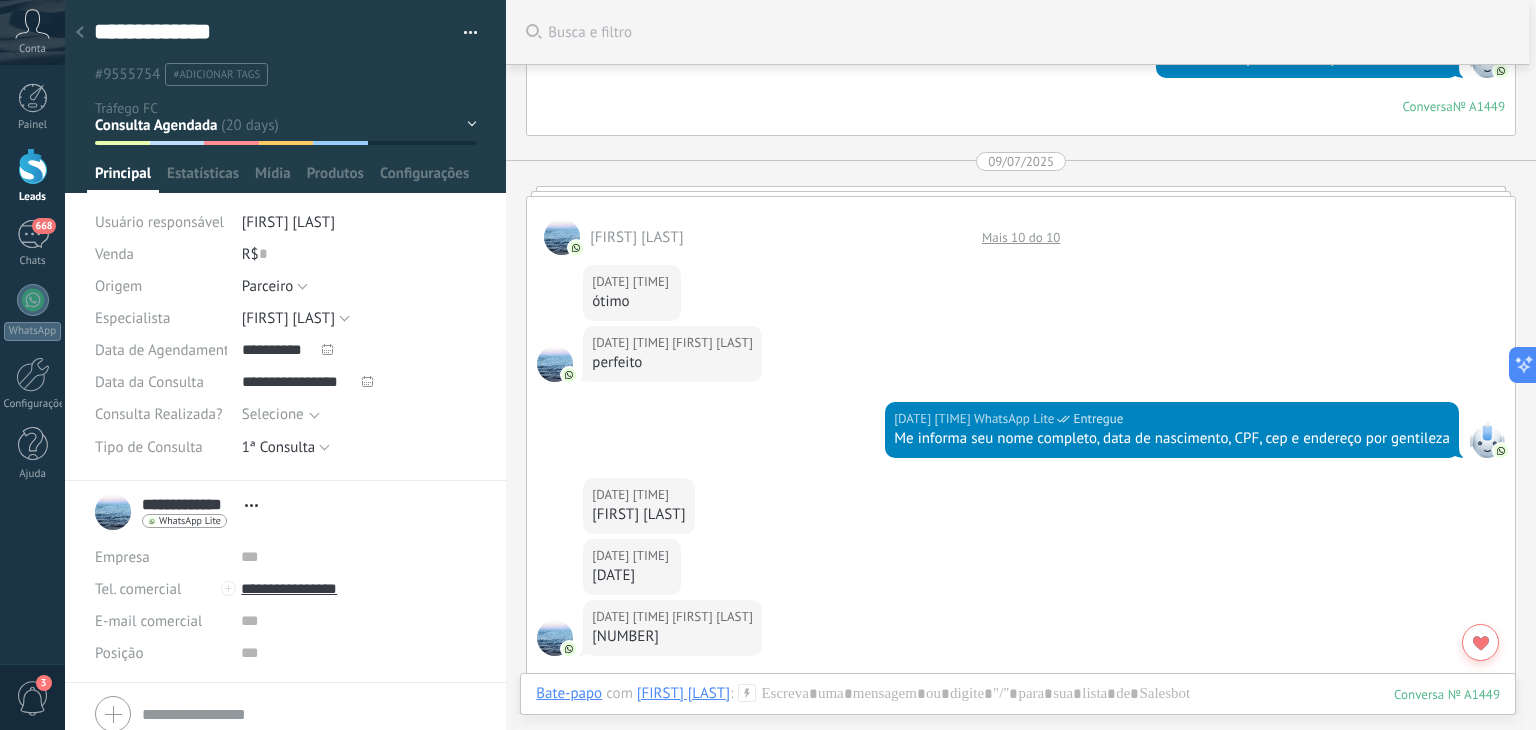 click on "[DATE] [TIME] [FIRST] perfeito" at bounding box center (1021, 364) 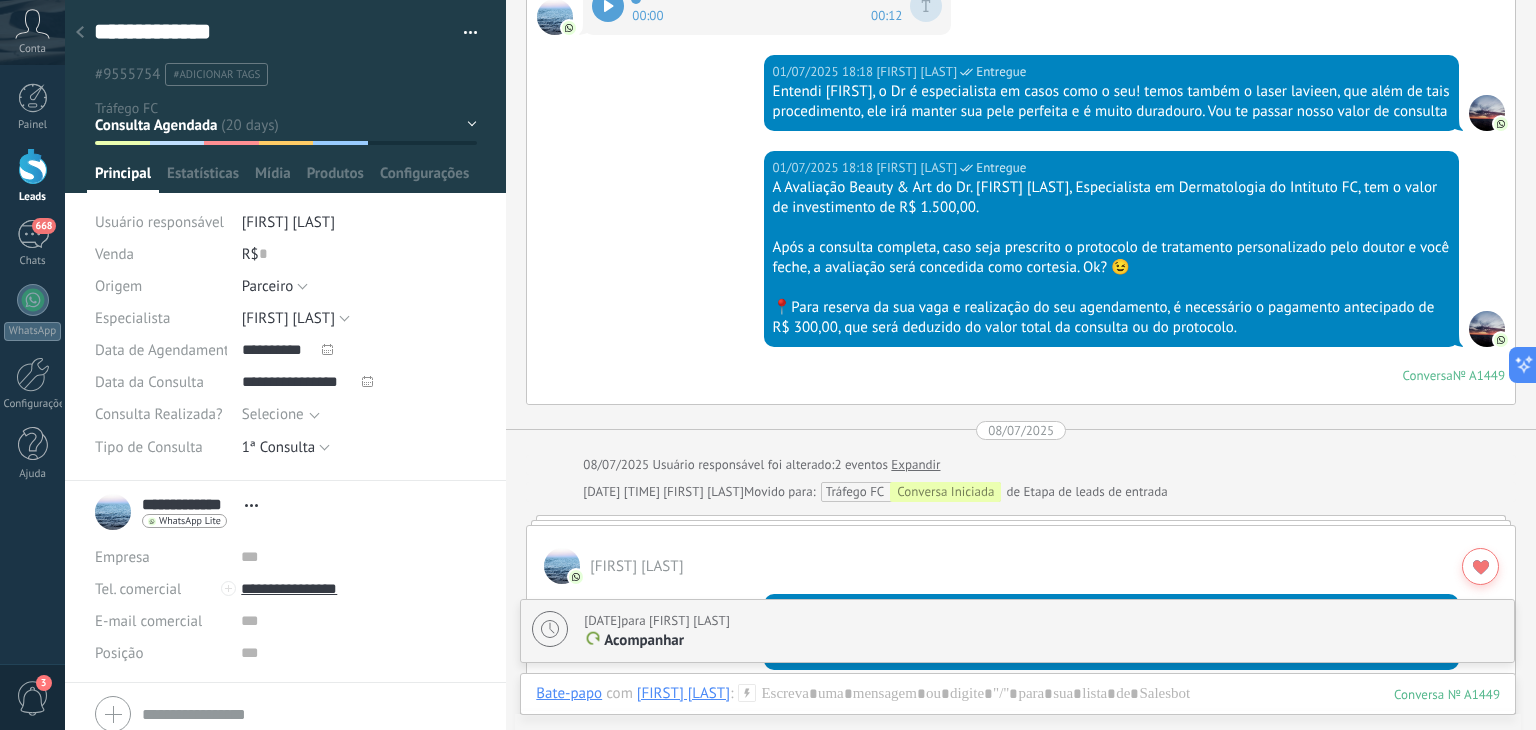 scroll, scrollTop: 1067, scrollLeft: 0, axis: vertical 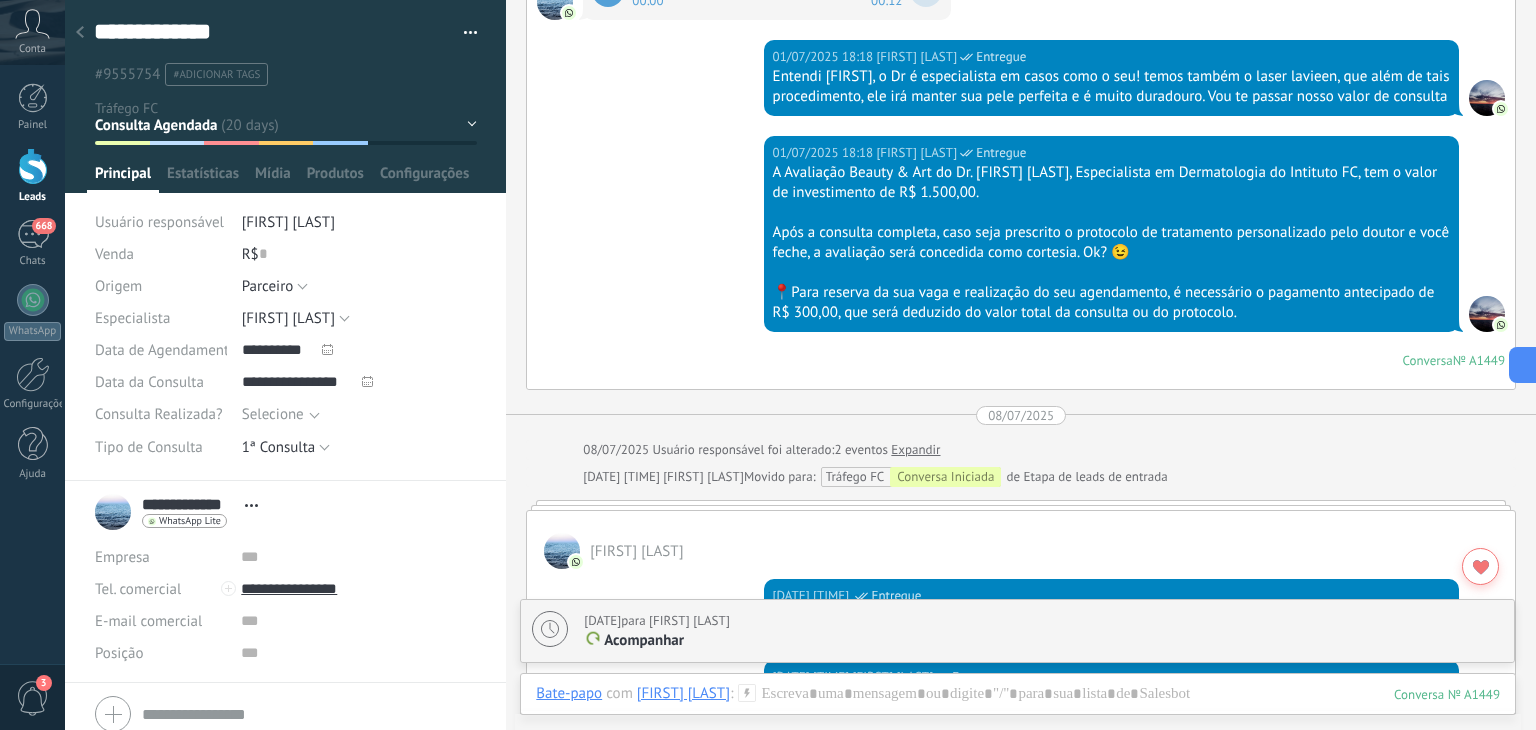 click 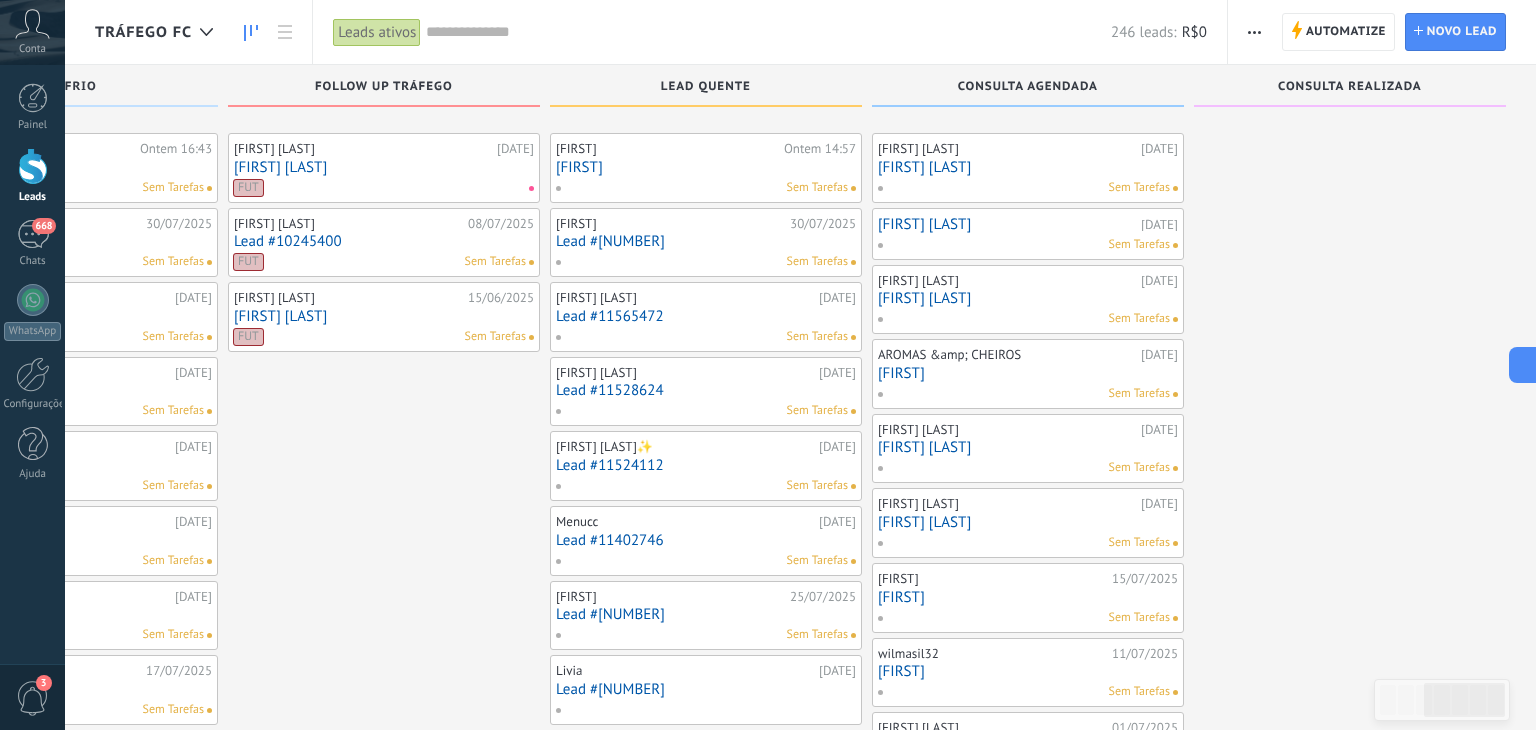 scroll, scrollTop: 163, scrollLeft: 0, axis: vertical 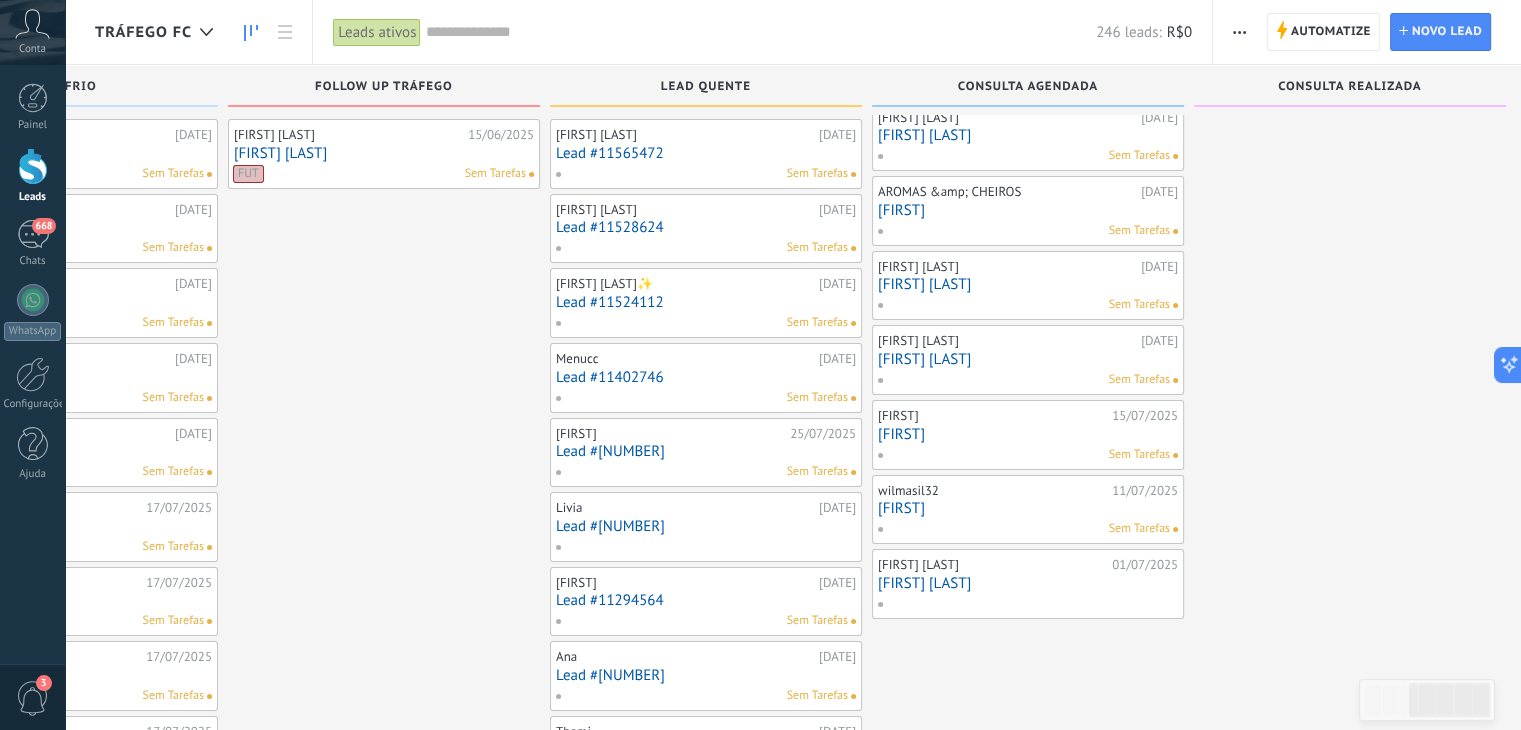 click on "[FIRST]" at bounding box center [1028, 434] 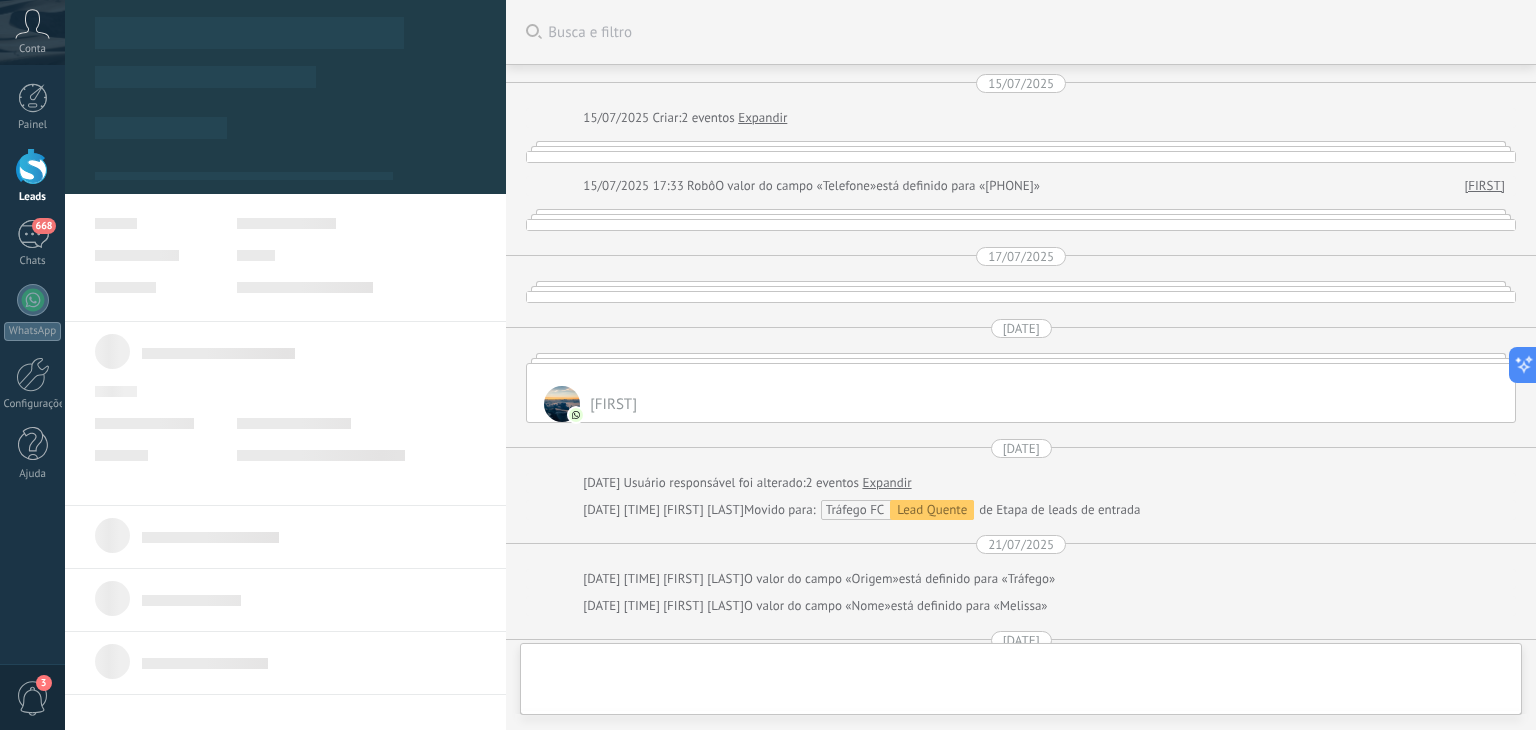 scroll, scrollTop: 0, scrollLeft: 0, axis: both 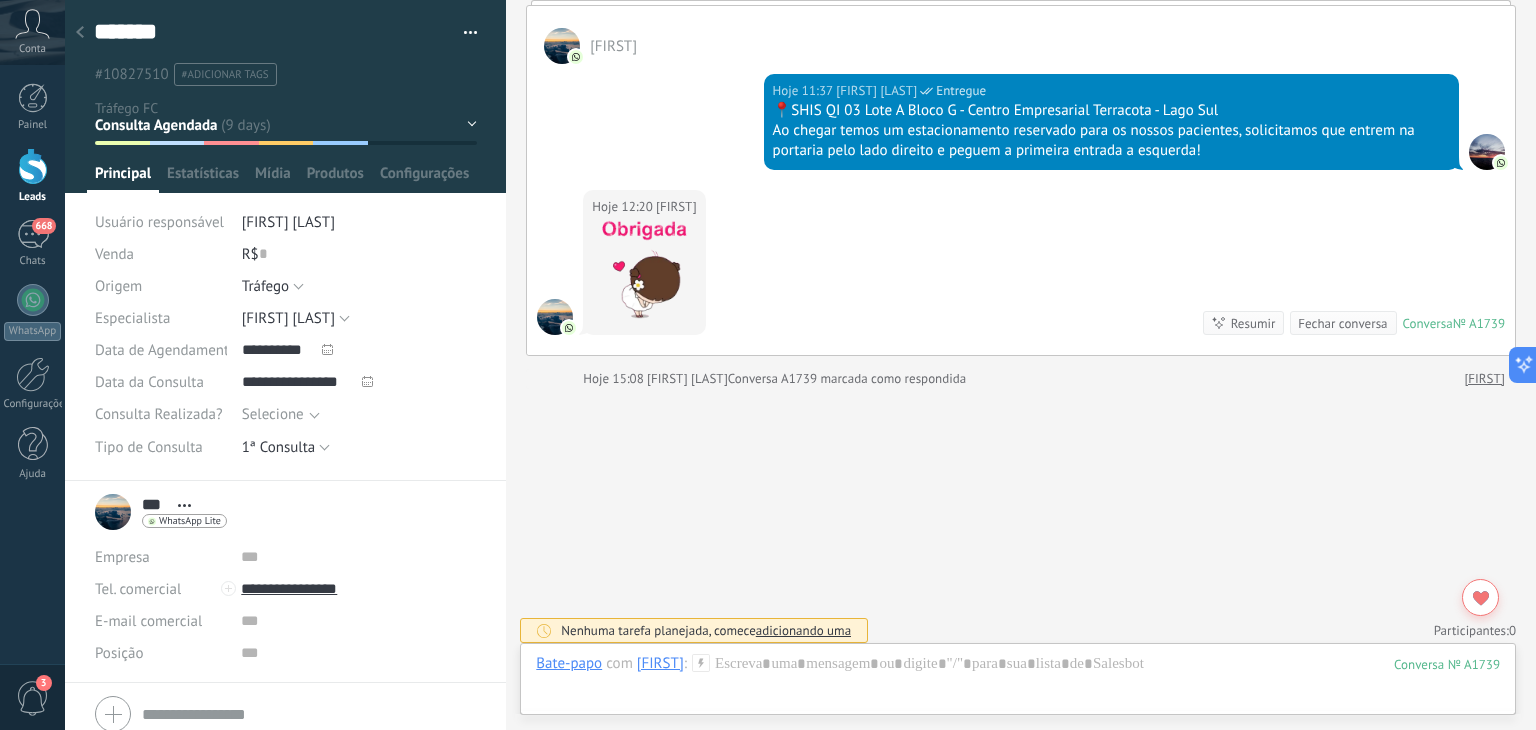 click at bounding box center (80, 33) 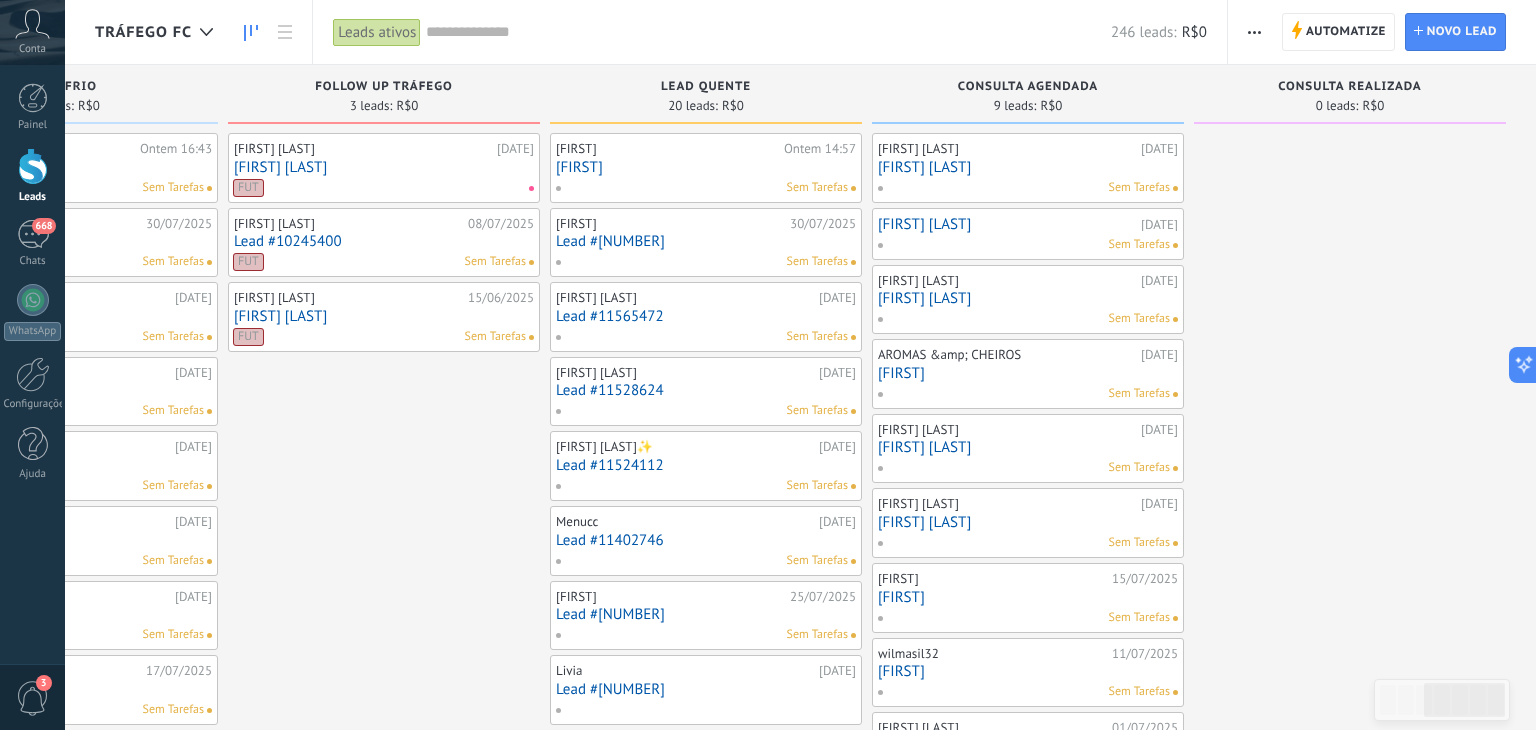 scroll, scrollTop: 163, scrollLeft: 0, axis: vertical 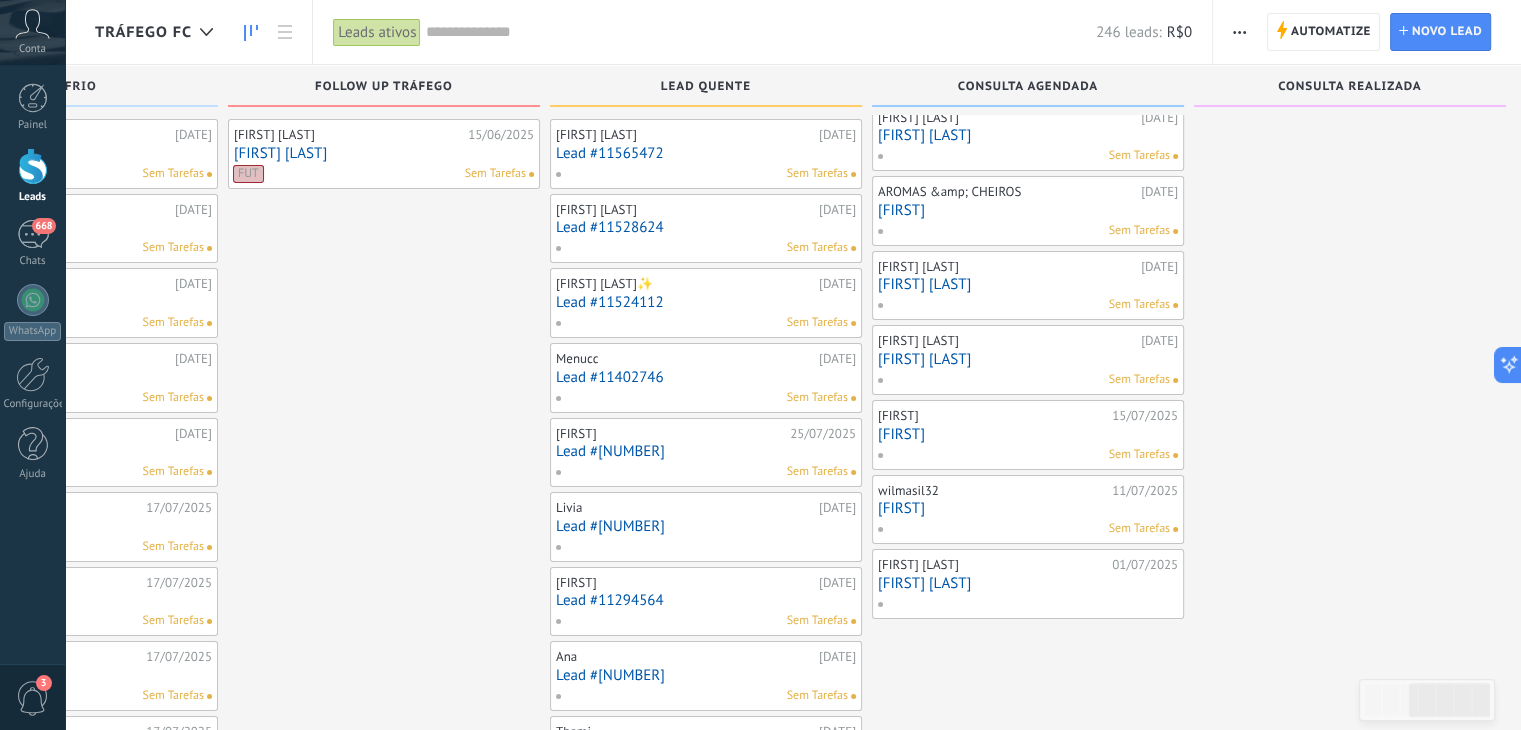 click on "[FIRST] [LAST]" at bounding box center (1028, 359) 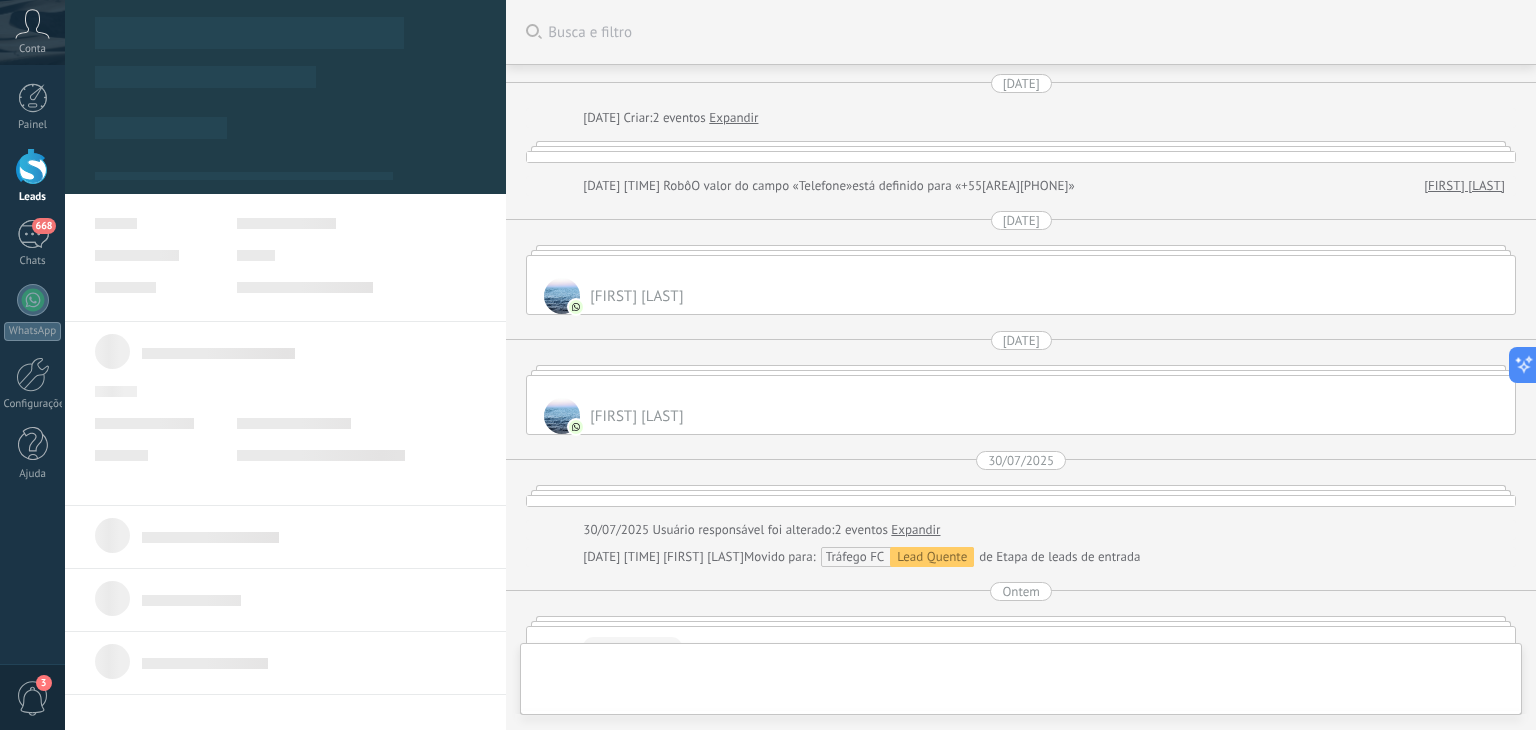 scroll, scrollTop: 0, scrollLeft: 0, axis: both 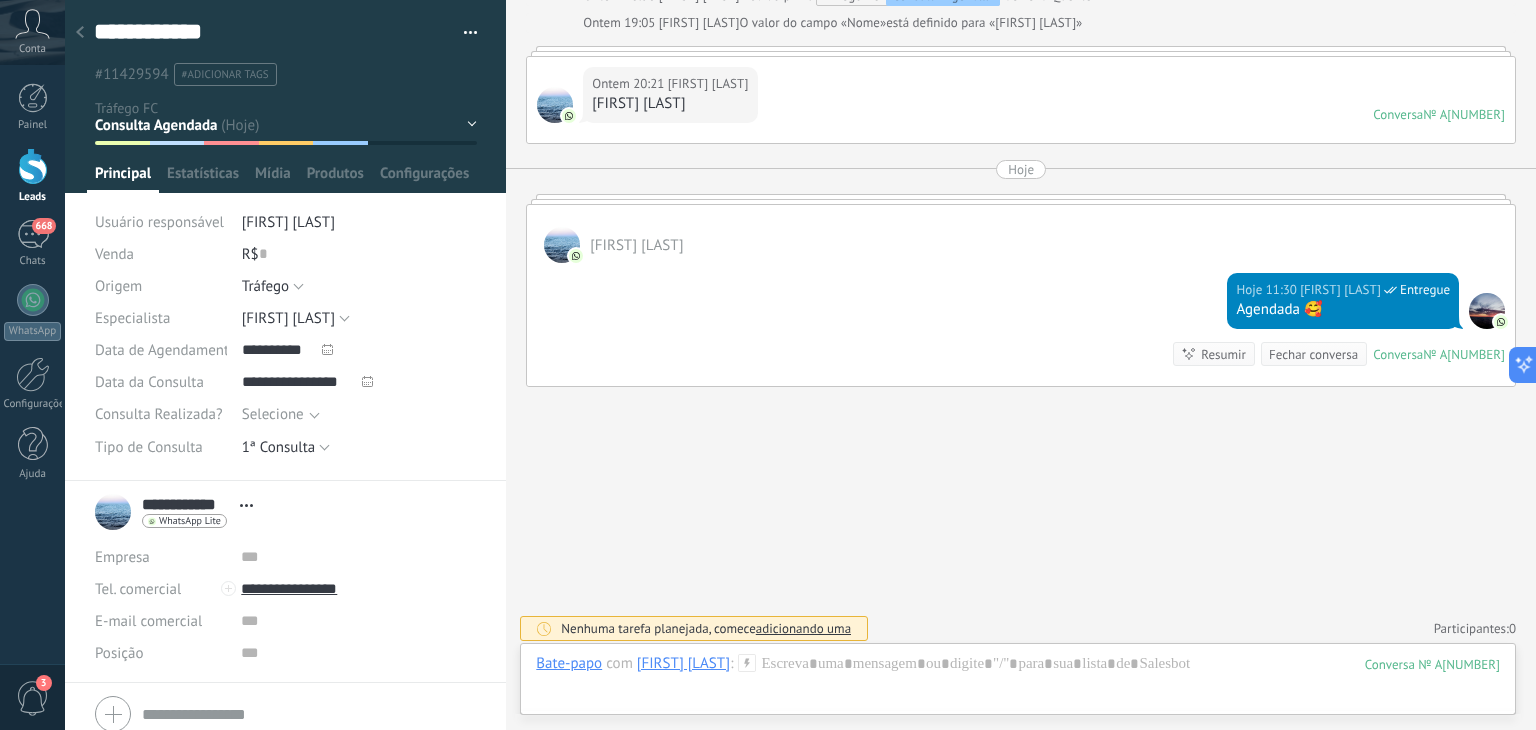 click 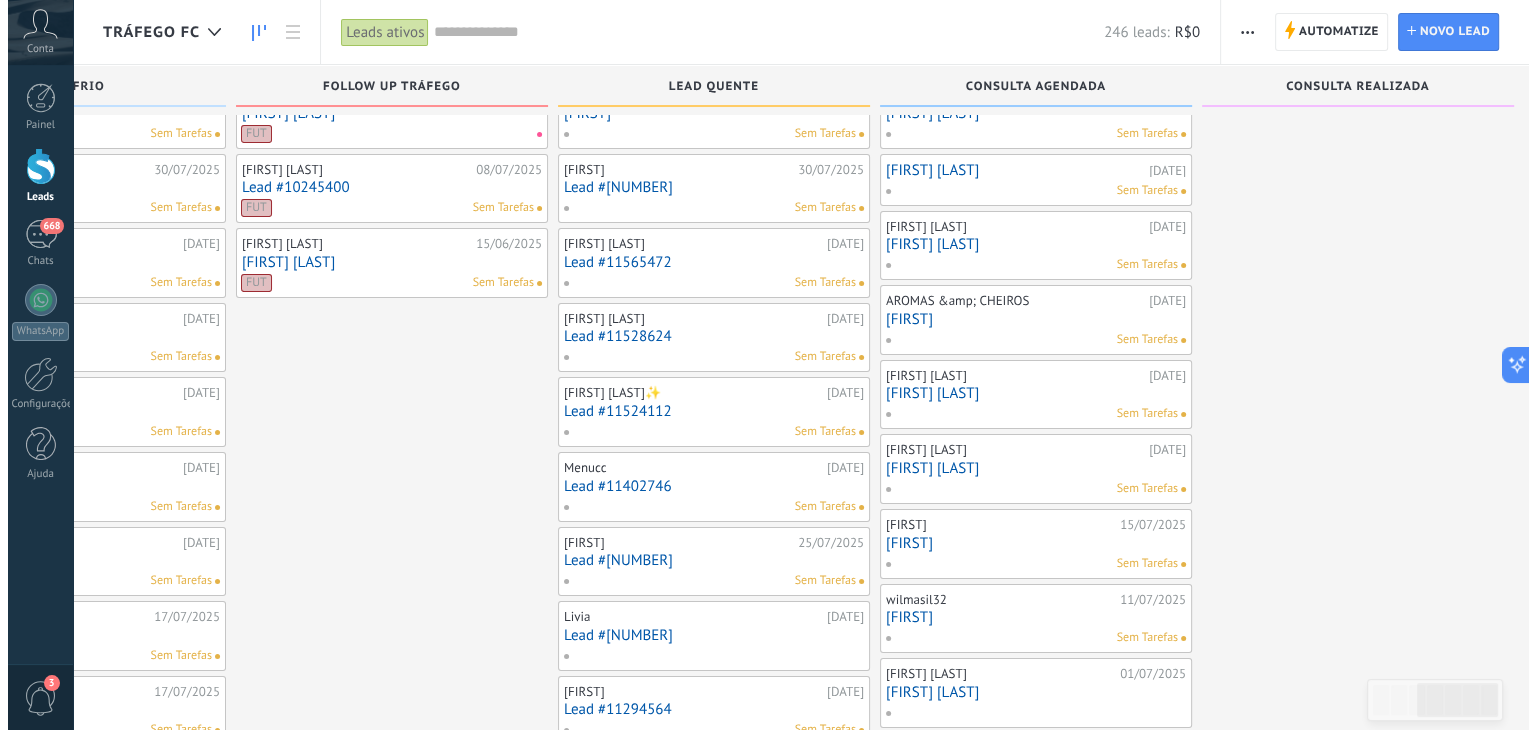 scroll, scrollTop: 31, scrollLeft: 0, axis: vertical 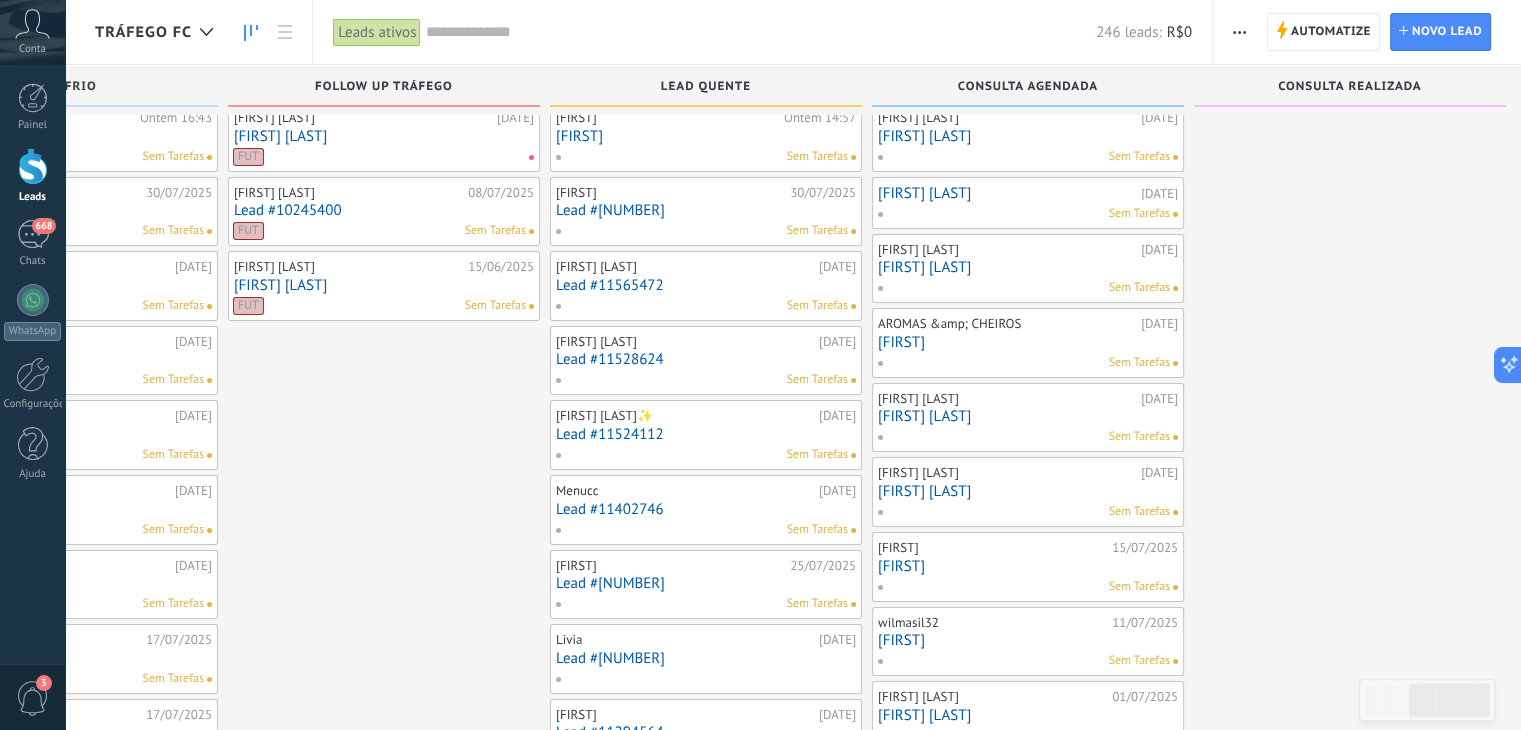 click on "[FIRST] [LAST]" at bounding box center [1028, 416] 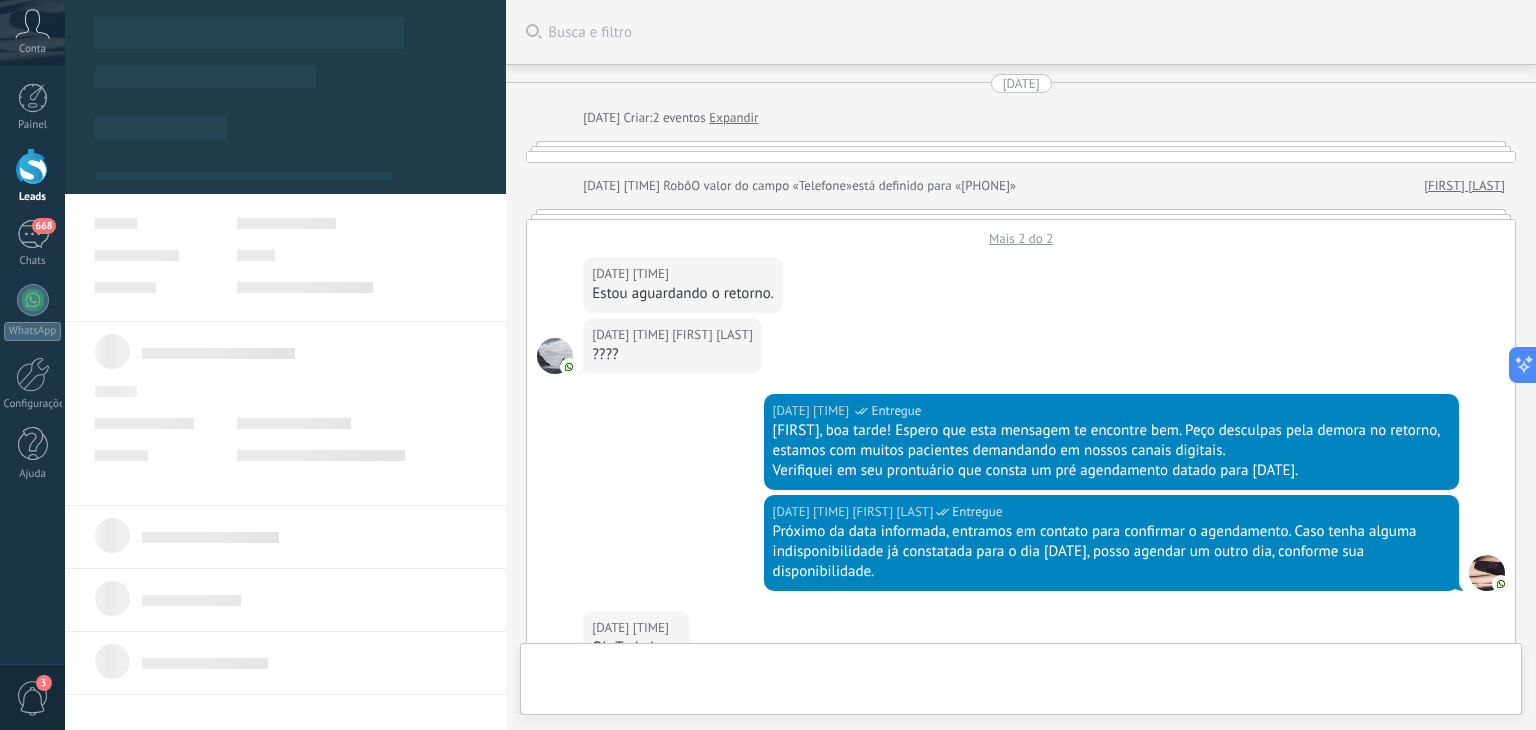 scroll, scrollTop: 0, scrollLeft: 0, axis: both 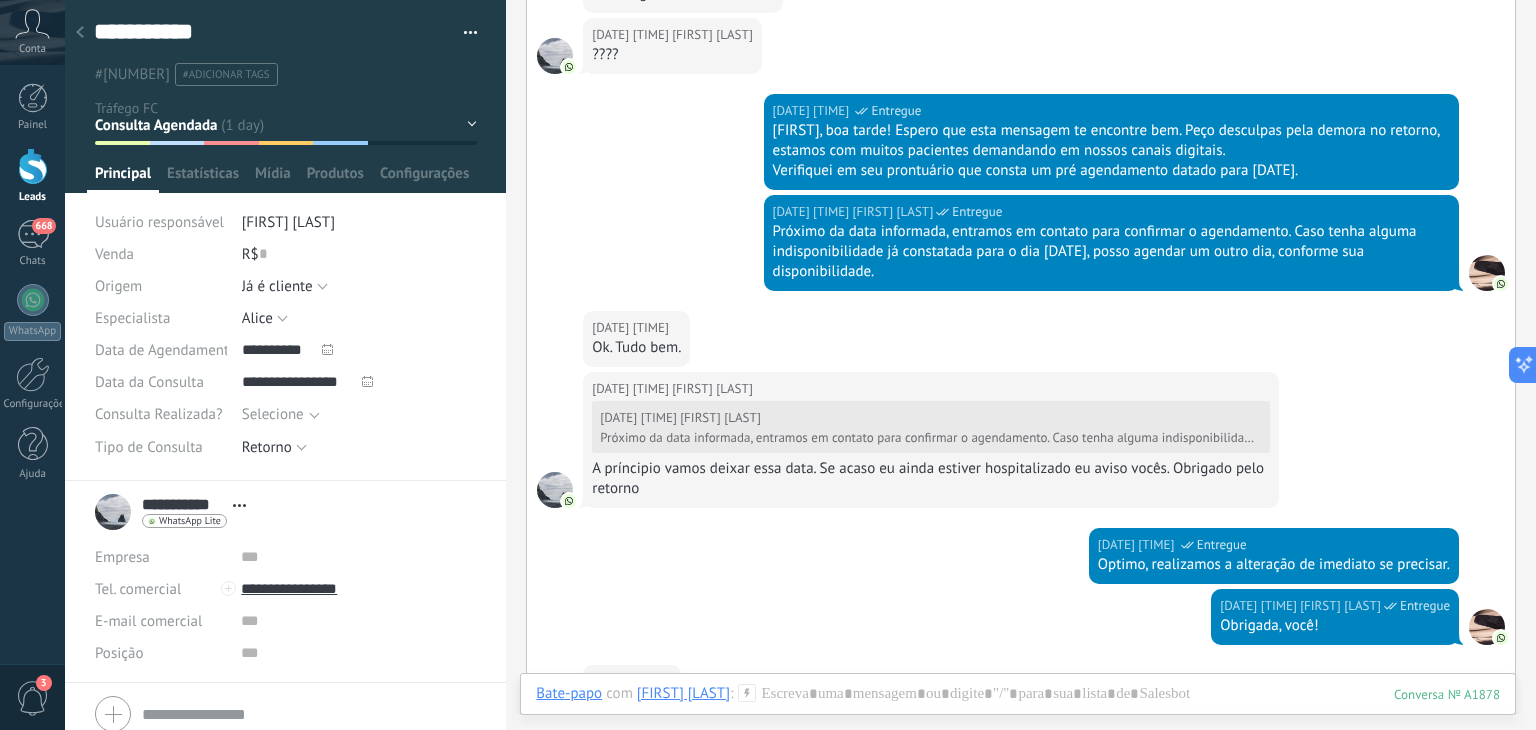 click on "Próximo da data informada, entramos em contato para confirmar o agendamento. Caso tenha alguma indisponibilidade já constatada para o dia [DATE], posso agendar um outro dia,  conforme sua disponibilidade." at bounding box center [1111, 252] 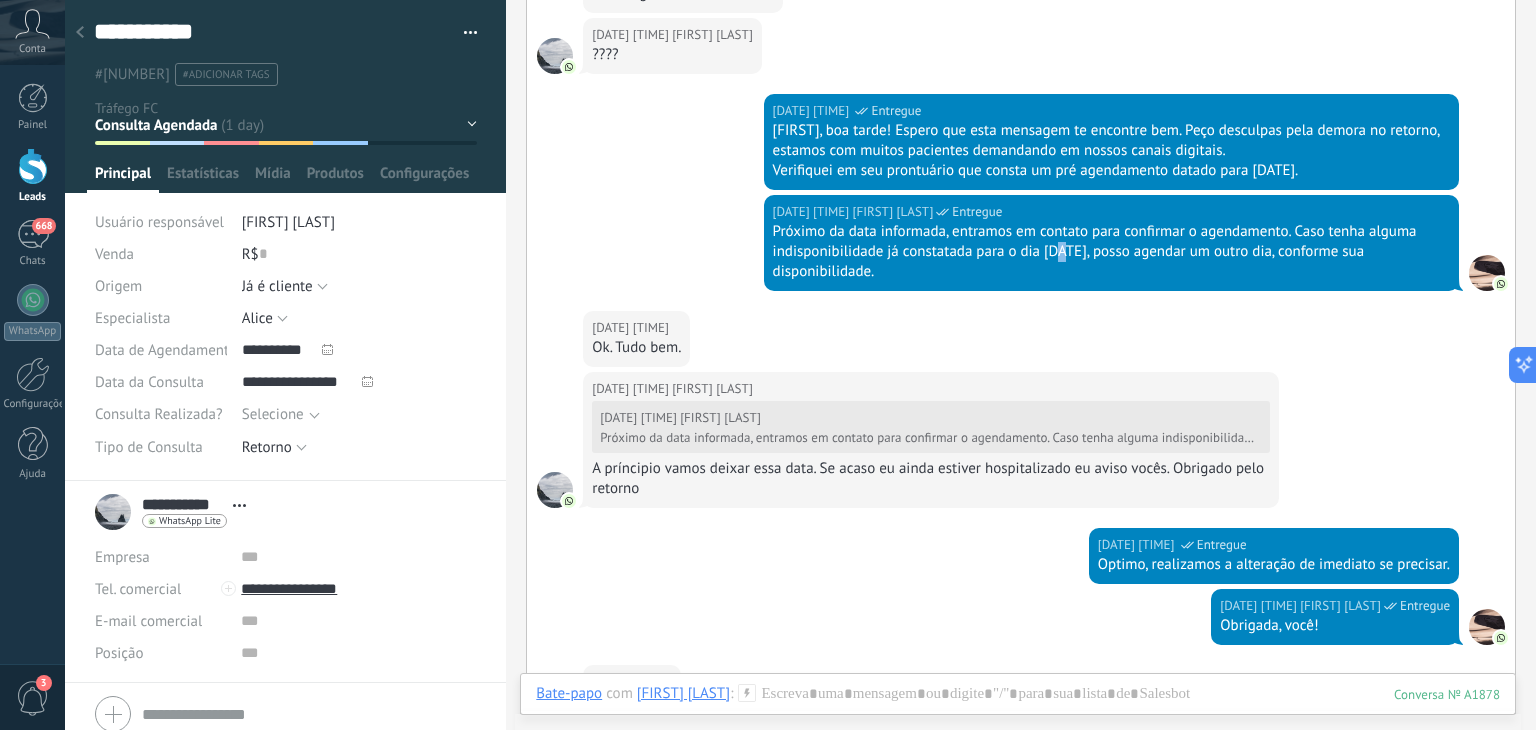 click on "Próximo da data informada, entramos em contato para confirmar o agendamento. Caso tenha alguma indisponibilidade já constatada para o dia [DATE], posso agendar um outro dia,  conforme sua disponibilidade." at bounding box center (1111, 252) 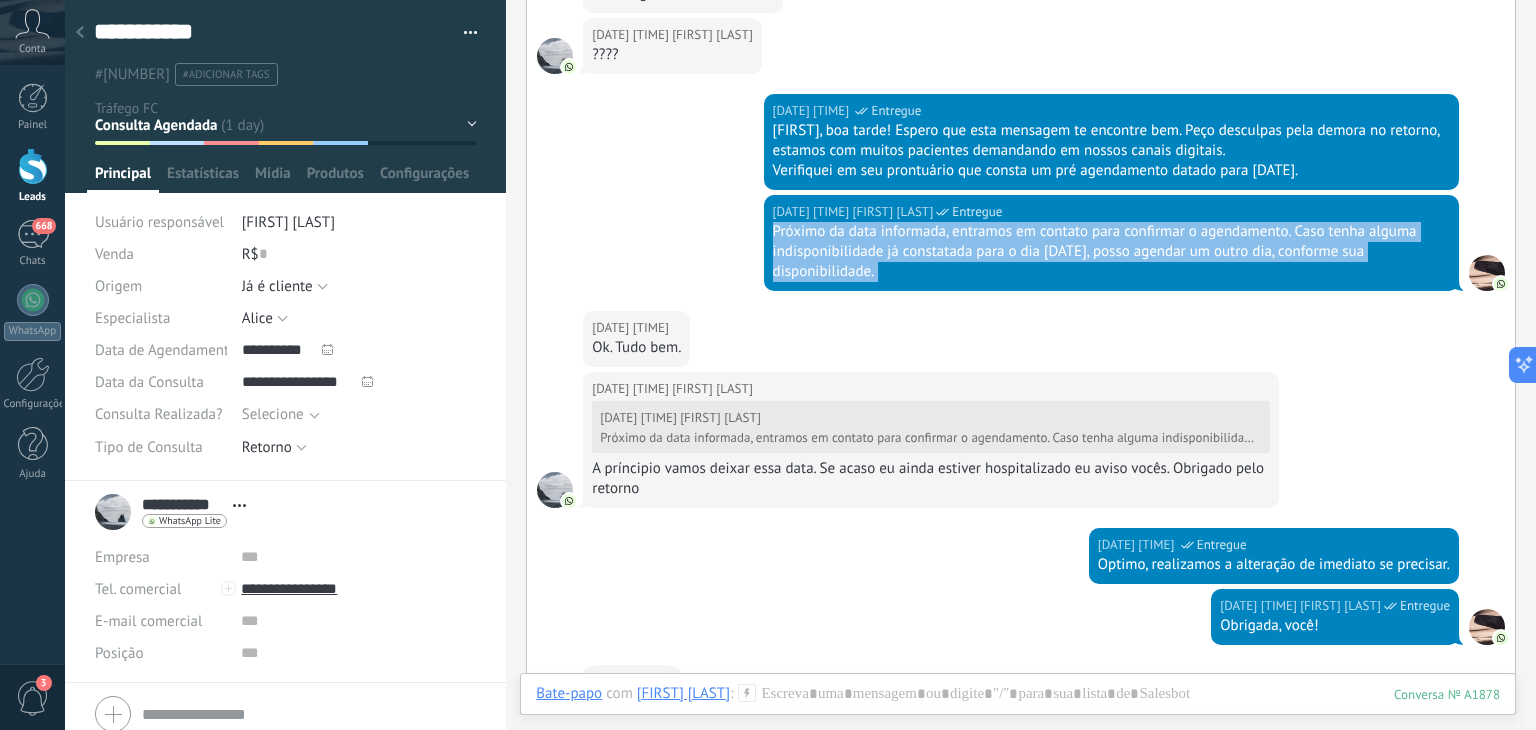 click on "Próximo da data informada, entramos em contato para confirmar o agendamento. Caso tenha alguma indisponibilidade já constatada para o dia [DATE], posso agendar um outro dia,  conforme sua disponibilidade." at bounding box center [1111, 252] 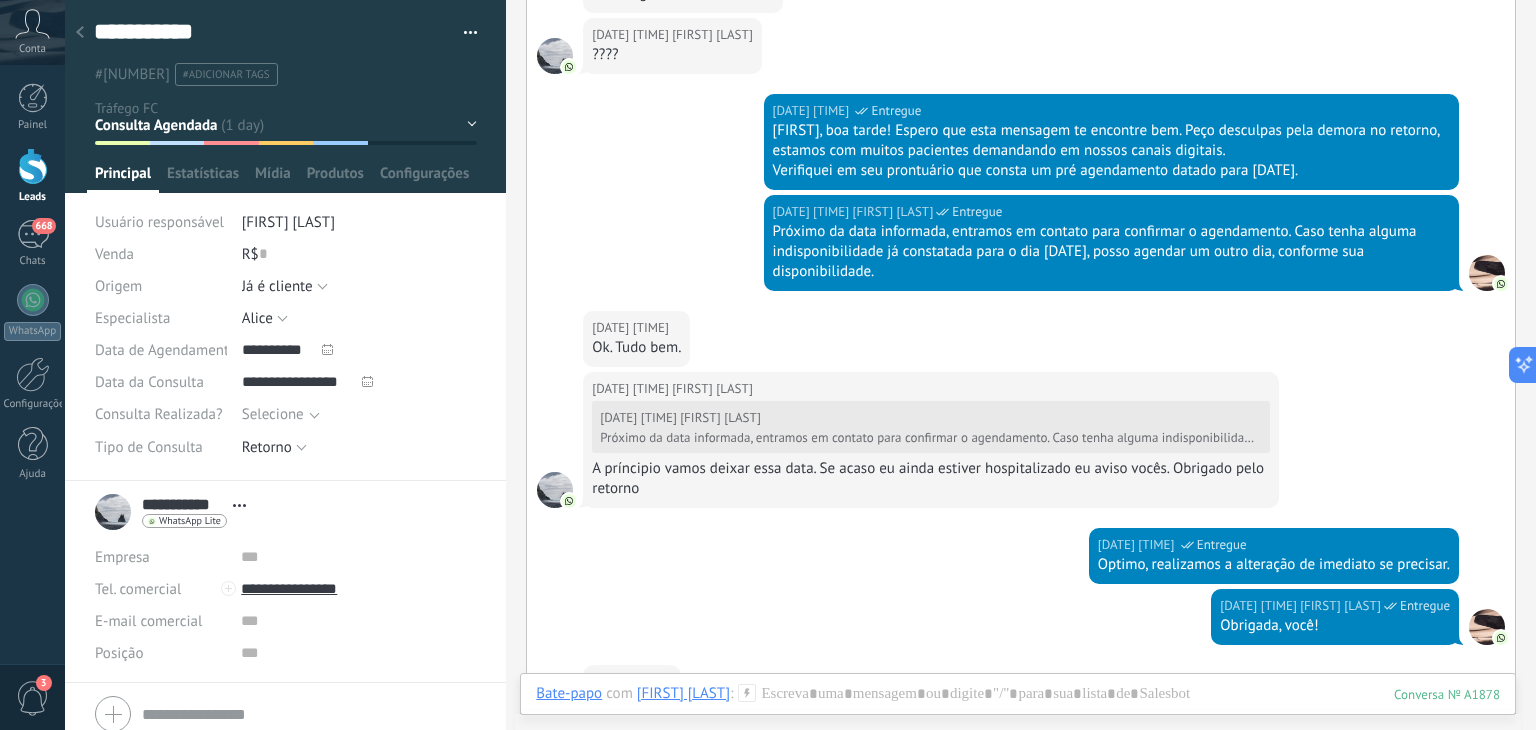 click on "[DATE] [TIME] [FIRST] Campos  Entregue Próximo da data informada, entramos em contato para confirmar o agendamento. Caso tenha alguma indisponibilidade já constatada para o dia [DATE], posso agendar um outro dia,  conforme sua disponibilidade." at bounding box center (1021, 253) 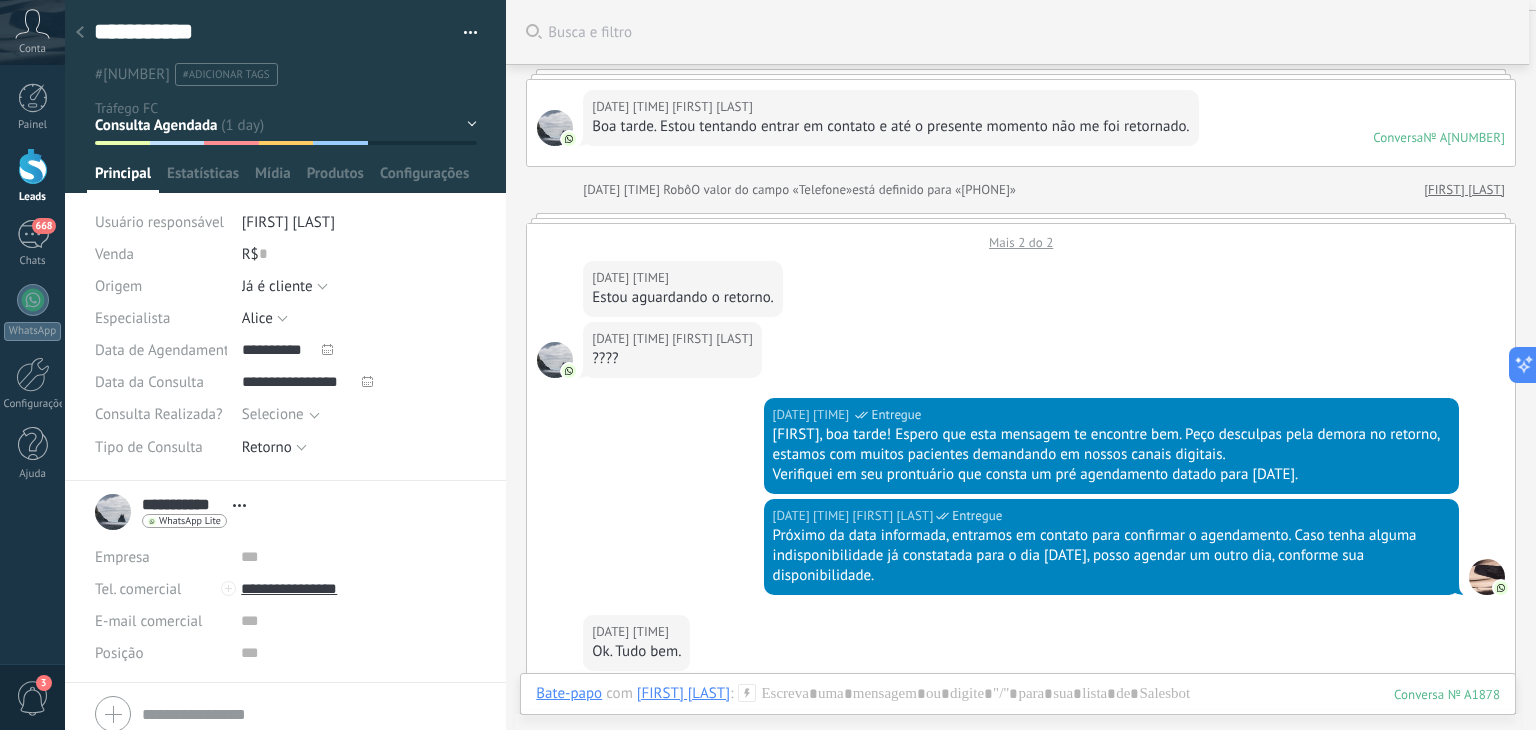 scroll, scrollTop: 0, scrollLeft: 0, axis: both 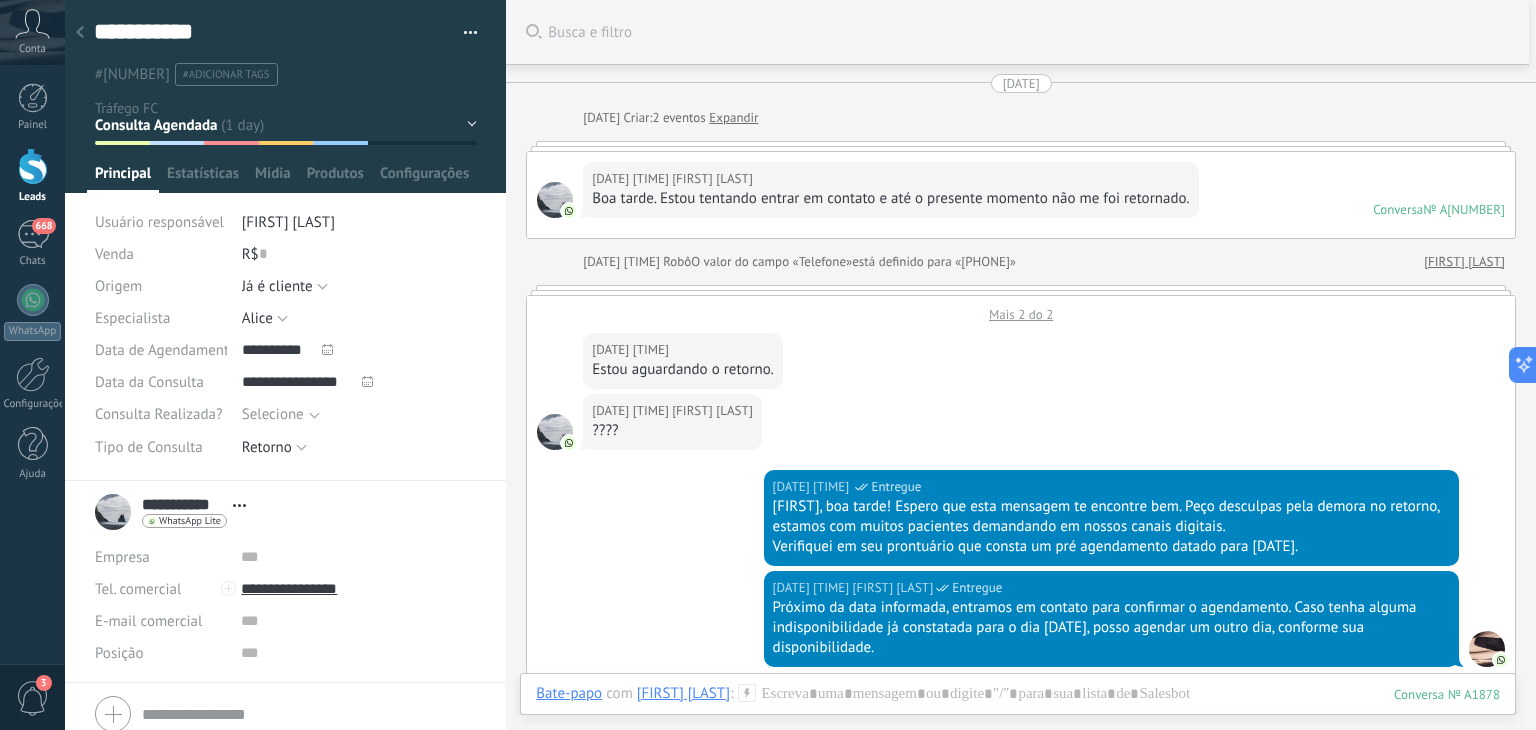 click on "Mais 2 do 2" at bounding box center (1021, 309) 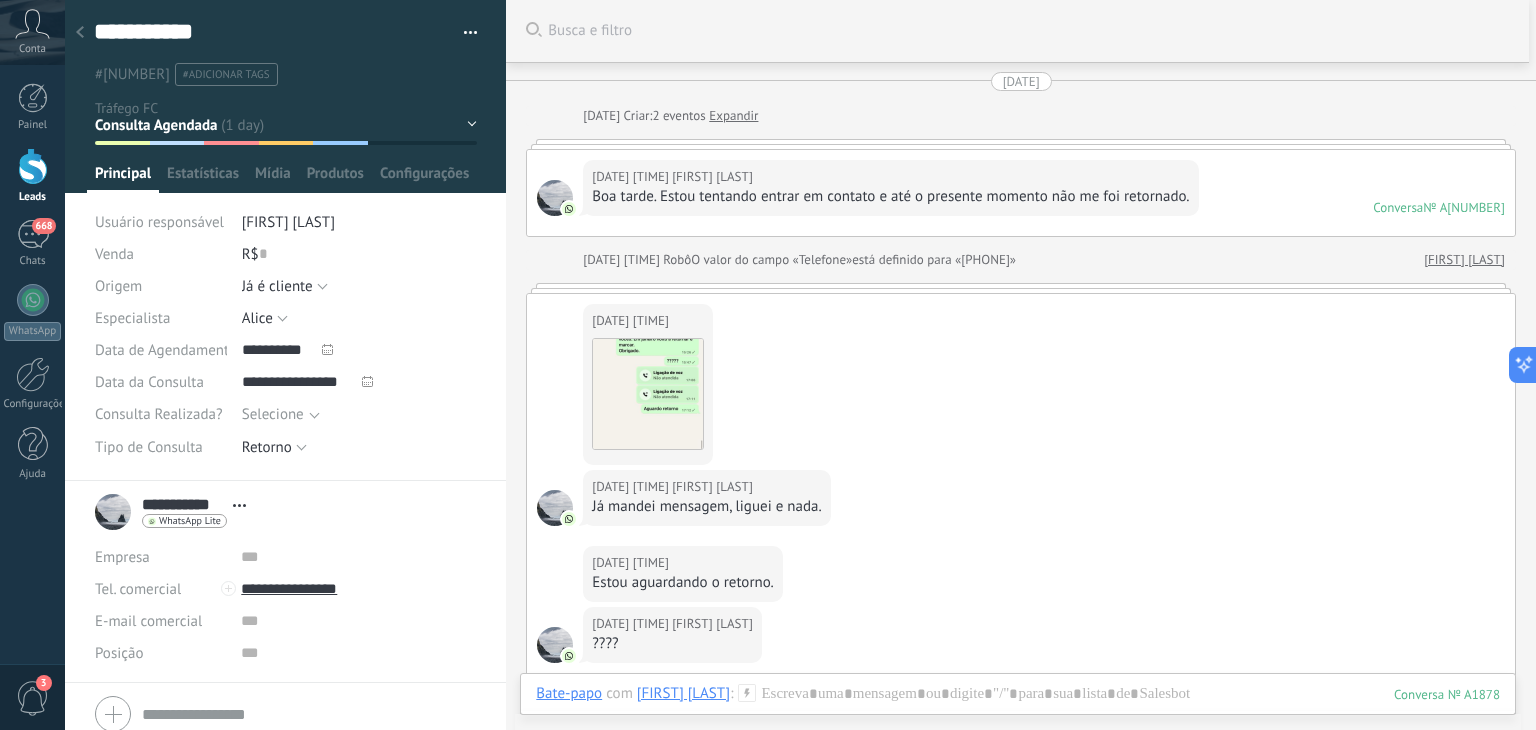 scroll, scrollTop: 0, scrollLeft: 0, axis: both 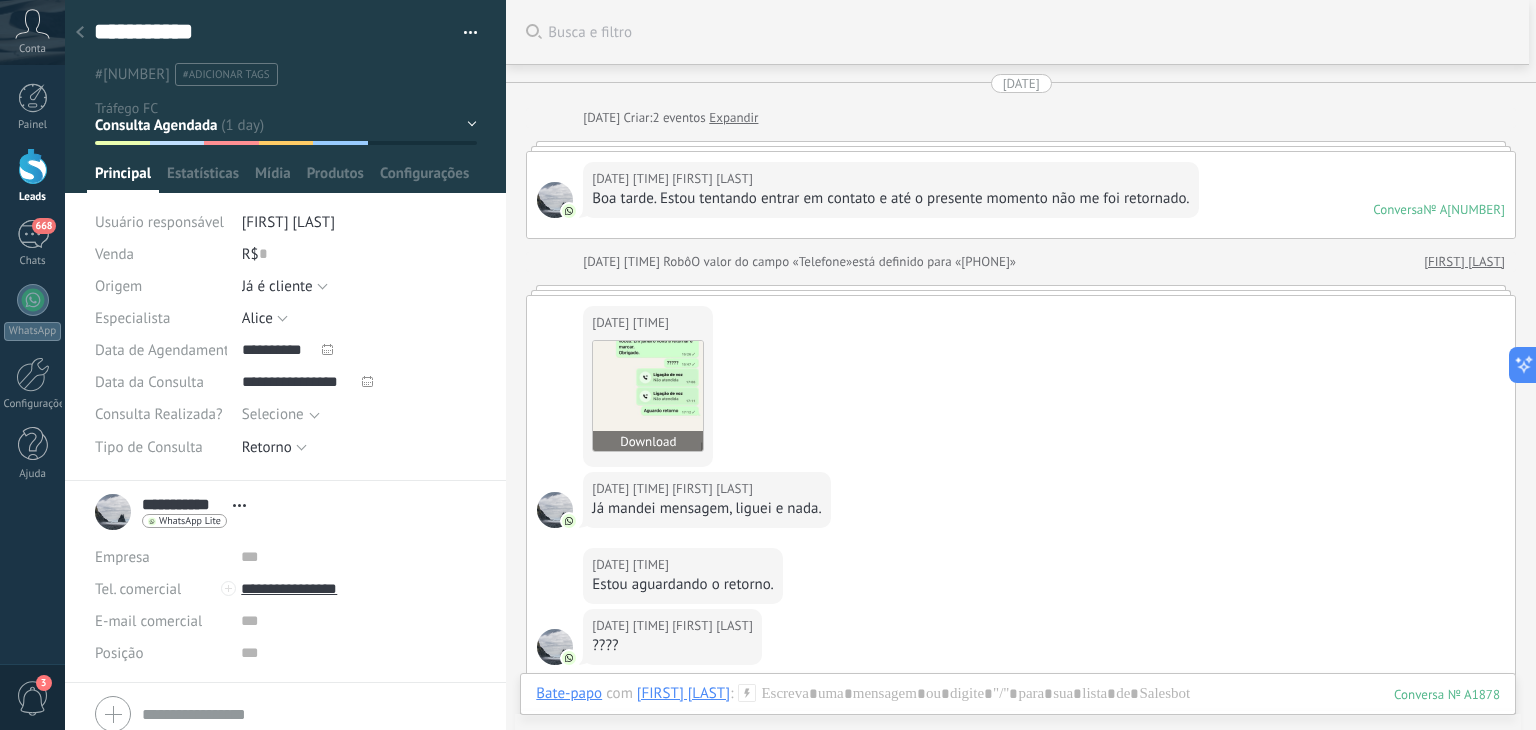 click at bounding box center (648, 396) 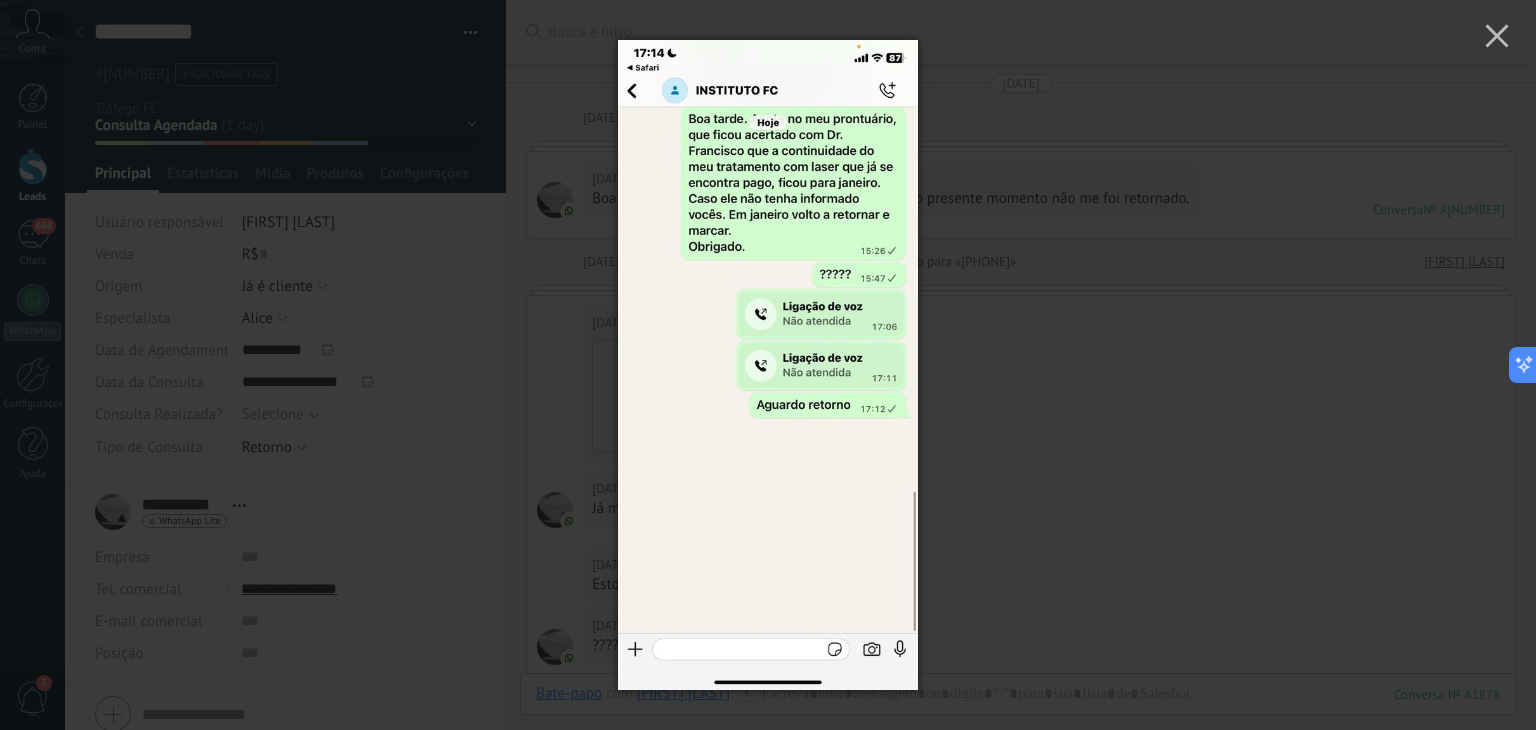 click at bounding box center (768, 365) 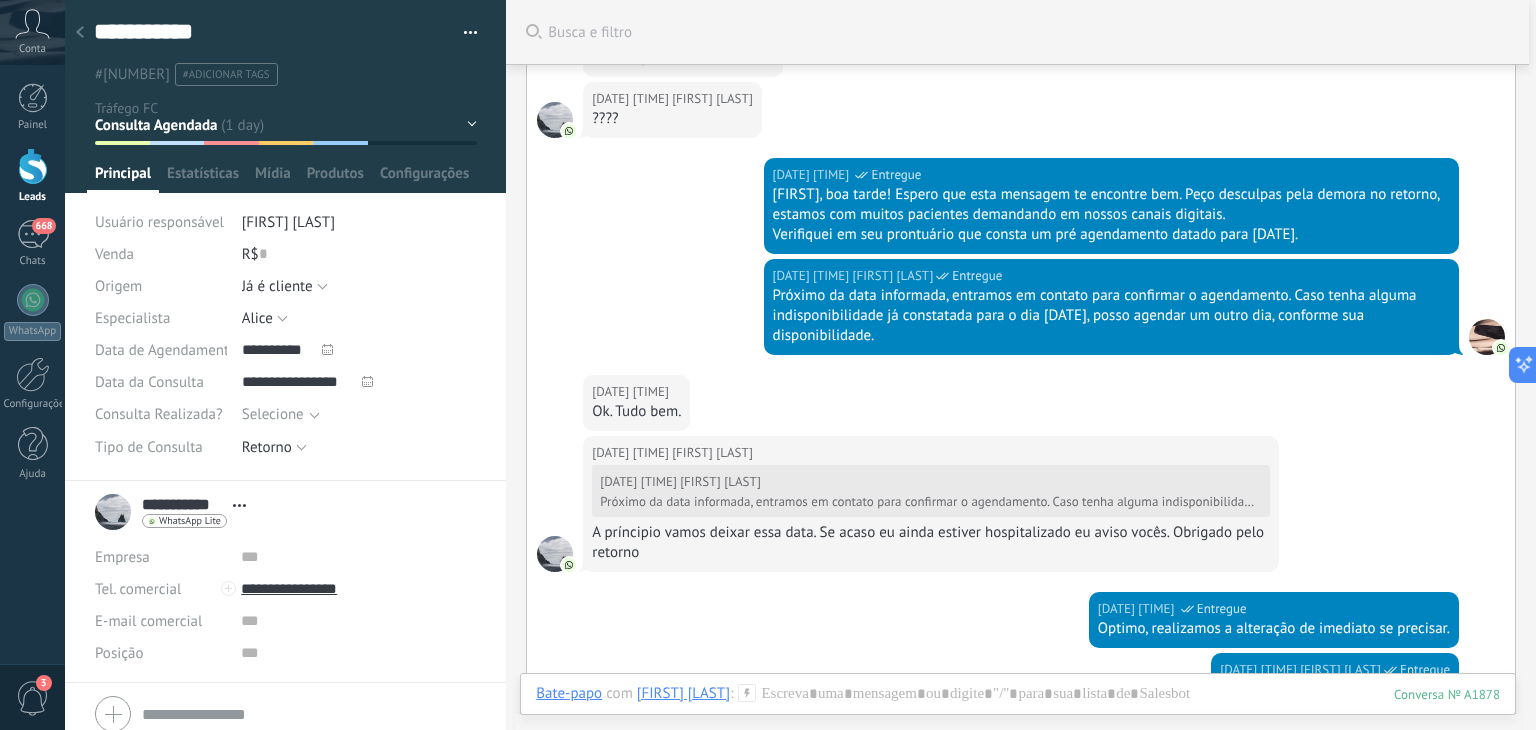 scroll, scrollTop: 0, scrollLeft: 0, axis: both 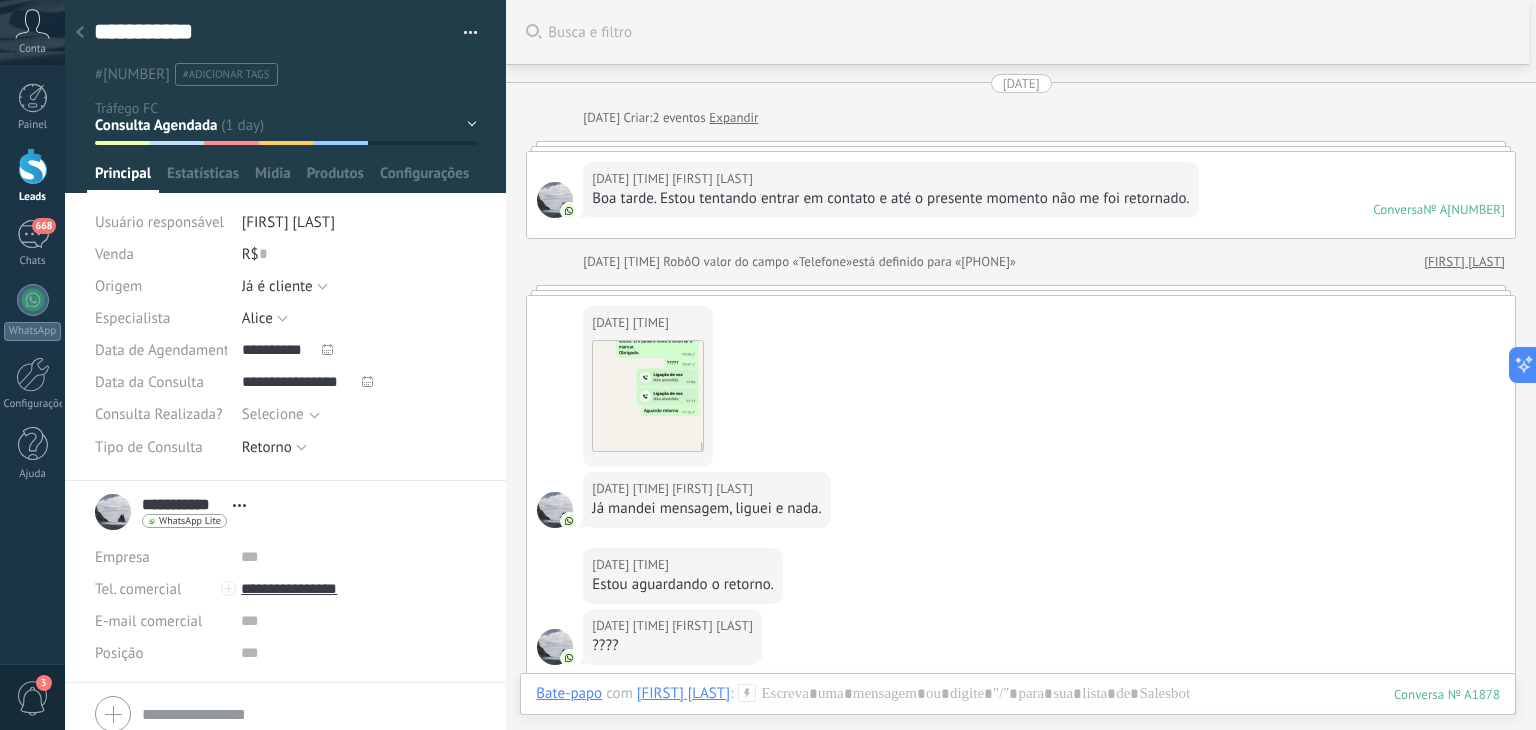 click 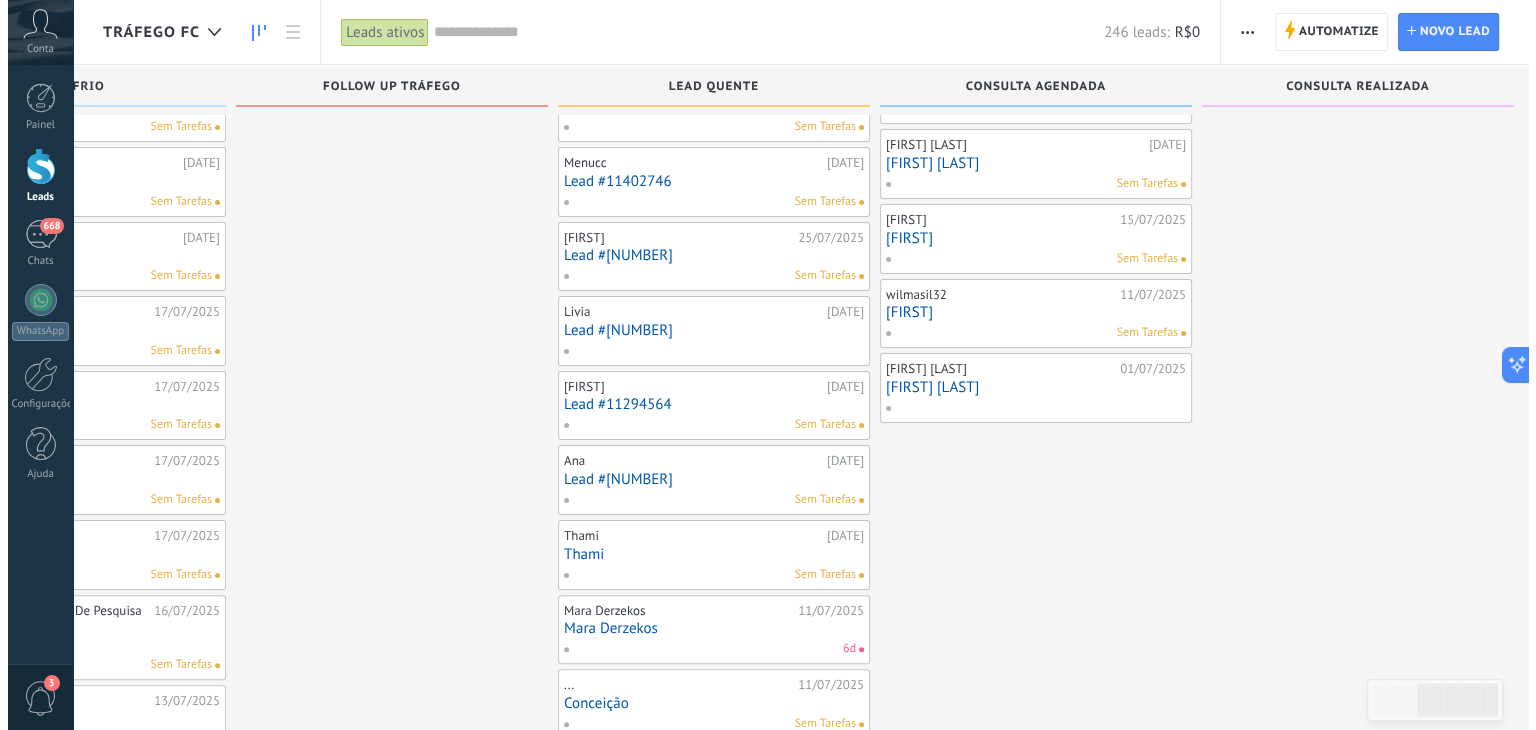scroll, scrollTop: 360, scrollLeft: 0, axis: vertical 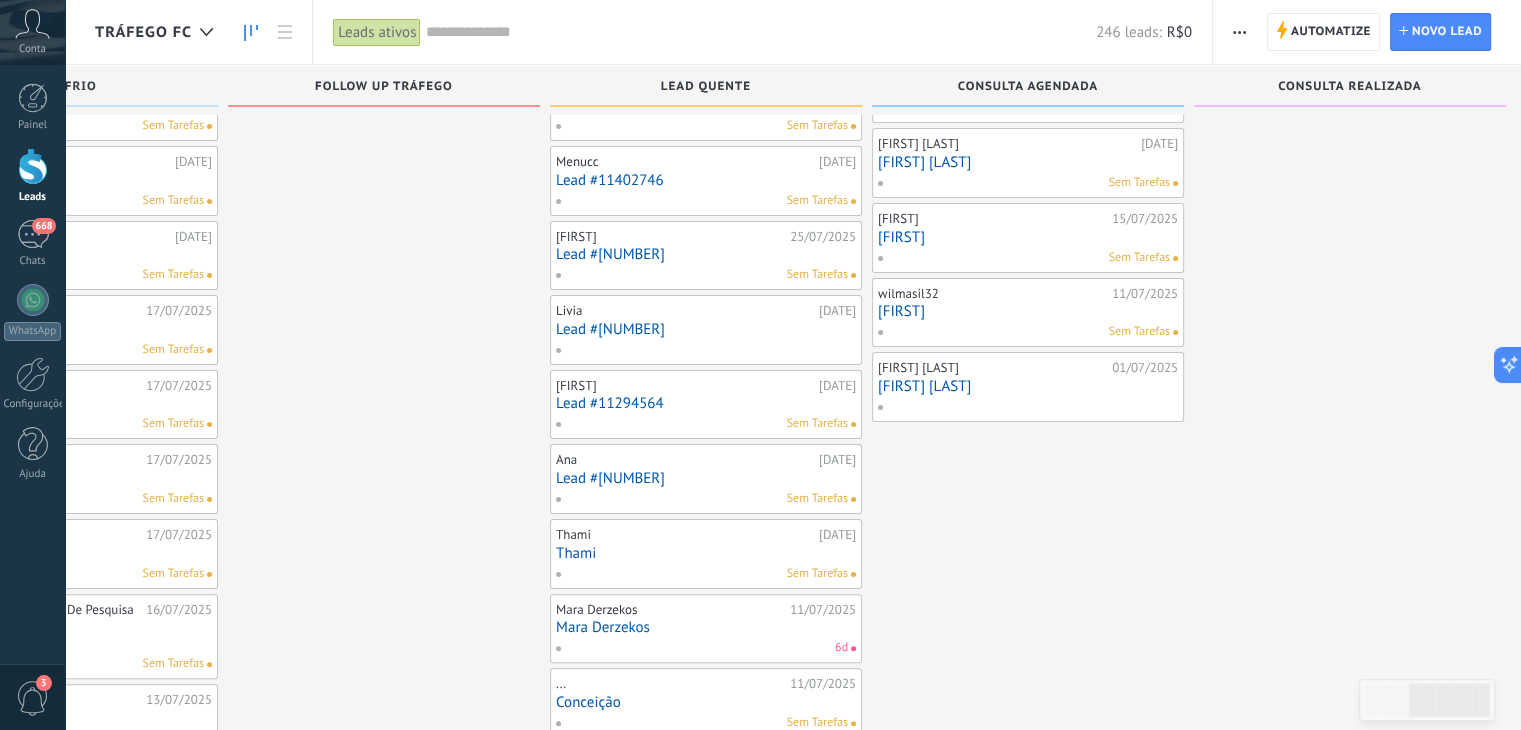click on "[FIRST]" at bounding box center [1028, 311] 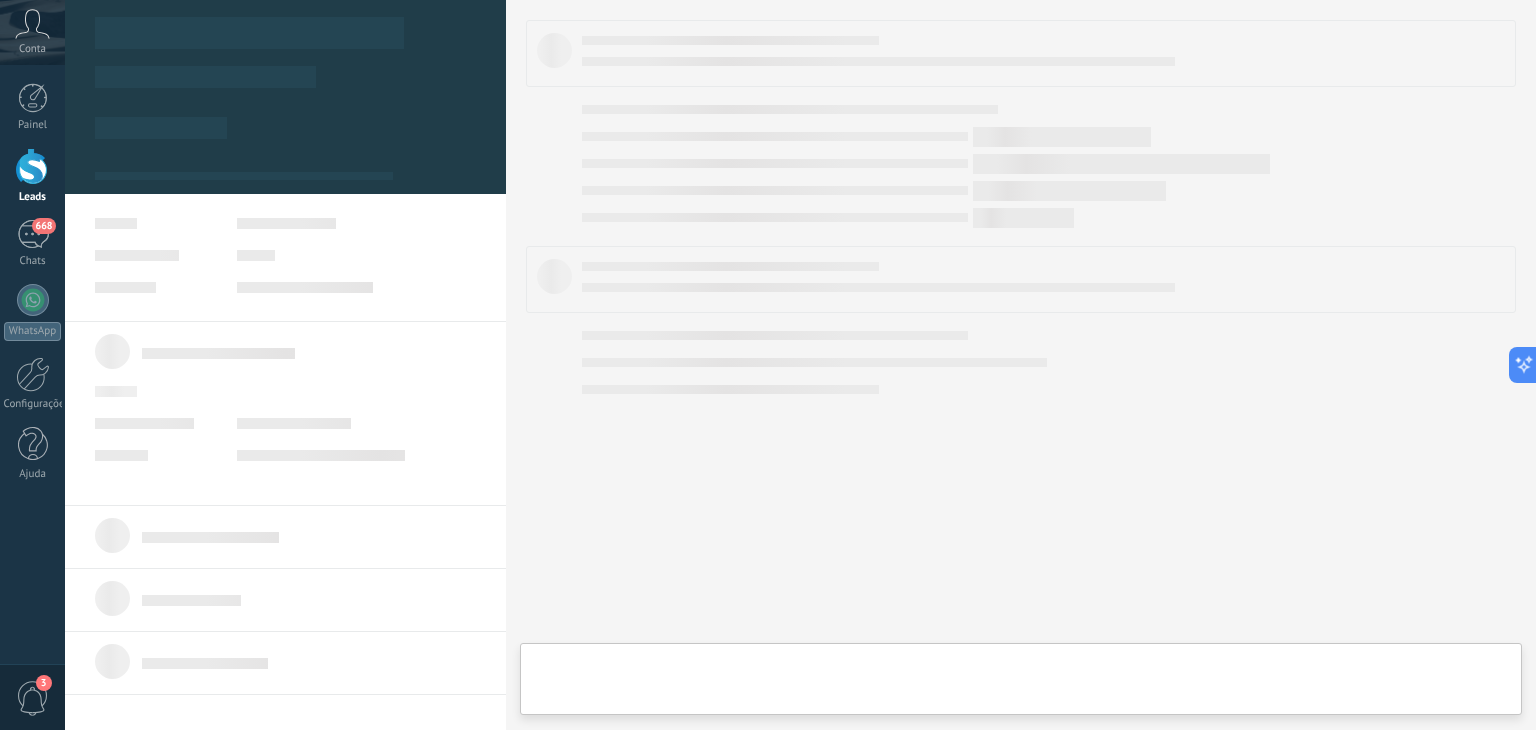 scroll, scrollTop: 0, scrollLeft: 0, axis: both 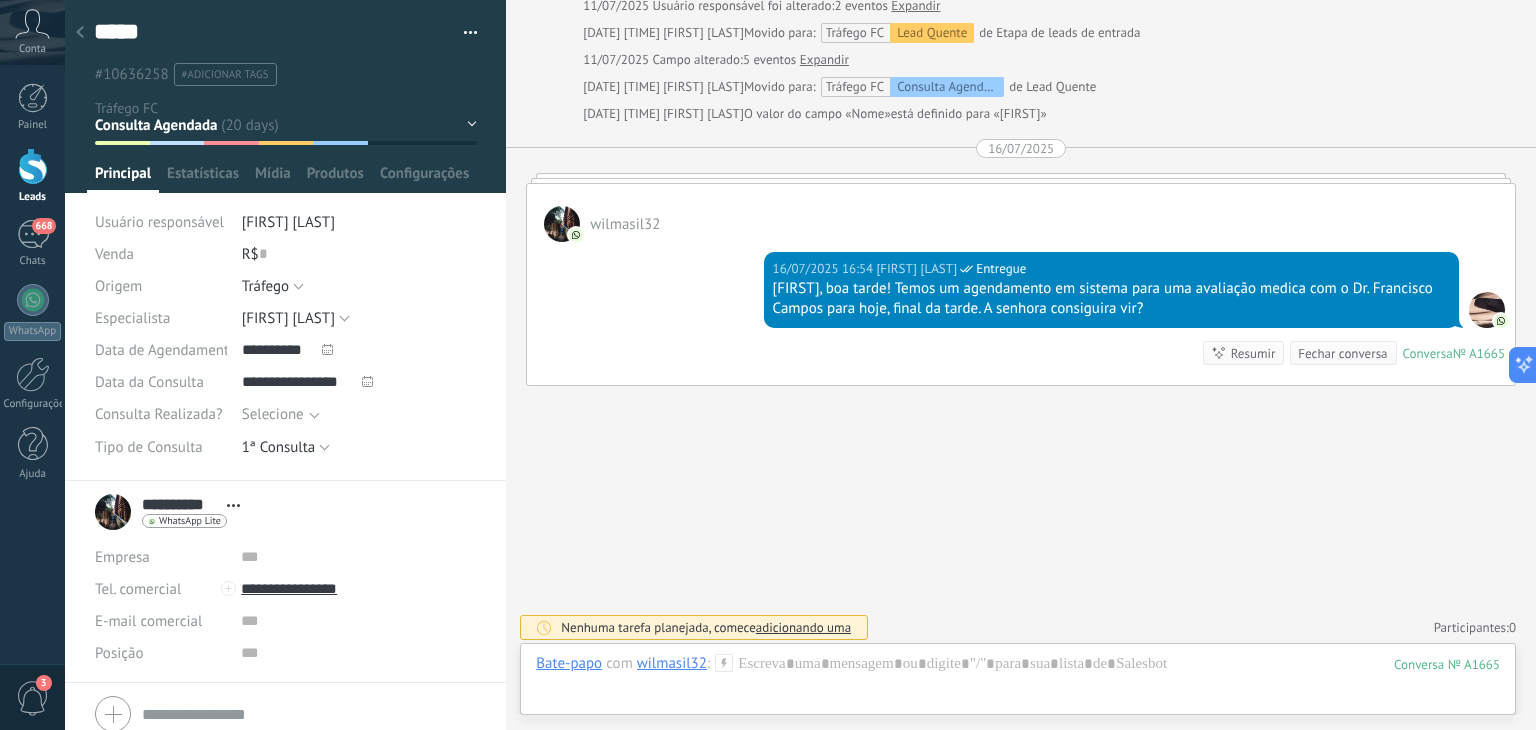 click 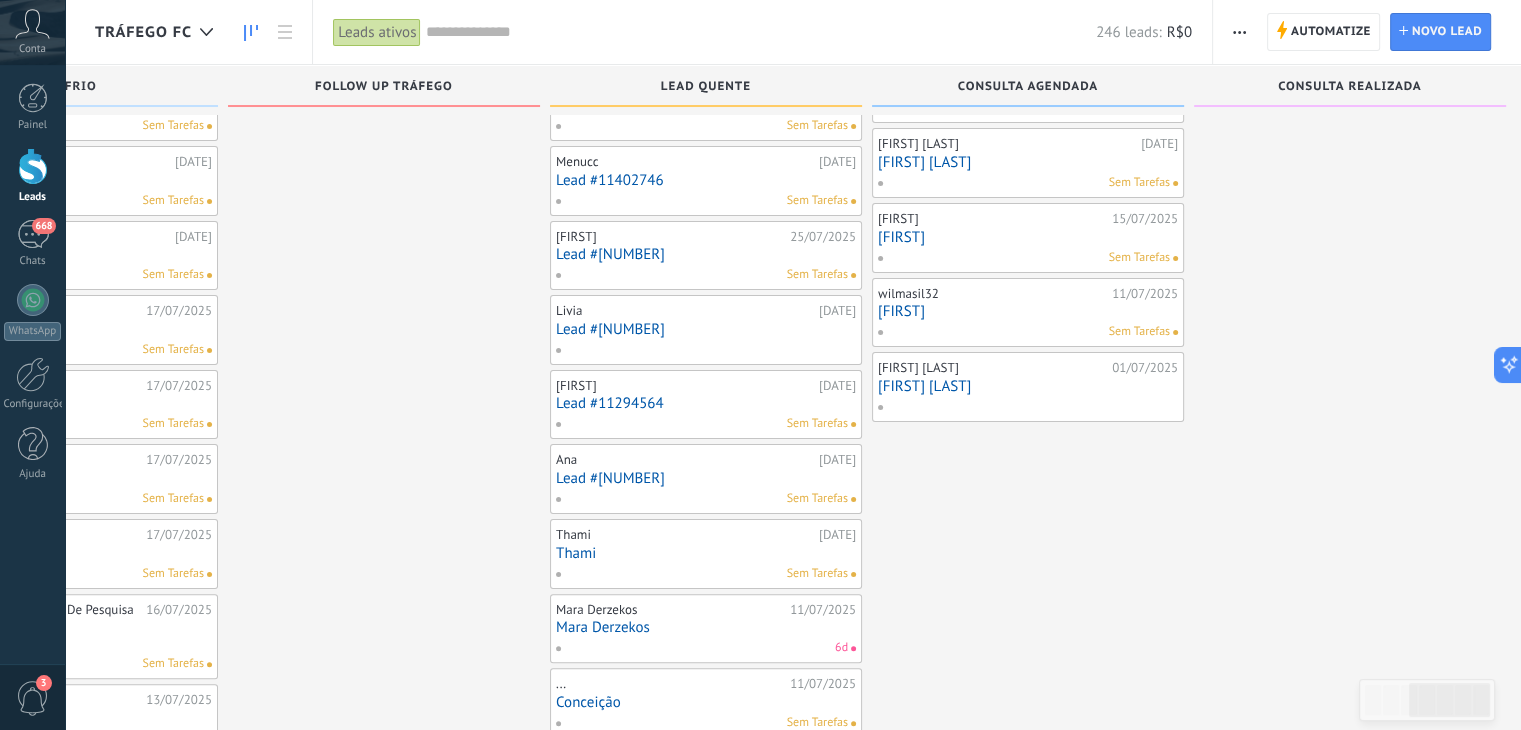 click on "[FIRST]" at bounding box center (1028, 237) 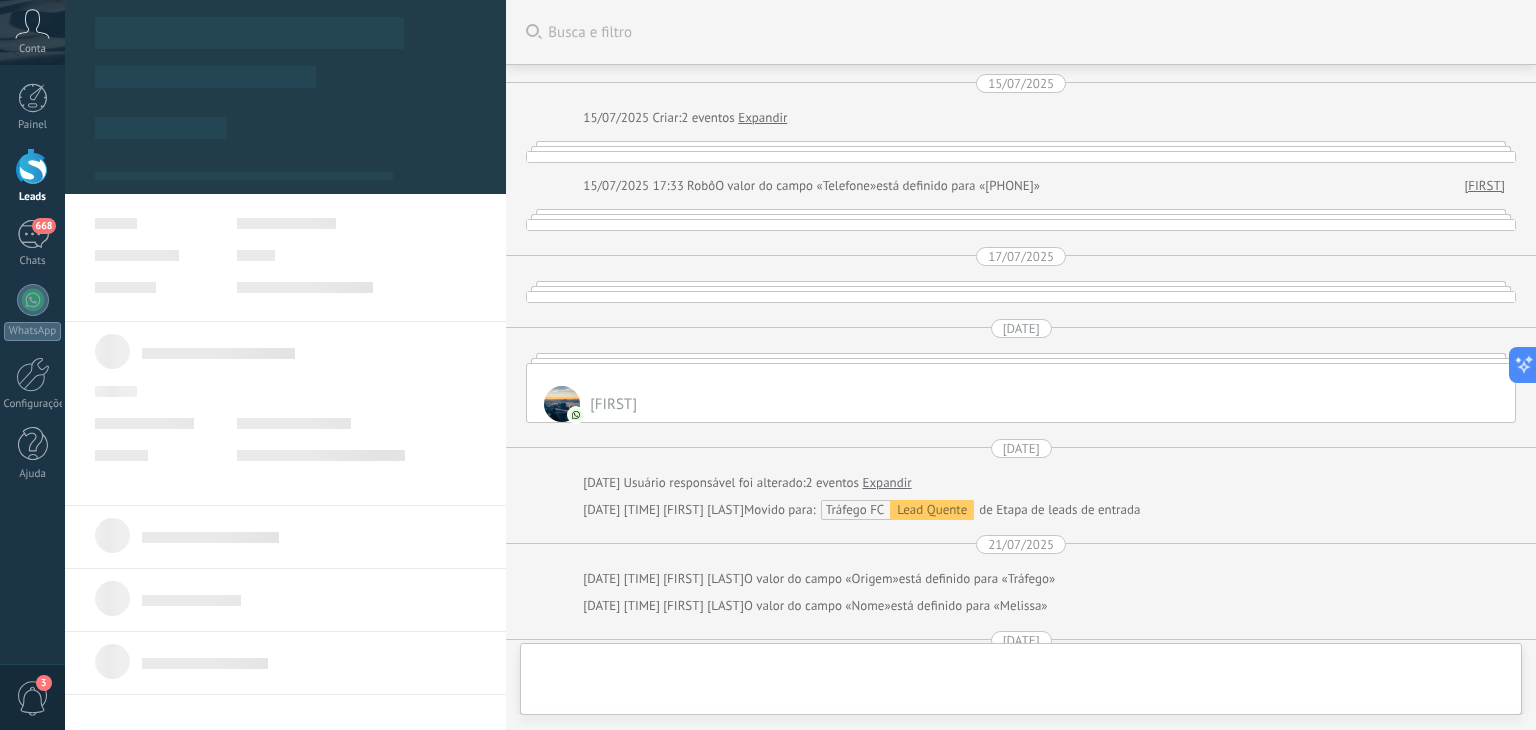 scroll, scrollTop: 0, scrollLeft: 0, axis: both 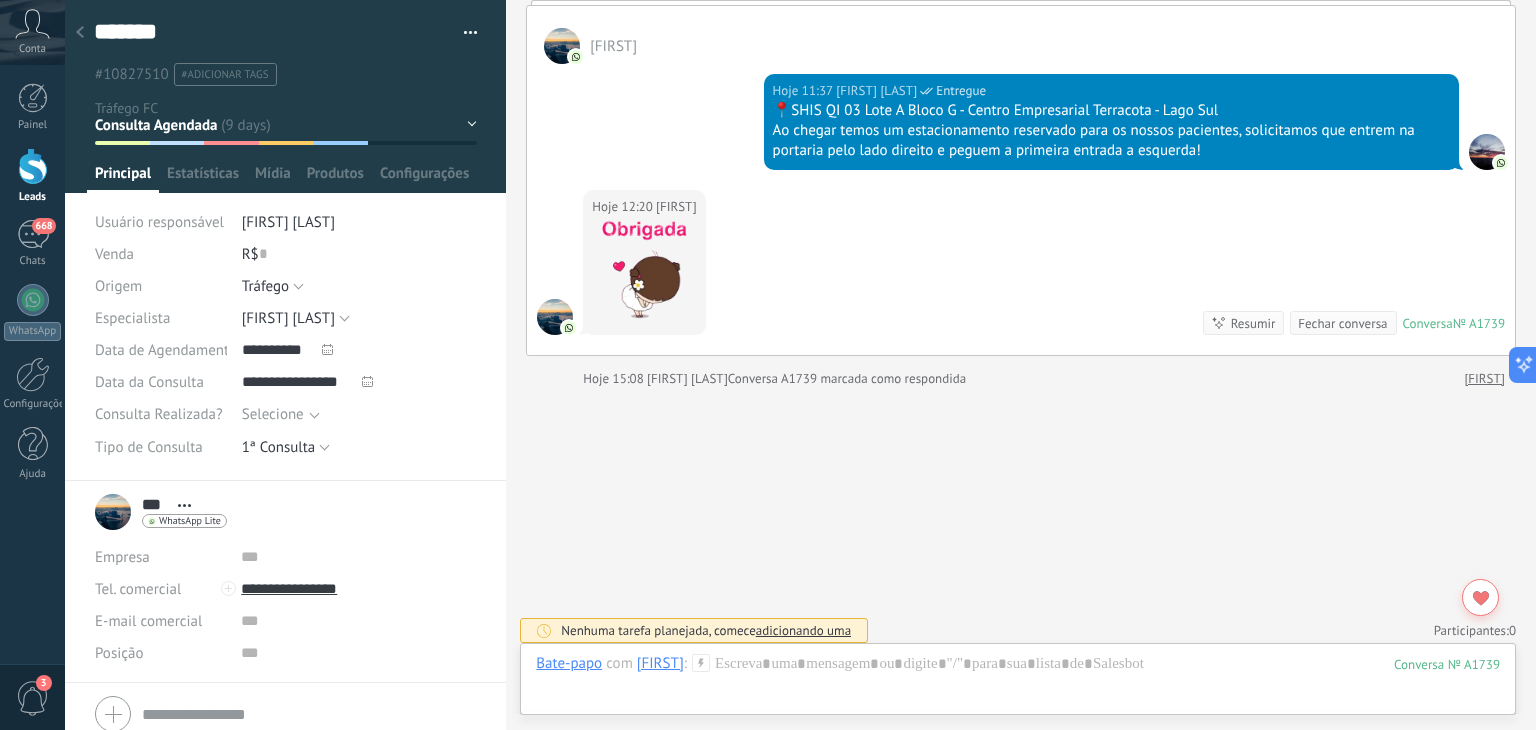 click 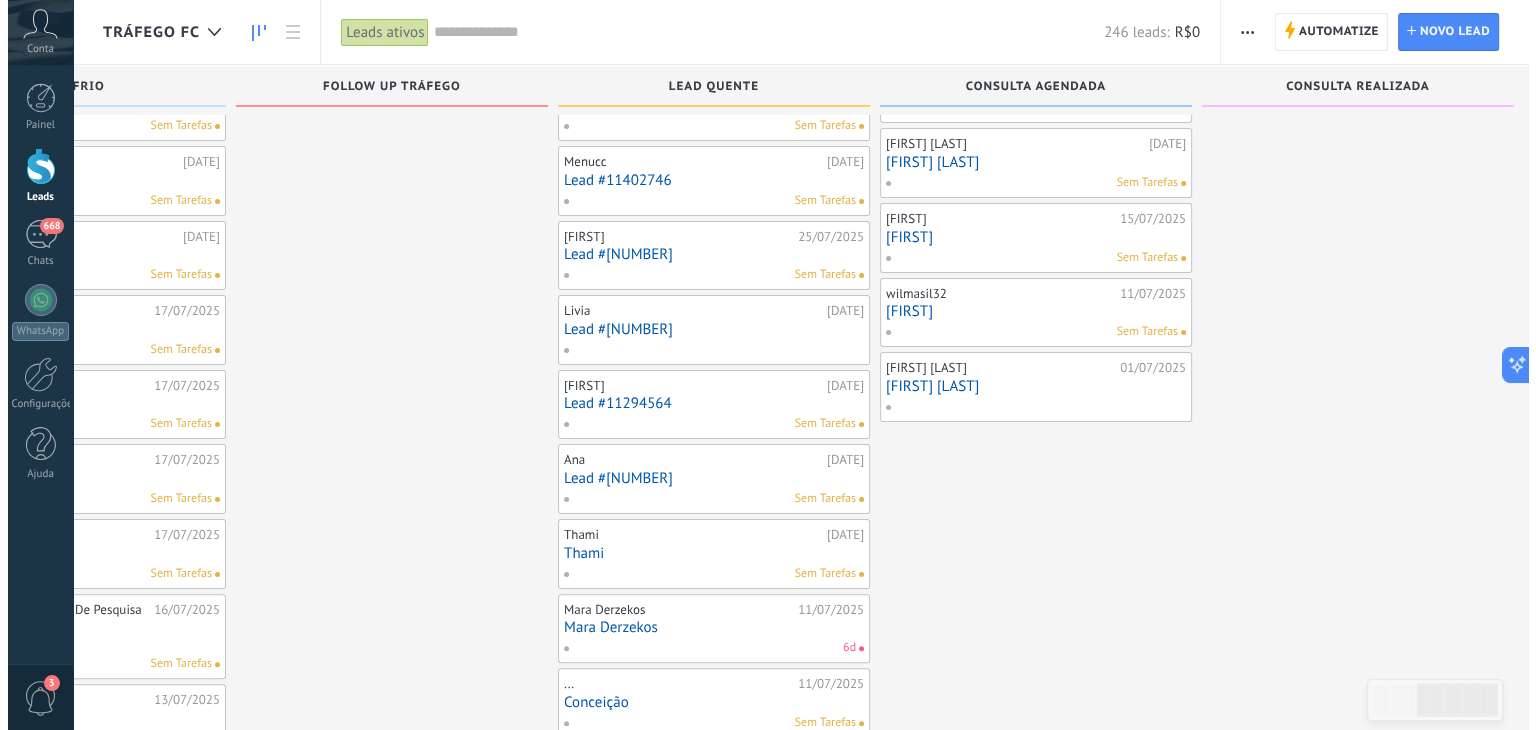 scroll, scrollTop: 0, scrollLeft: 0, axis: both 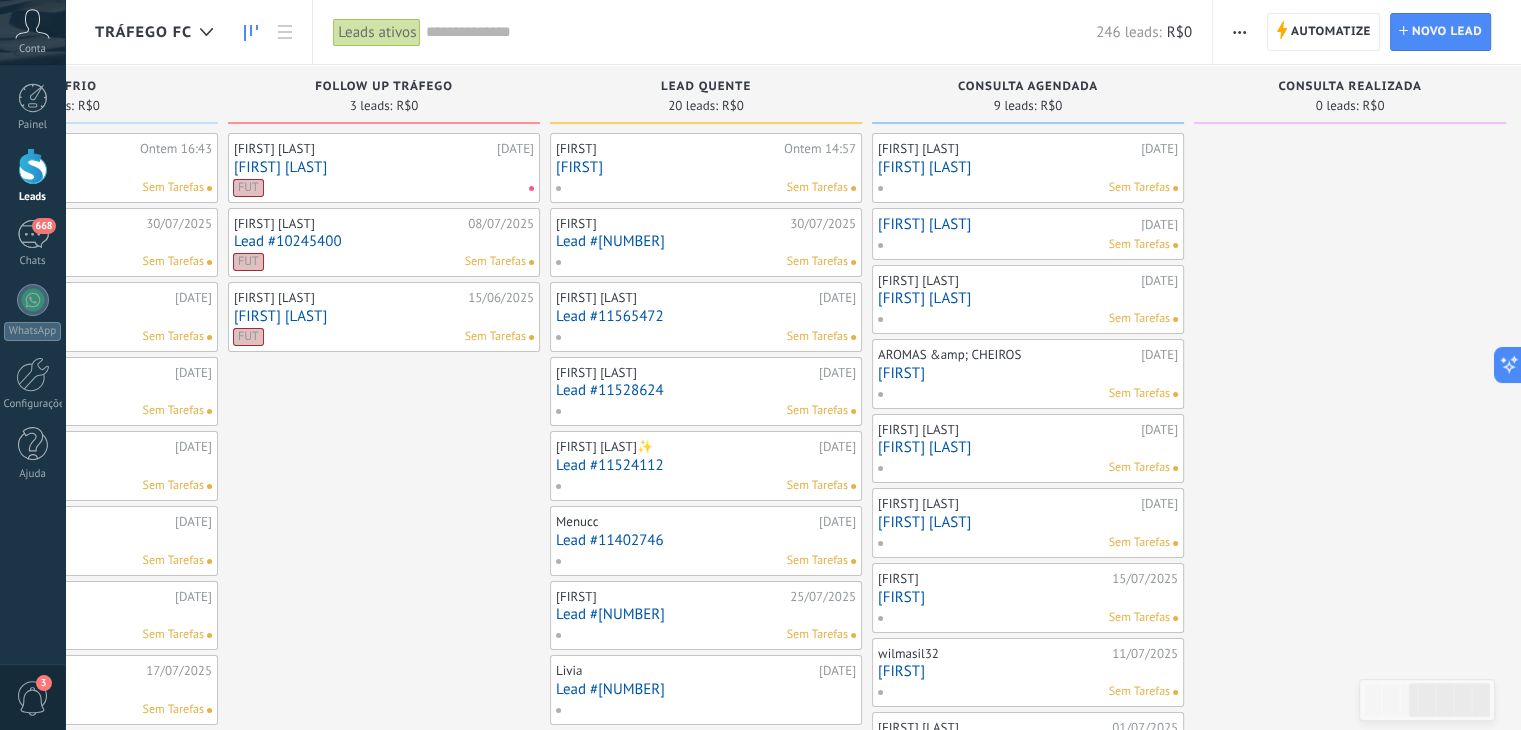 click on "[FIRST] [LAST]" at bounding box center (1028, 167) 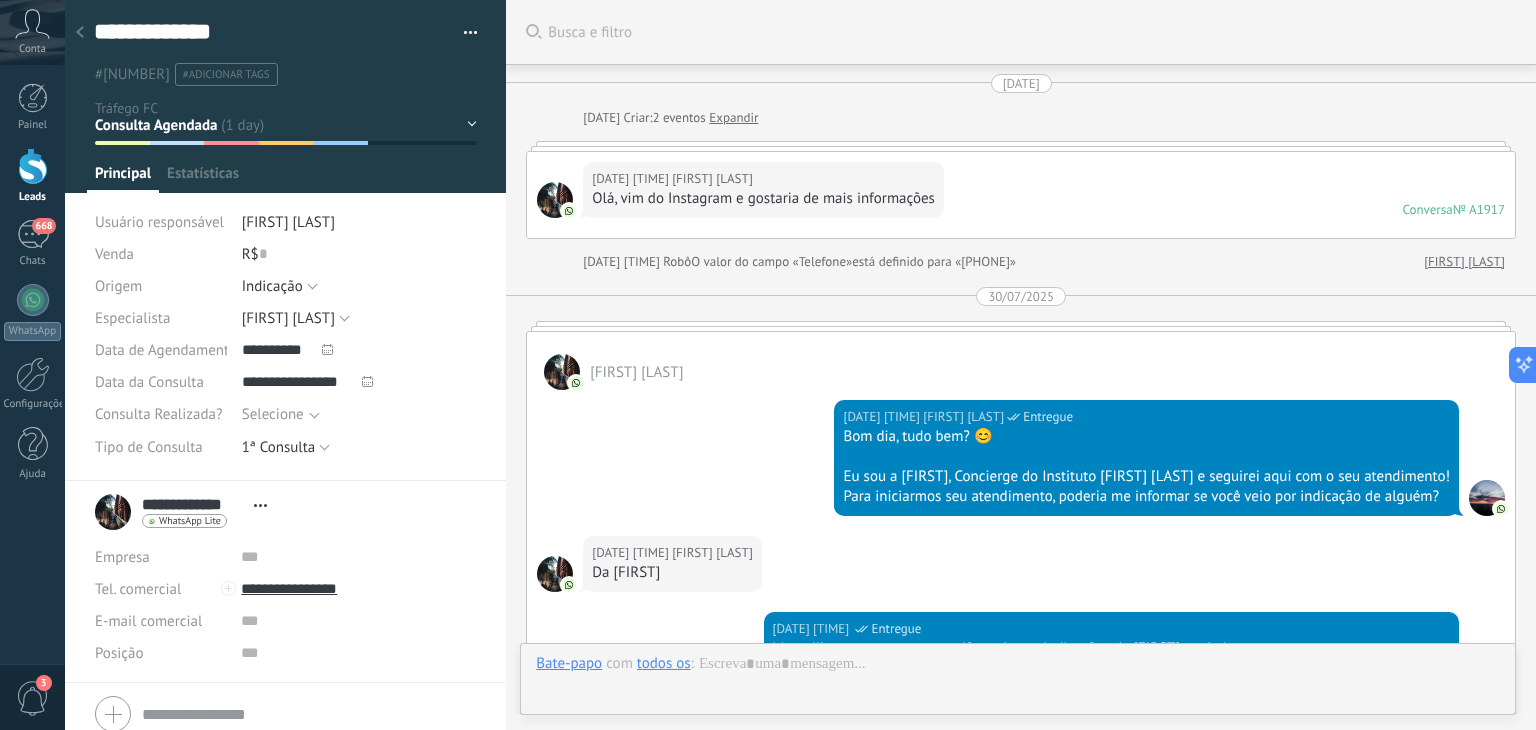 scroll, scrollTop: 29, scrollLeft: 0, axis: vertical 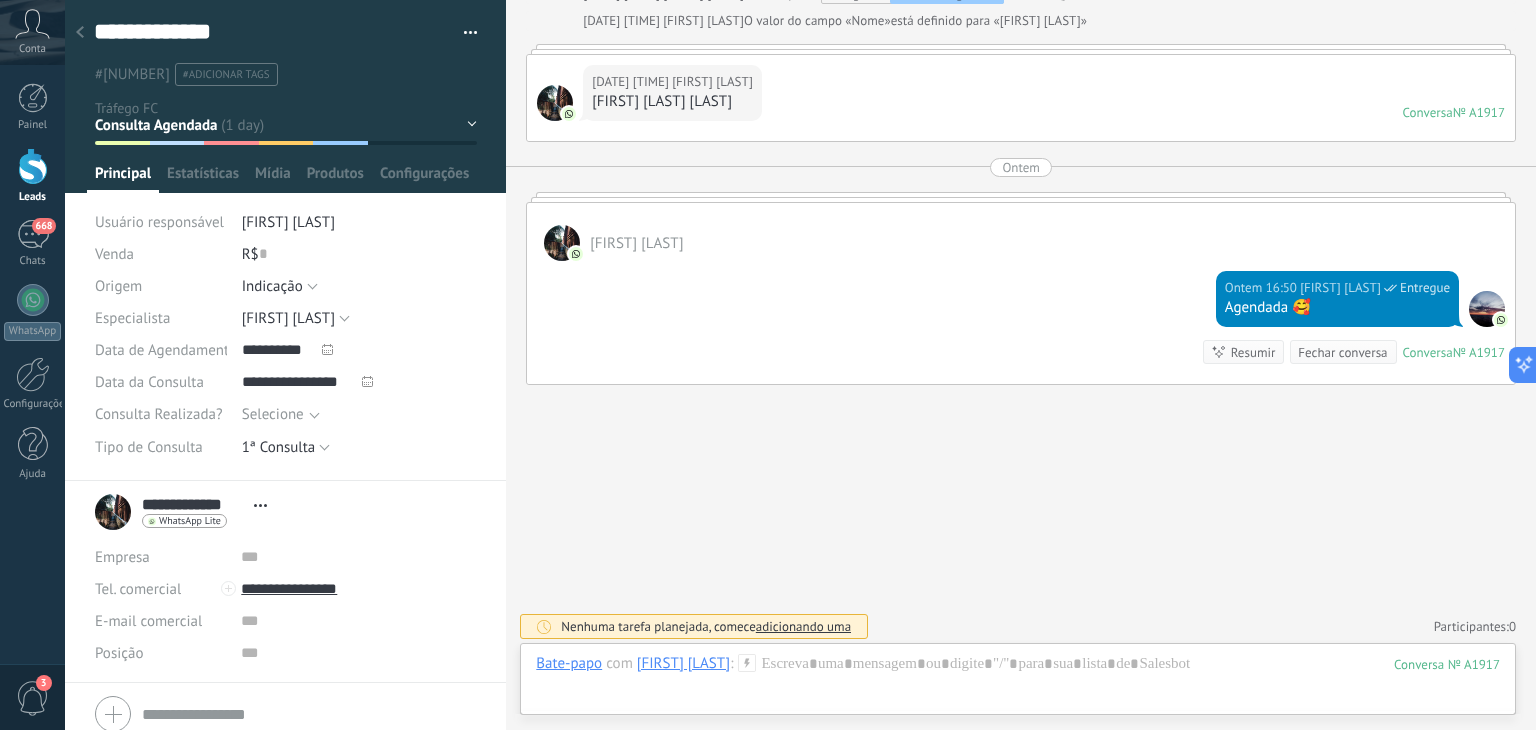 click 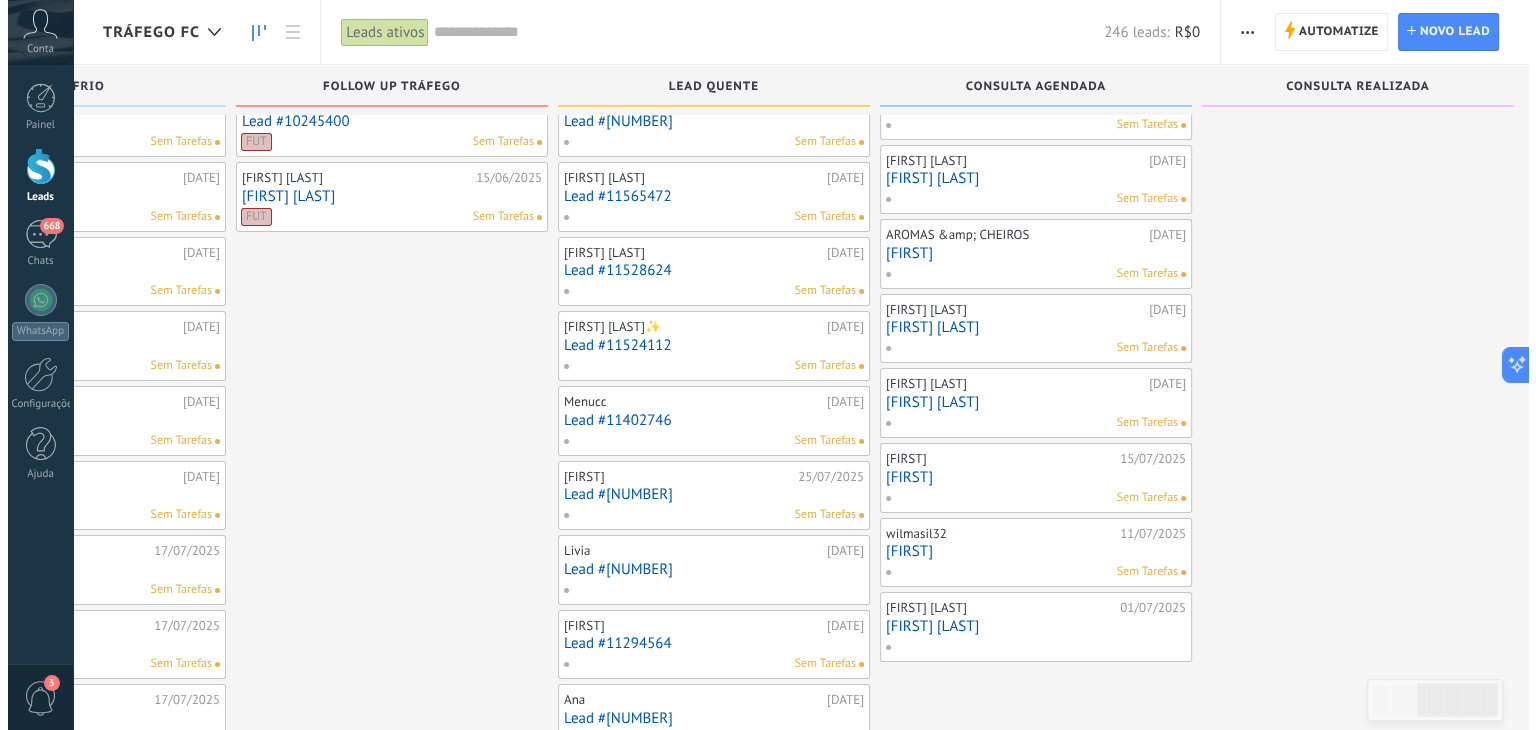 scroll, scrollTop: 120, scrollLeft: 0, axis: vertical 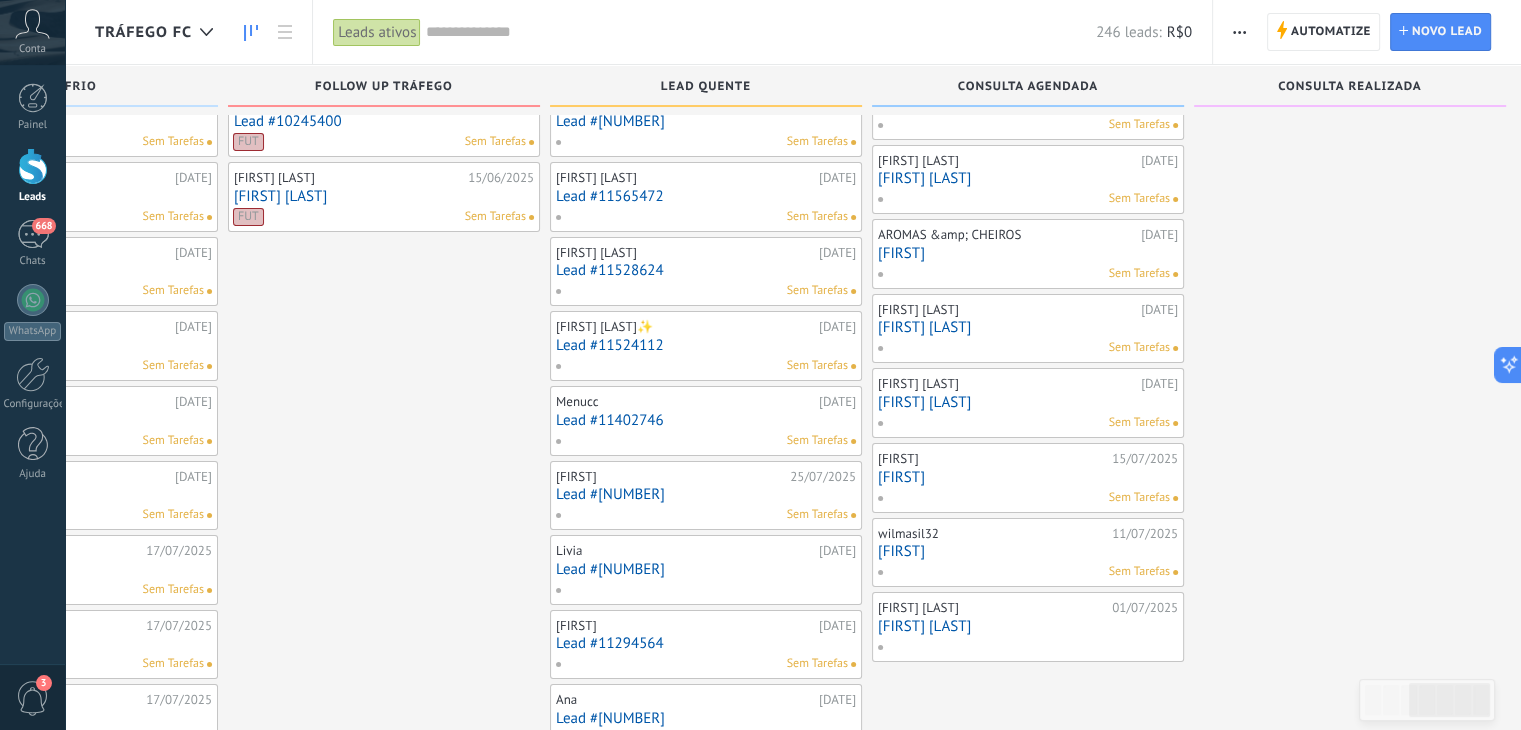 click on "[FIRST] [LAST]" at bounding box center (1028, 626) 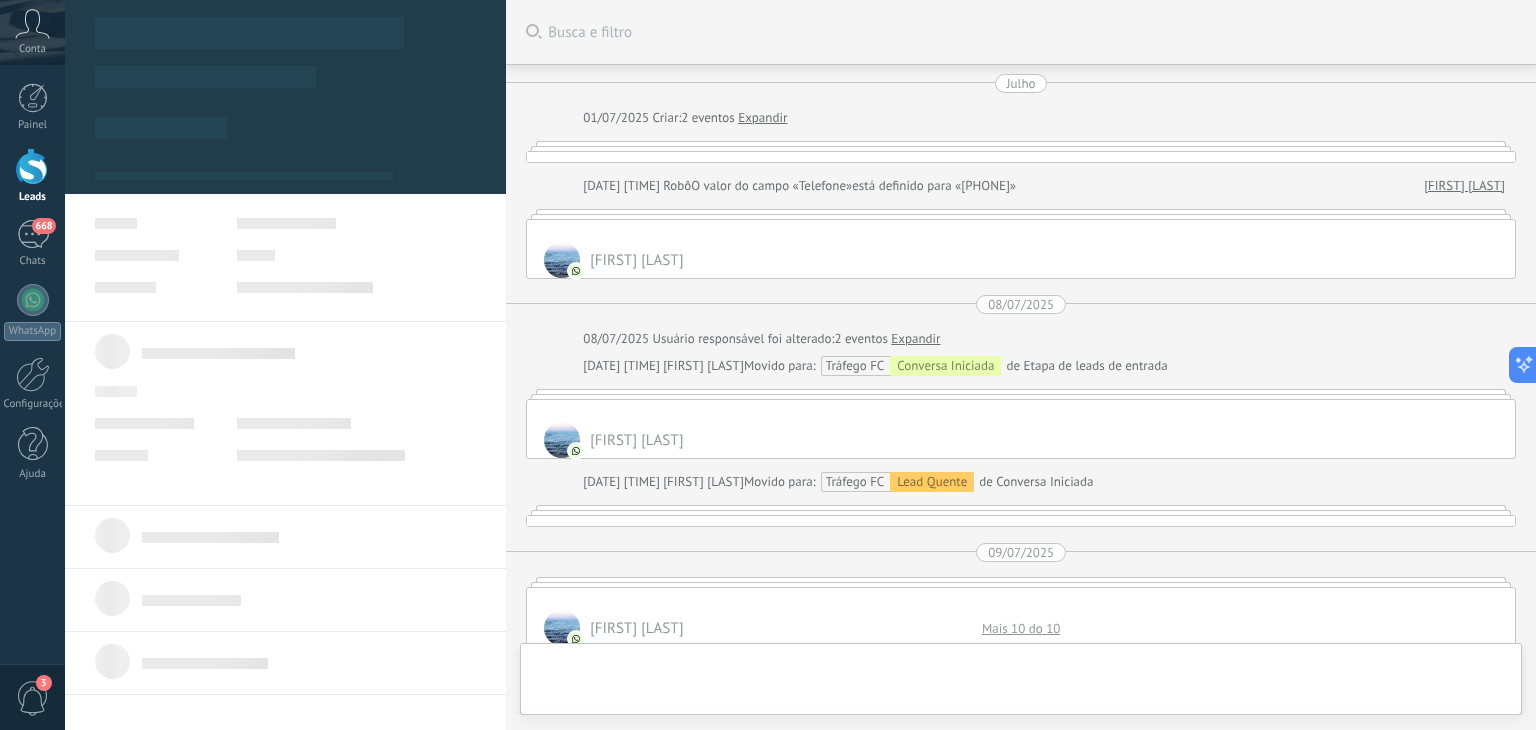 scroll, scrollTop: 0, scrollLeft: 0, axis: both 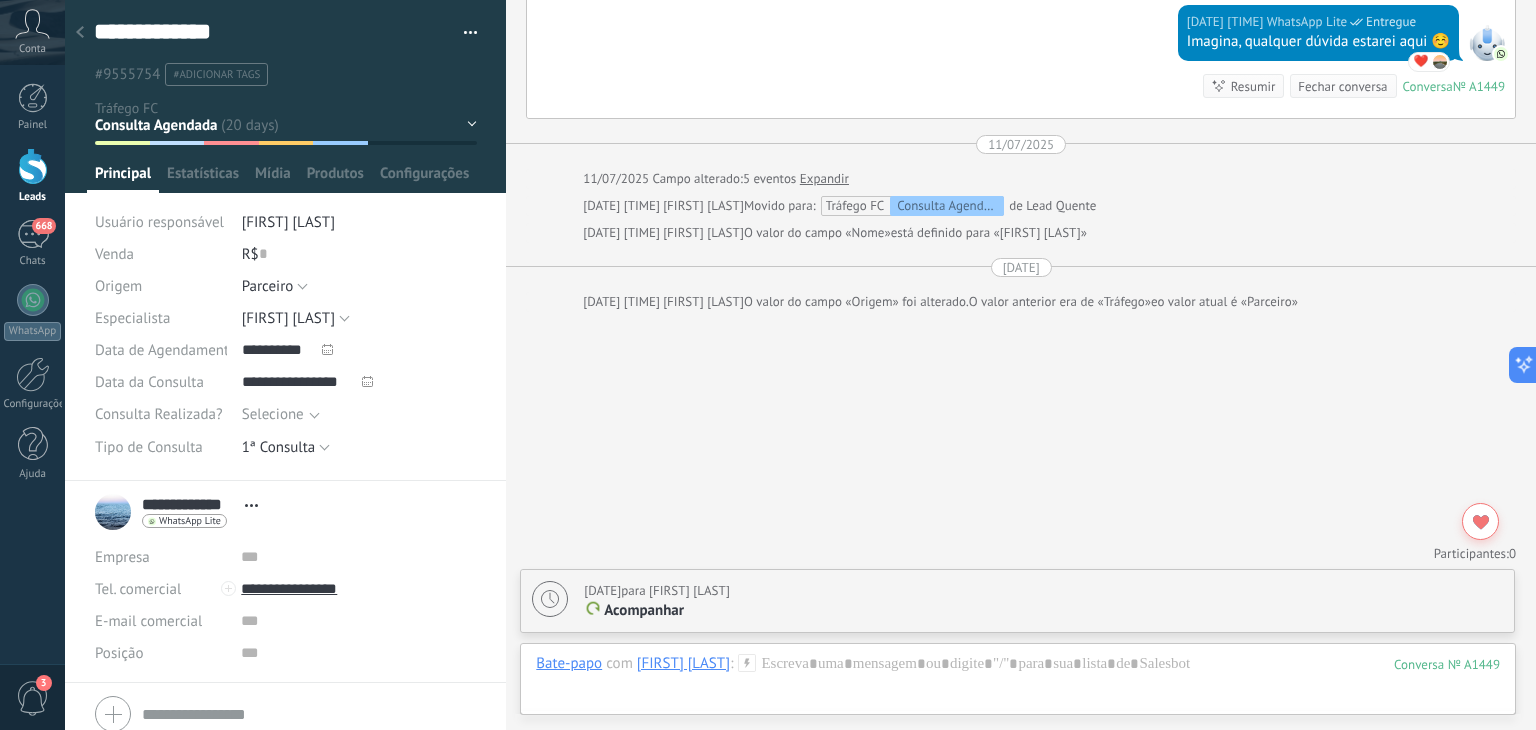 click on "Acompanhar" at bounding box center [644, 610] 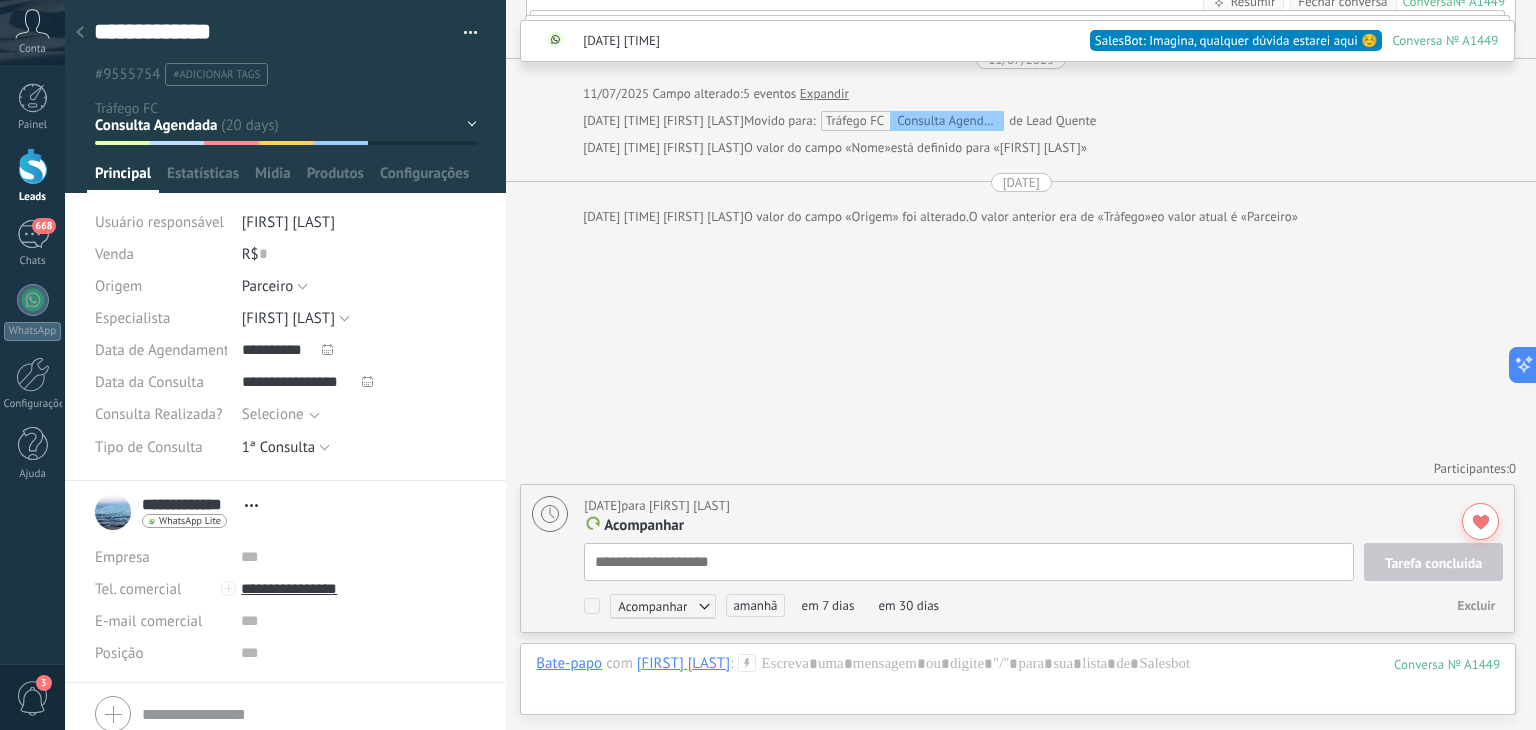 click on "Excluir" at bounding box center (1476, 605) 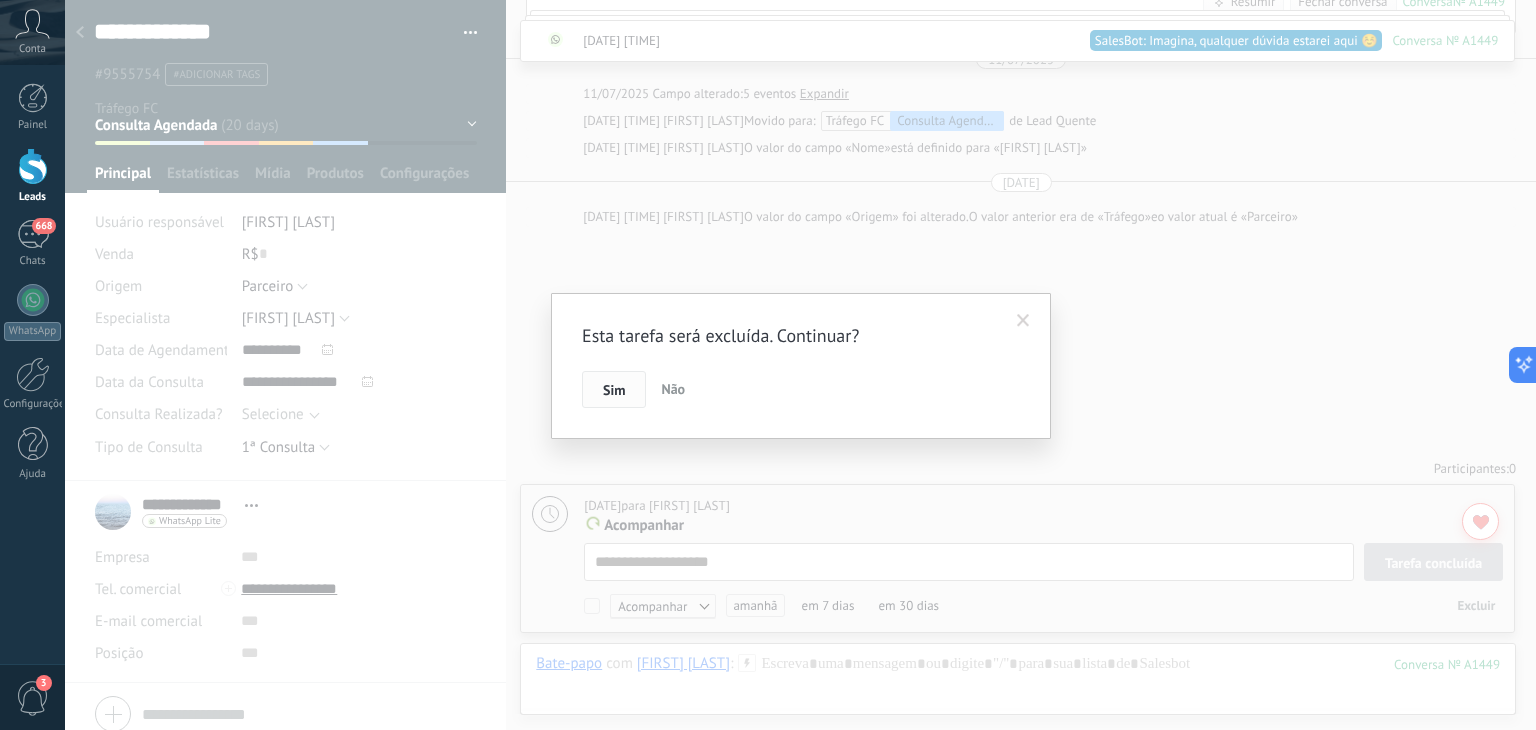 click on "Sim" at bounding box center [614, 390] 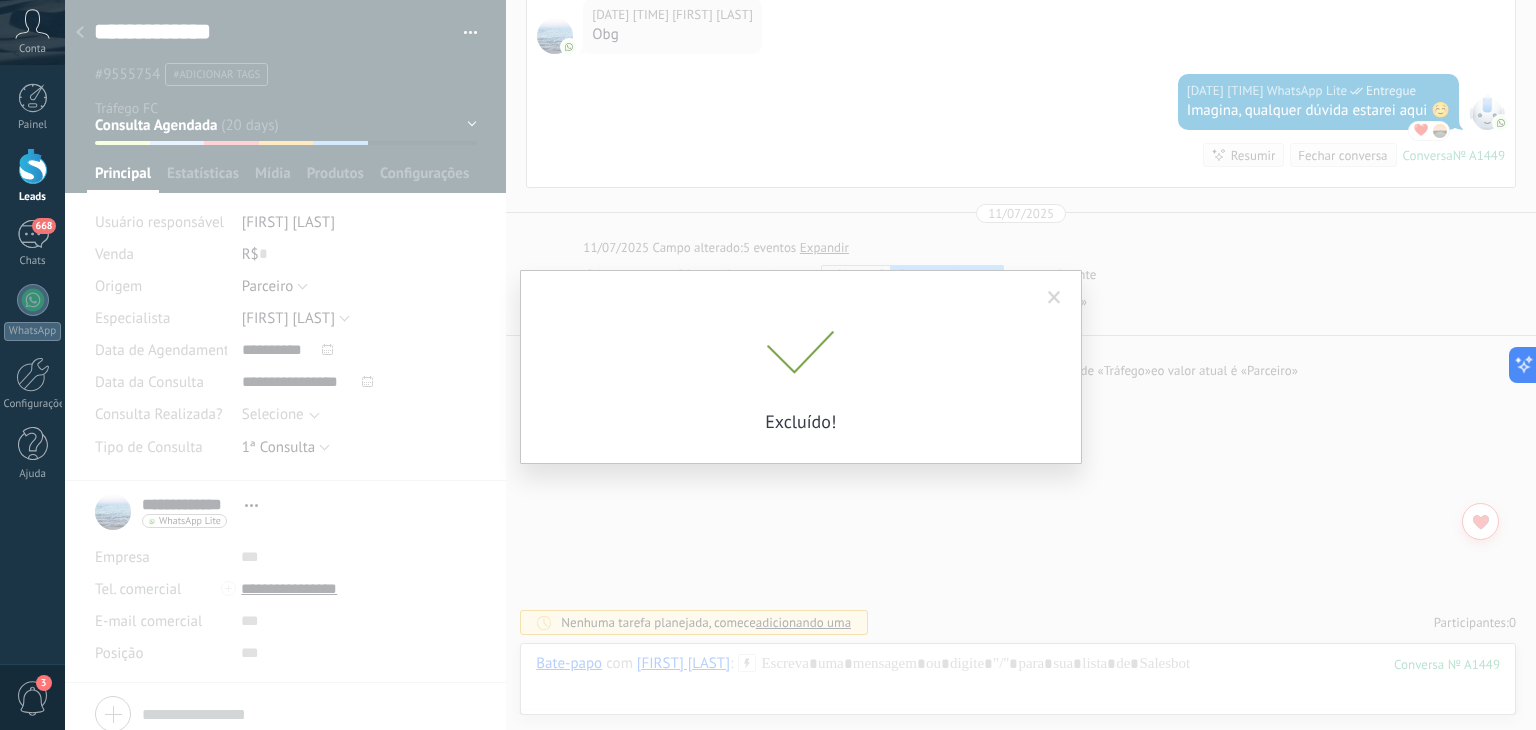 scroll, scrollTop: 3004, scrollLeft: 0, axis: vertical 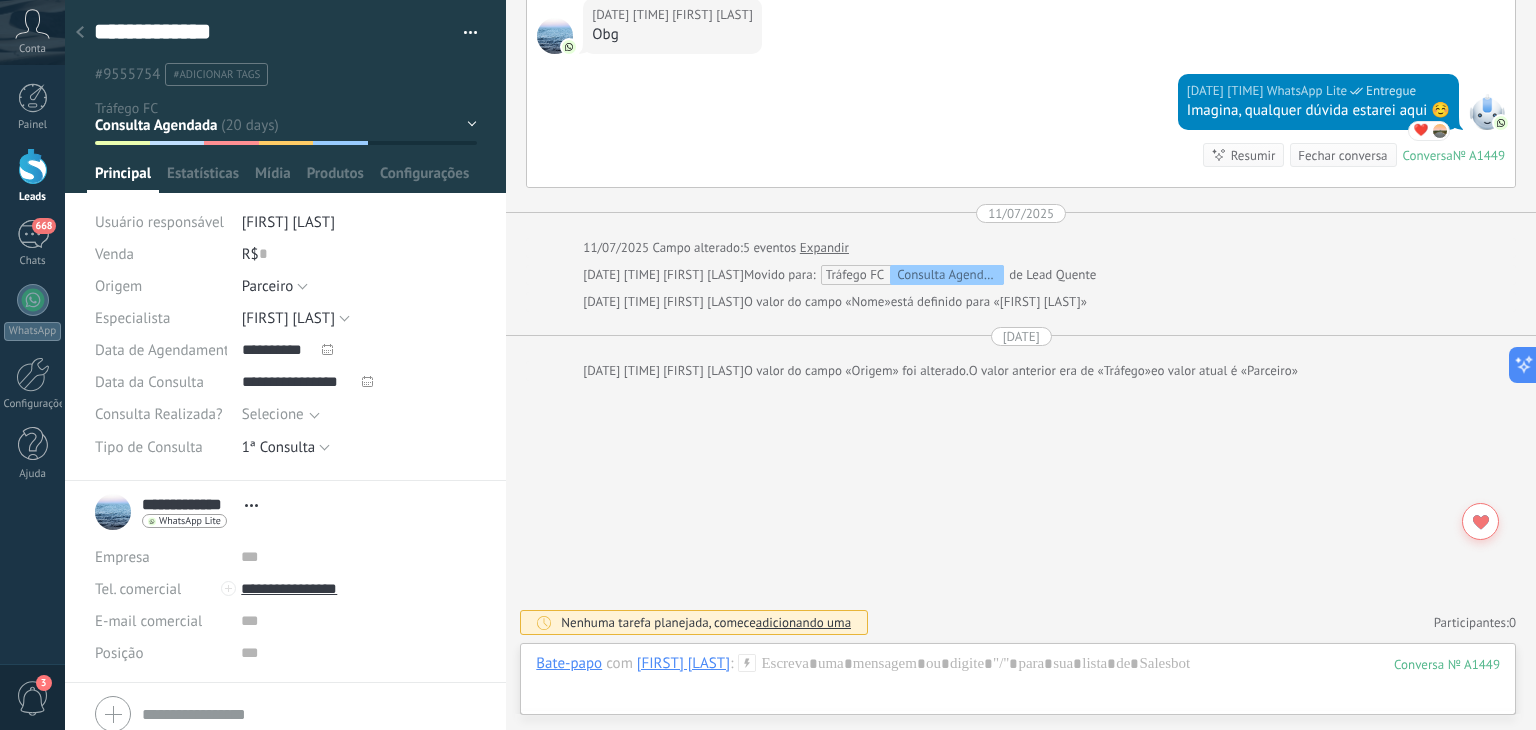 click on "adicionando uma" at bounding box center [803, 622] 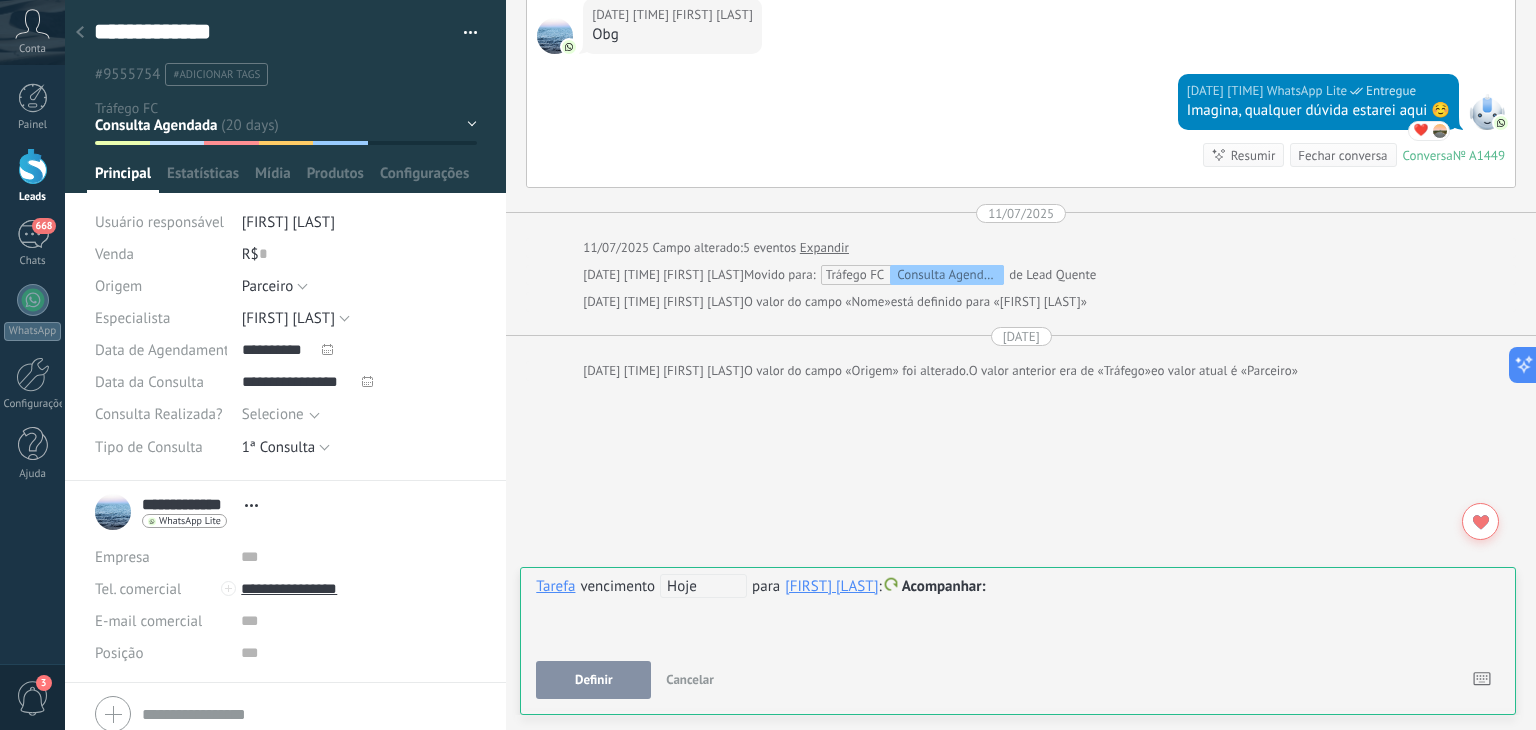 click on "**********" at bounding box center [1018, 610] 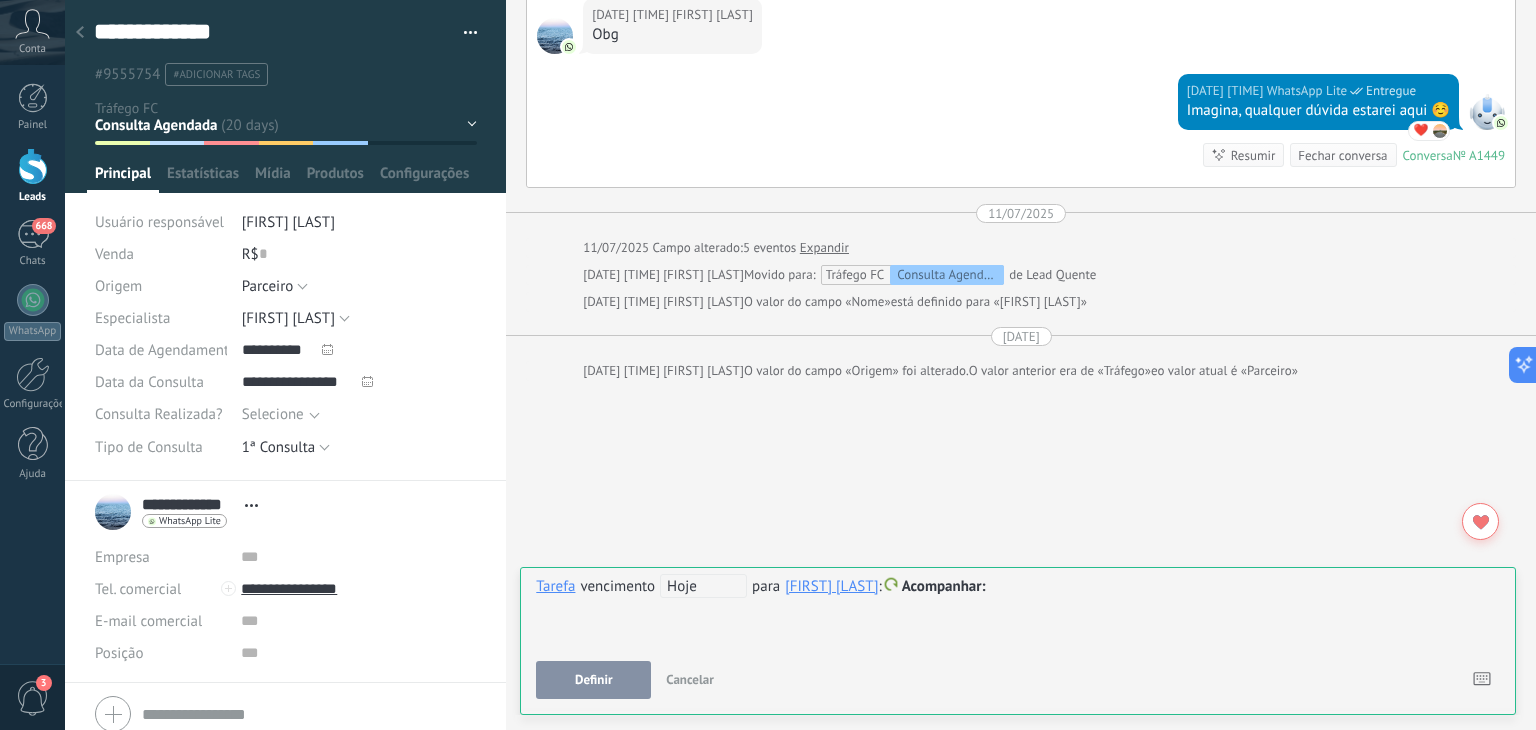 click on "Hoje" at bounding box center [703, 586] 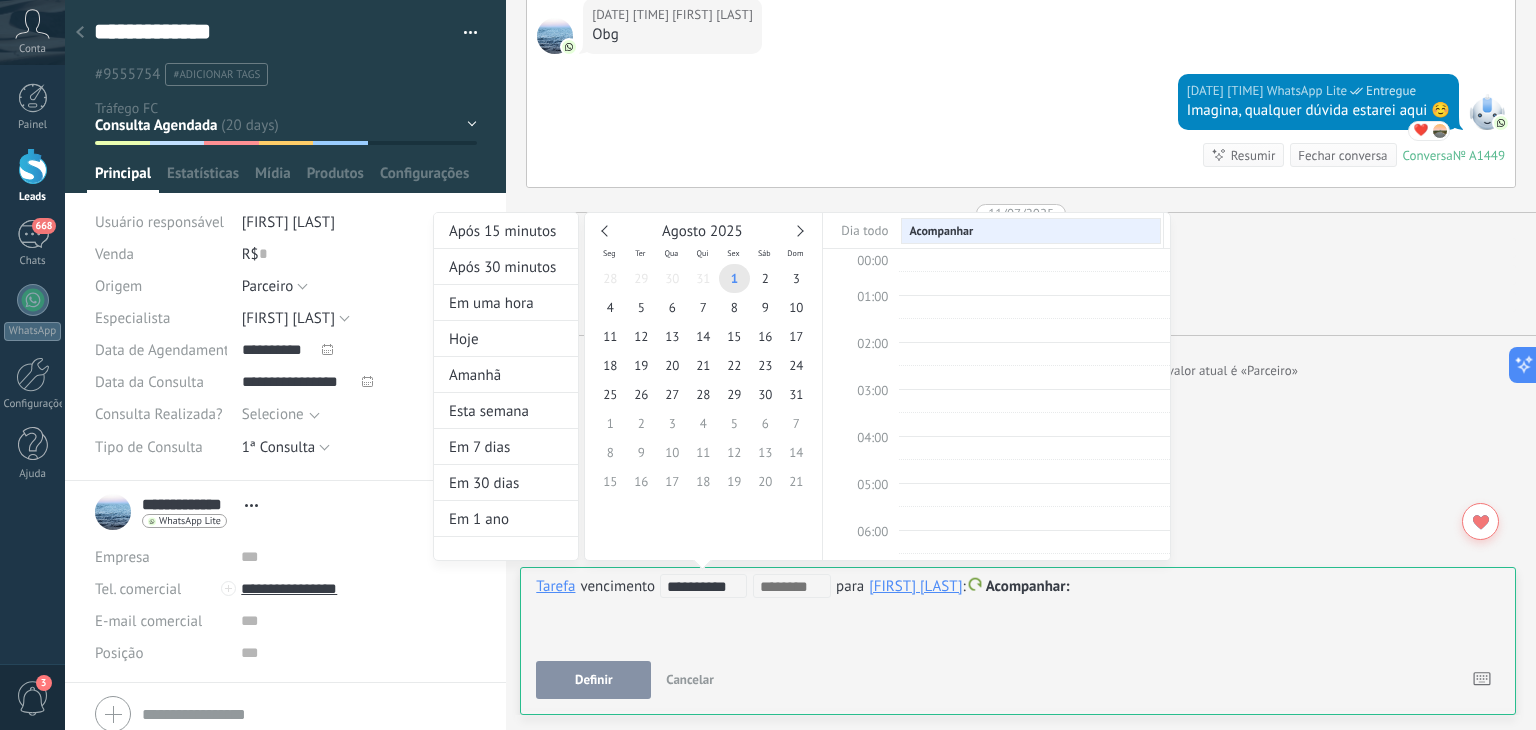 scroll, scrollTop: 374, scrollLeft: 0, axis: vertical 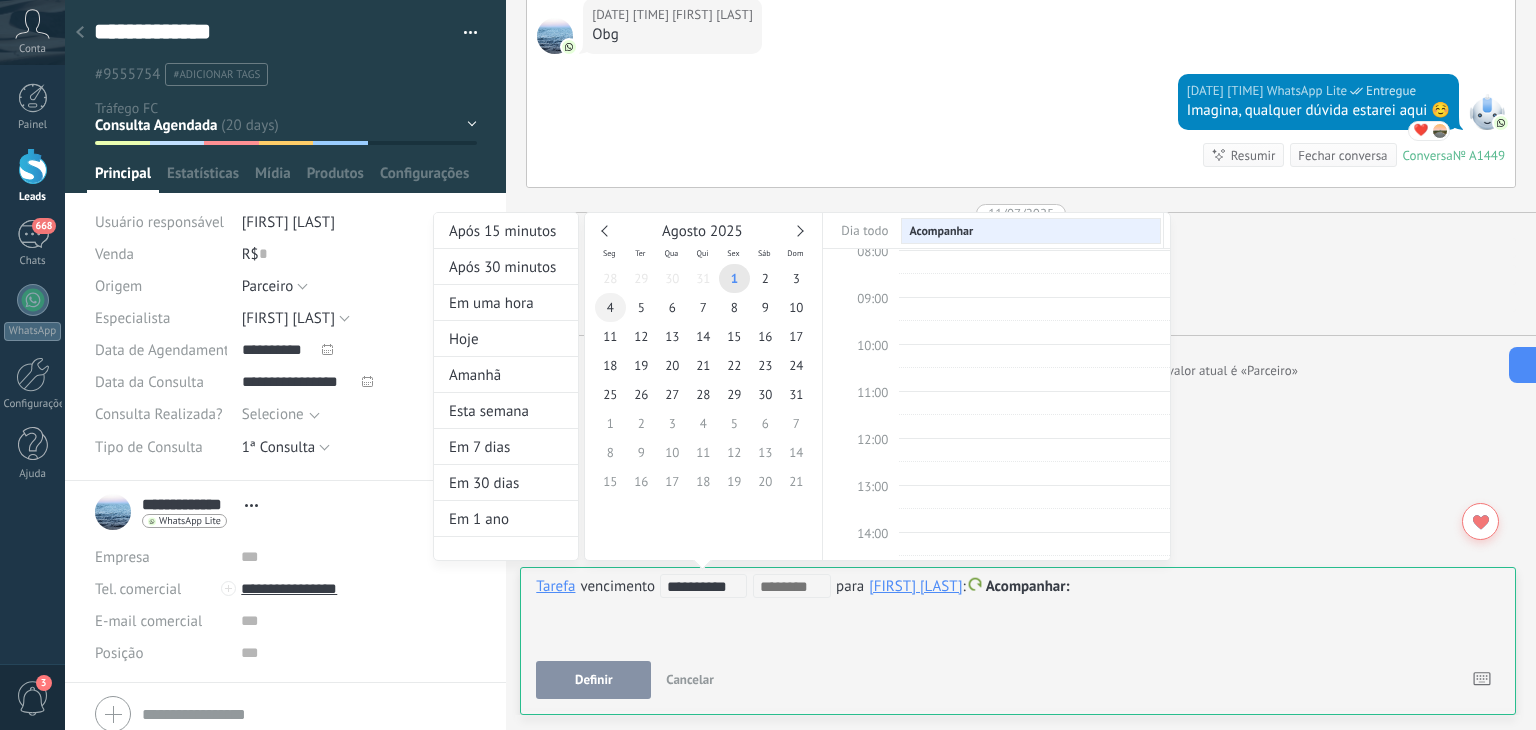type on "**********" 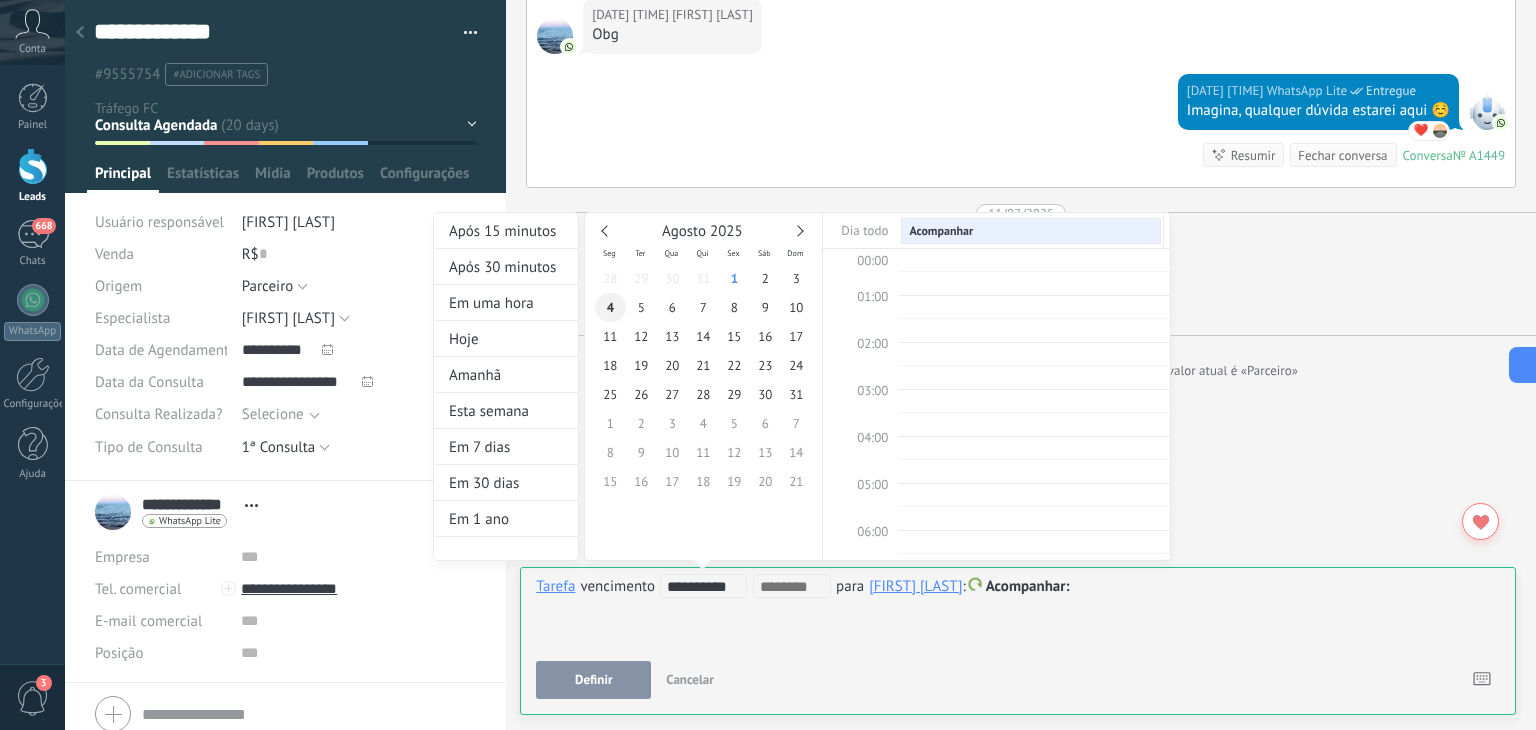 click on "4" at bounding box center (610, 307) 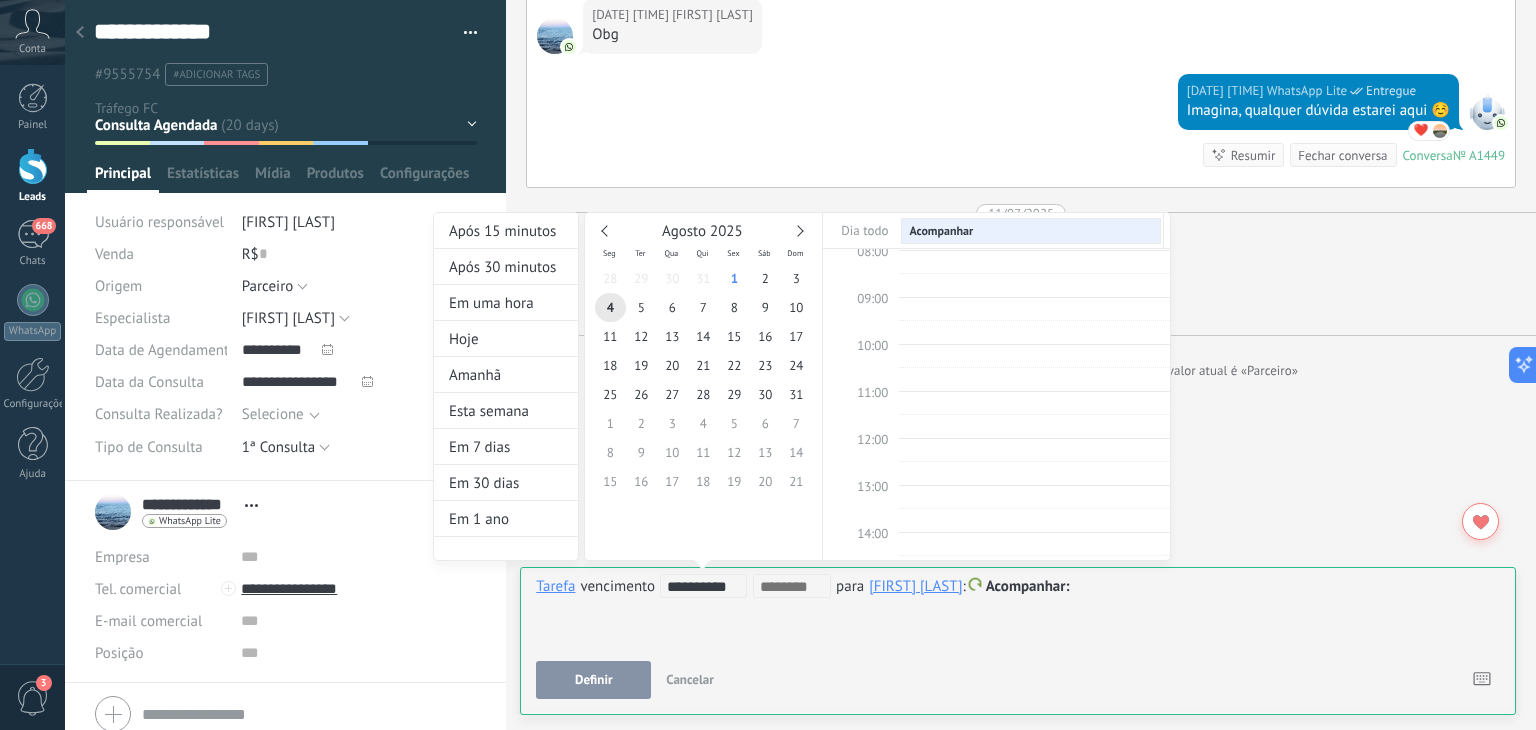 click on "**********" at bounding box center [802, 405] 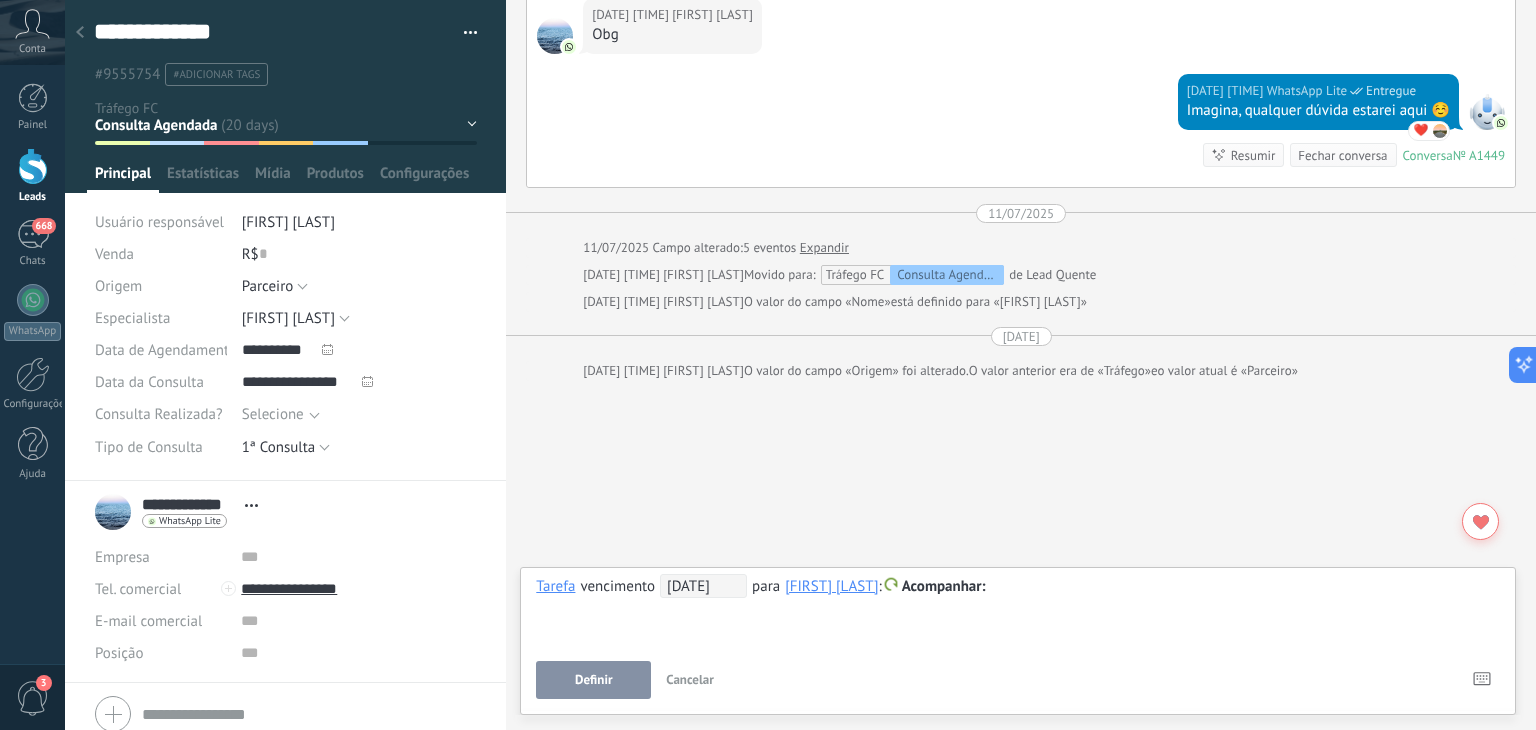 click at bounding box center (1018, 587) 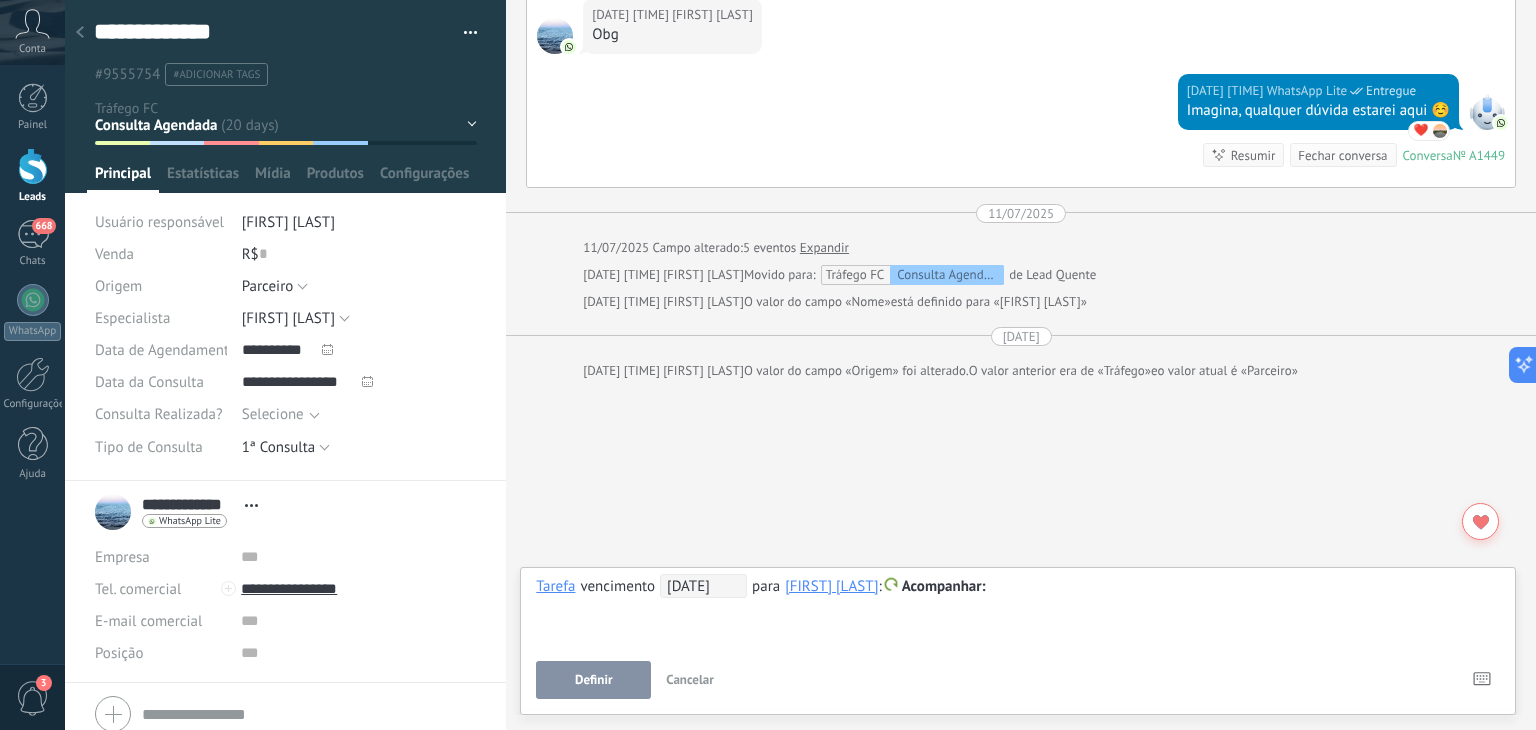 type 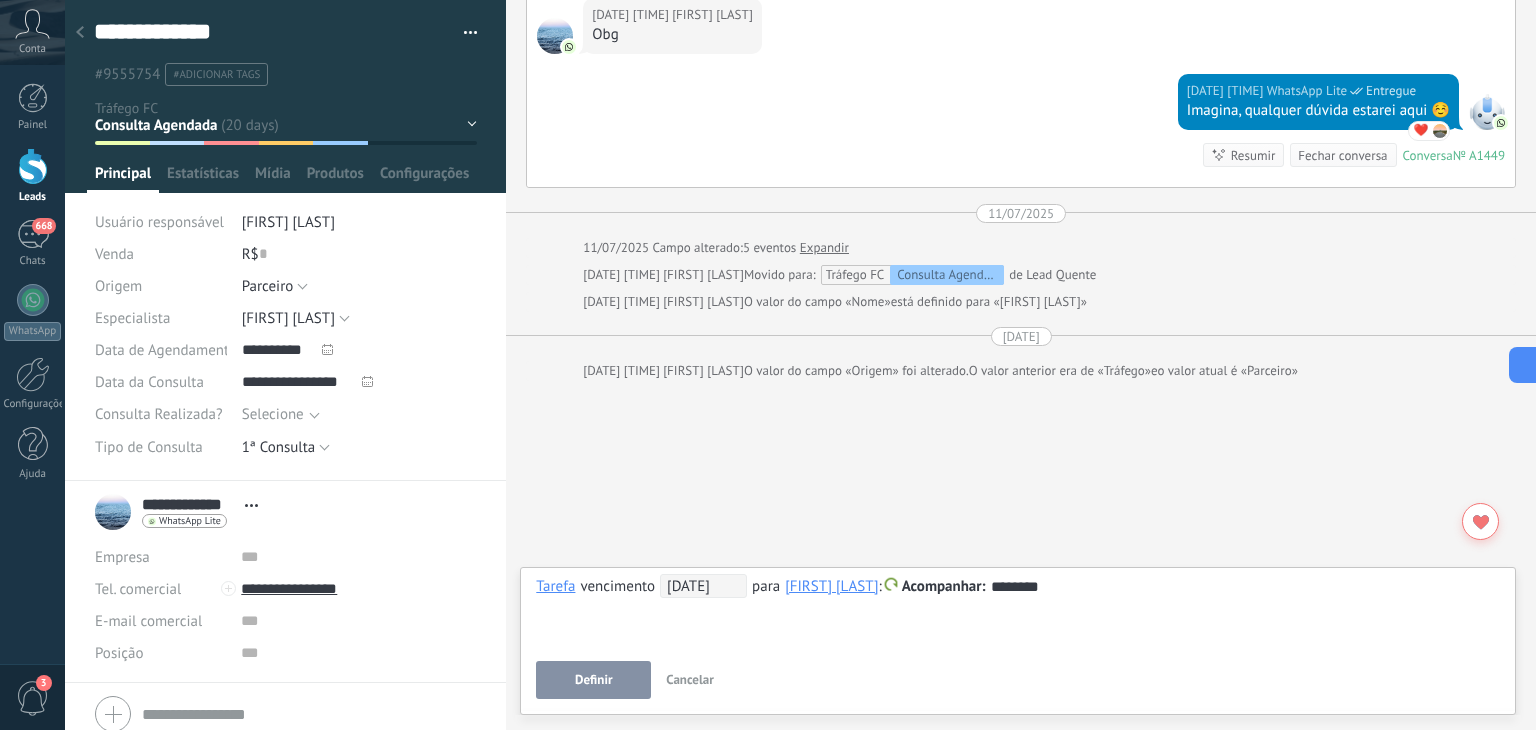 scroll, scrollTop: 3004, scrollLeft: 0, axis: vertical 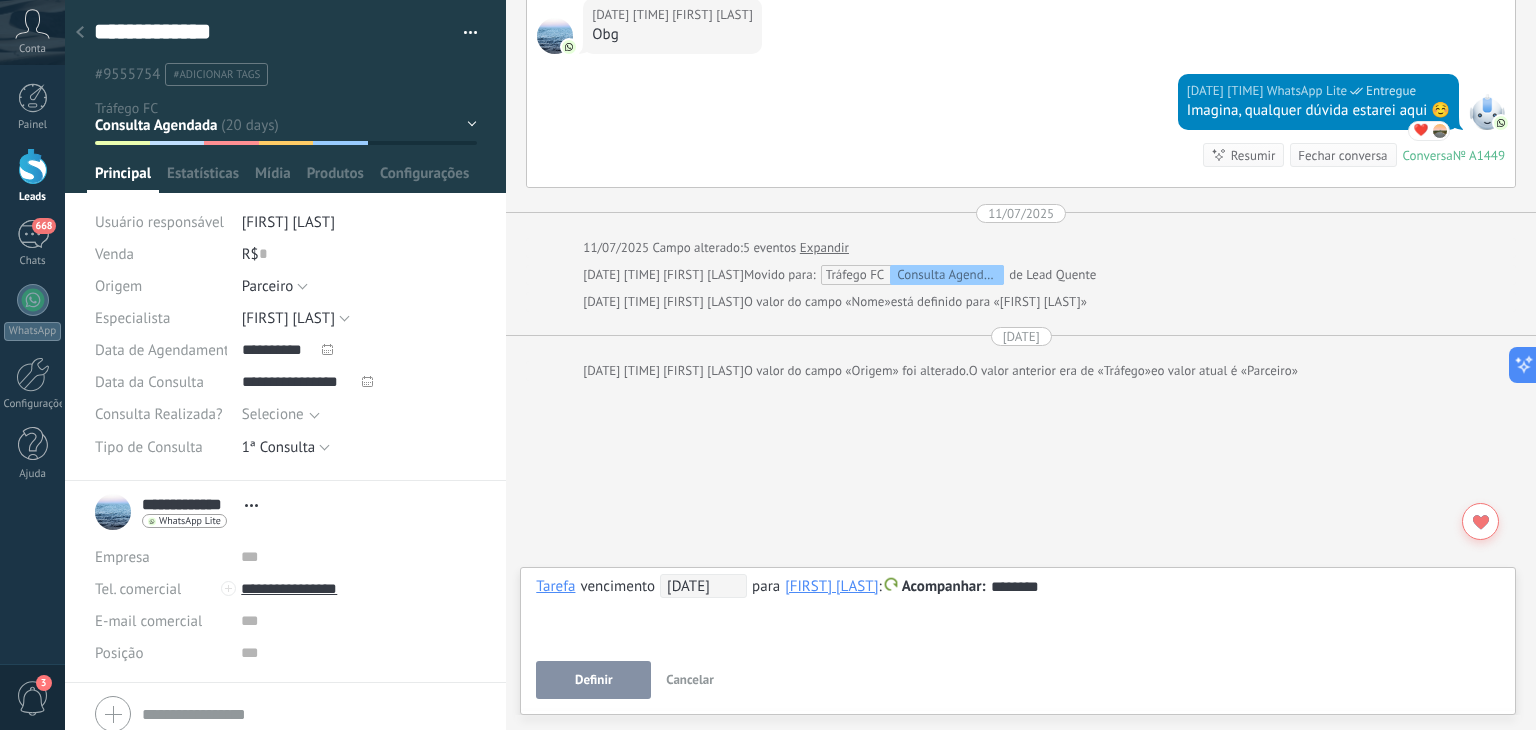 click 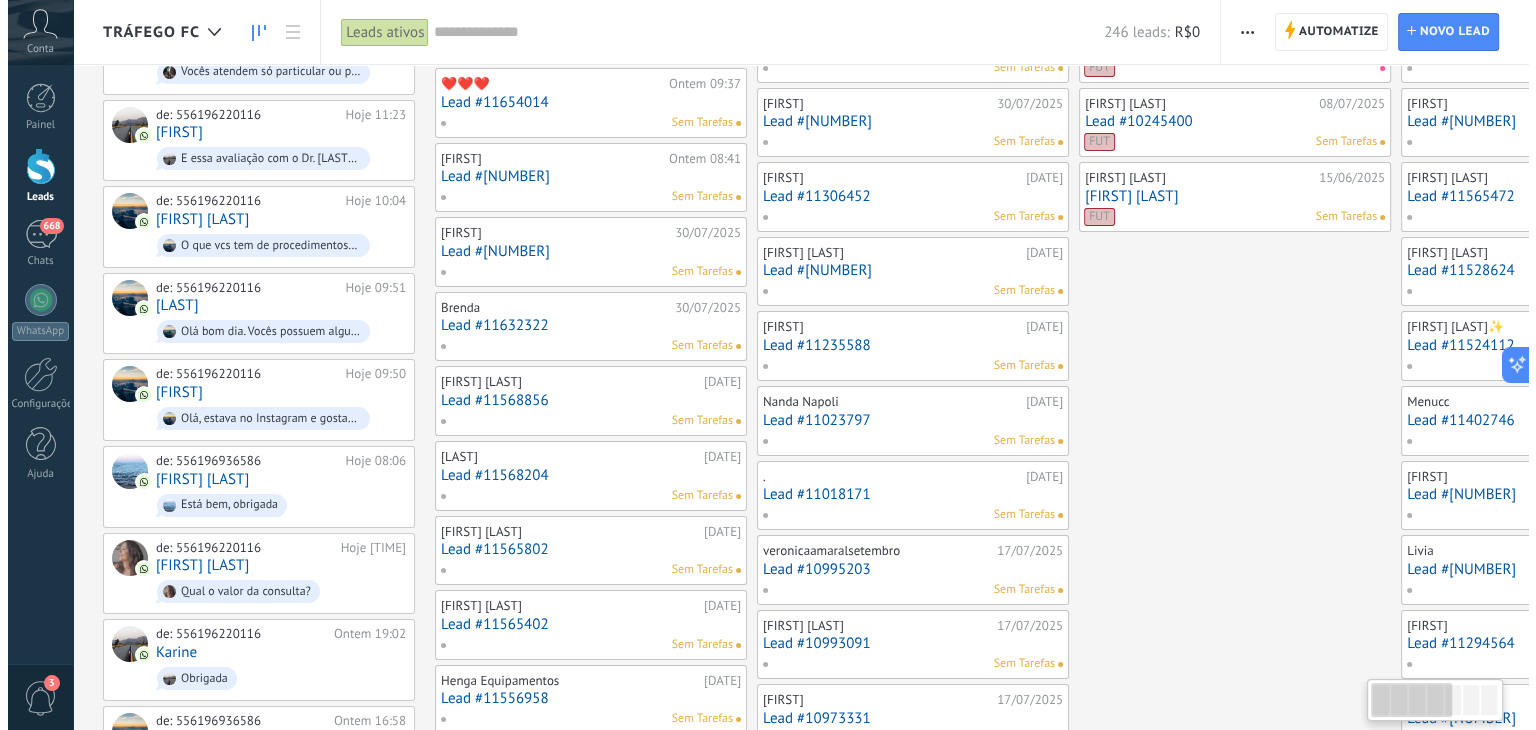 scroll, scrollTop: 0, scrollLeft: 0, axis: both 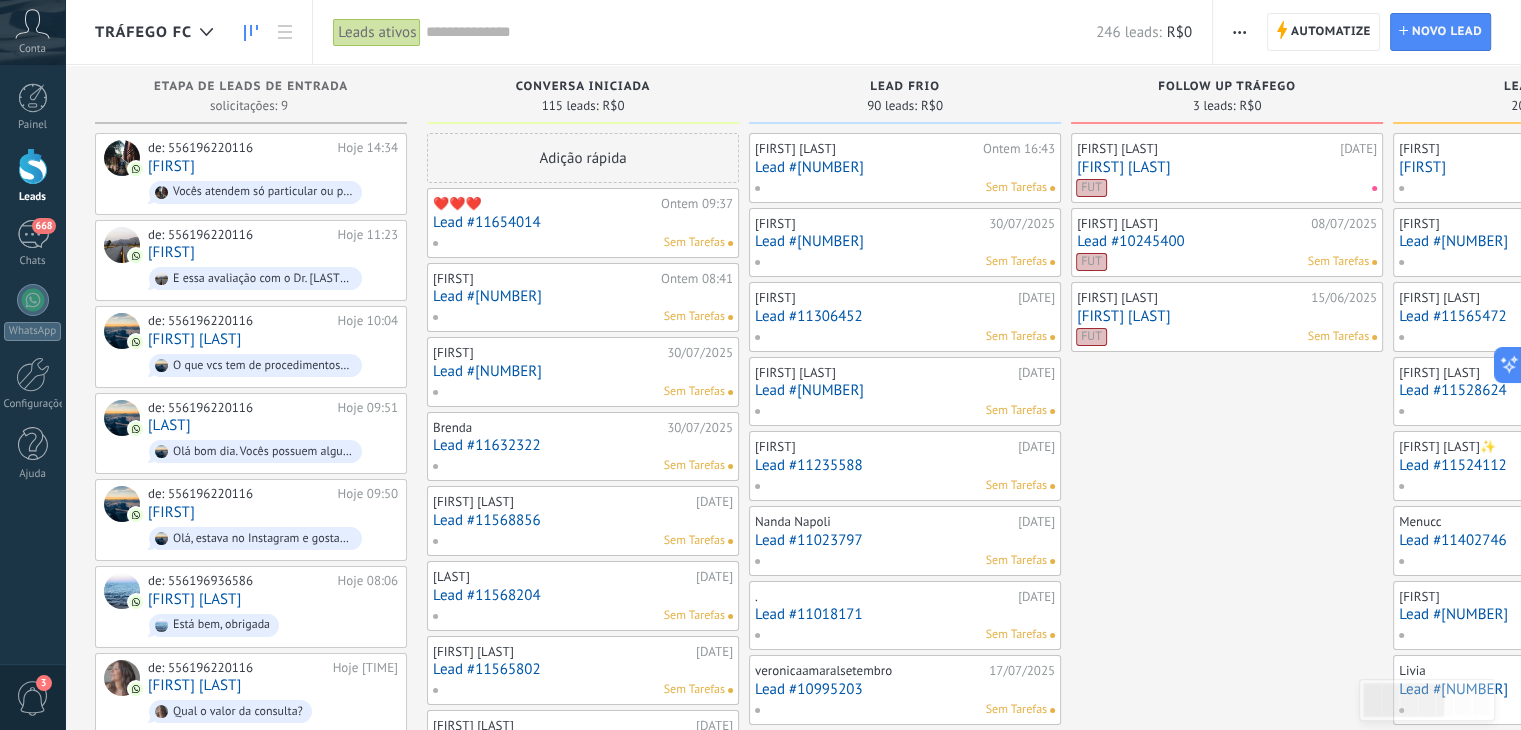 click on "246 leads: R$0" at bounding box center [808, 32] 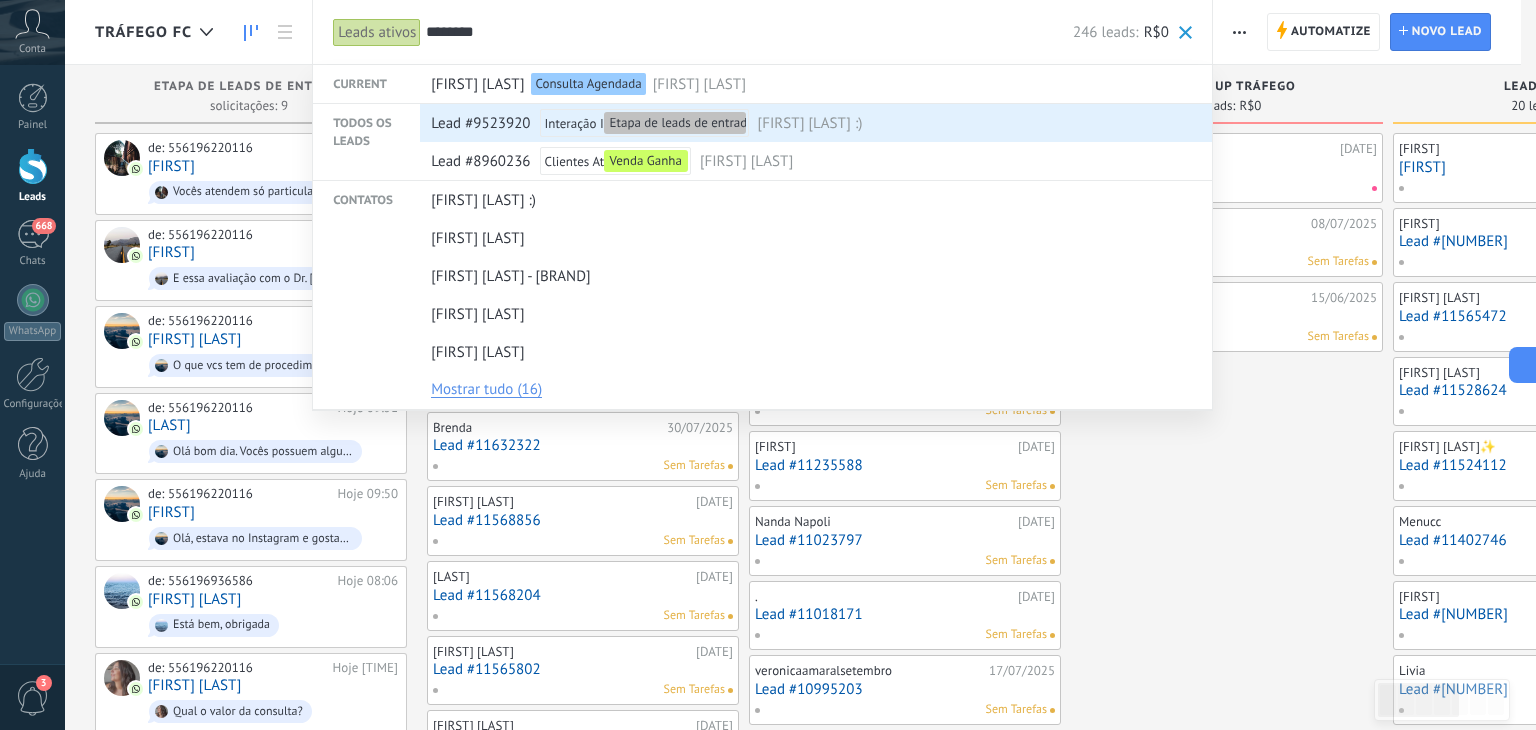 type on "********" 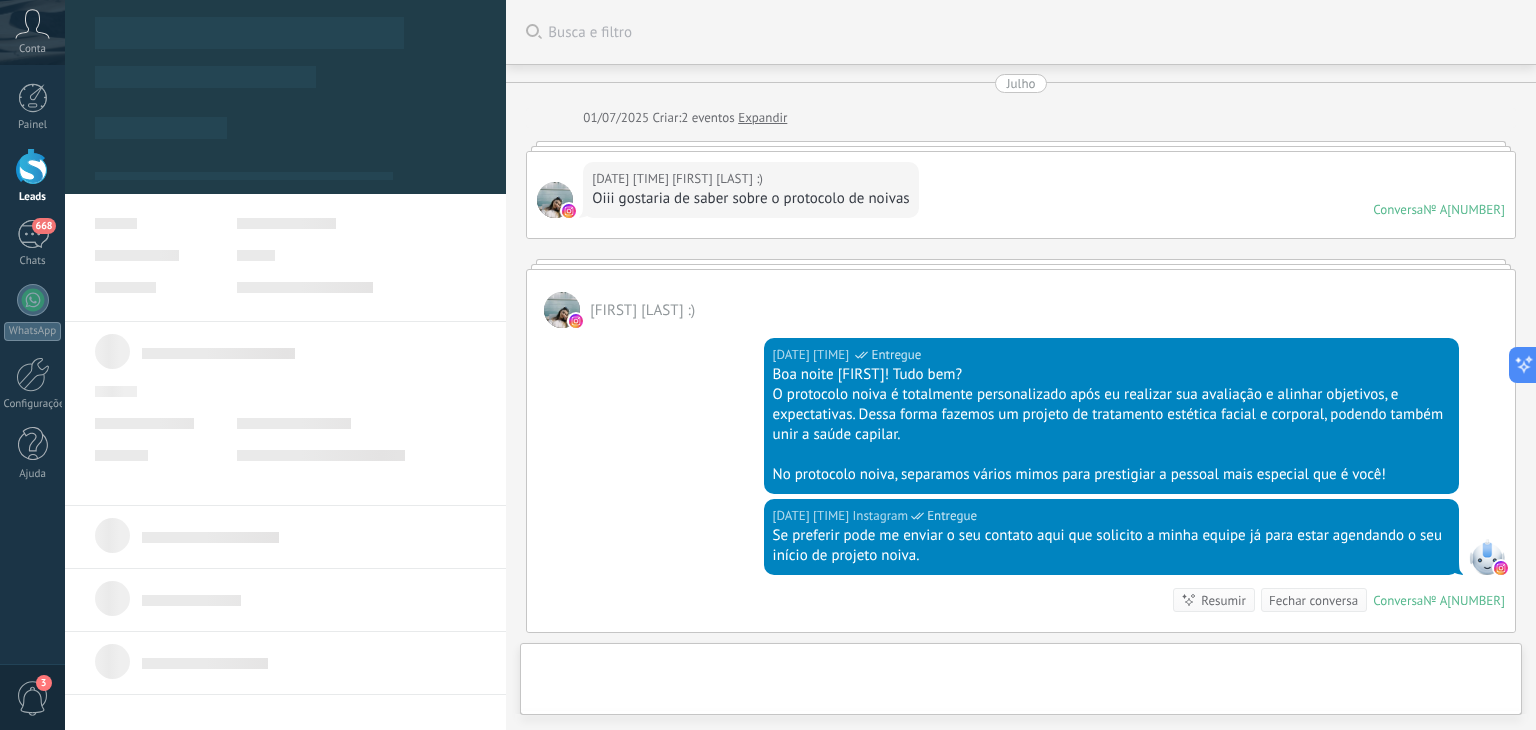 scroll, scrollTop: 250, scrollLeft: 0, axis: vertical 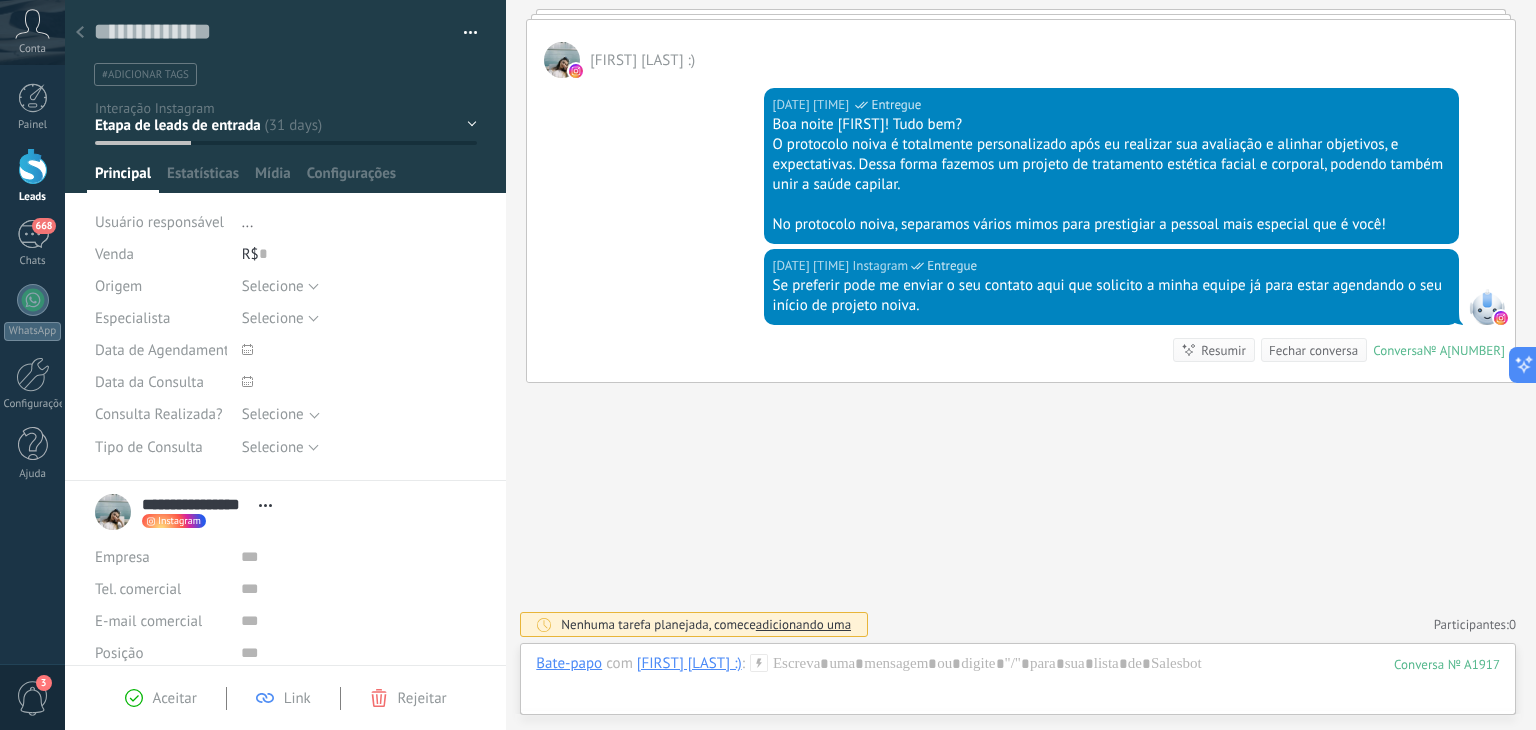 click at bounding box center (80, 33) 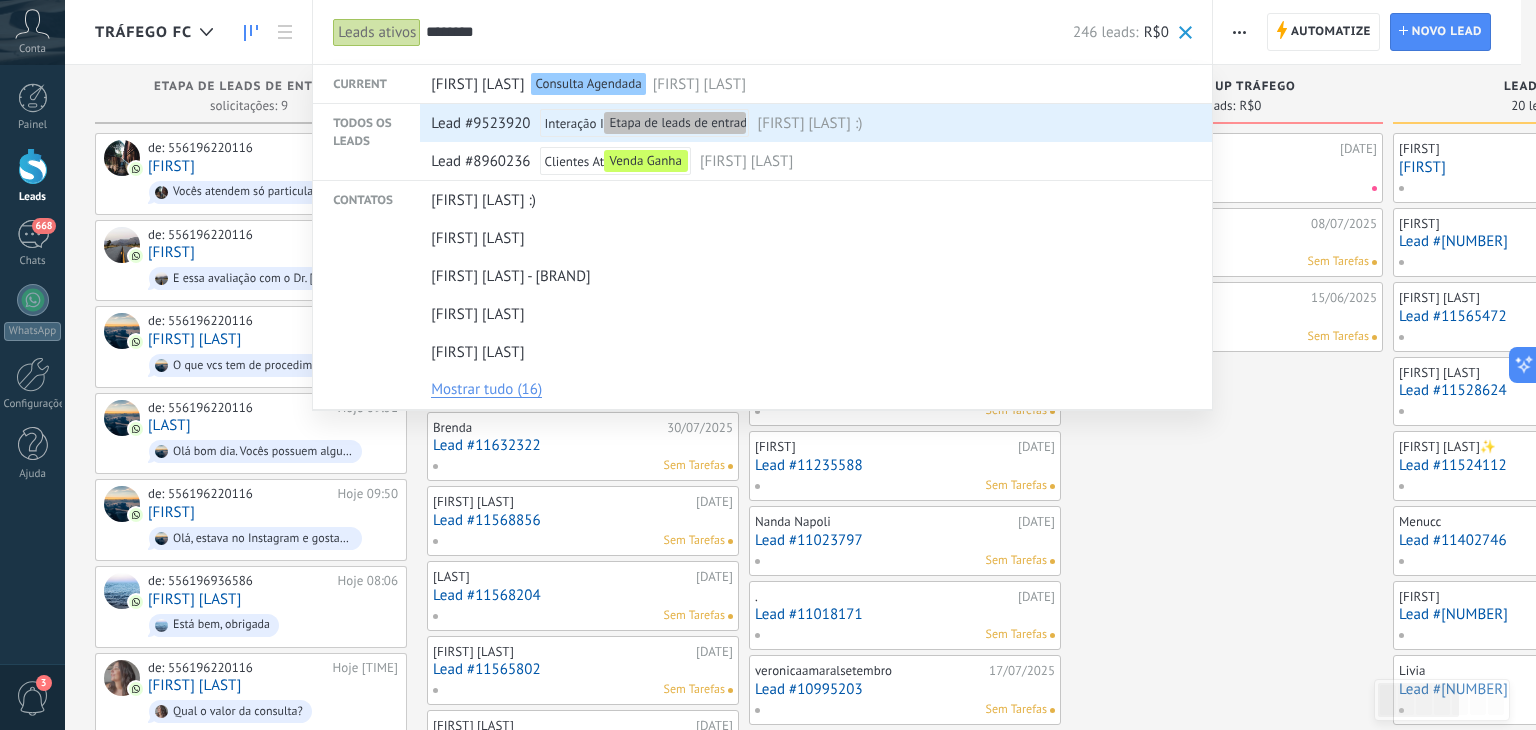 click on "[FIRST] [LAST] :)" at bounding box center [810, 123] 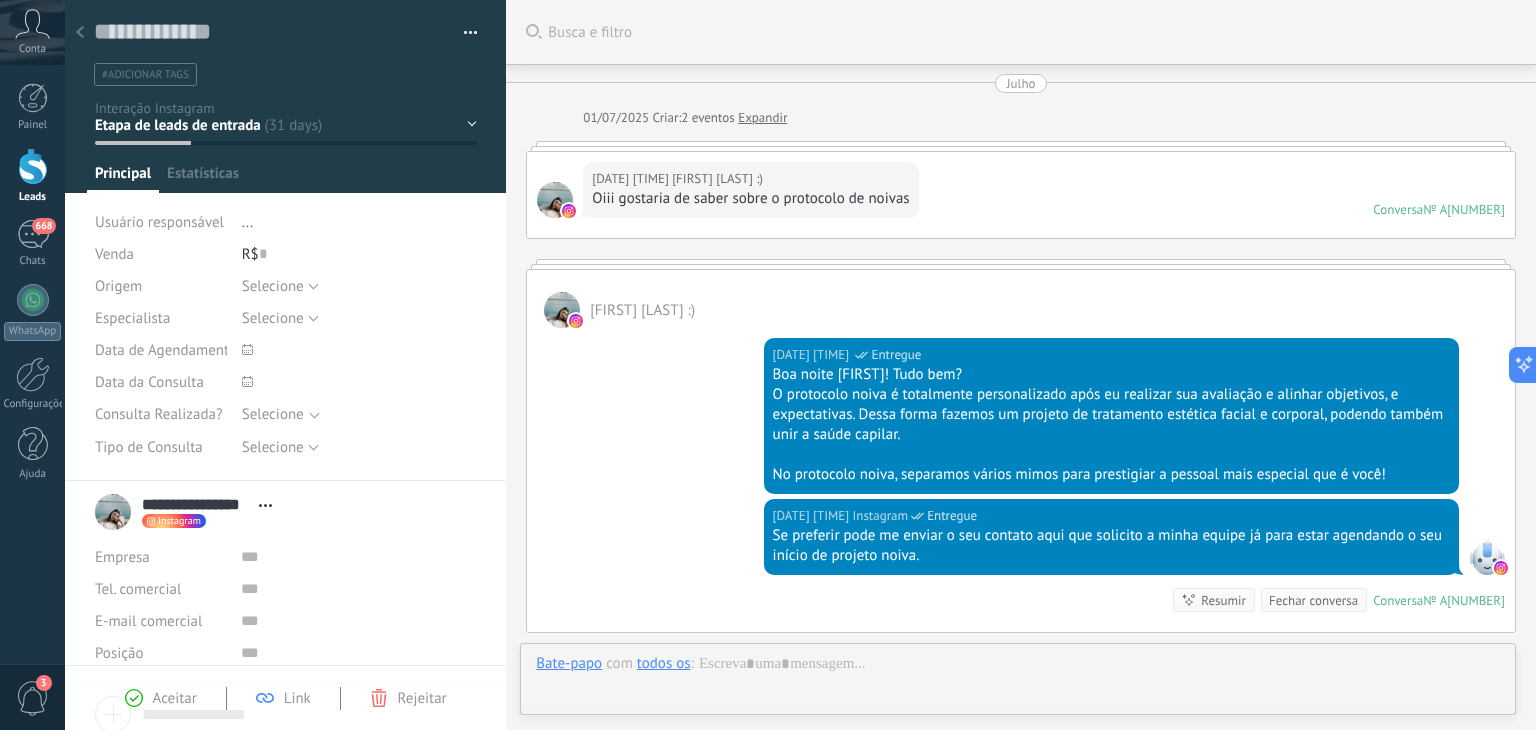scroll, scrollTop: 29, scrollLeft: 0, axis: vertical 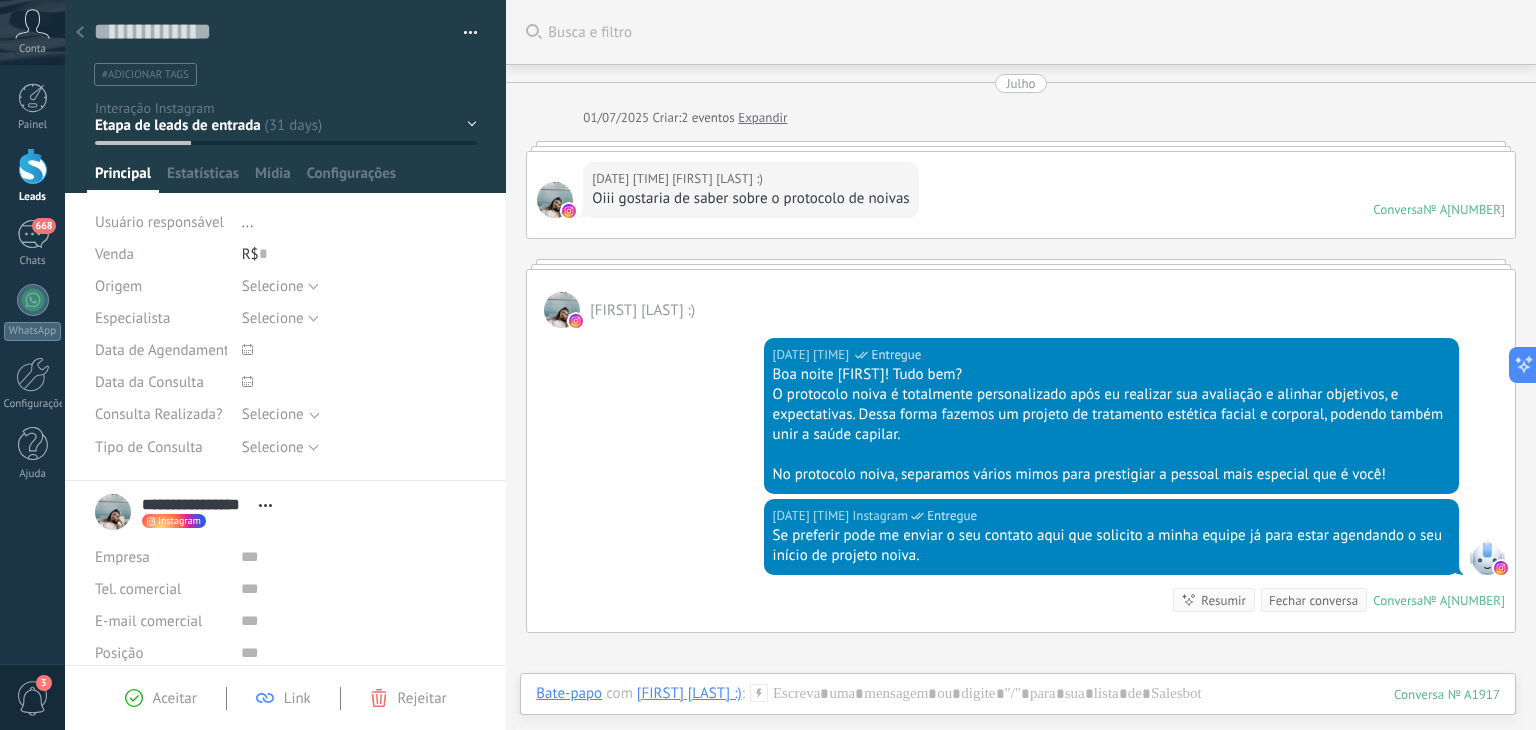 click 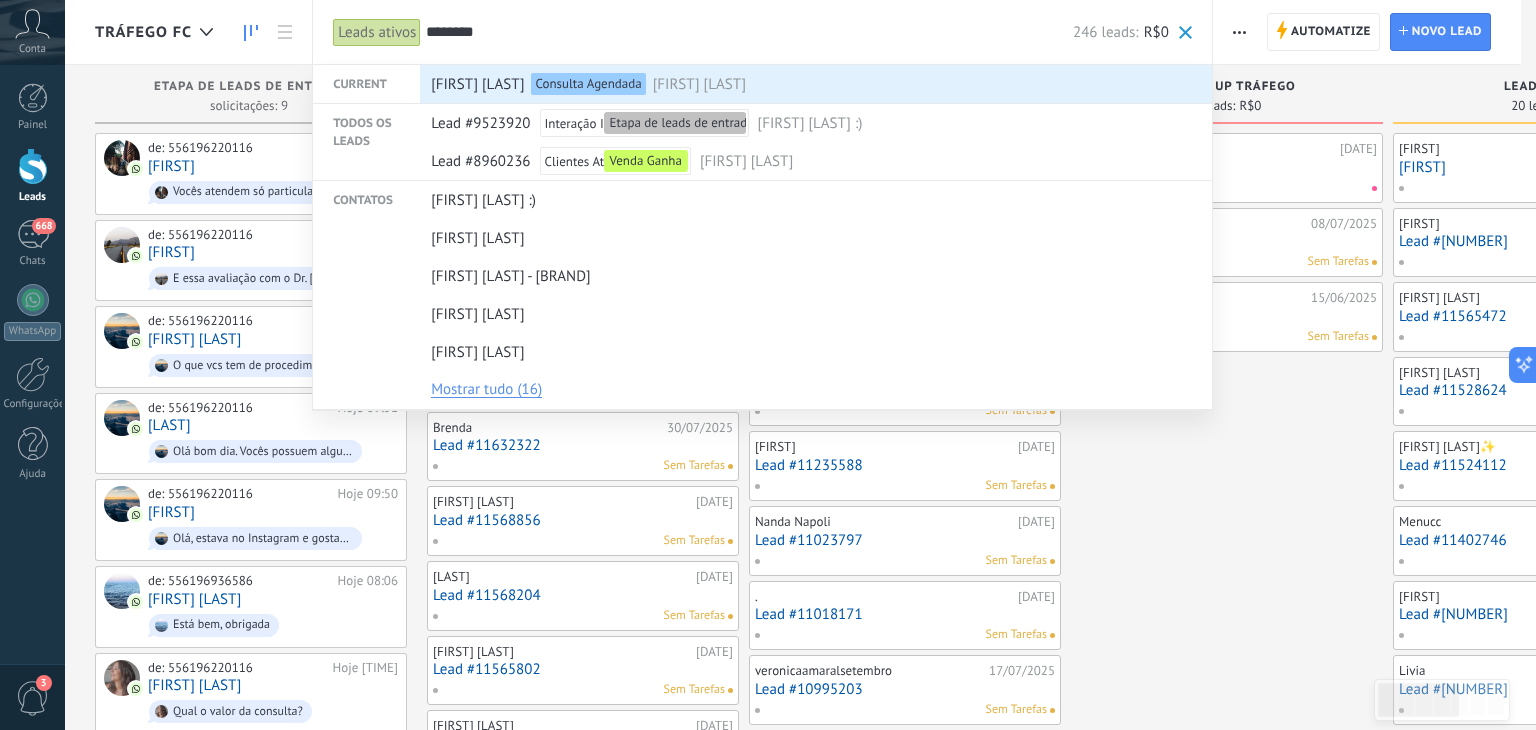click on "[FIRST] [LAST]    Consulta Agendada    [FIRST] [LAST]" at bounding box center (811, 85) 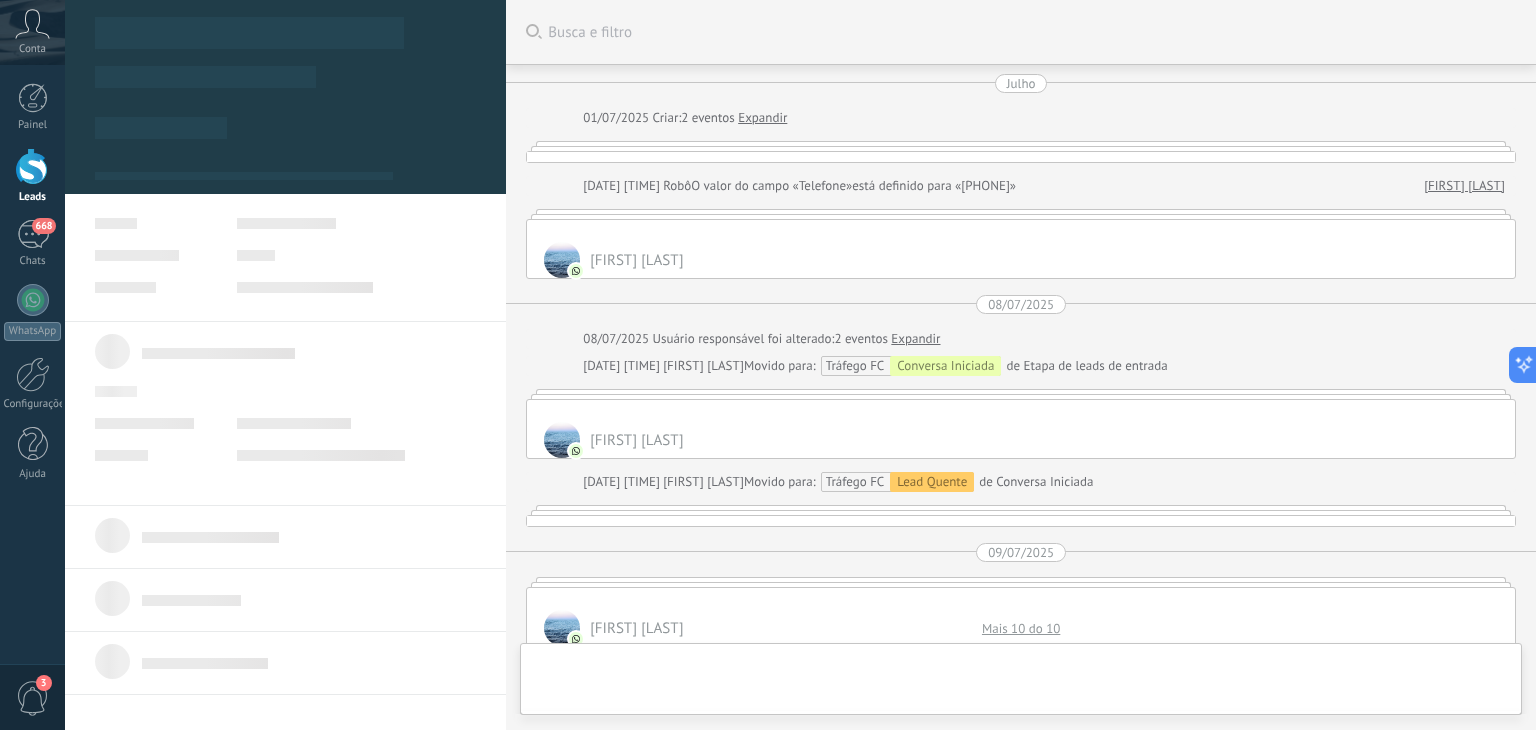 type on "**********" 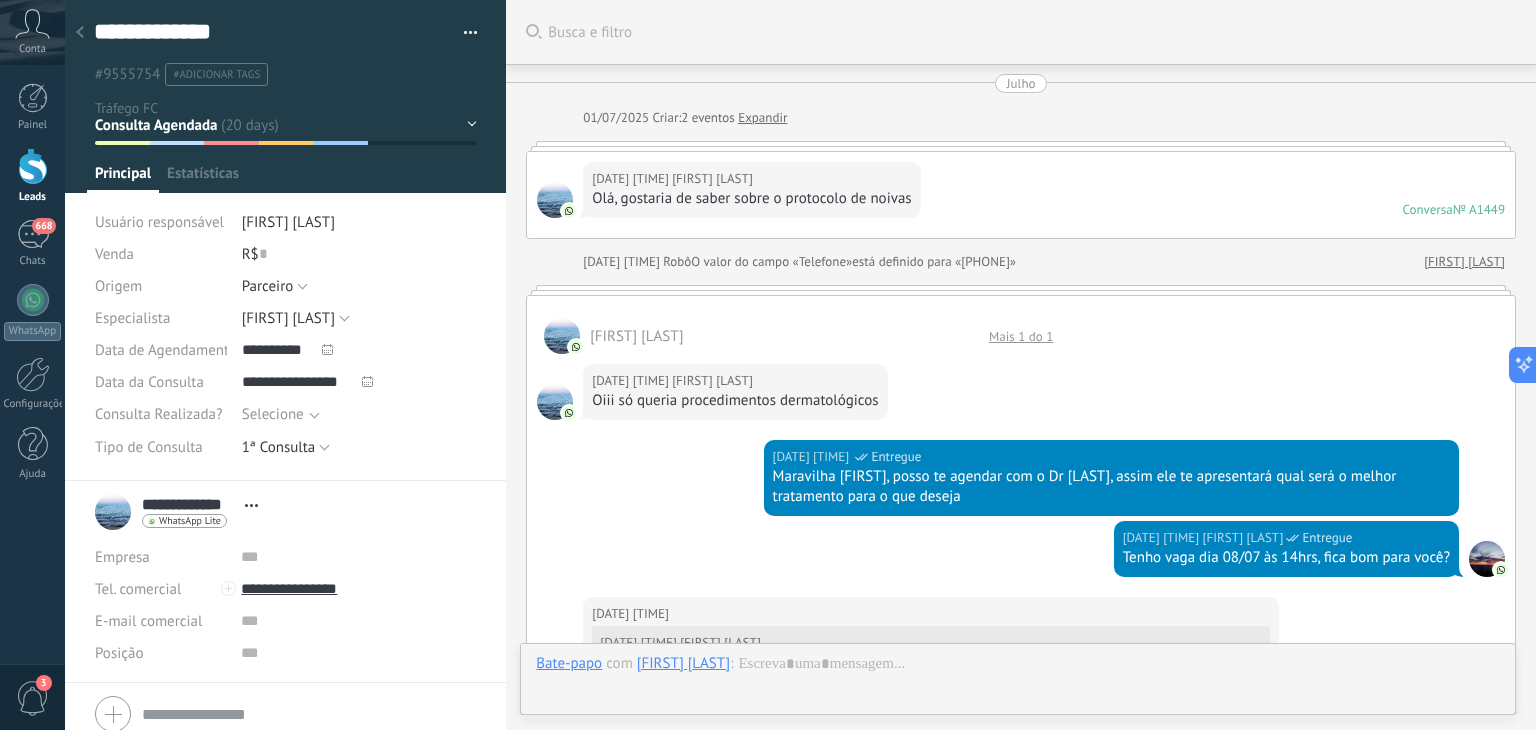 scroll, scrollTop: 3004, scrollLeft: 0, axis: vertical 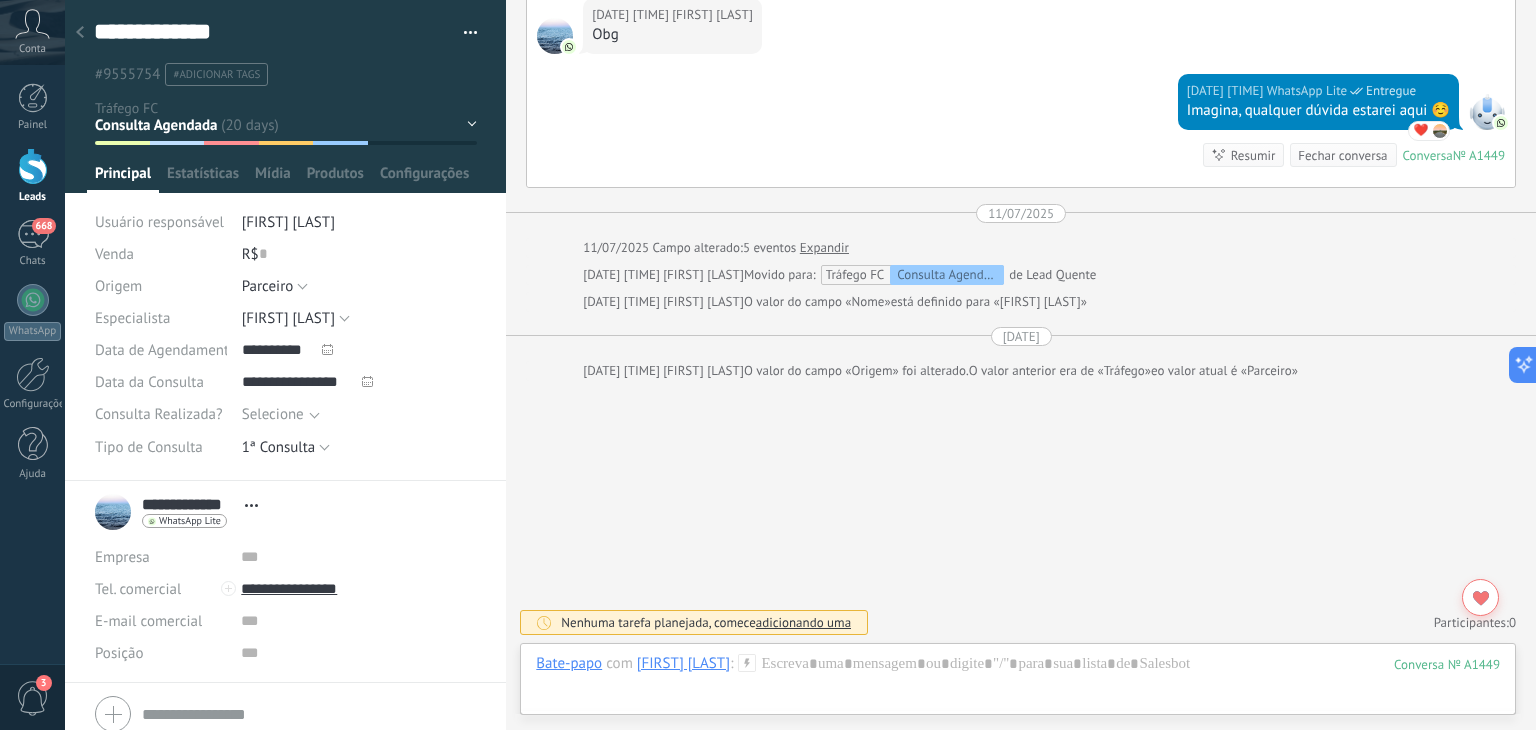 click on "adicionando uma" at bounding box center (803, 622) 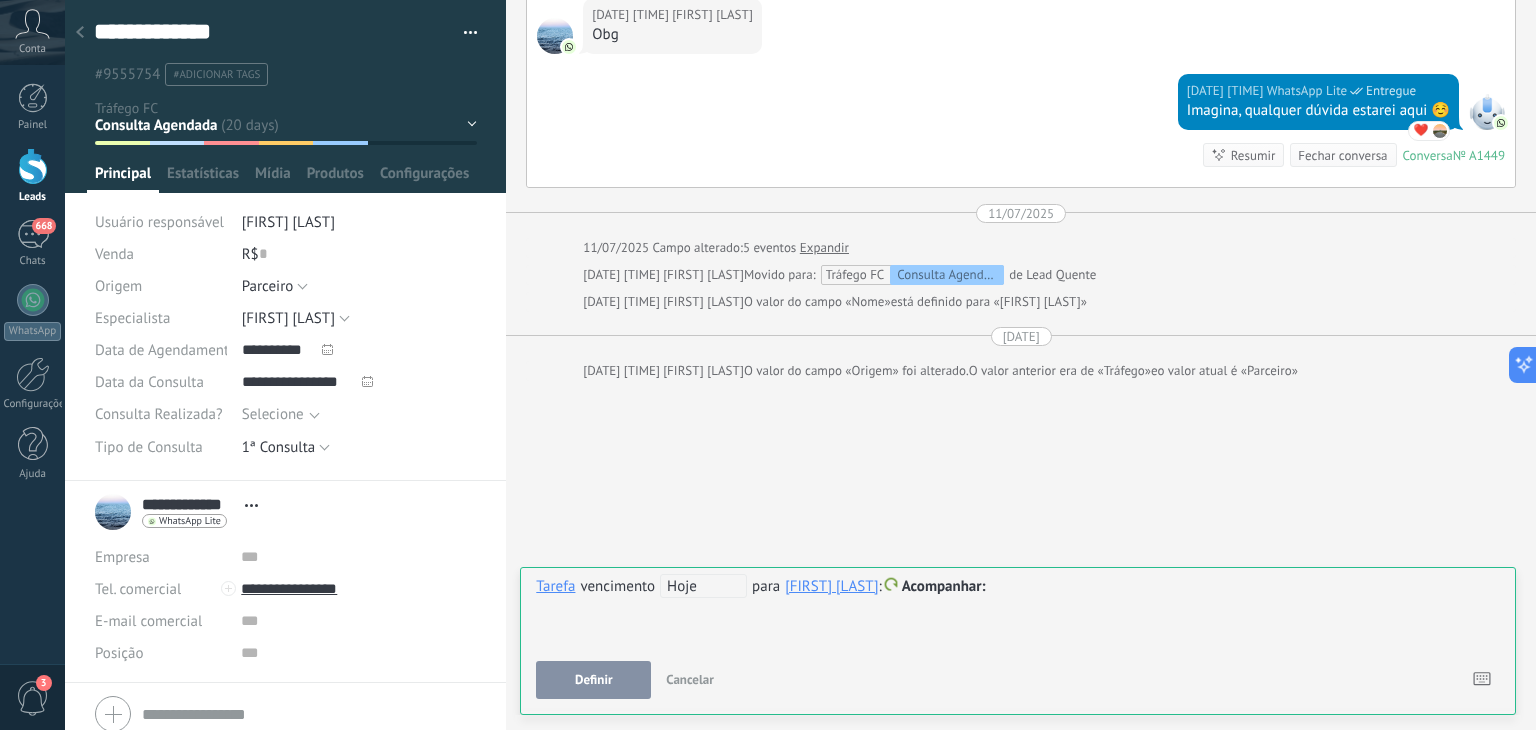 type 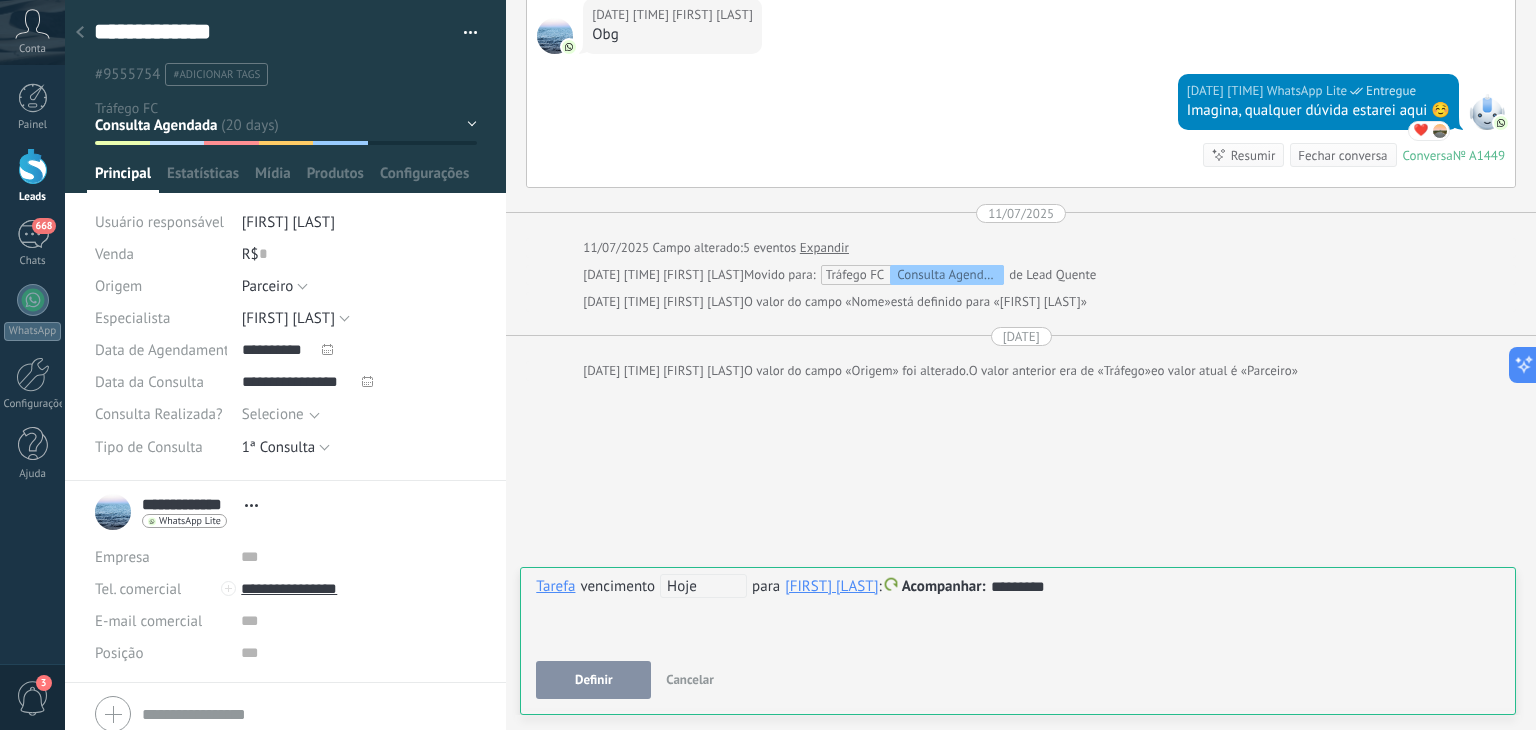 click on "[FIRST] [LAST]" at bounding box center [831, 586] 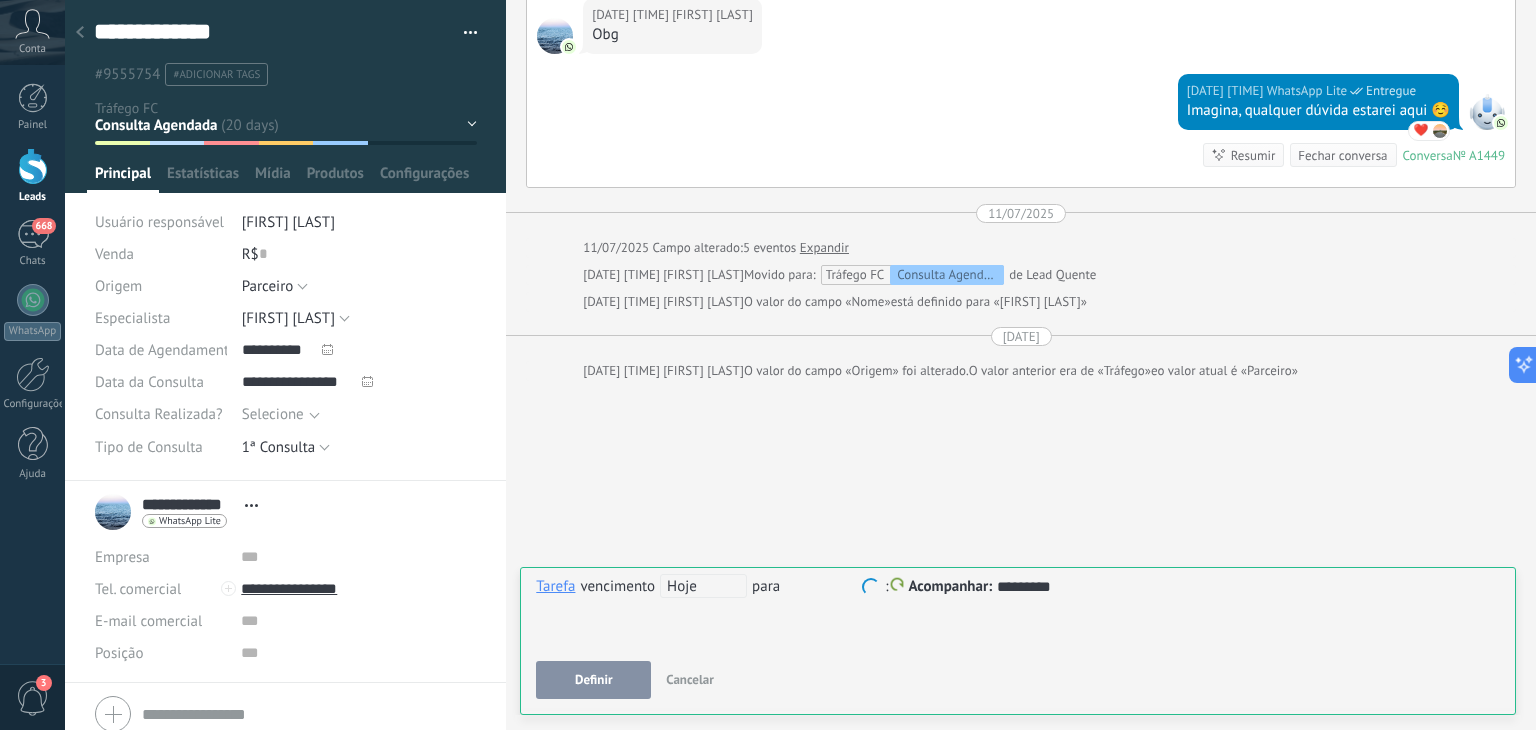 scroll, scrollTop: 0, scrollLeft: 0, axis: both 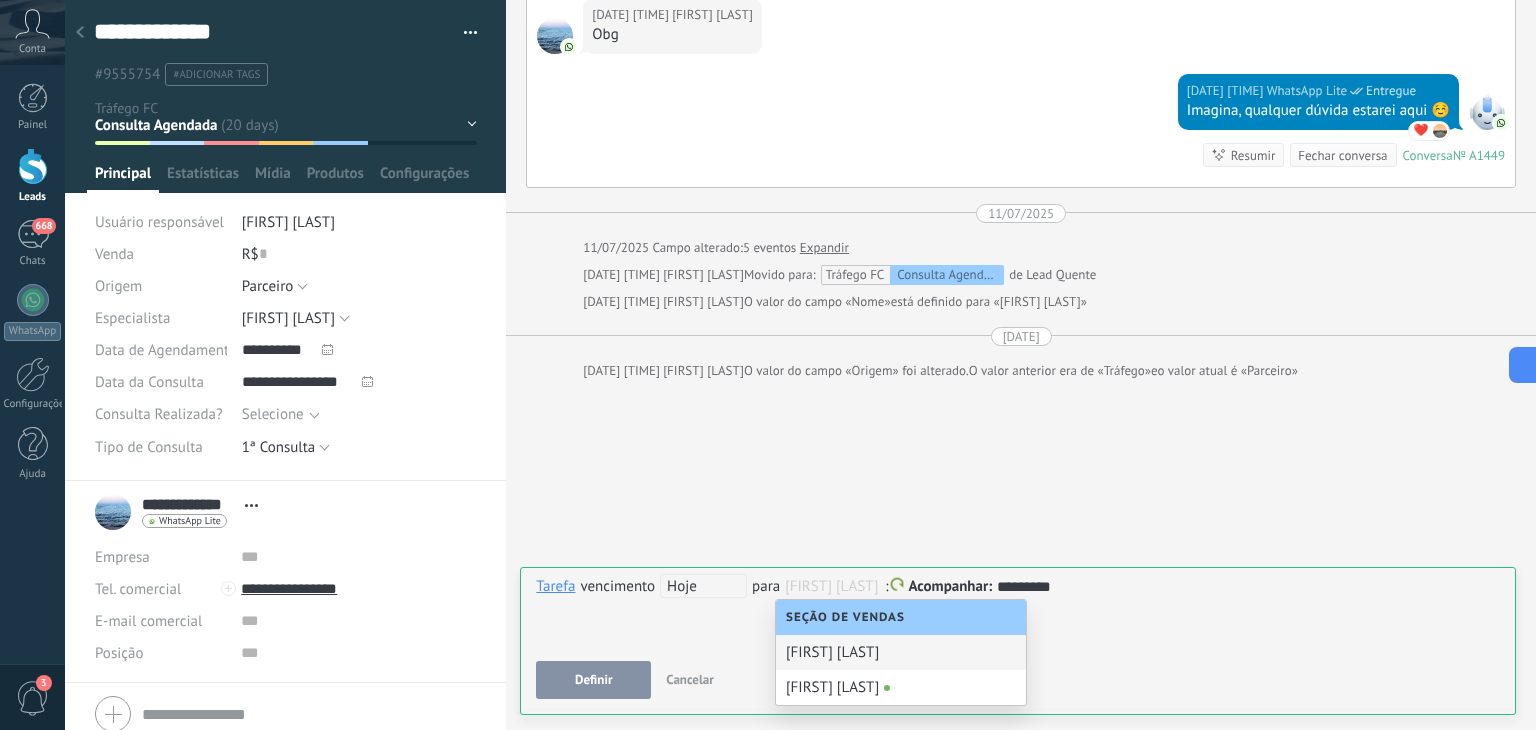 click on "[FIRST] [LAST]" at bounding box center [901, 652] 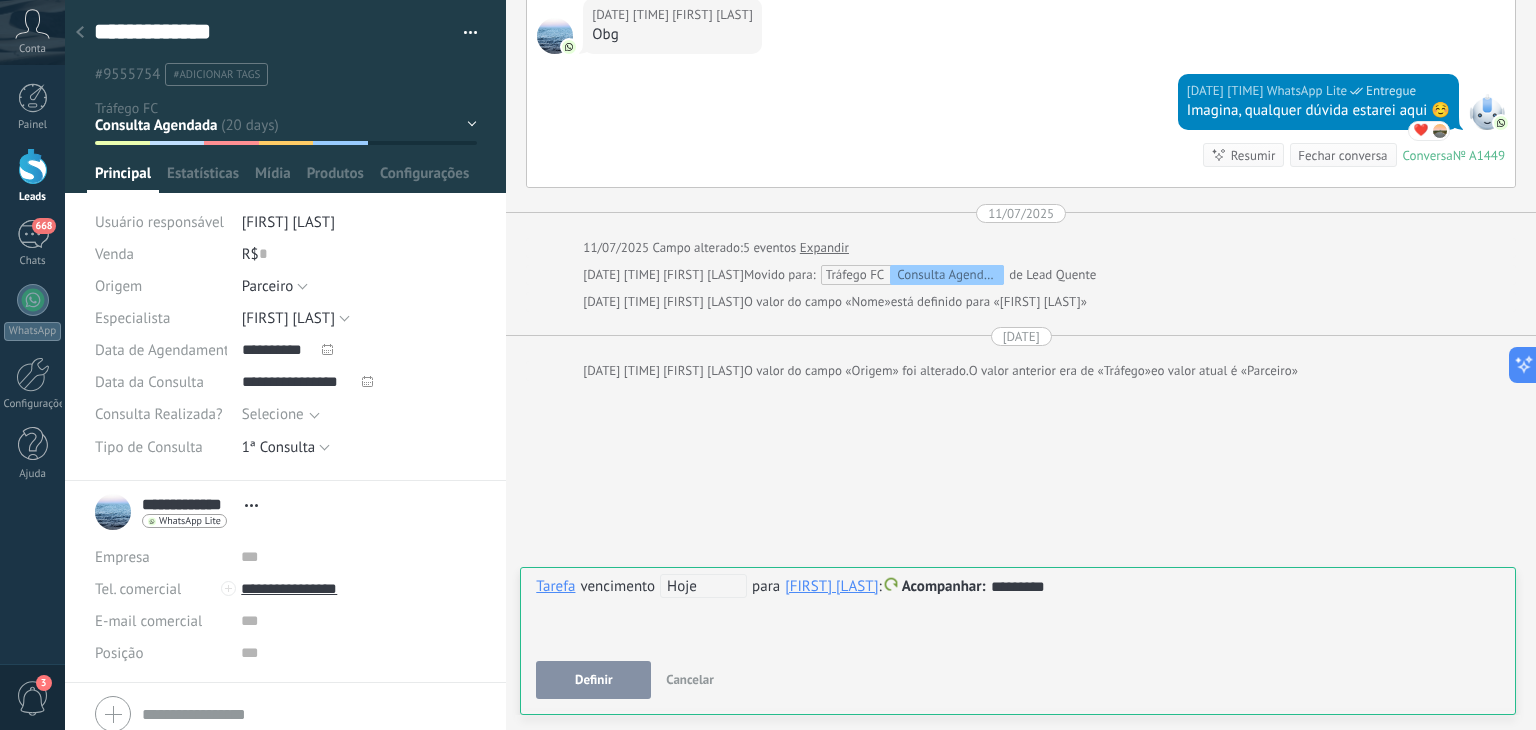 click on "Hoje" at bounding box center [703, 586] 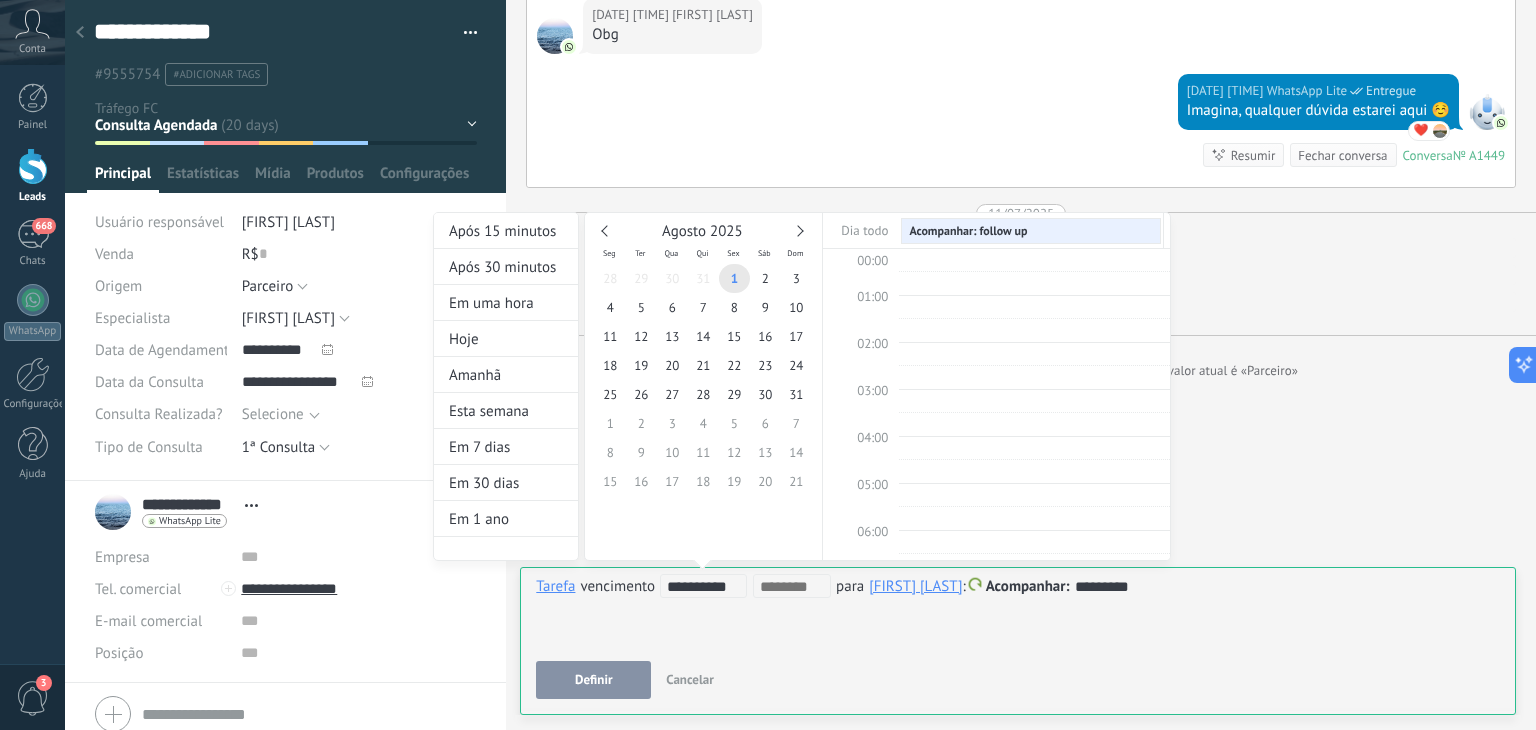scroll, scrollTop: 374, scrollLeft: 0, axis: vertical 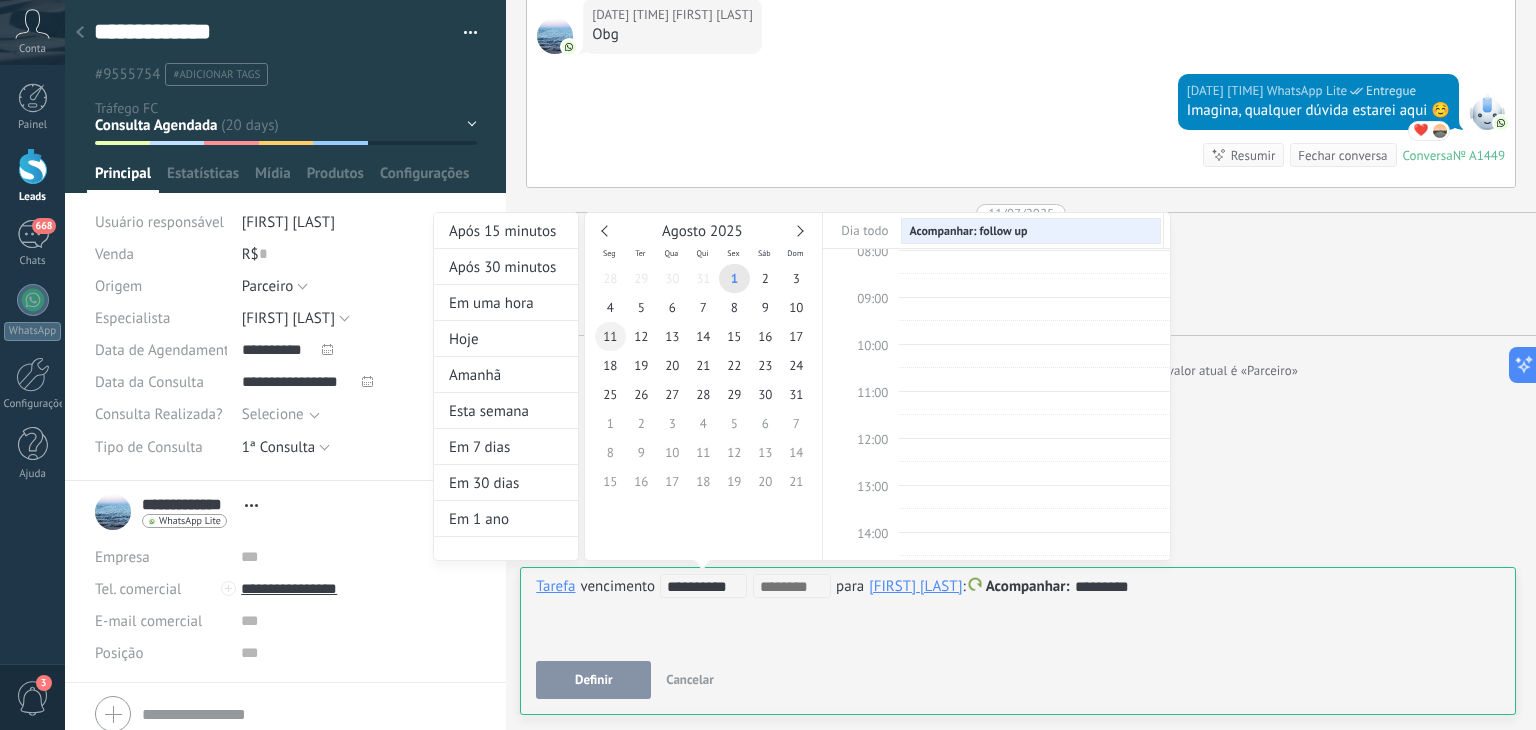 click on "11" at bounding box center [610, 336] 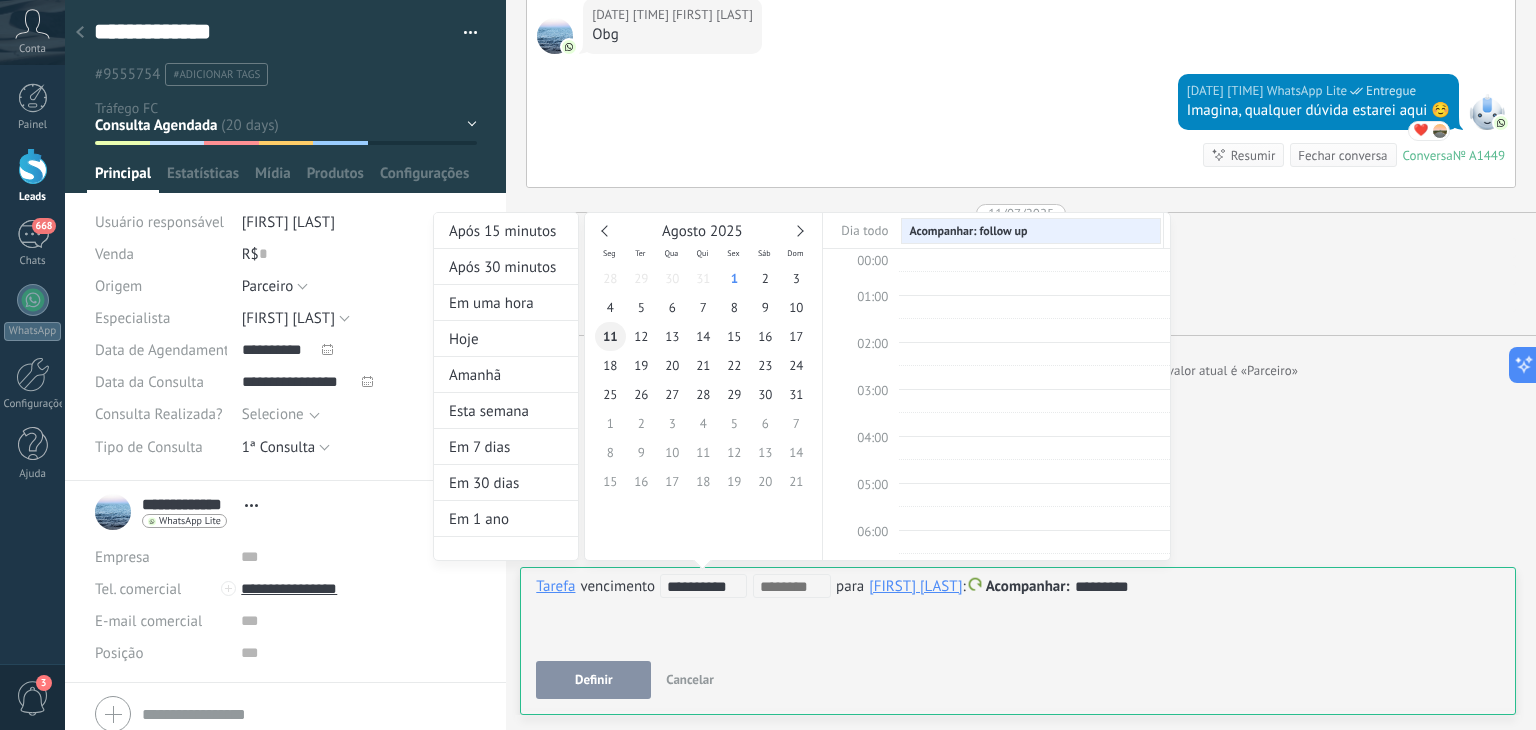scroll, scrollTop: 374, scrollLeft: 0, axis: vertical 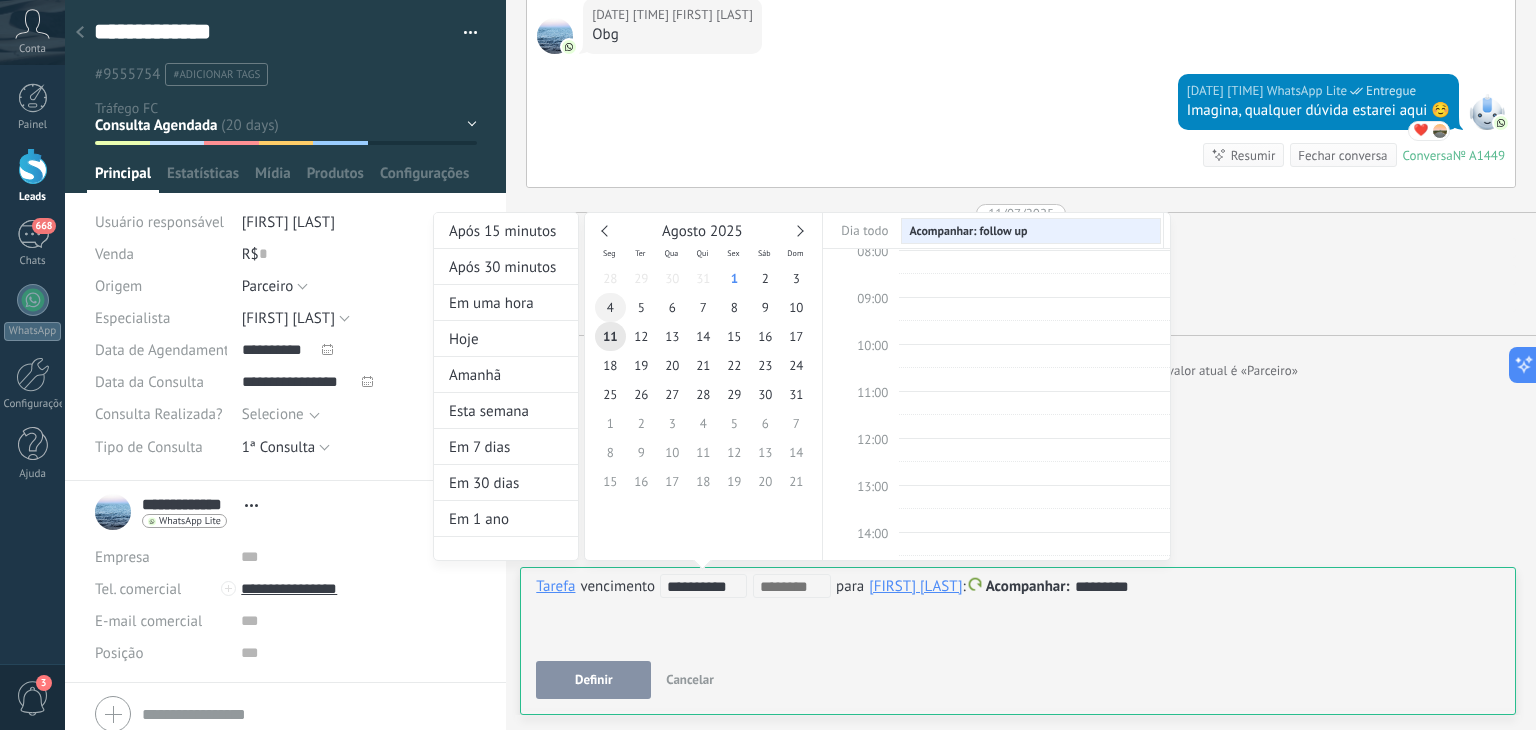 type on "**********" 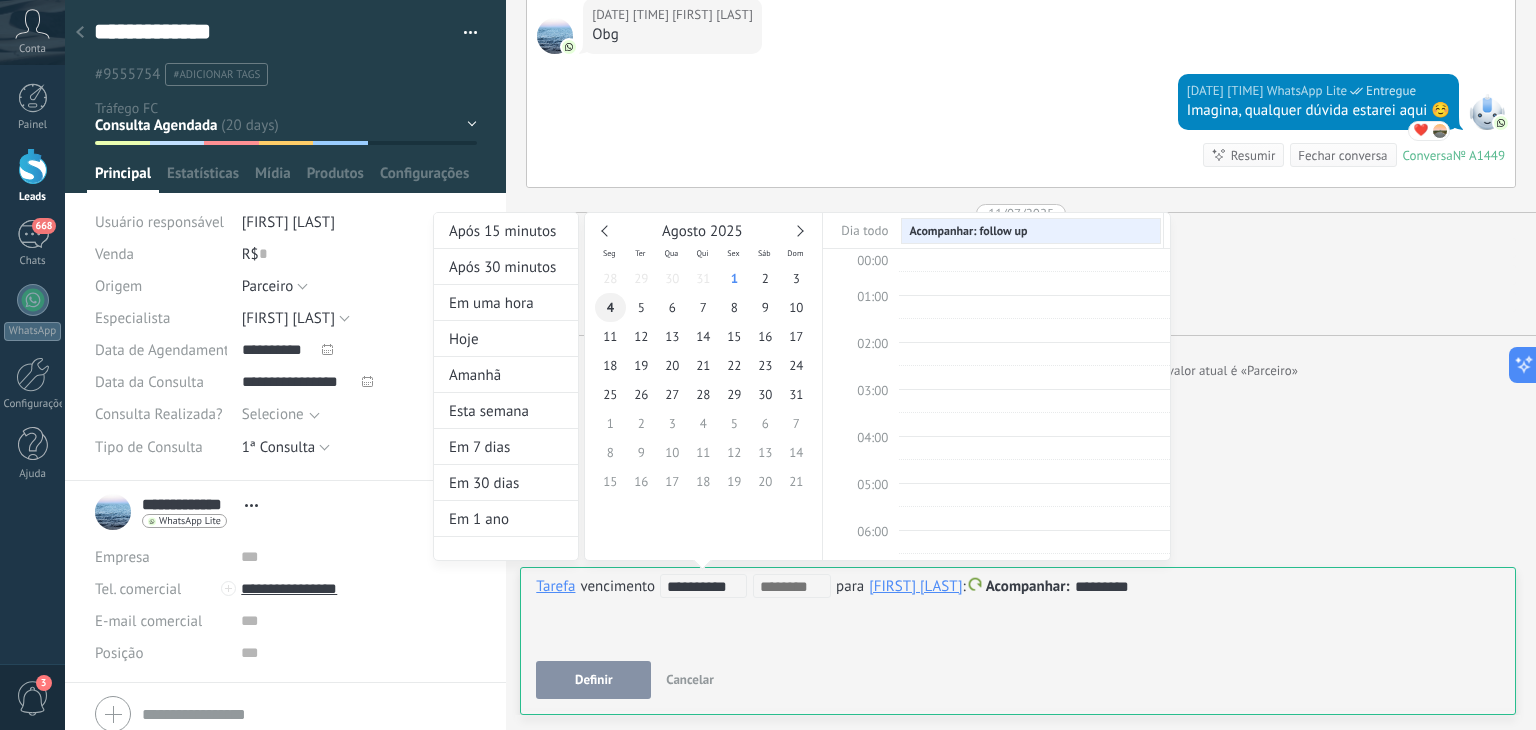 scroll, scrollTop: 374, scrollLeft: 0, axis: vertical 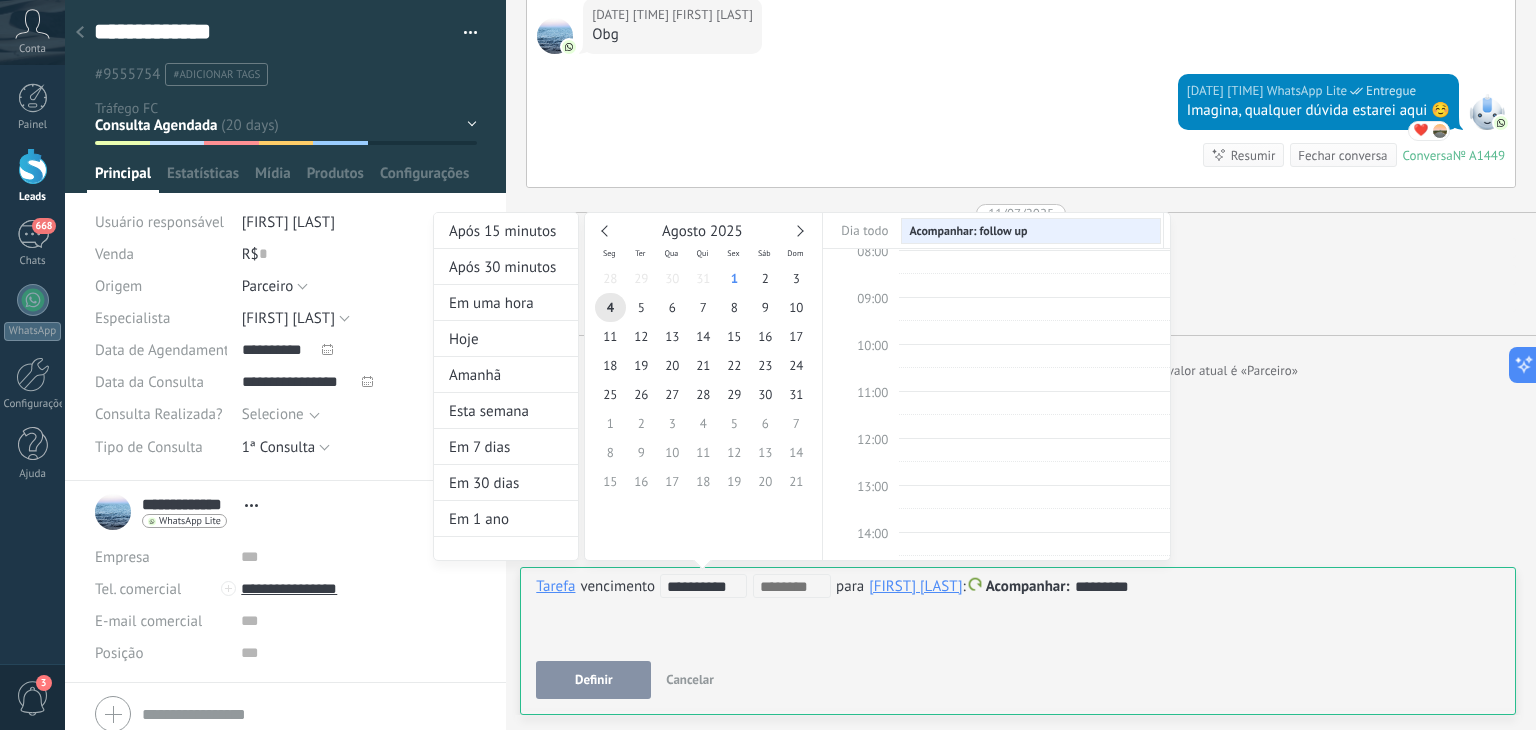 click at bounding box center [768, 365] 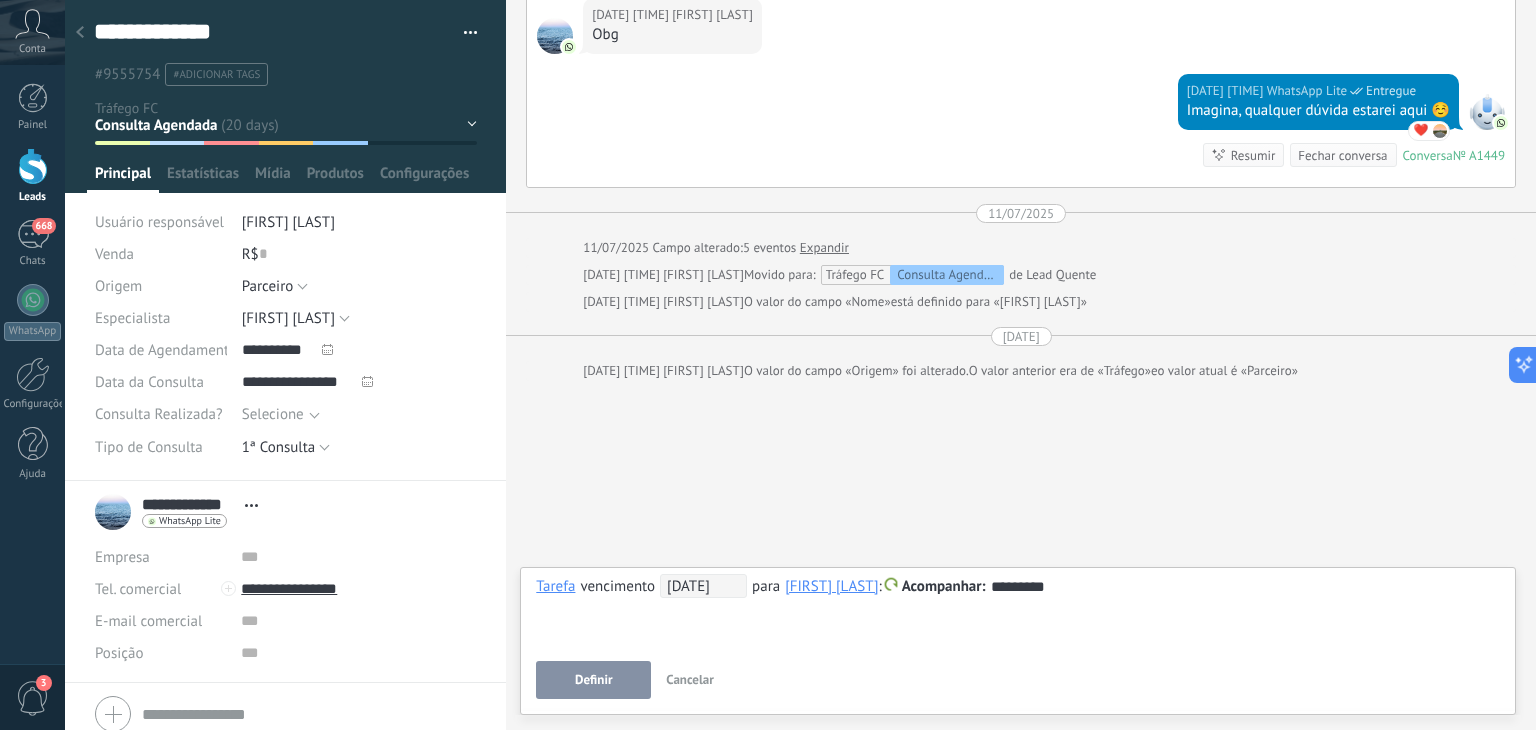 click on "Definir" at bounding box center [593, 680] 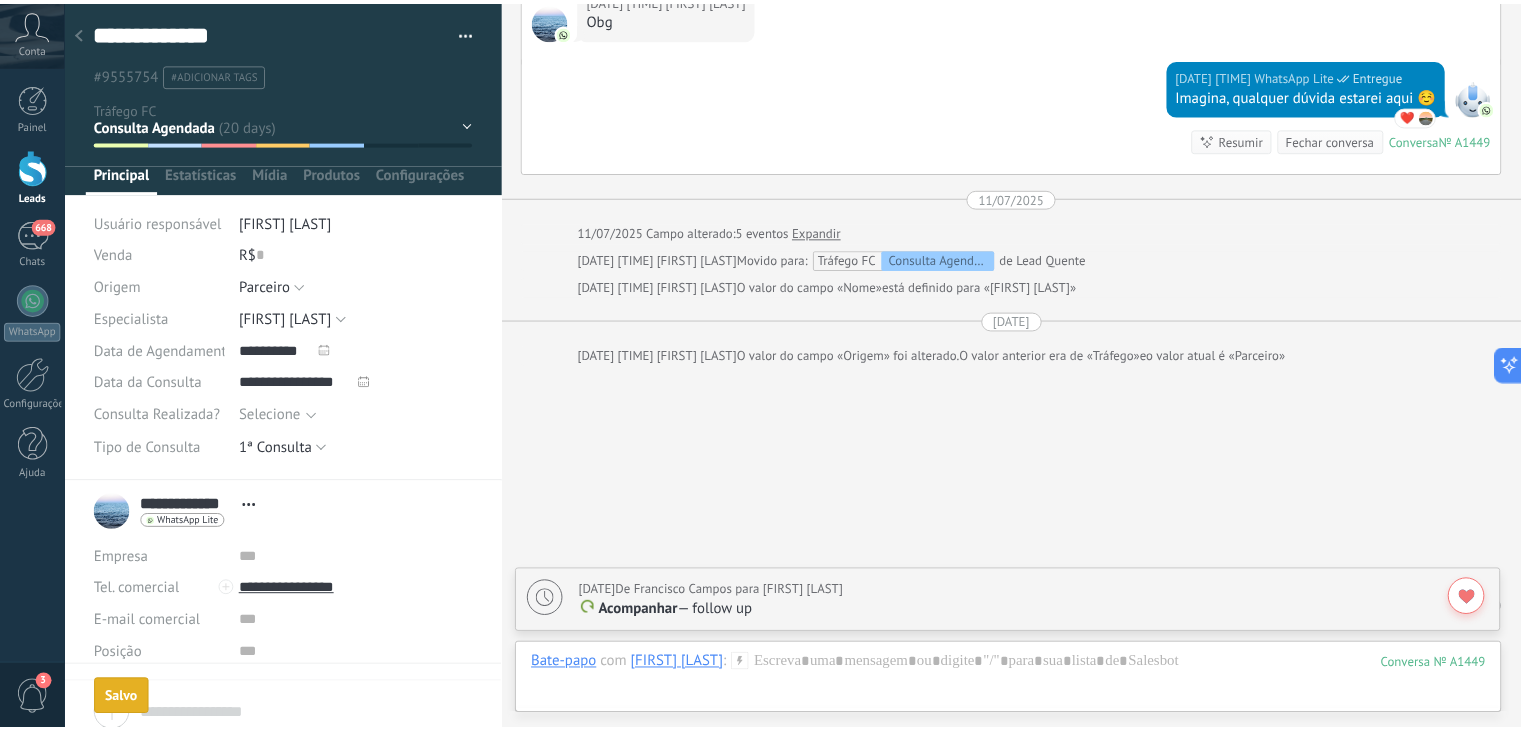 scroll, scrollTop: 3073, scrollLeft: 0, axis: vertical 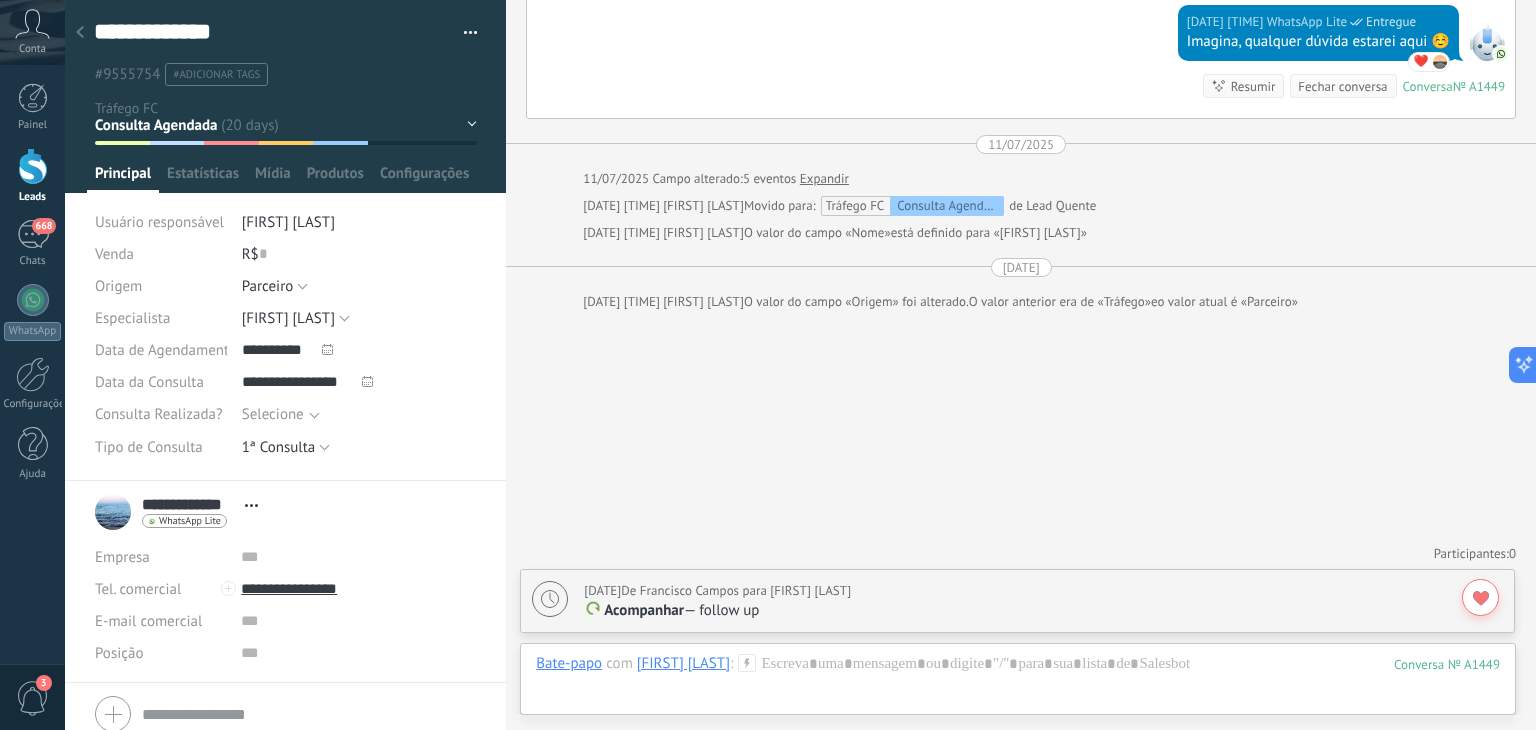 click at bounding box center [80, 33] 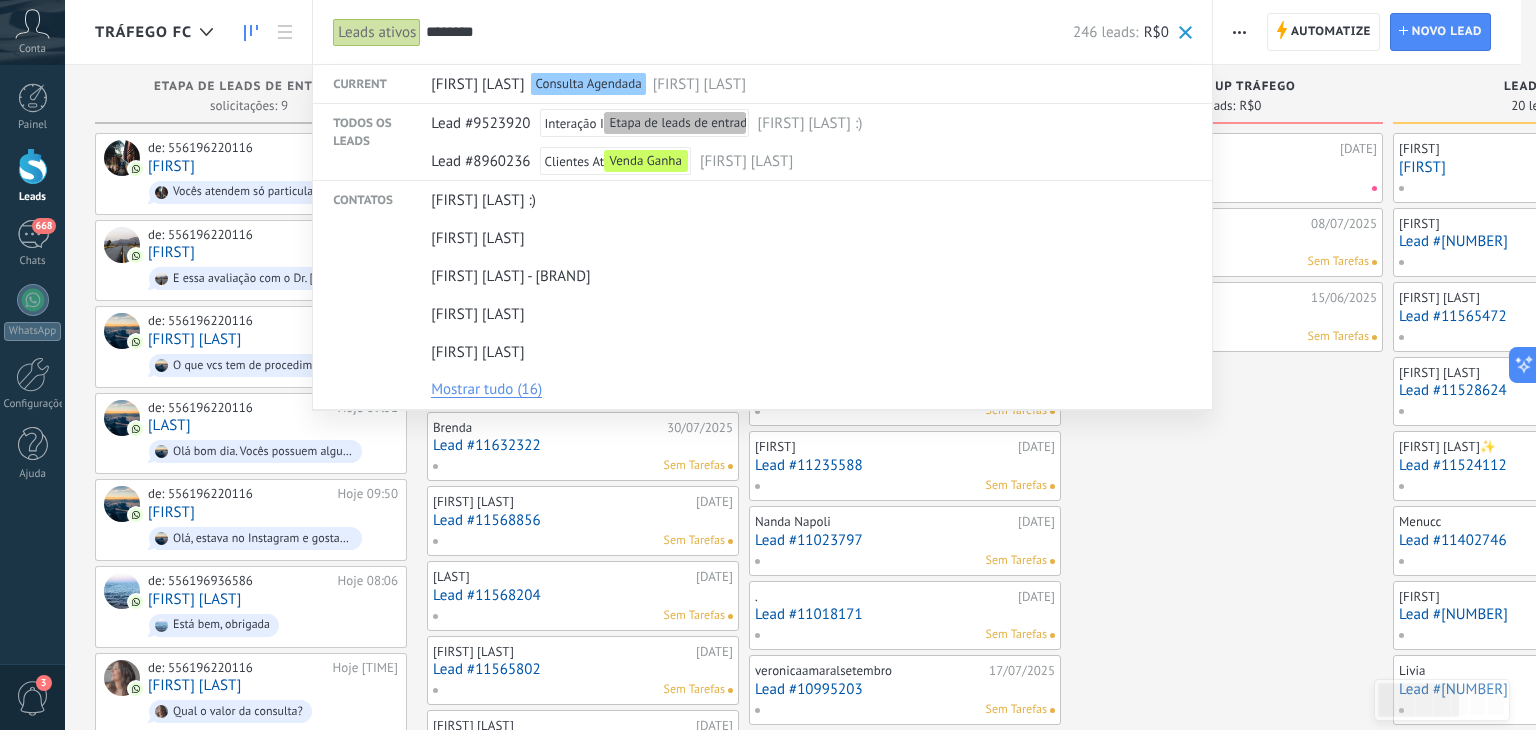 click at bounding box center [768, 365] 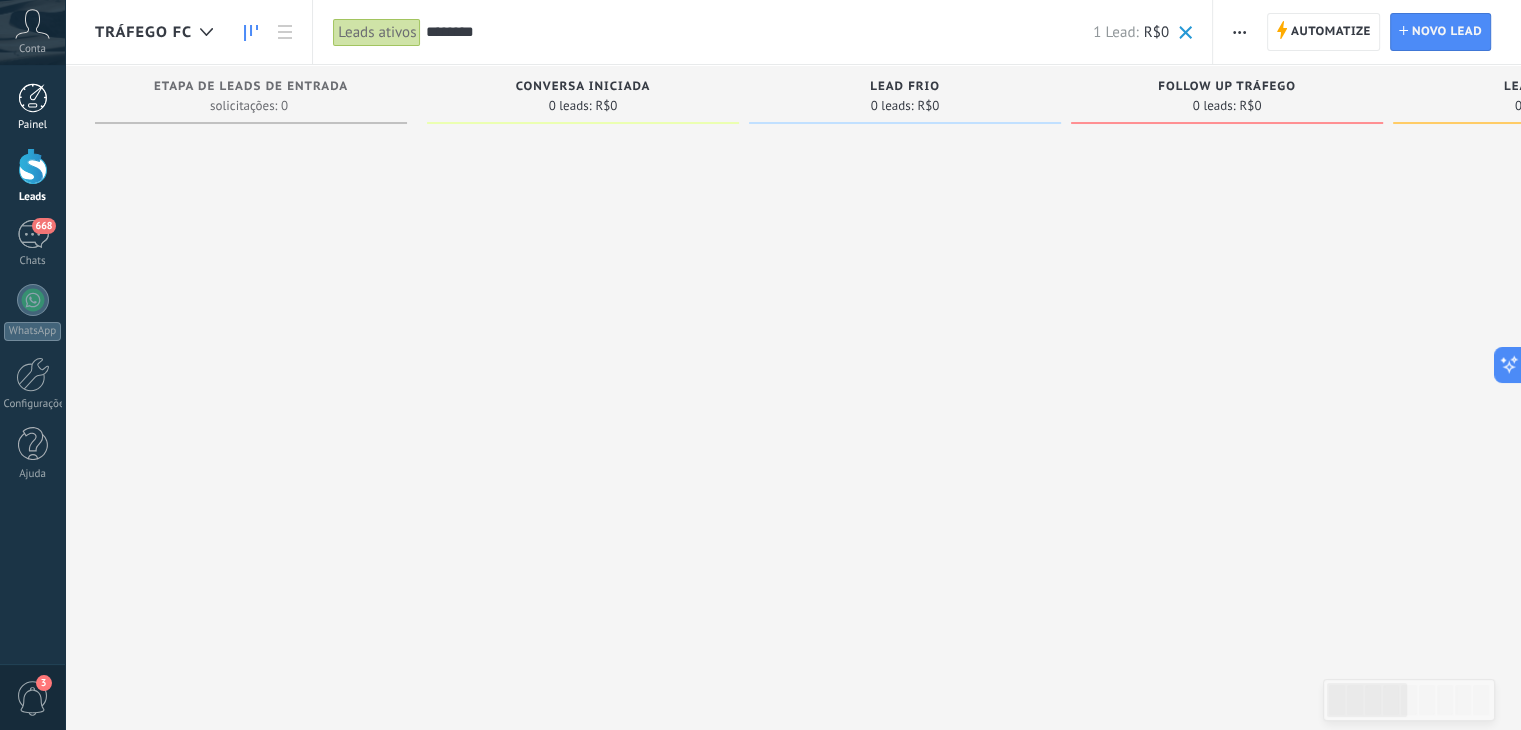 click at bounding box center (33, 98) 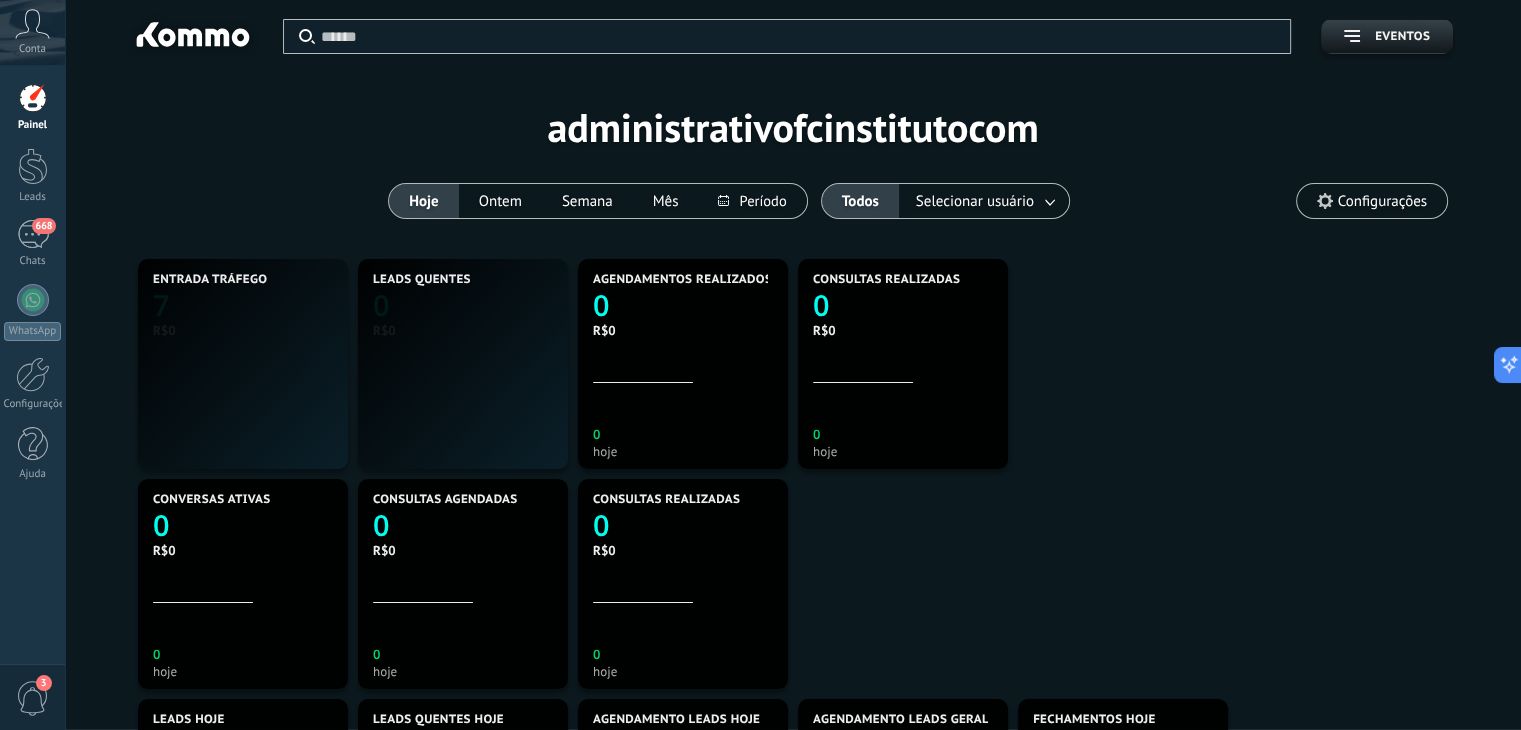 scroll, scrollTop: 999627, scrollLeft: 999134, axis: both 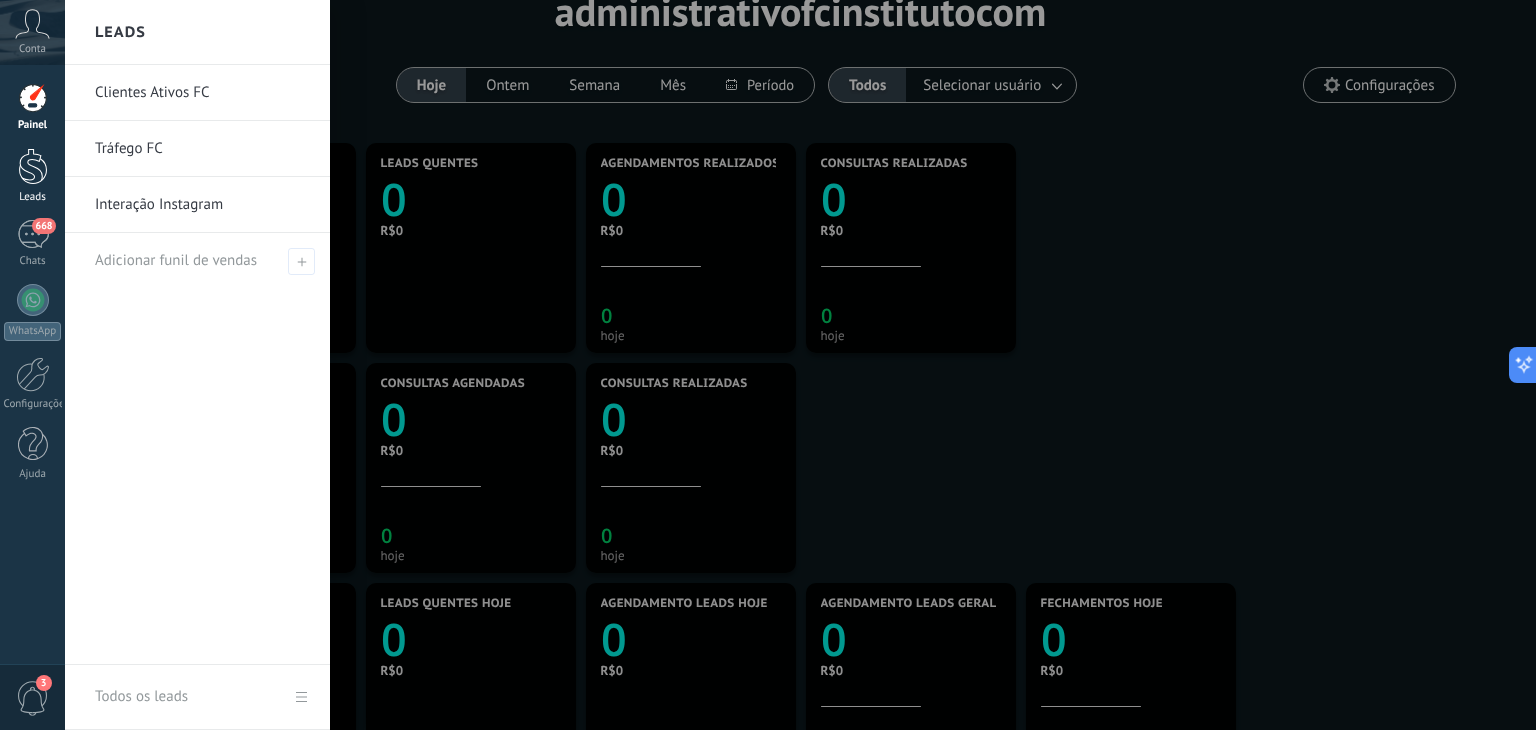 click at bounding box center (33, 166) 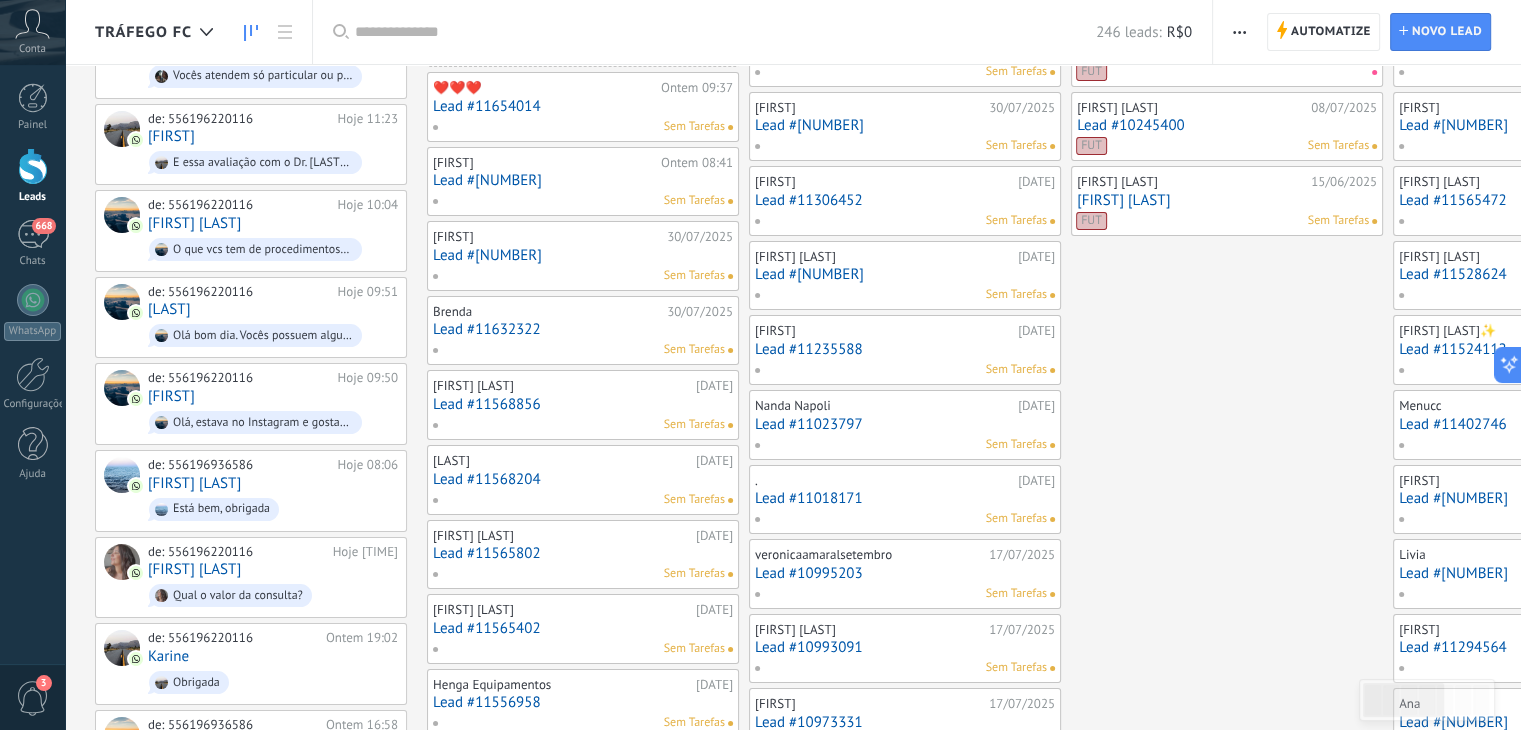 scroll, scrollTop: 0, scrollLeft: 0, axis: both 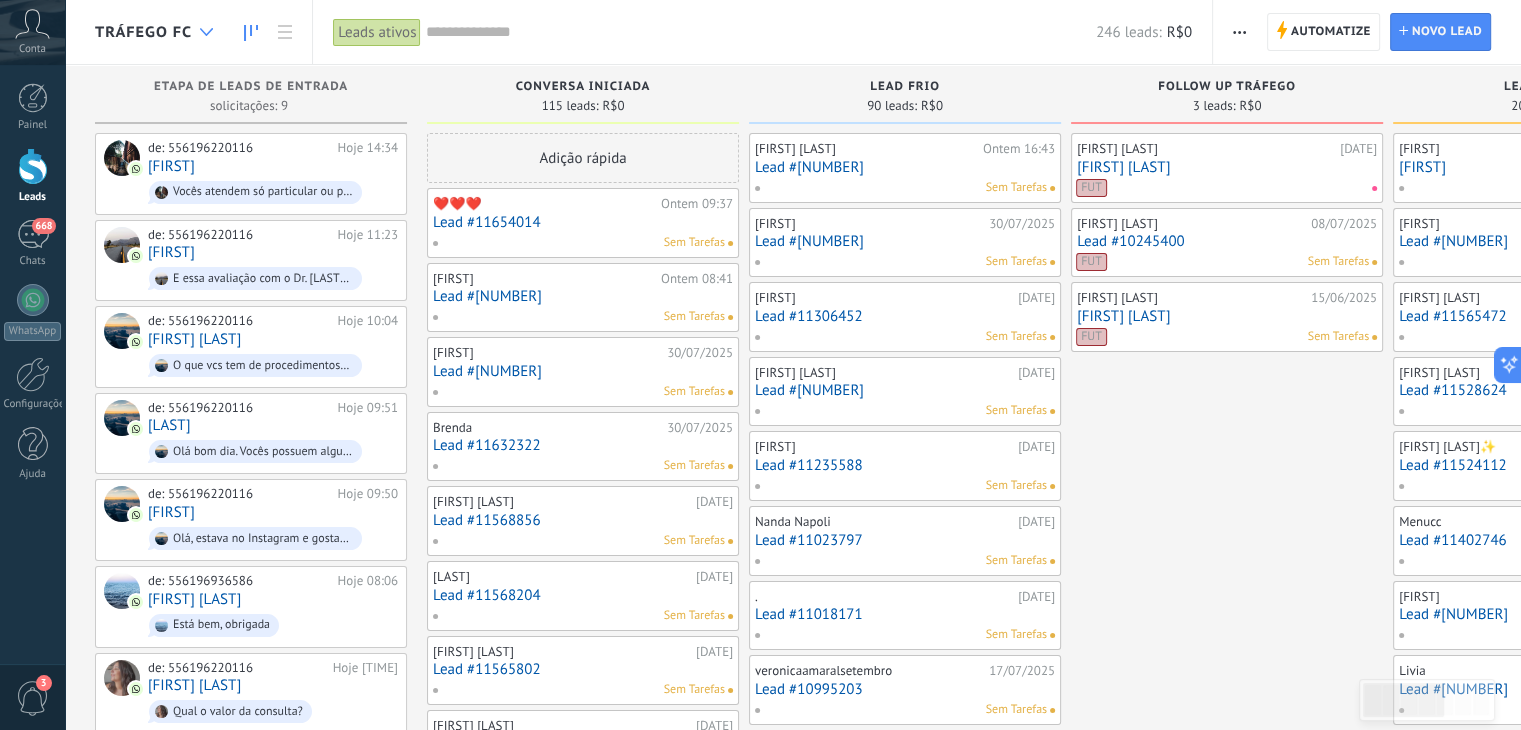 click at bounding box center [206, 32] 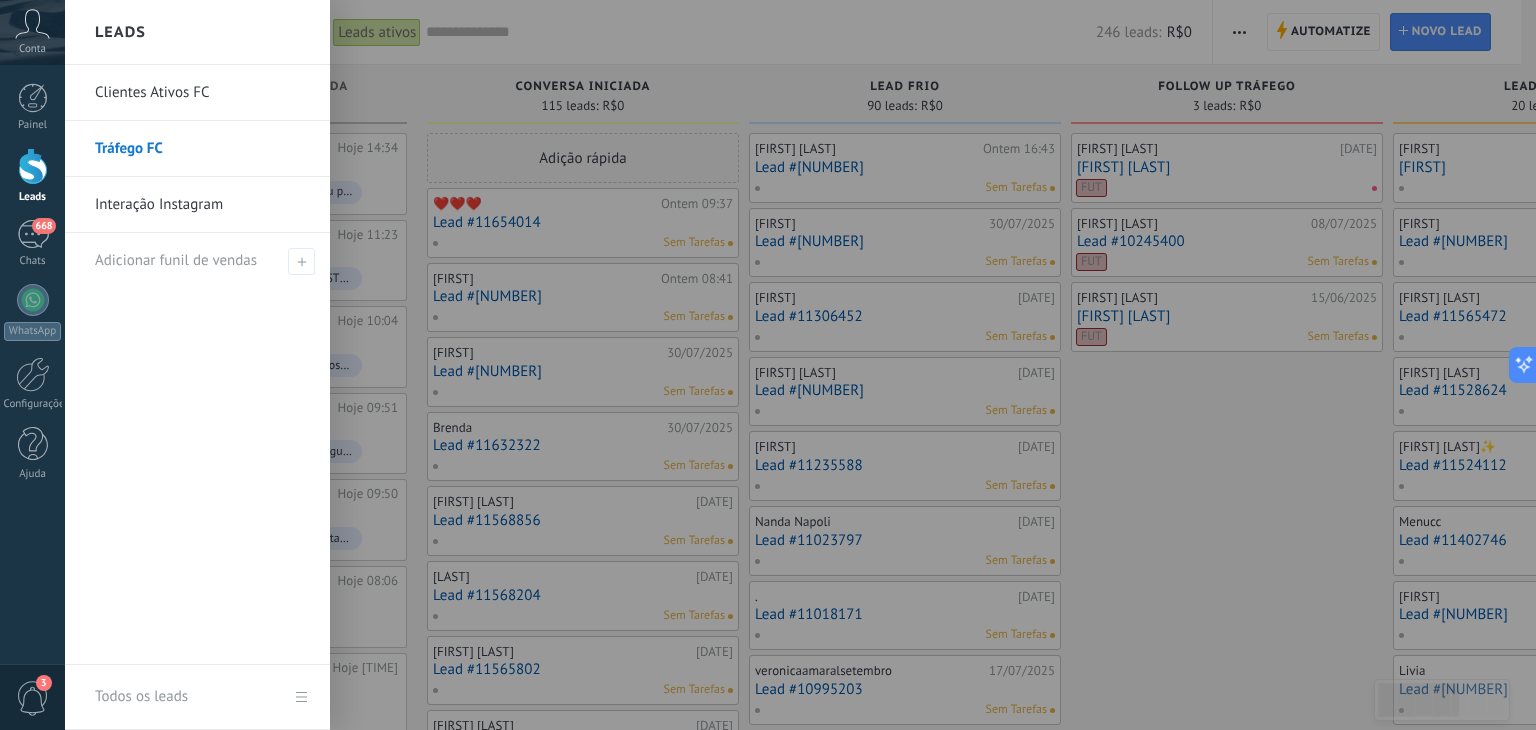 click on "Clientes Ativos FC" at bounding box center [202, 93] 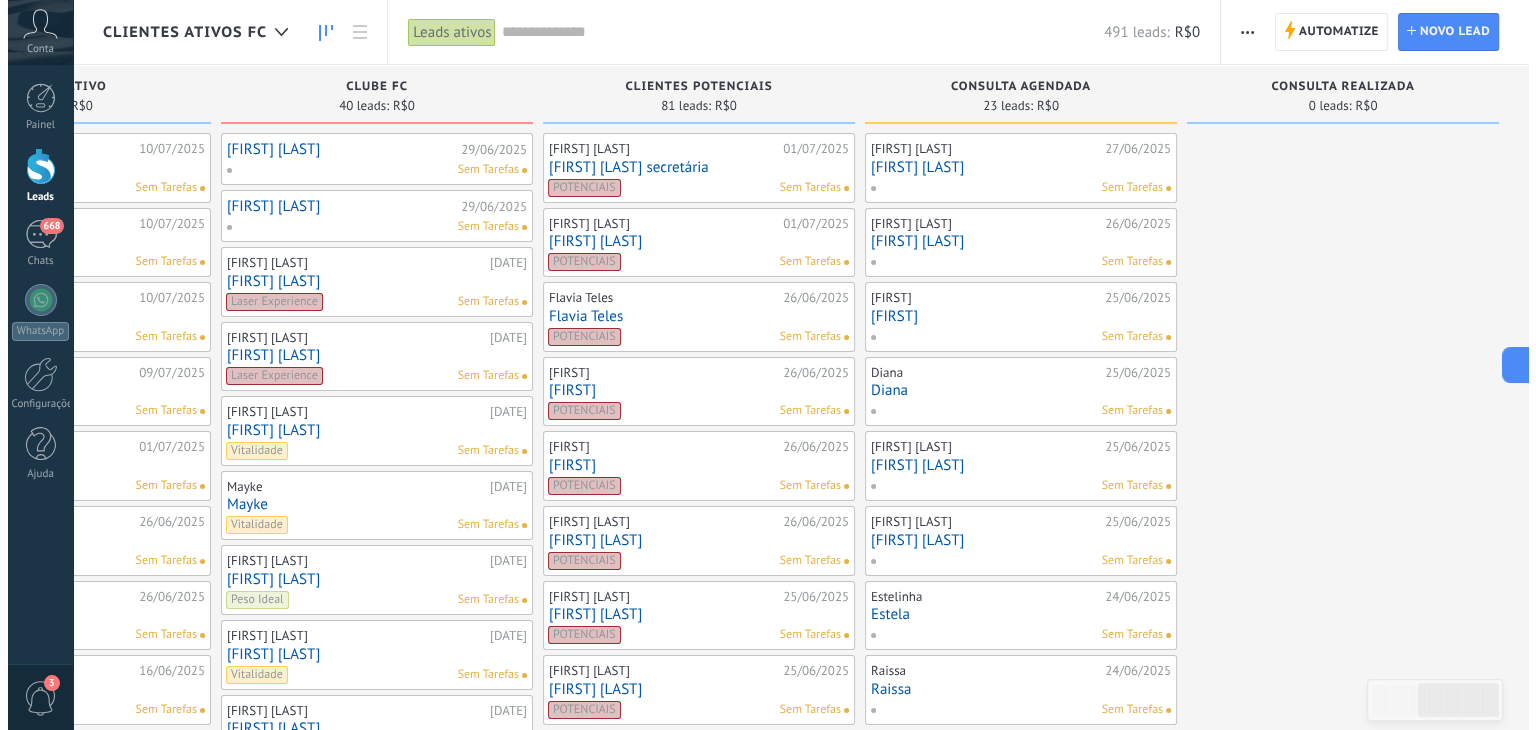 scroll, scrollTop: 0, scrollLeft: 0, axis: both 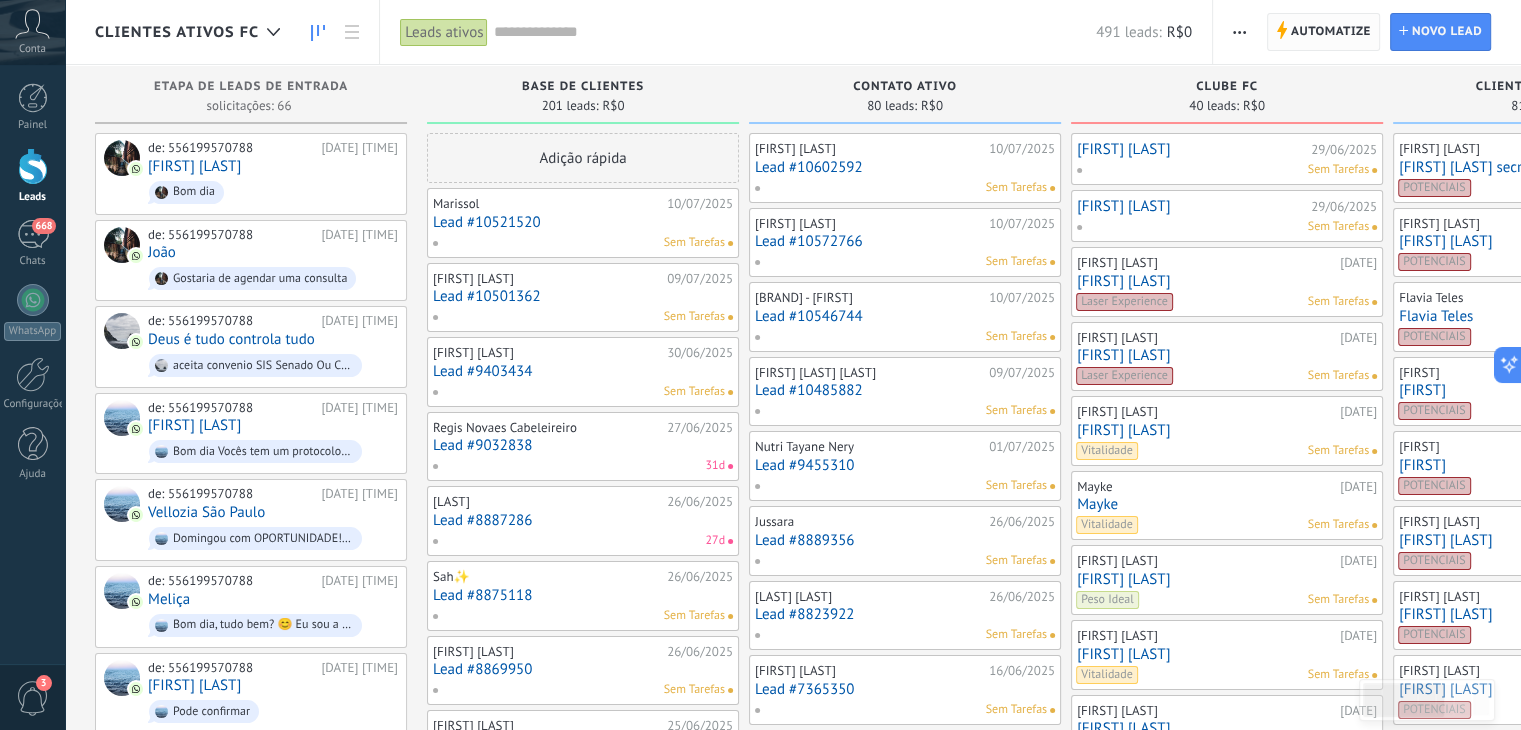 click on "Automatize" at bounding box center (1331, 32) 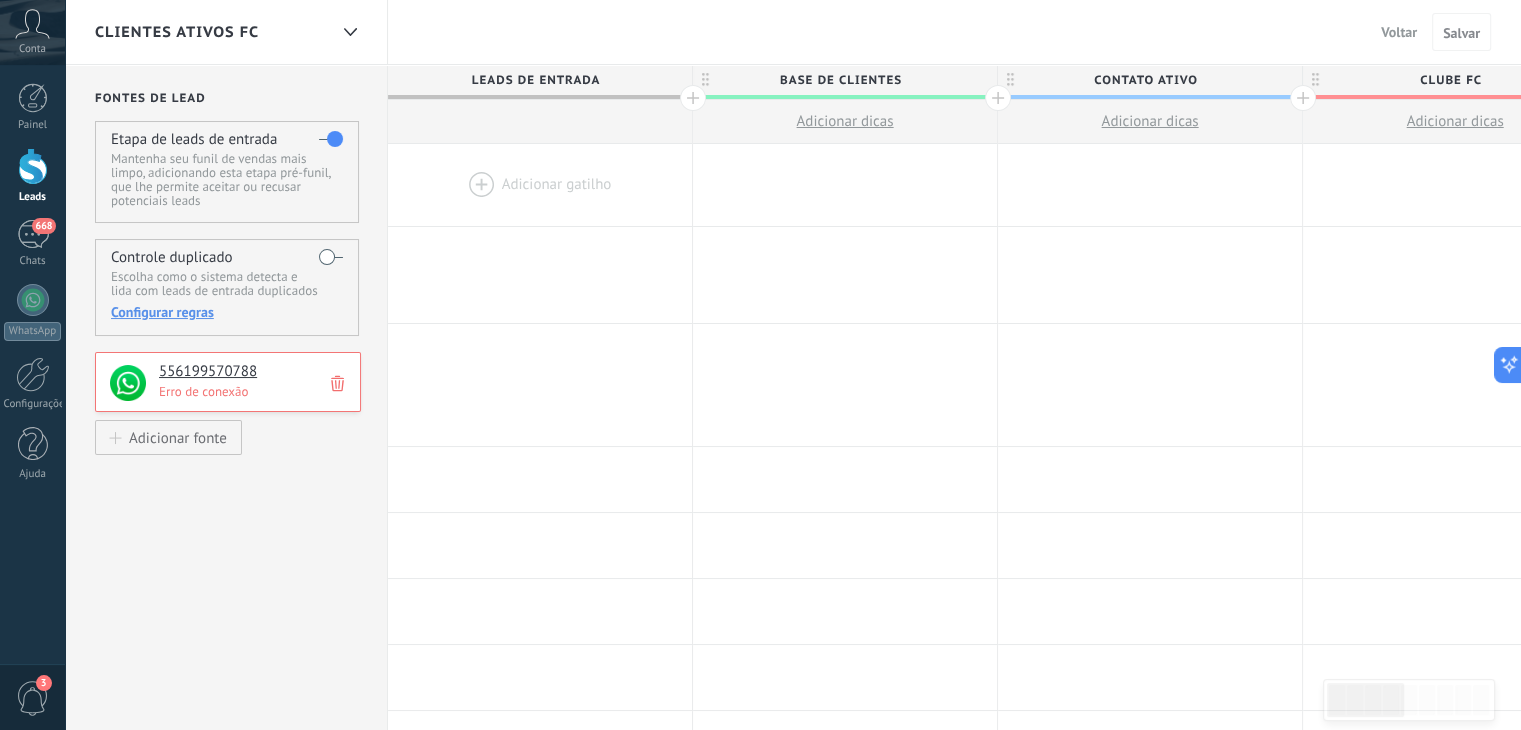 click on "Voltar" at bounding box center [1399, 32] 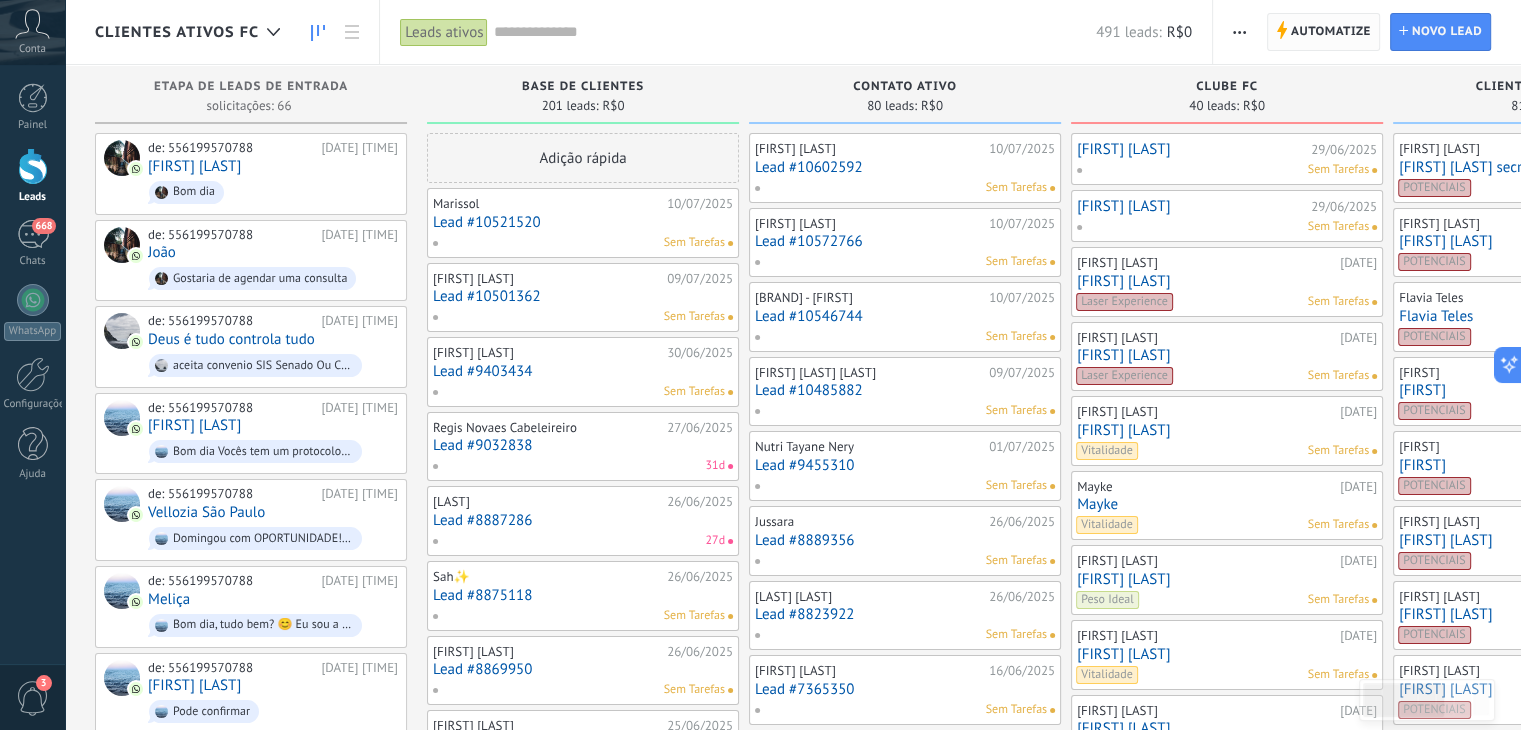 click on "Automatize" at bounding box center [1331, 32] 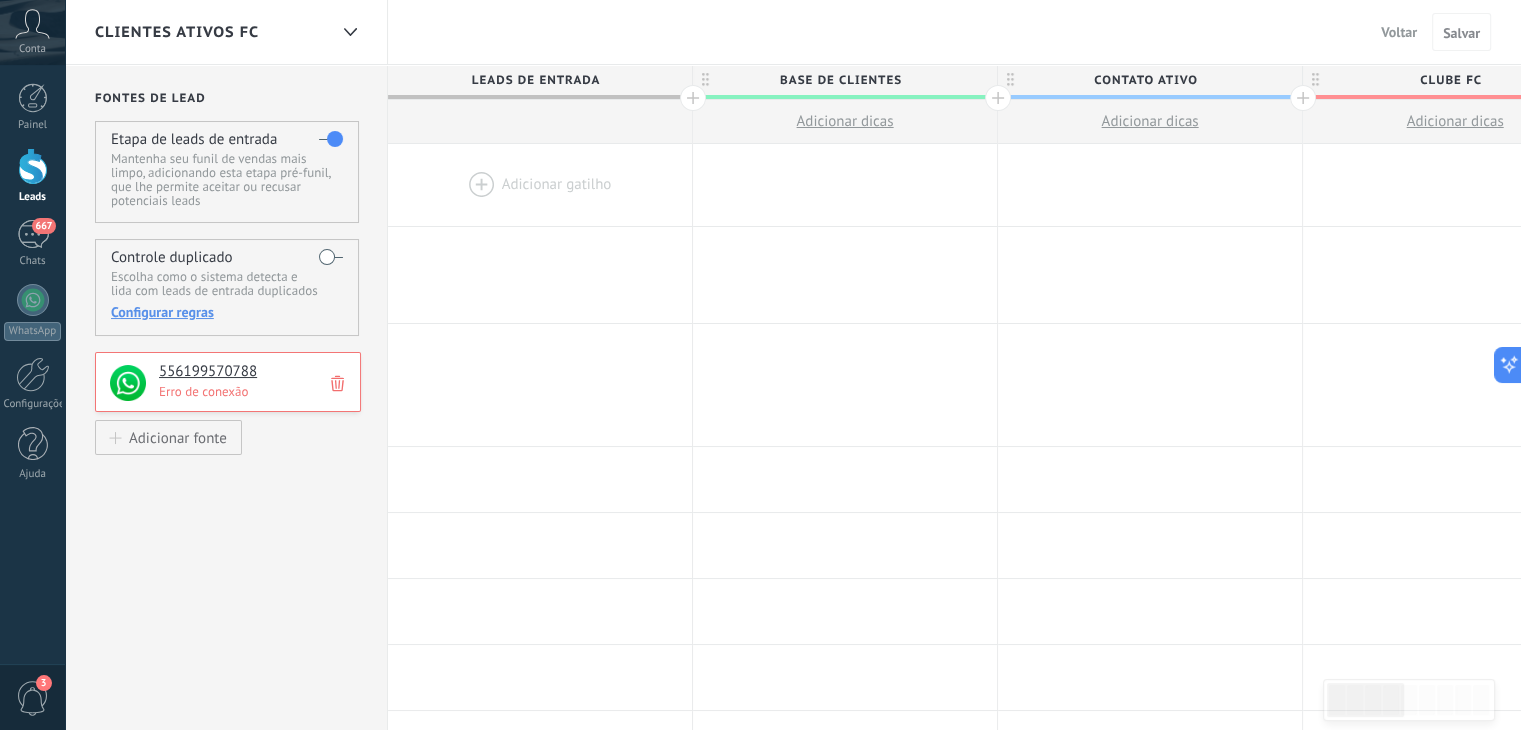 click on "556199570788" at bounding box center [252, 372] 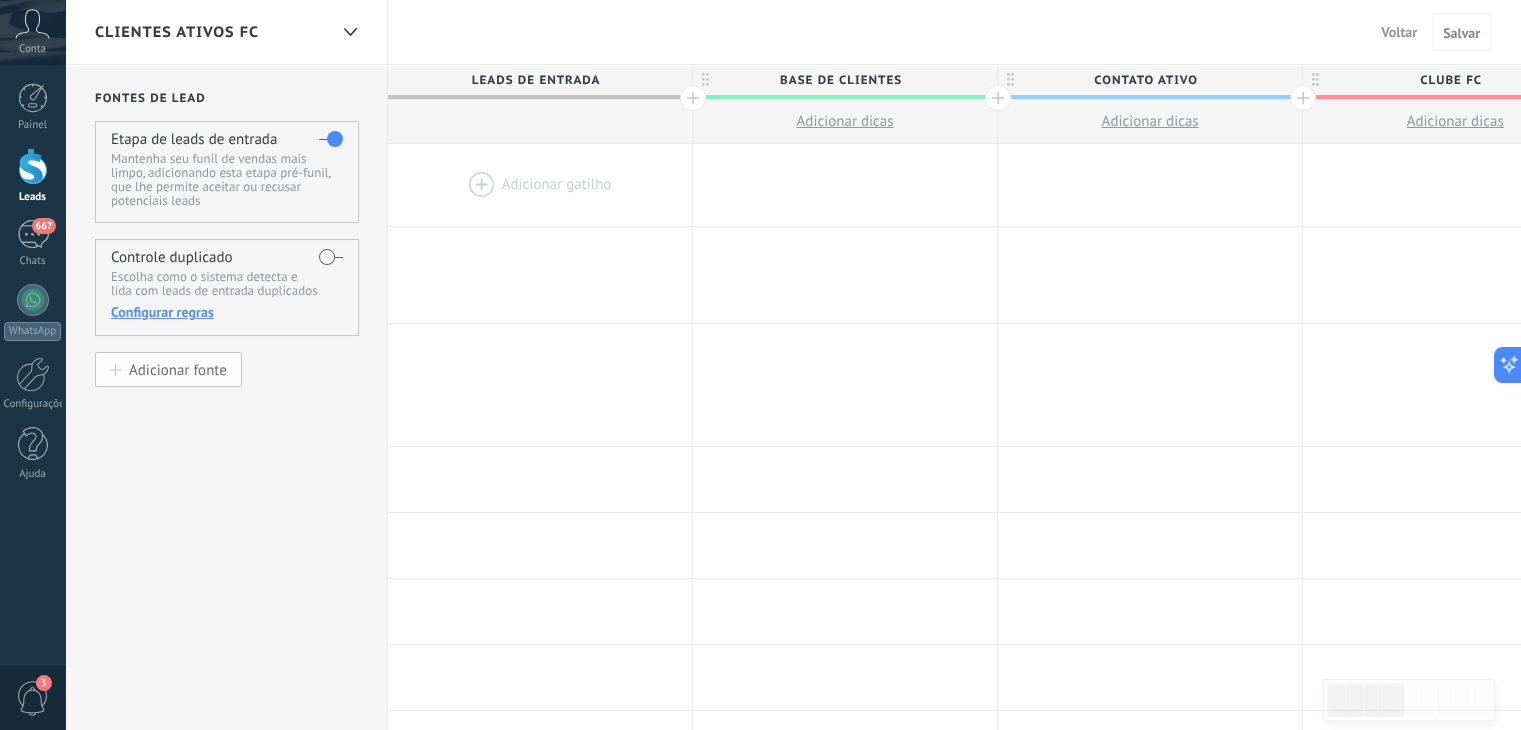 click on "Adicionar fonte" at bounding box center [178, 369] 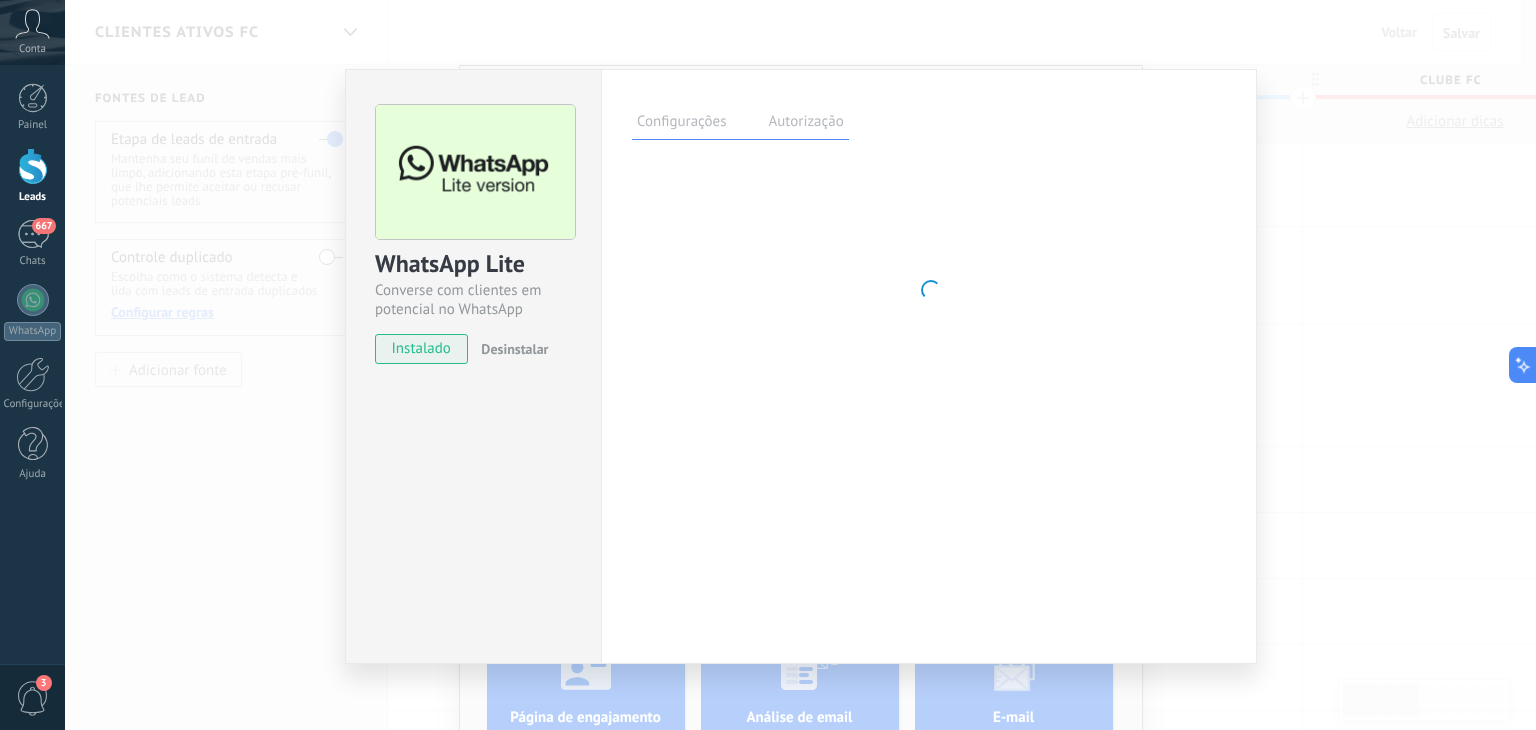 click on "WhatsApp Lite Converse com clientes em potencial no WhatsApp instalado Desinstalar Configurações Autorização Esta aba registra os usuários que permitiram acesso à esta conta. Se você quiser remover a possibilidade de um usuário de enviar solicitações para a conta em relação a esta integração, você pode revogar o acesso. Se o acesso de todos os usuários for revogado, a integração parará de funcionar. Este app está instalado, mas ninguém concedeu acesso ainda. Mais de 2 bilhões de pessoas usam ativamente o WhatsApp para se conectar com amigos, familiares e empresas. Essa integração adiciona o app de mensagem mais popular ao seu arsenal de comunicação: capture automaticamente leads em mensagens recebidas, compartilhe o acesso de bate-papo com toda a equipe e aprimore tudo isso com as ferramentas integradas da Kommo, como o botão de engajamento e o Robô de vendas. Mais _:  Salvar
Lembre-se de usar o celular uma" at bounding box center [800, 365] 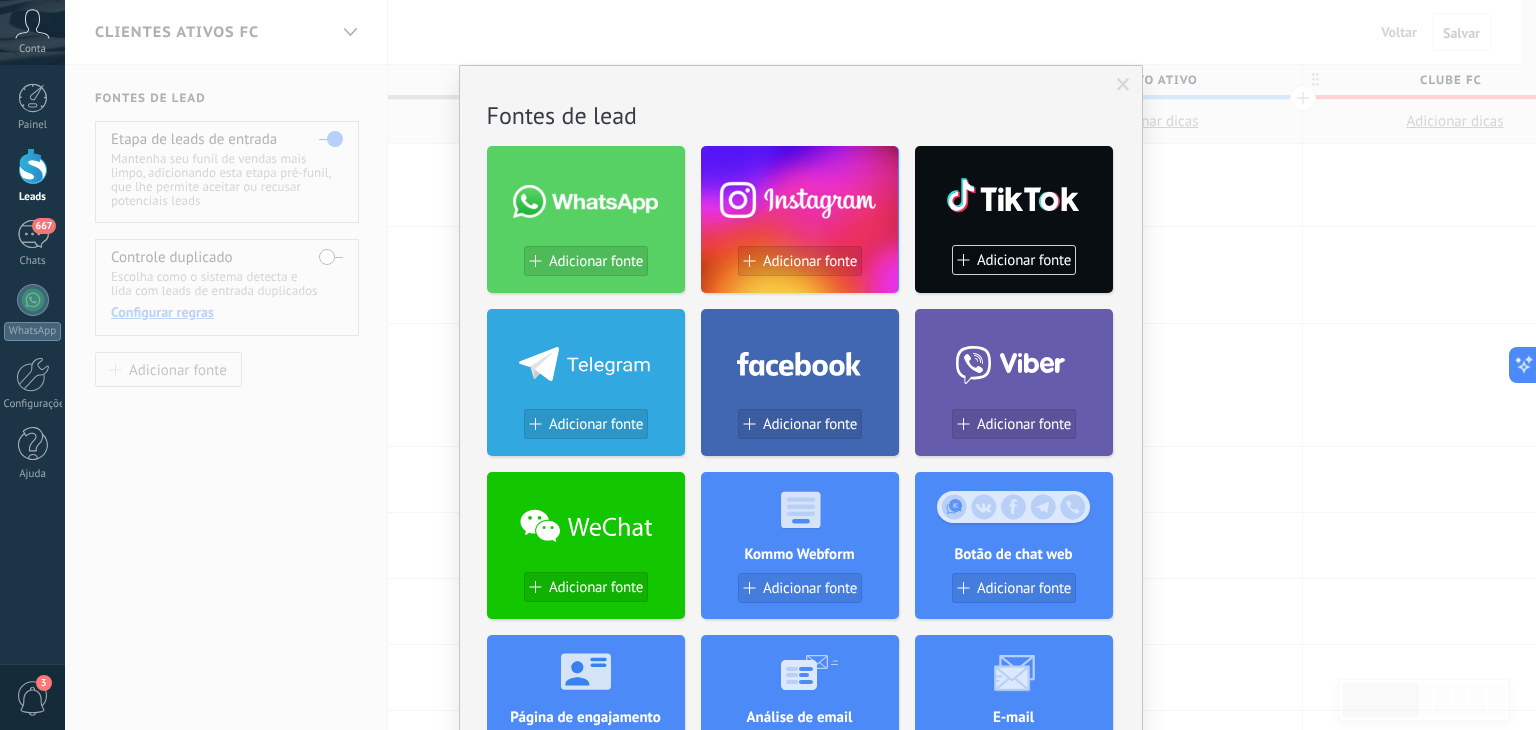 click at bounding box center [1123, 85] 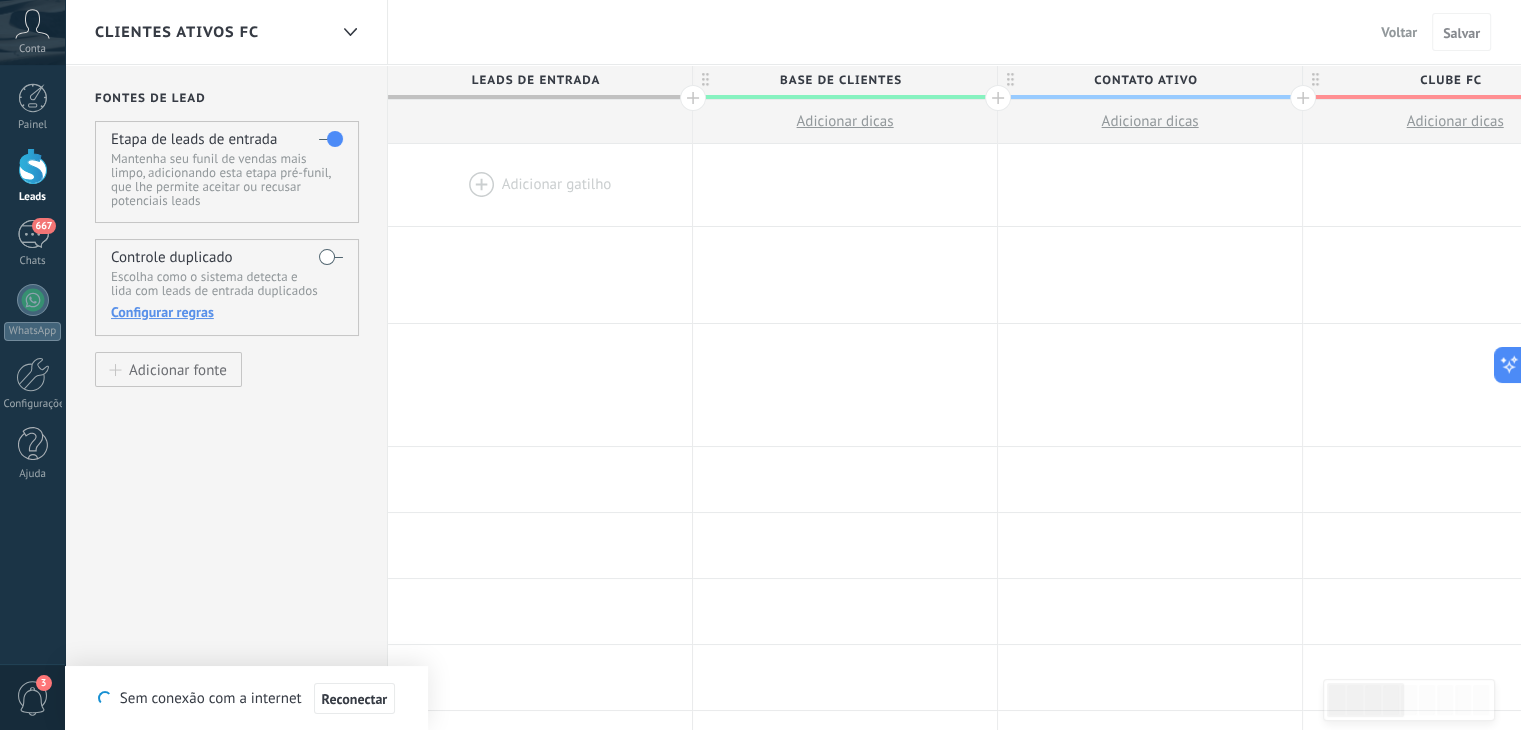 type on "********" 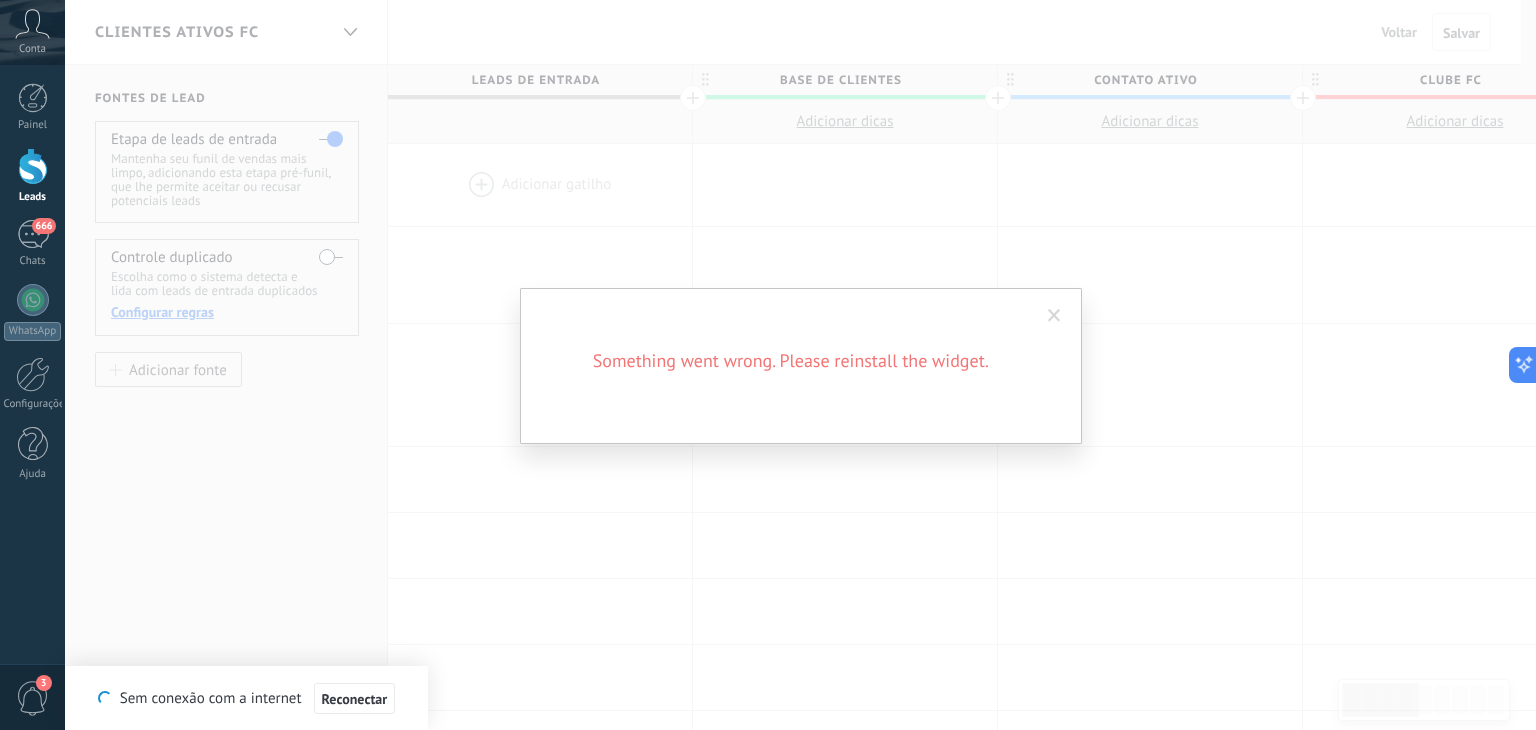 scroll, scrollTop: 19, scrollLeft: 0, axis: vertical 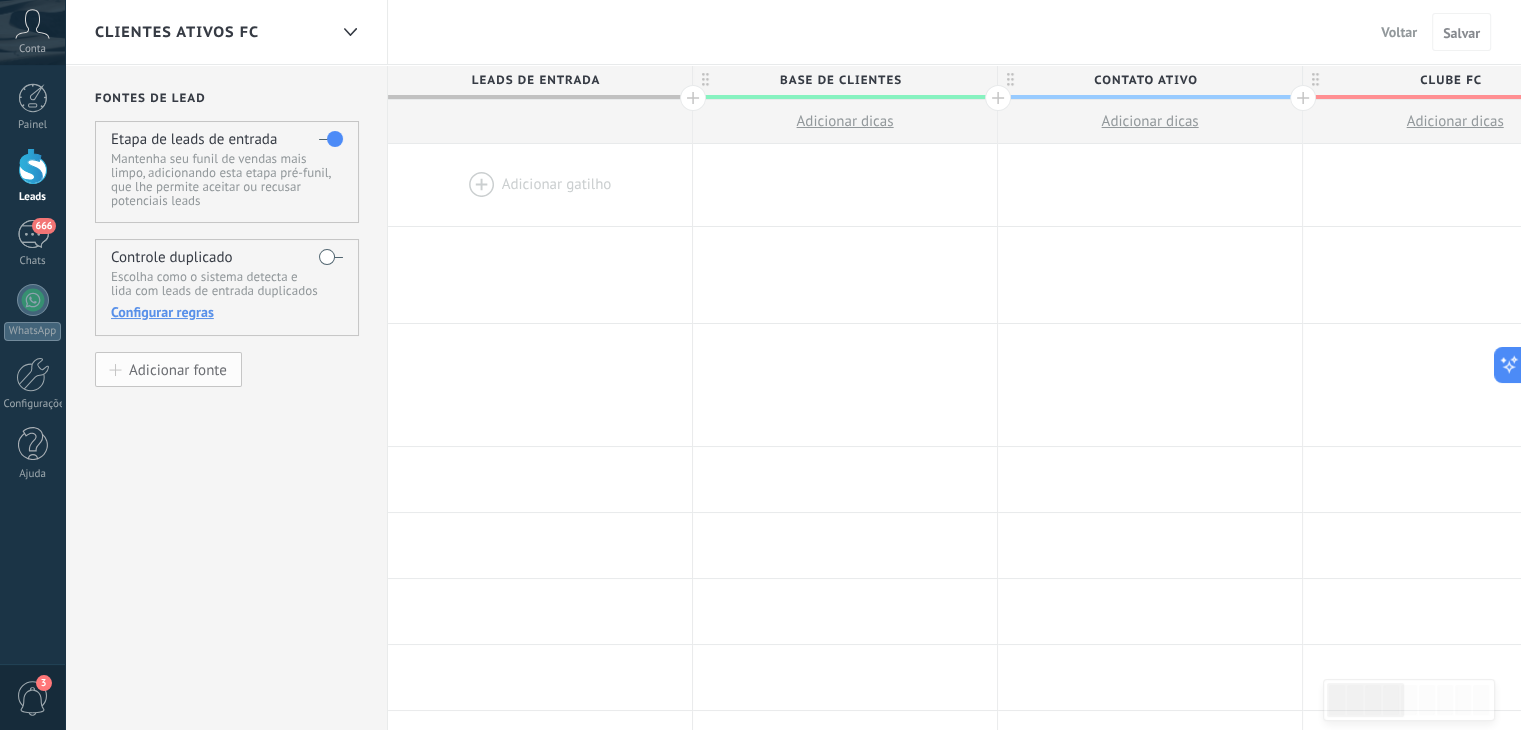 click on "Adicionar fonte" at bounding box center (178, 369) 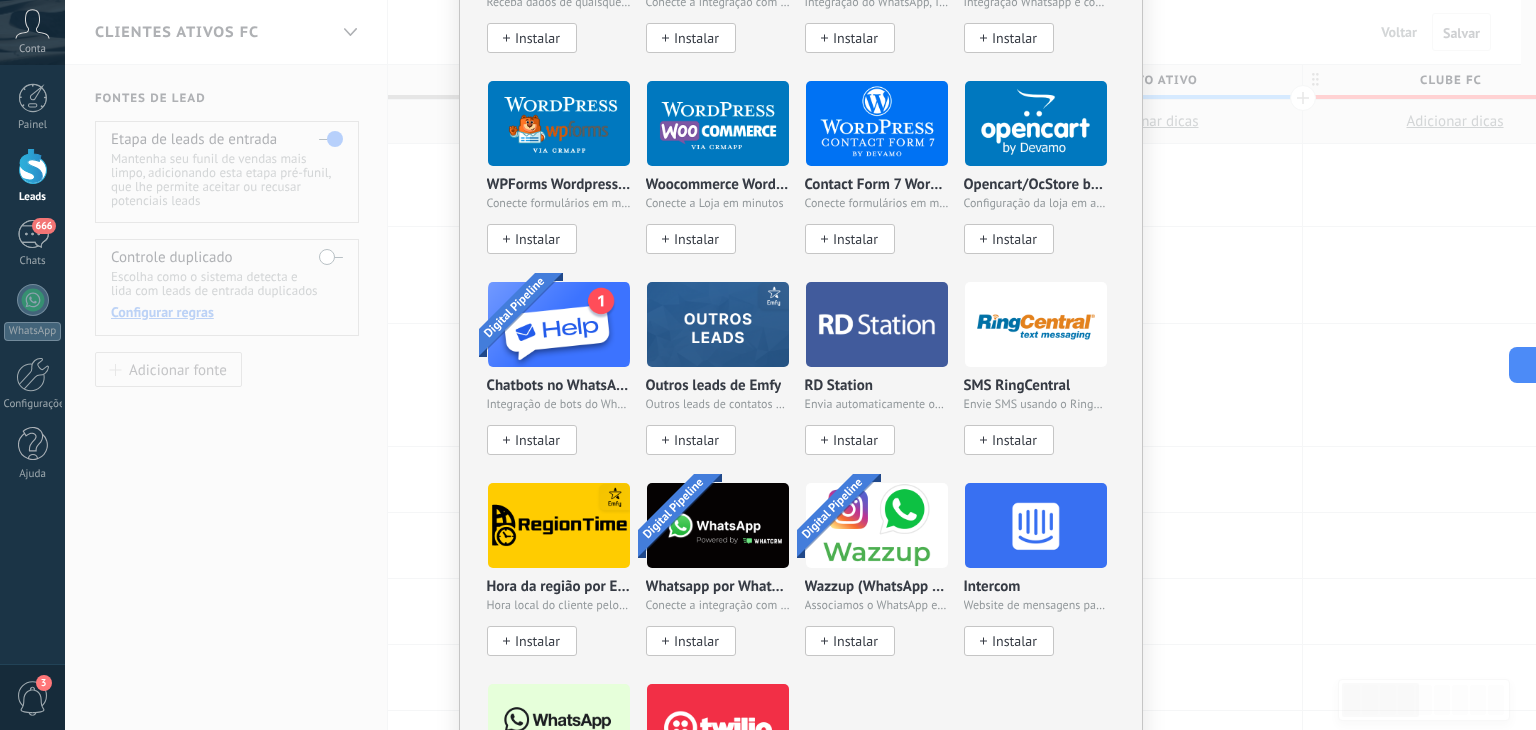 scroll, scrollTop: 1389, scrollLeft: 0, axis: vertical 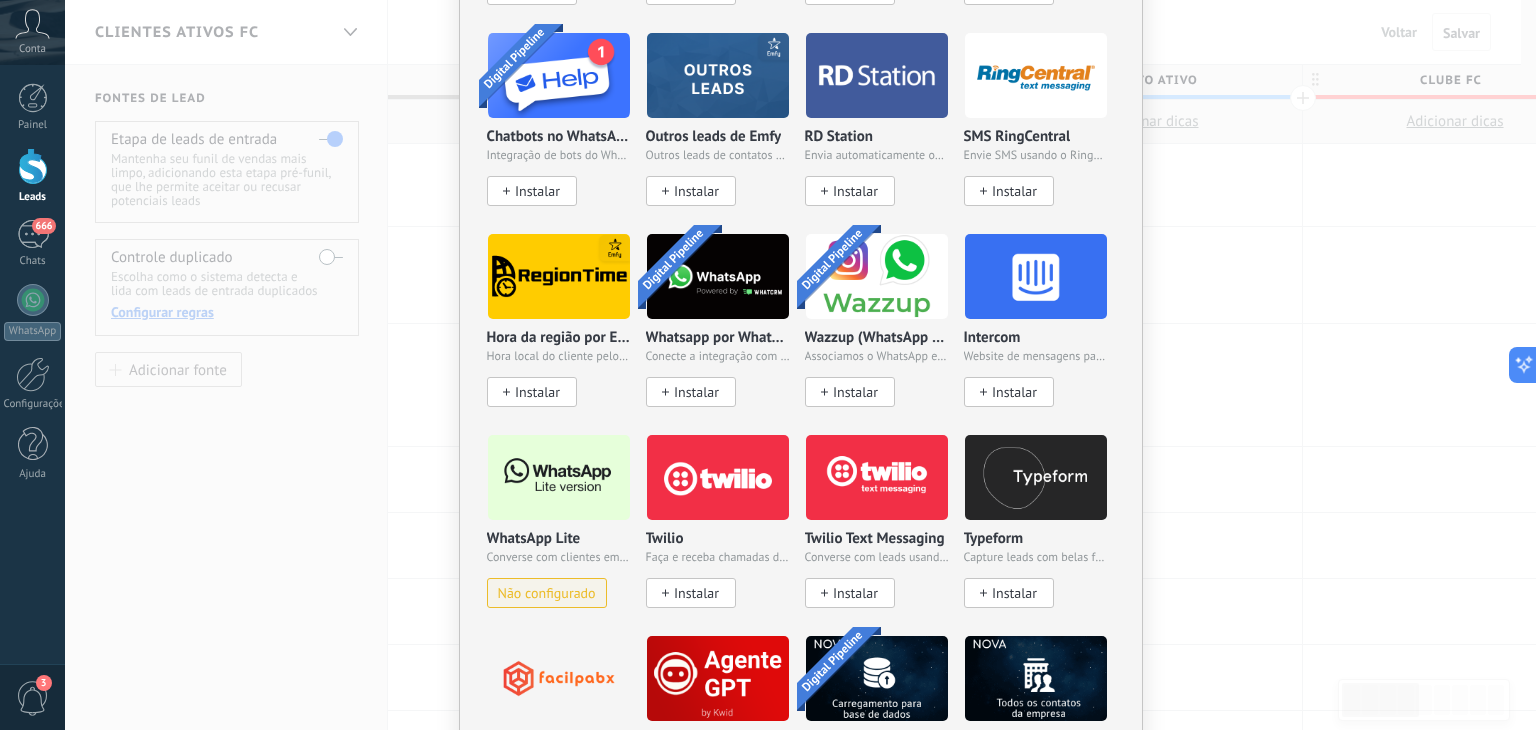 click at bounding box center (559, 477) 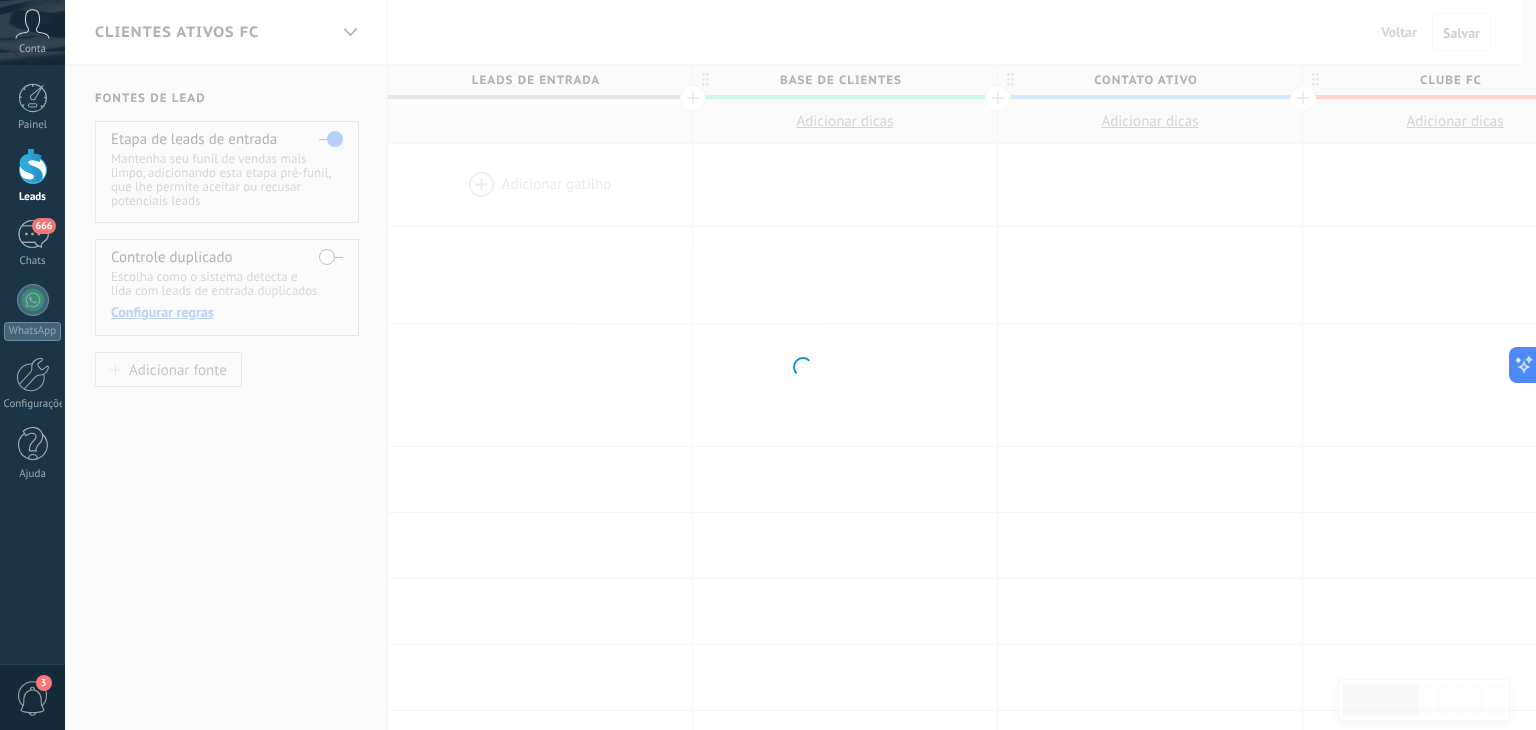 scroll, scrollTop: 0, scrollLeft: 0, axis: both 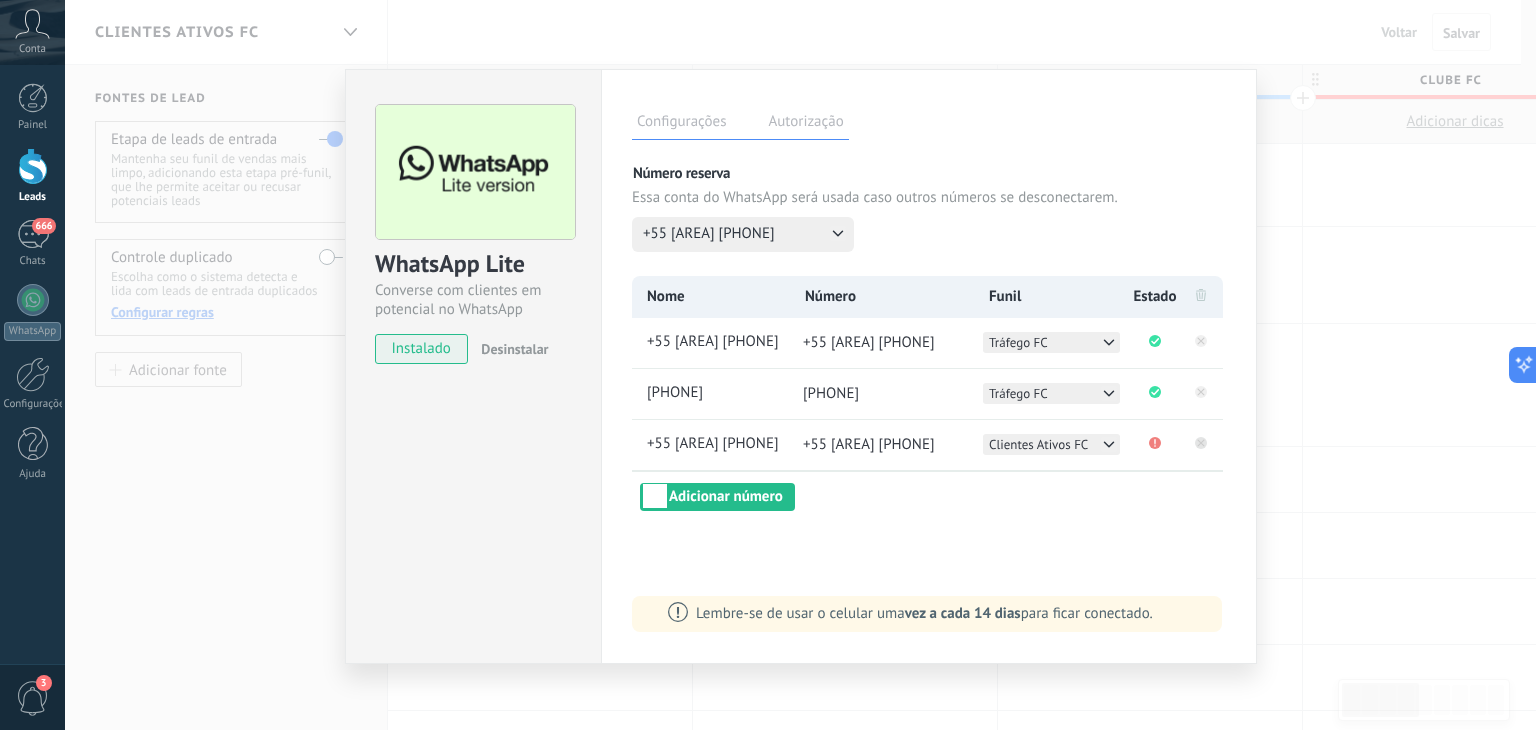 click 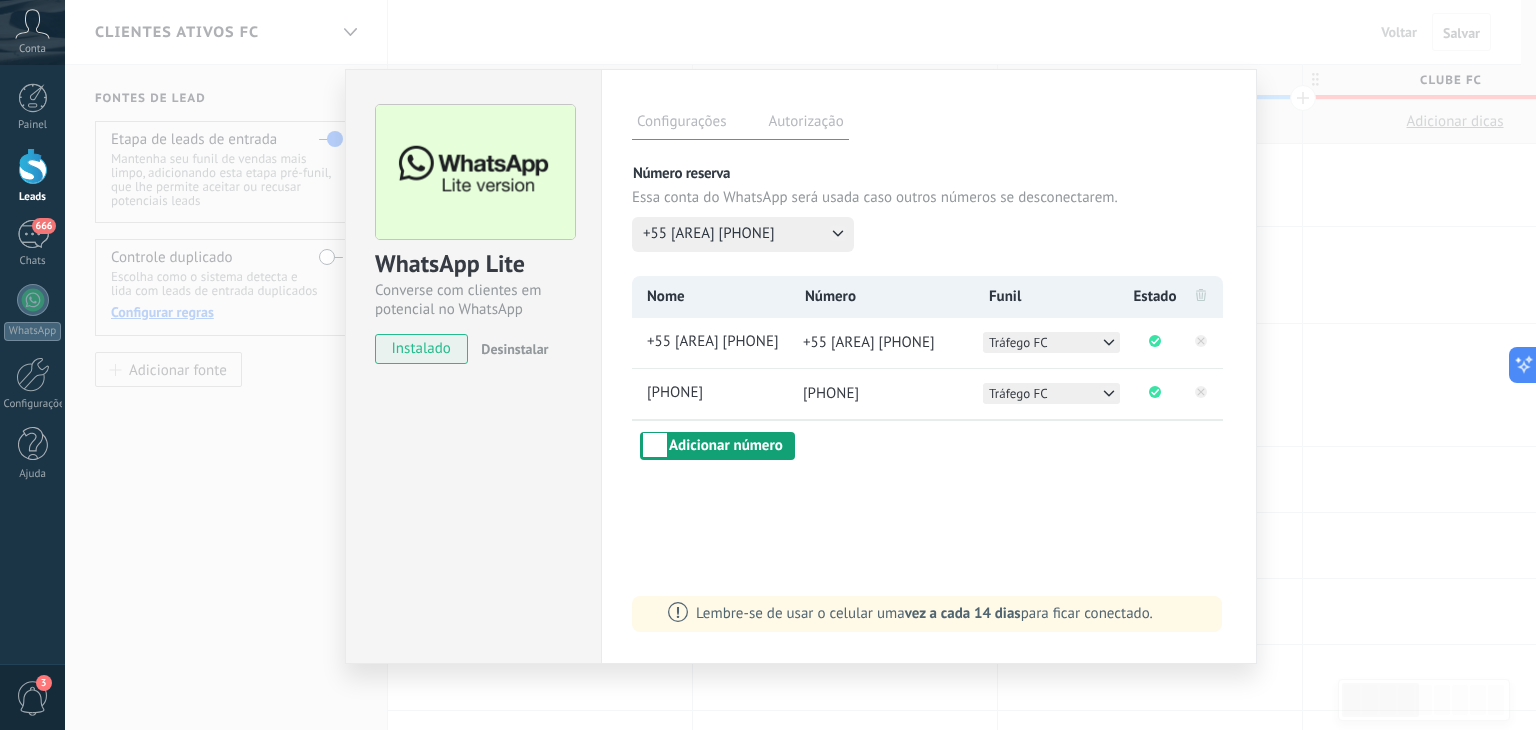 click on "Adicionar número" at bounding box center (717, 446) 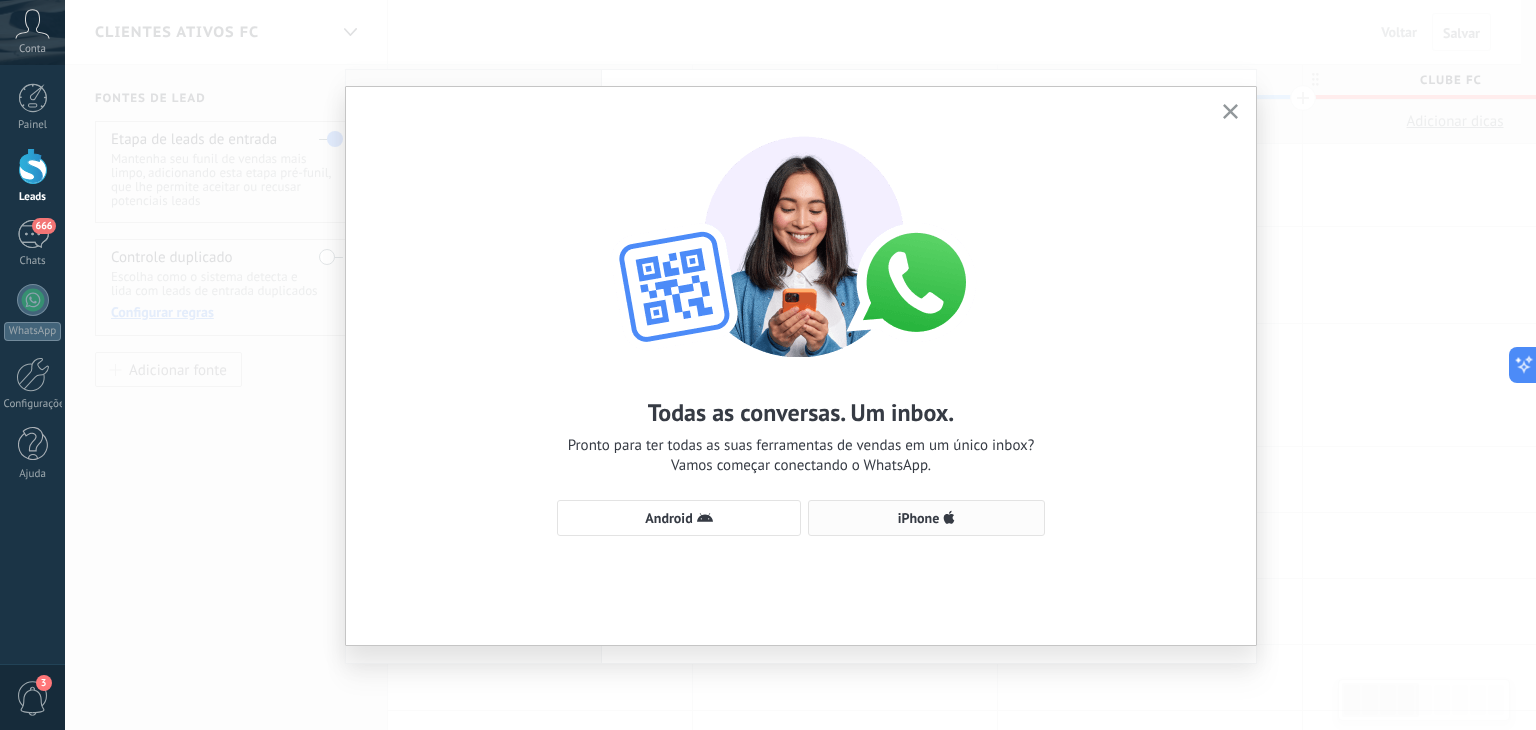 click on "iPhone" at bounding box center [926, 518] 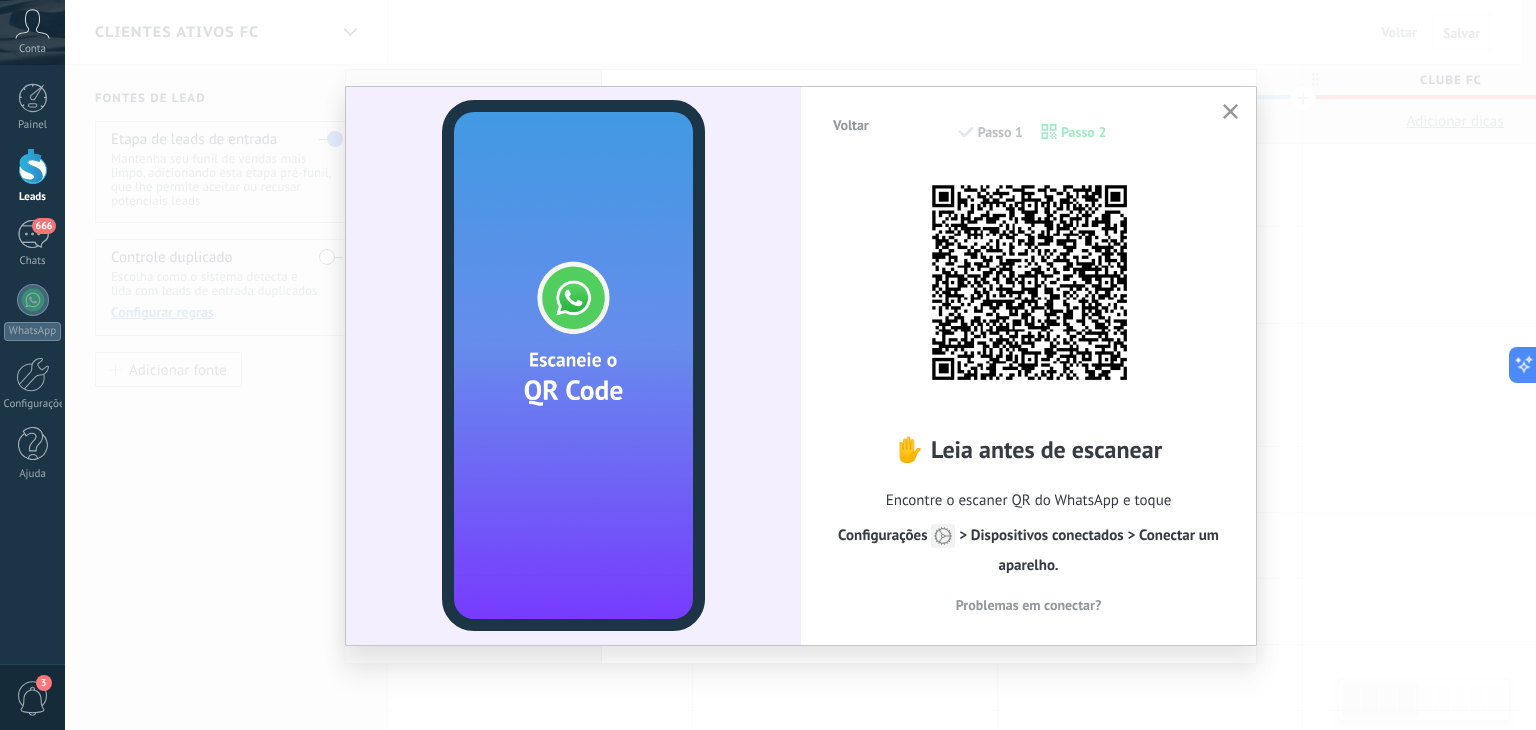 click at bounding box center [1230, 112] 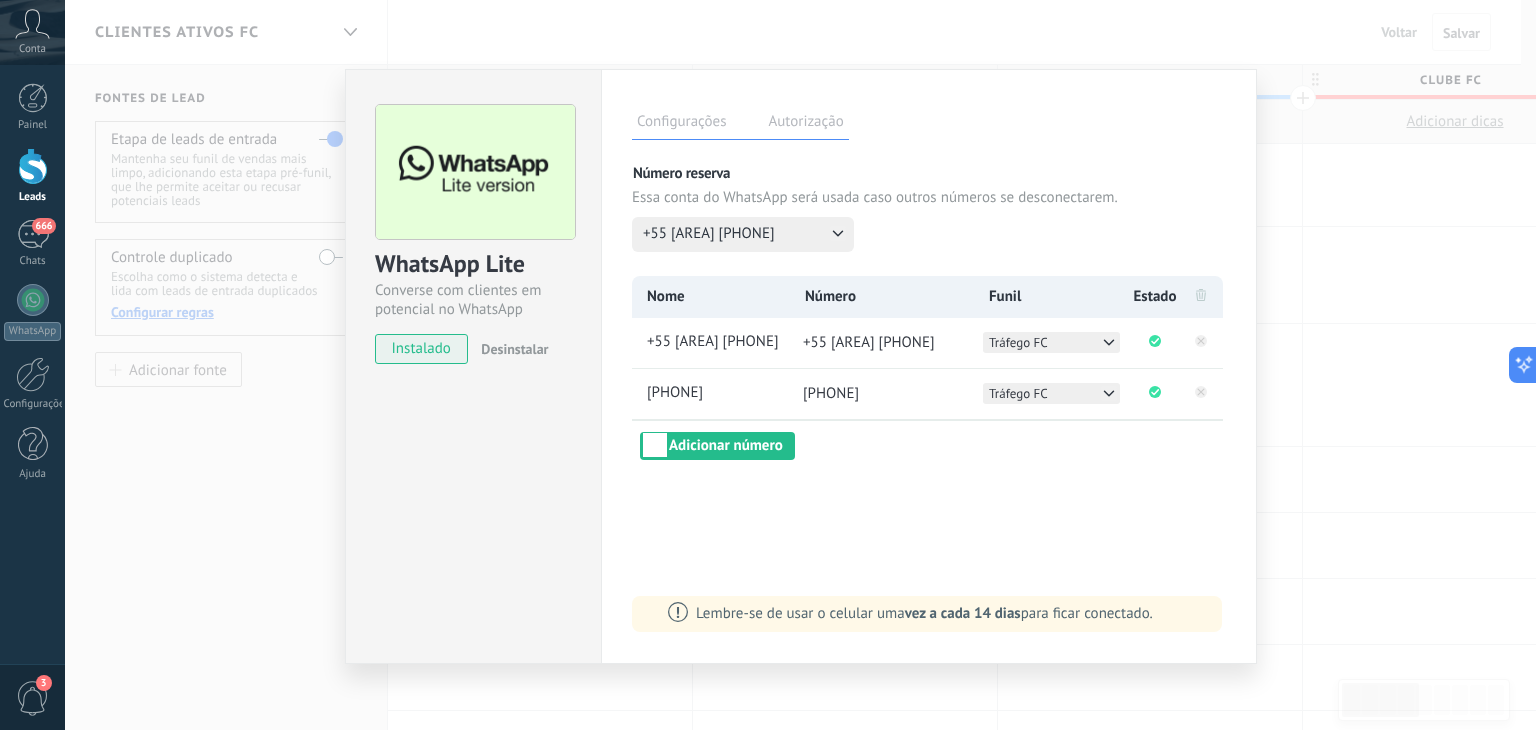 click on "WhatsApp Lite Converse com clientes em potencial no WhatsApp instalado Desinstalar Configurações Autorização Esta aba registra os usuários que permitiram acesso à esta conta. Se você quiser remover a possibilidade de um usuário de enviar solicitações para a conta em relação a esta integração, você pode revogar o acesso. Se o acesso de todos os usuários for revogado, a integração parará de funcionar. Este app está instalado, mas ninguém concedeu acesso ainda. Mais de 2 bilhões de pessoas usam ativamente o WhatsApp para se conectar com amigos, familiares e empresas. Essa integração adiciona o app de mensagem mais popular ao seu arsenal de comunicação: capture automaticamente leads em mensagens recebidas, compartilhe o acesso de bate-papo com toda a equipe e aprimore tudo isso com as ferramentas integradas da Kommo, como o botão de engajamento e o Robô de vendas. Mais _:  Salvar Número reserva Essa conta do WhatsApp será usada caso outros números se desconectarem.   Nome Número" at bounding box center (800, 365) 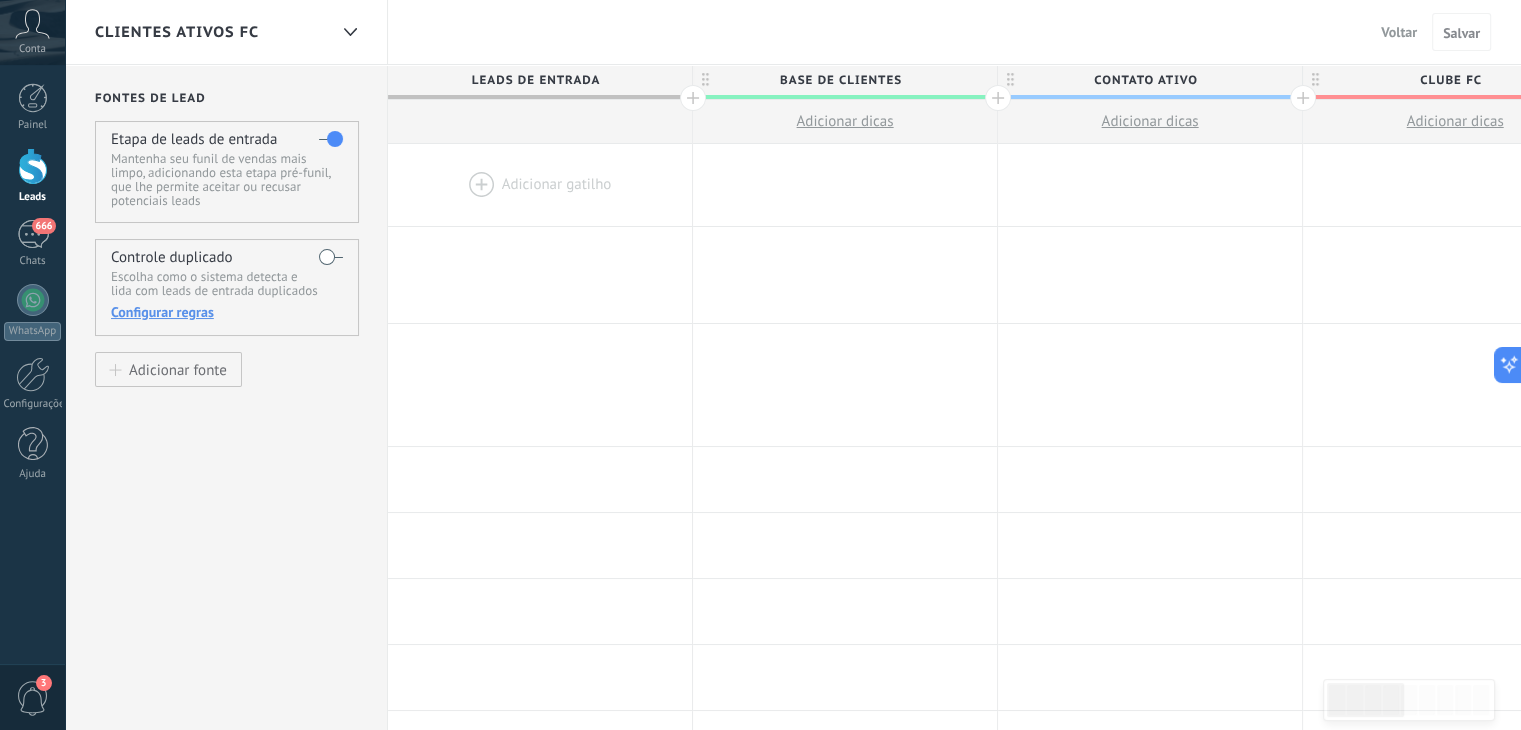 click on "Voltar" at bounding box center [1399, 32] 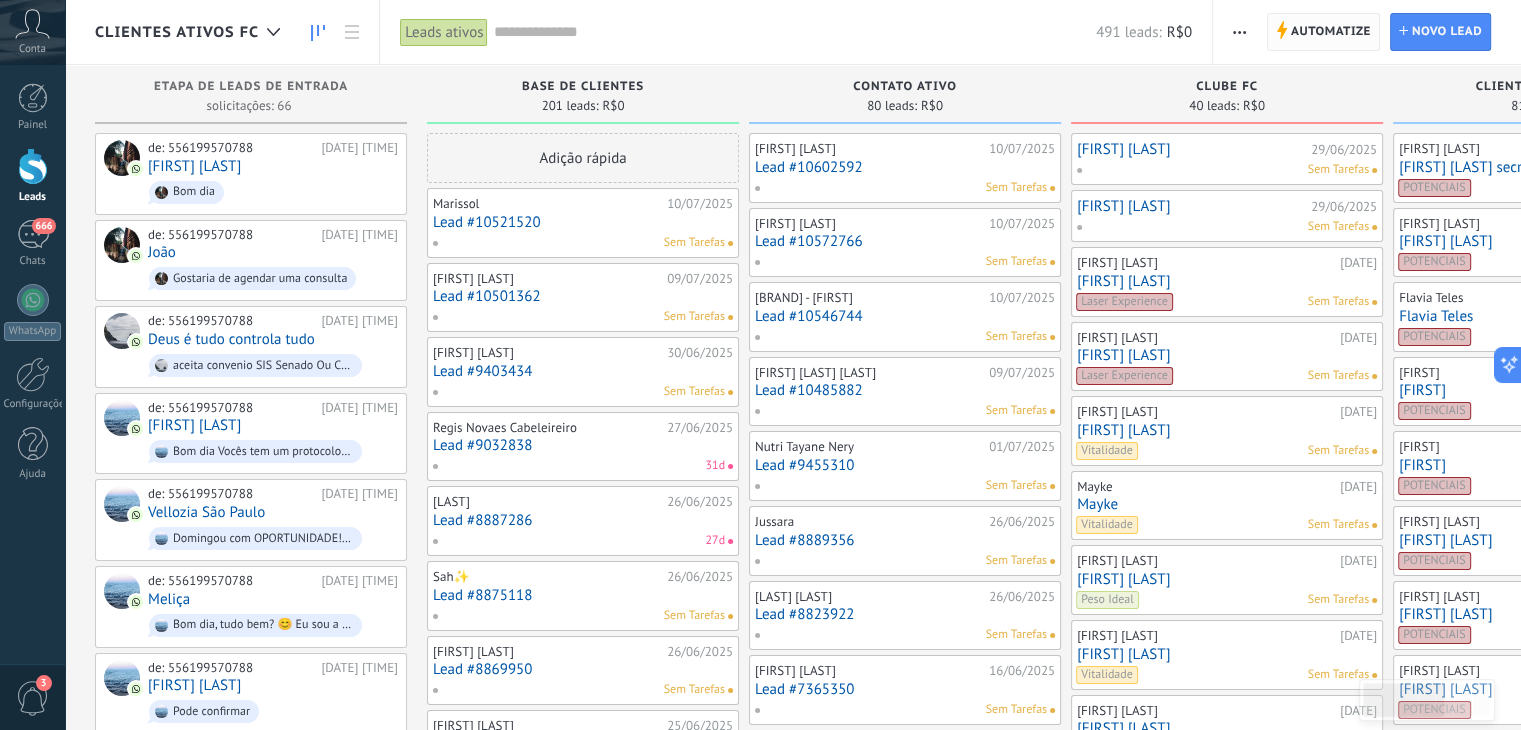 click on "Automatize" at bounding box center [1331, 32] 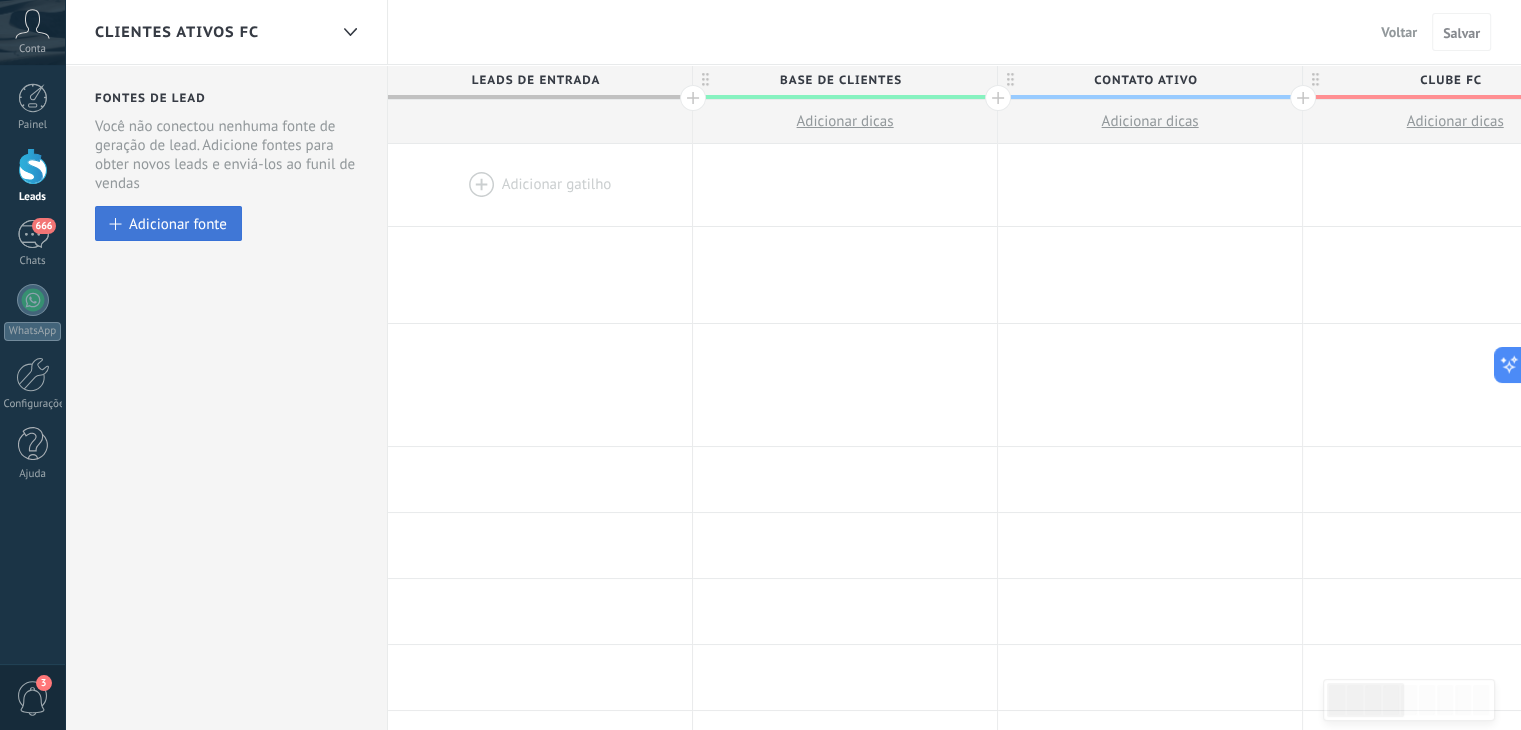 click on "Adicionar fonte" at bounding box center [178, 223] 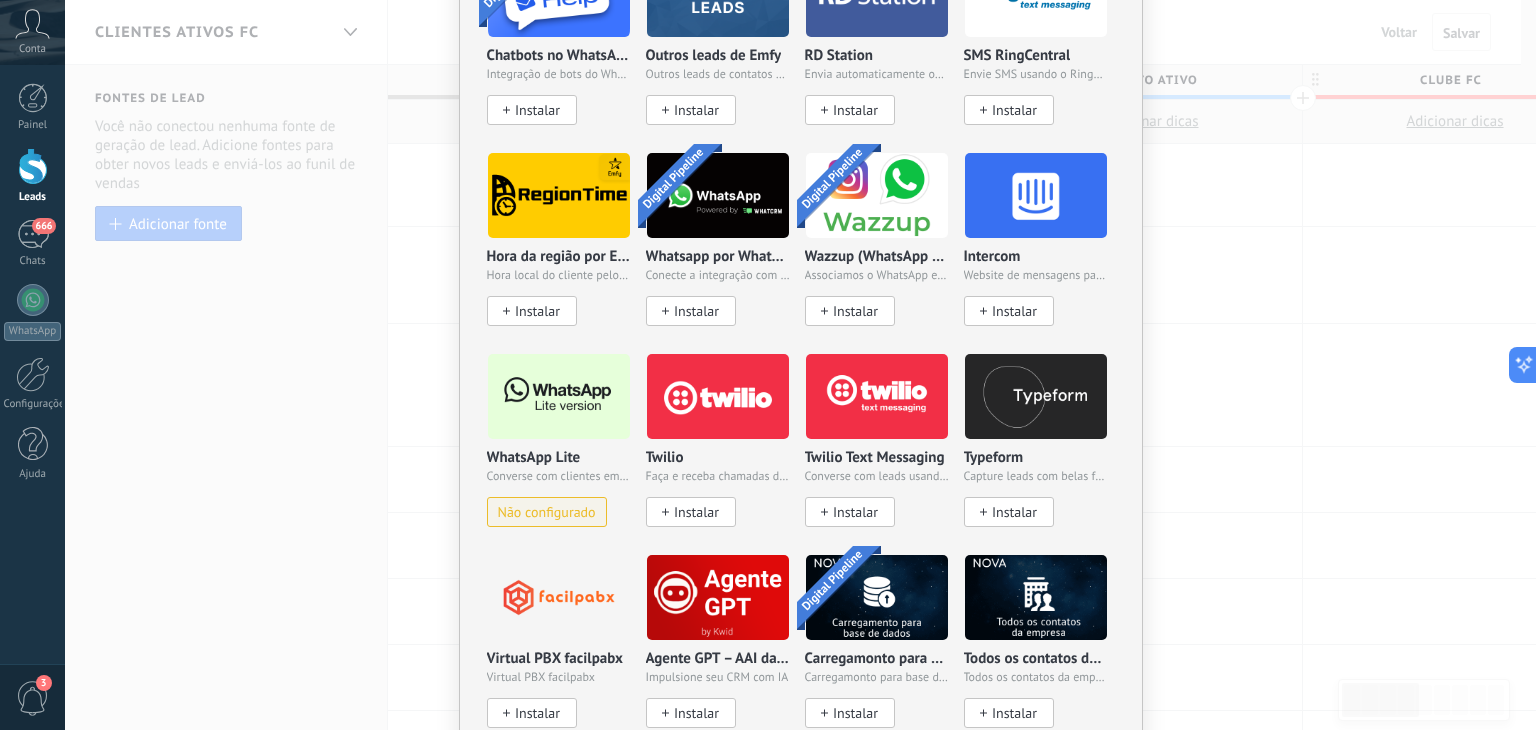 scroll, scrollTop: 1522, scrollLeft: 0, axis: vertical 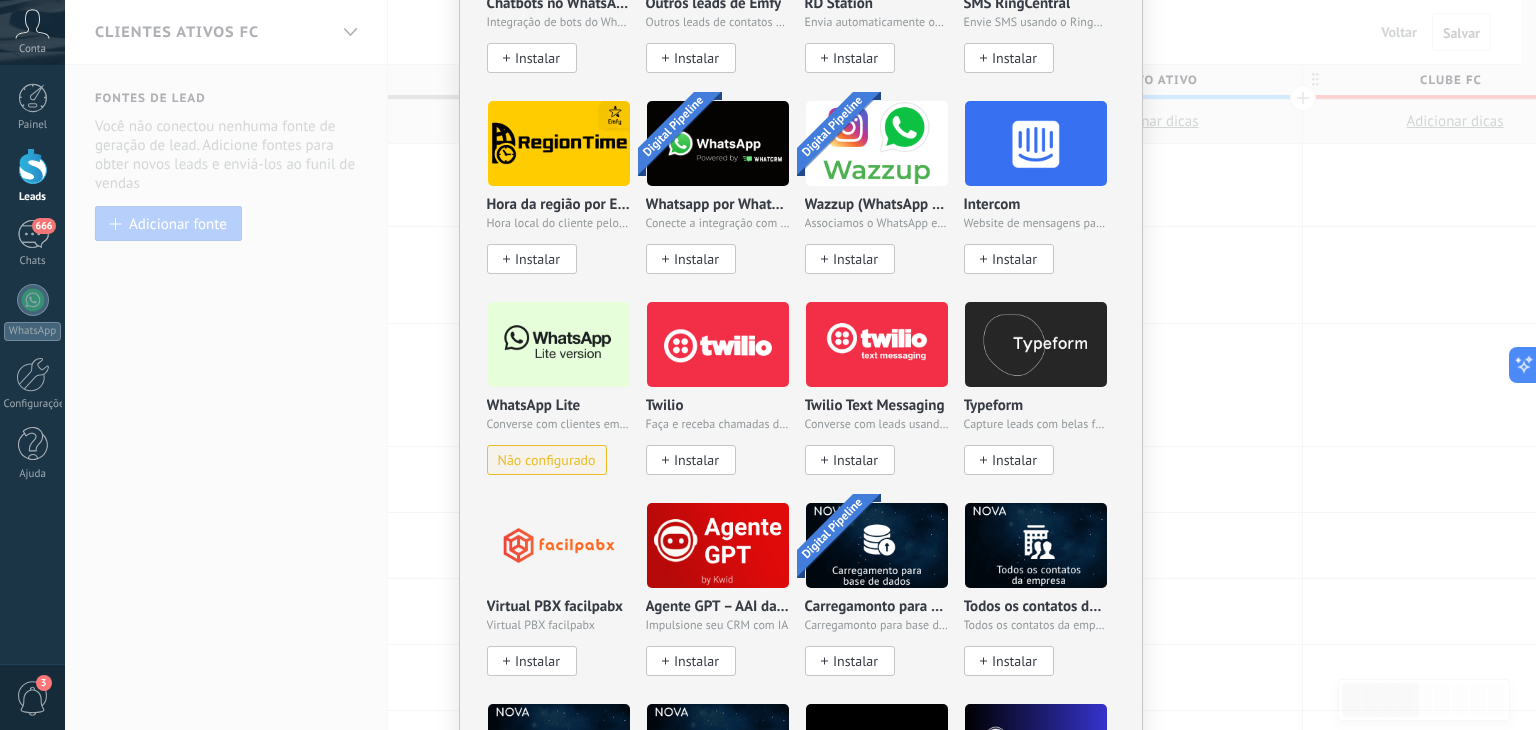 click at bounding box center [559, 344] 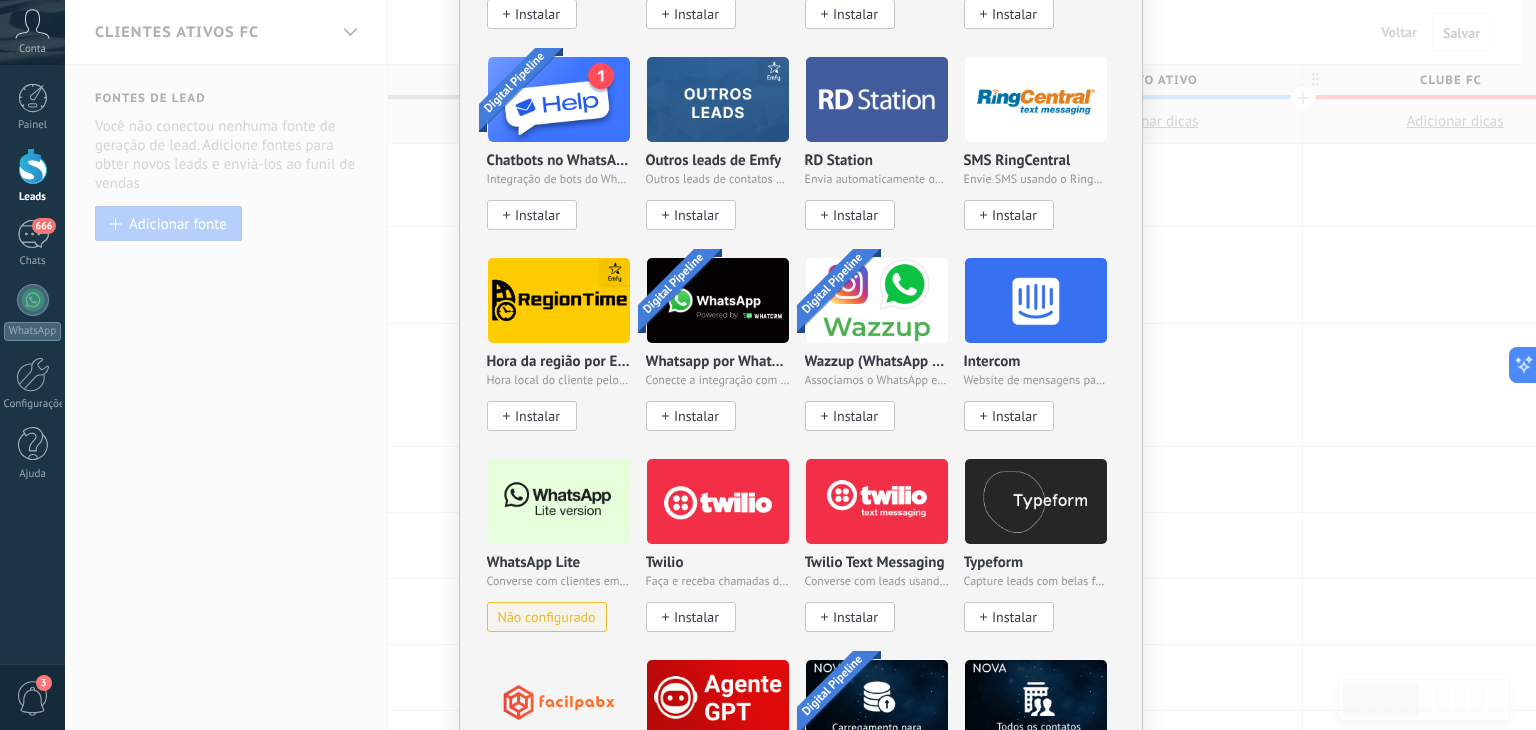 scroll, scrollTop: 1500, scrollLeft: 0, axis: vertical 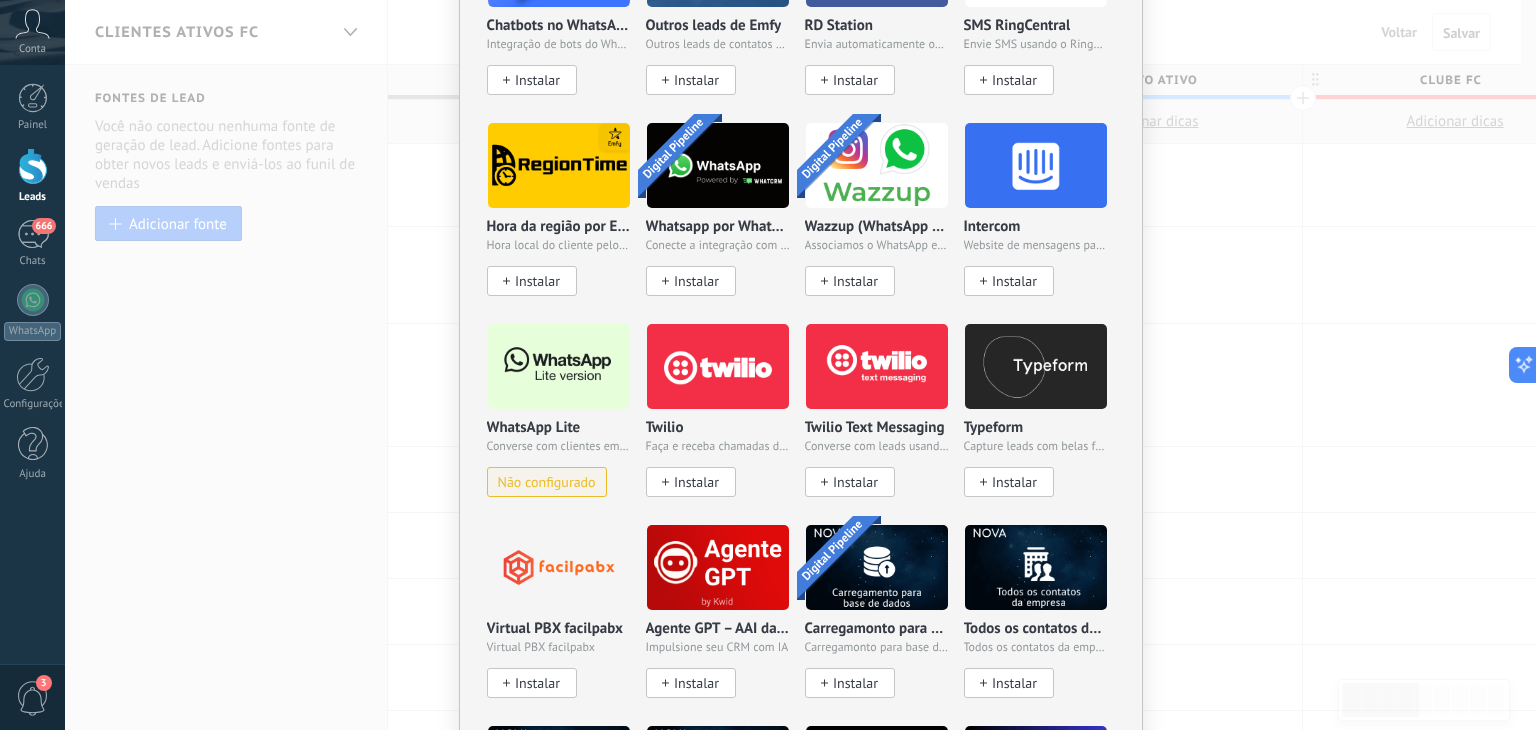 click on "Não configurado" at bounding box center (547, 482) 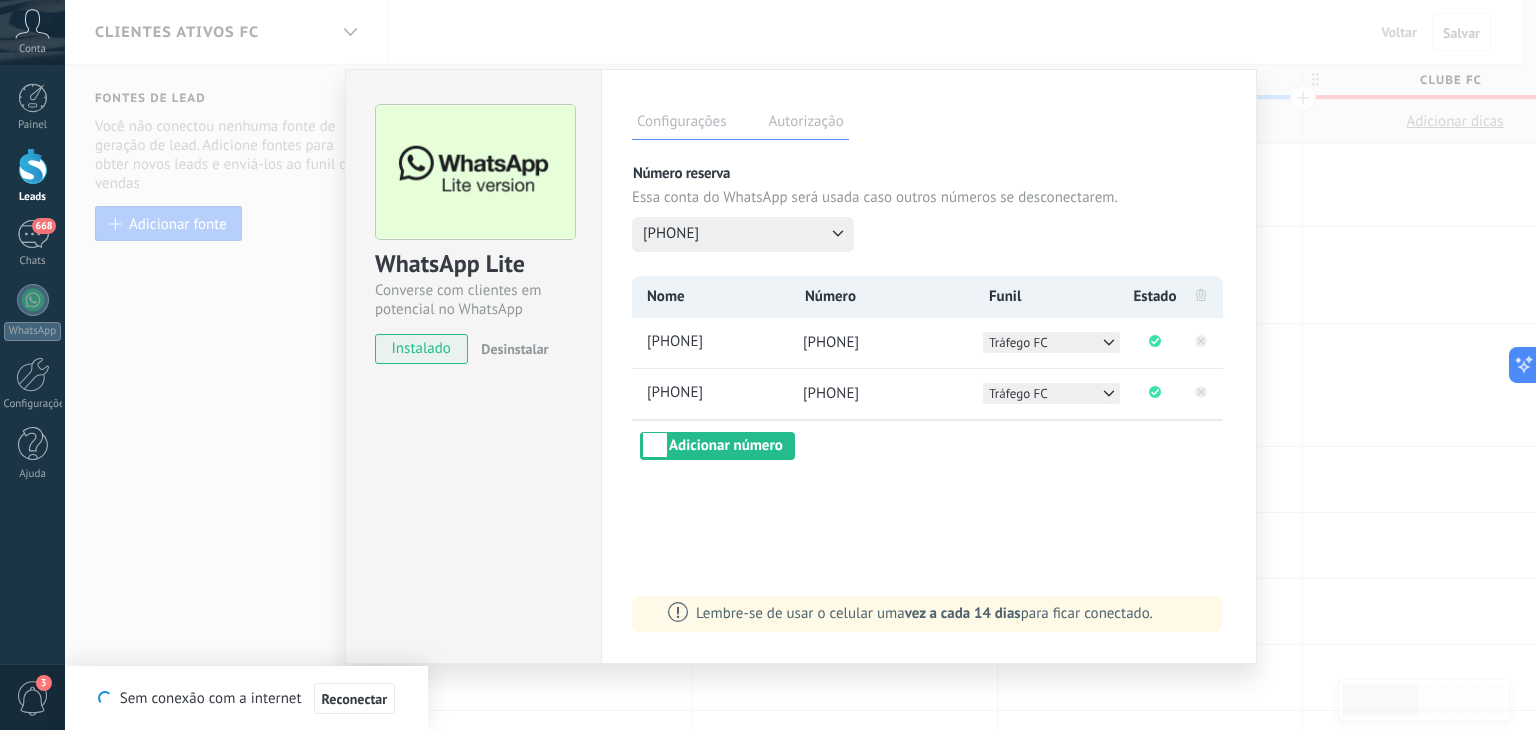 scroll, scrollTop: 0, scrollLeft: 0, axis: both 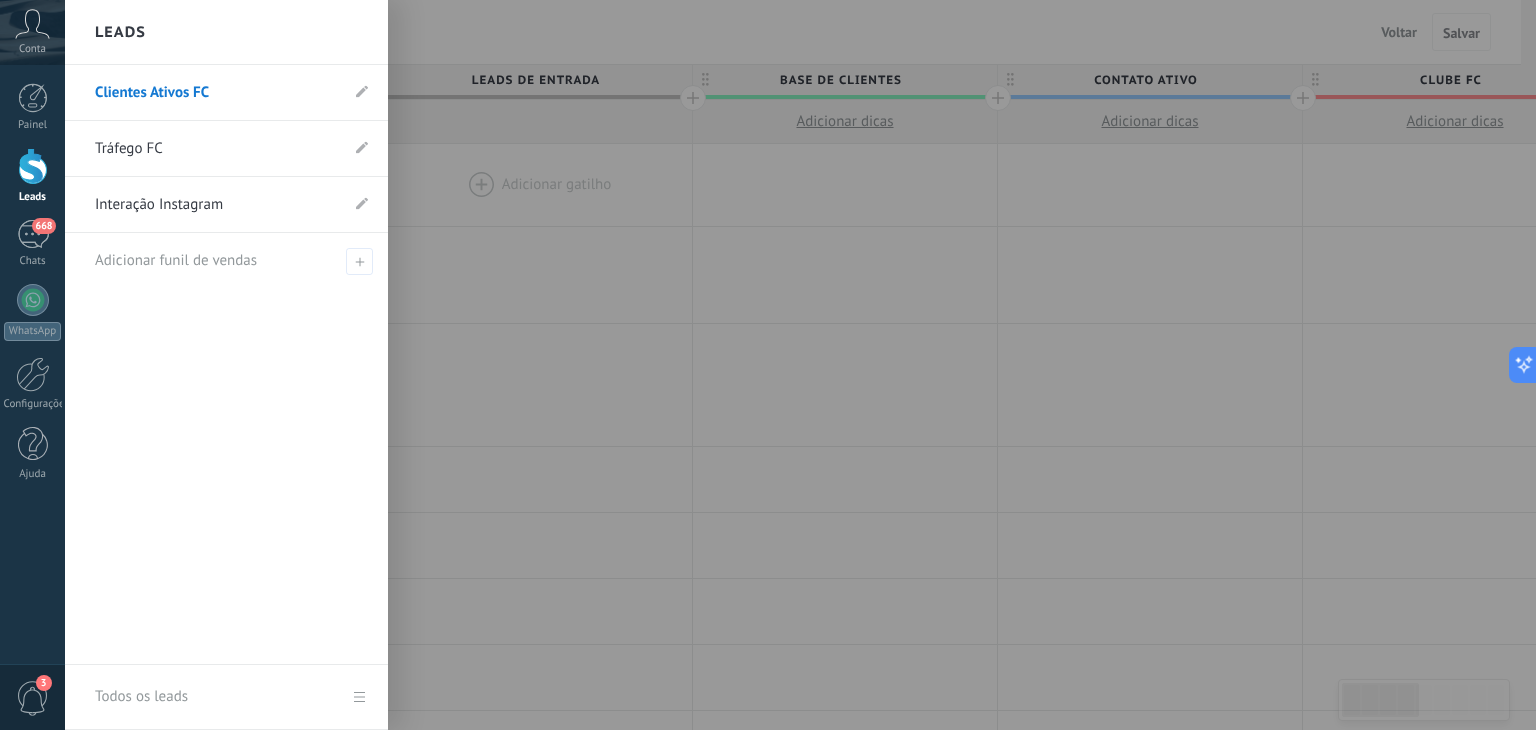 click at bounding box center [33, 166] 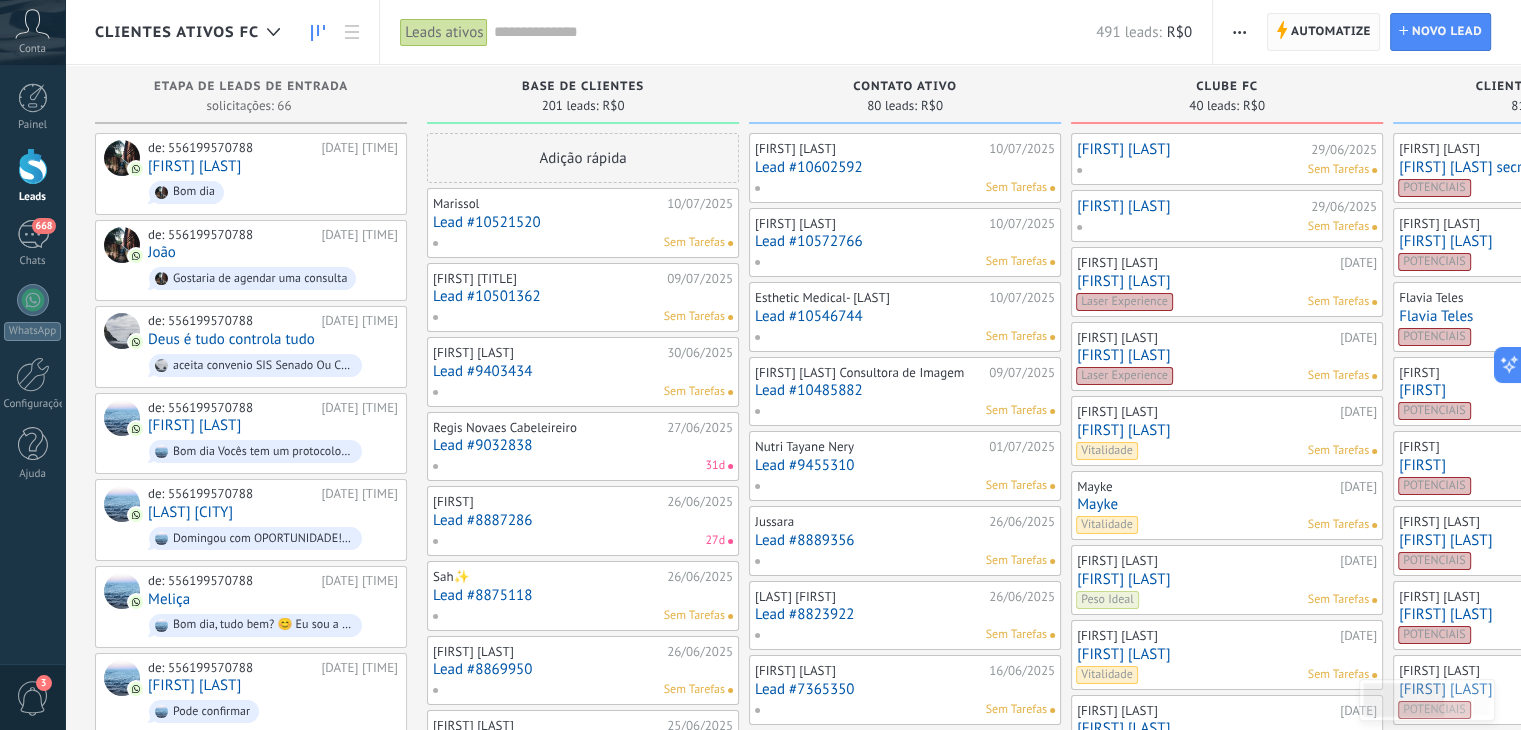 click on "Automatize" at bounding box center [1331, 32] 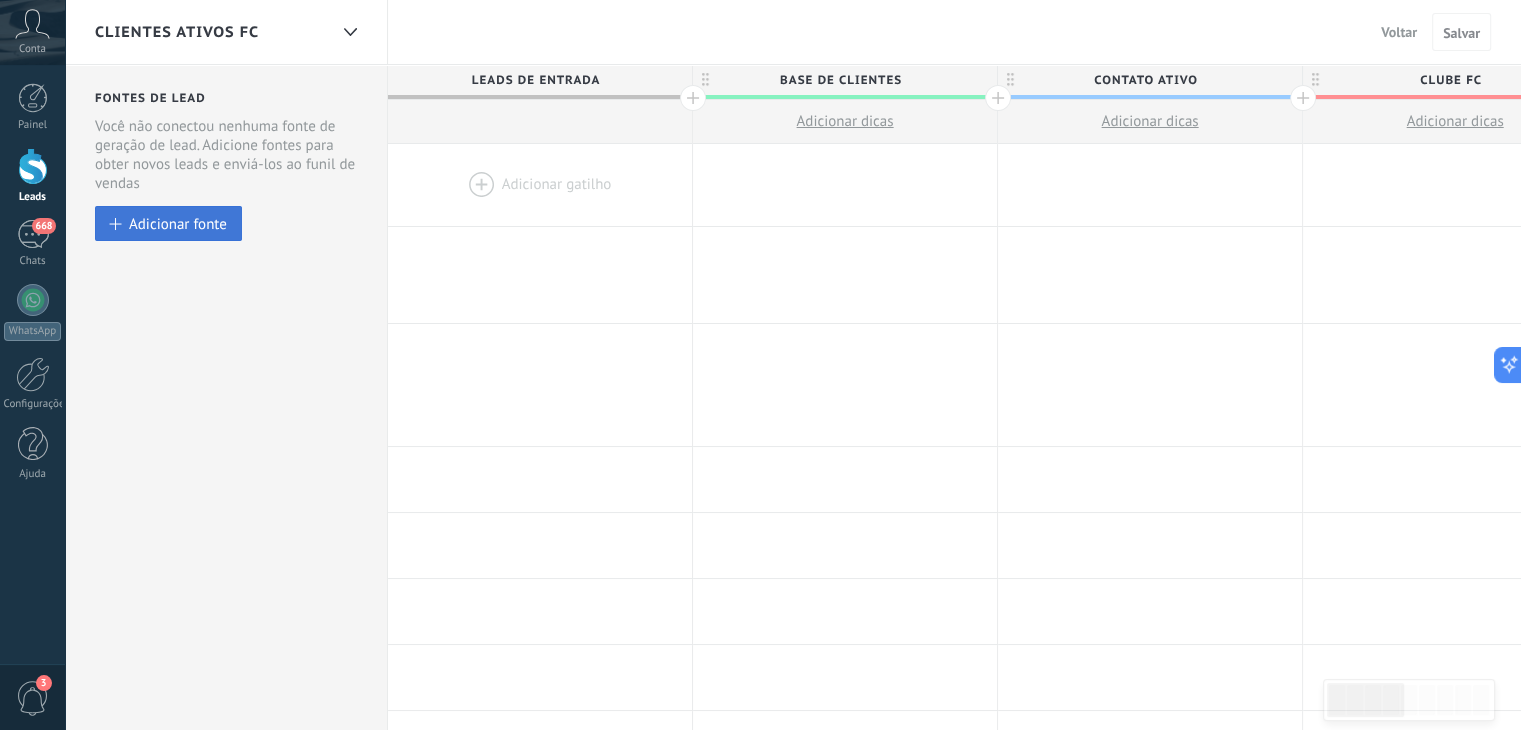 click on "Adicionar fonte" at bounding box center [168, 223] 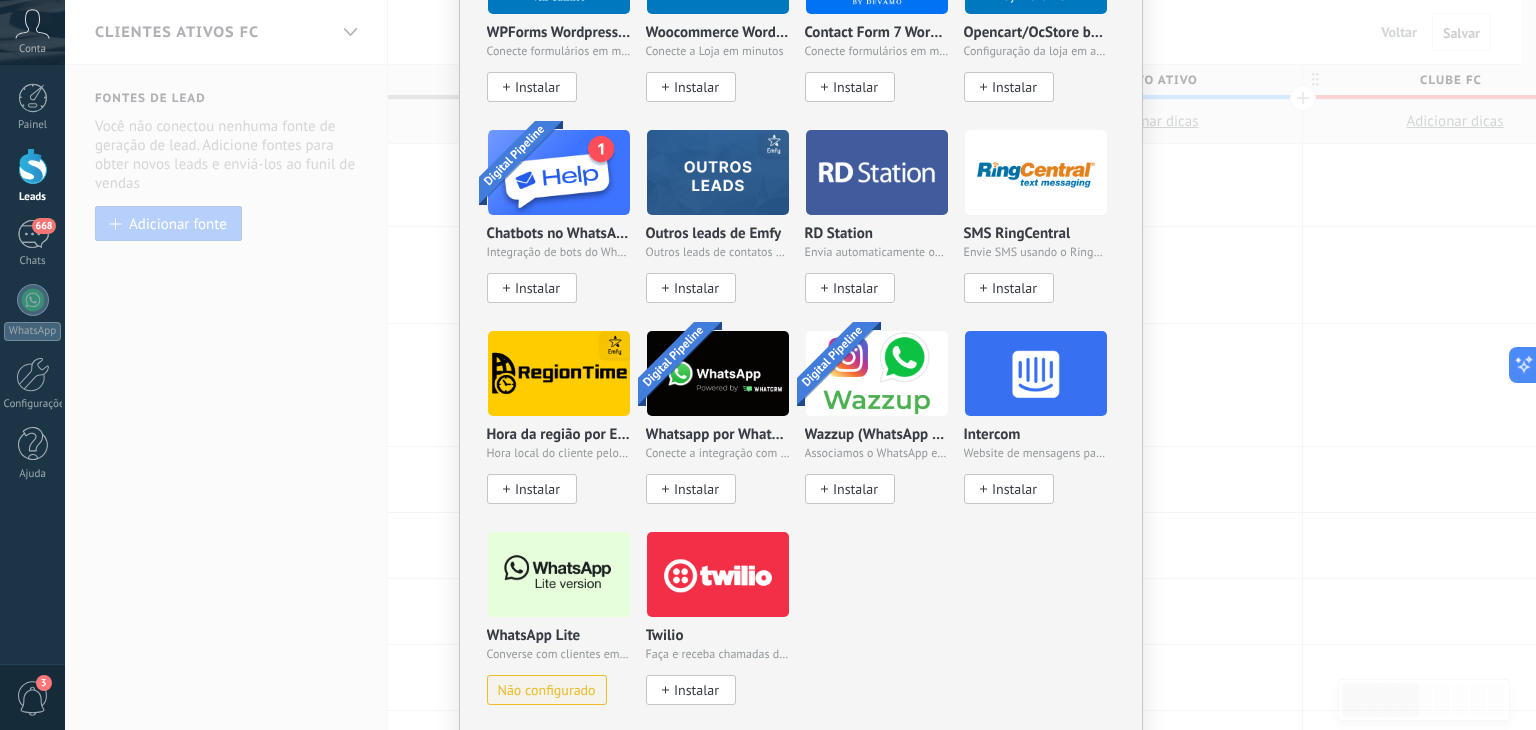 scroll, scrollTop: 1296, scrollLeft: 0, axis: vertical 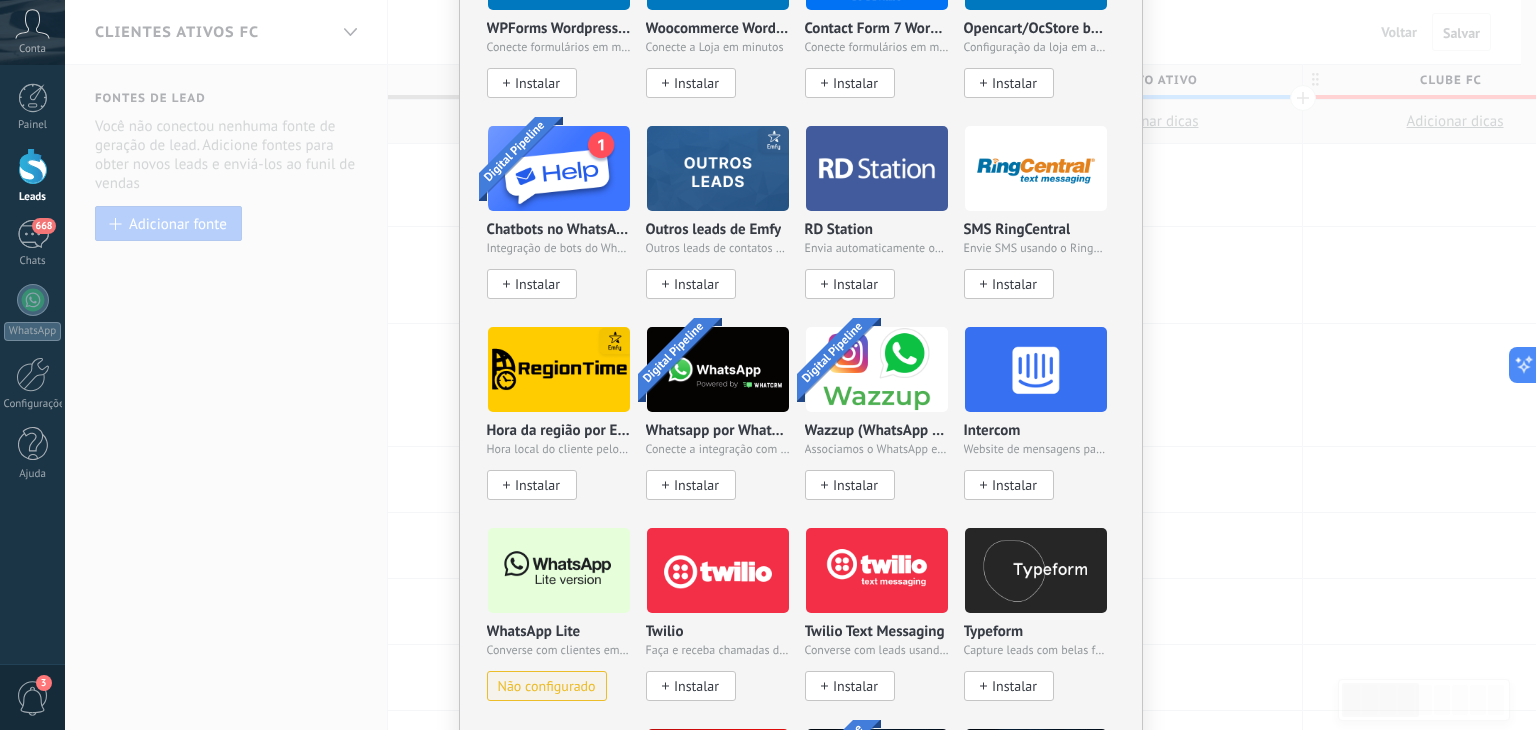 click on "Não configurado" at bounding box center (547, 686) 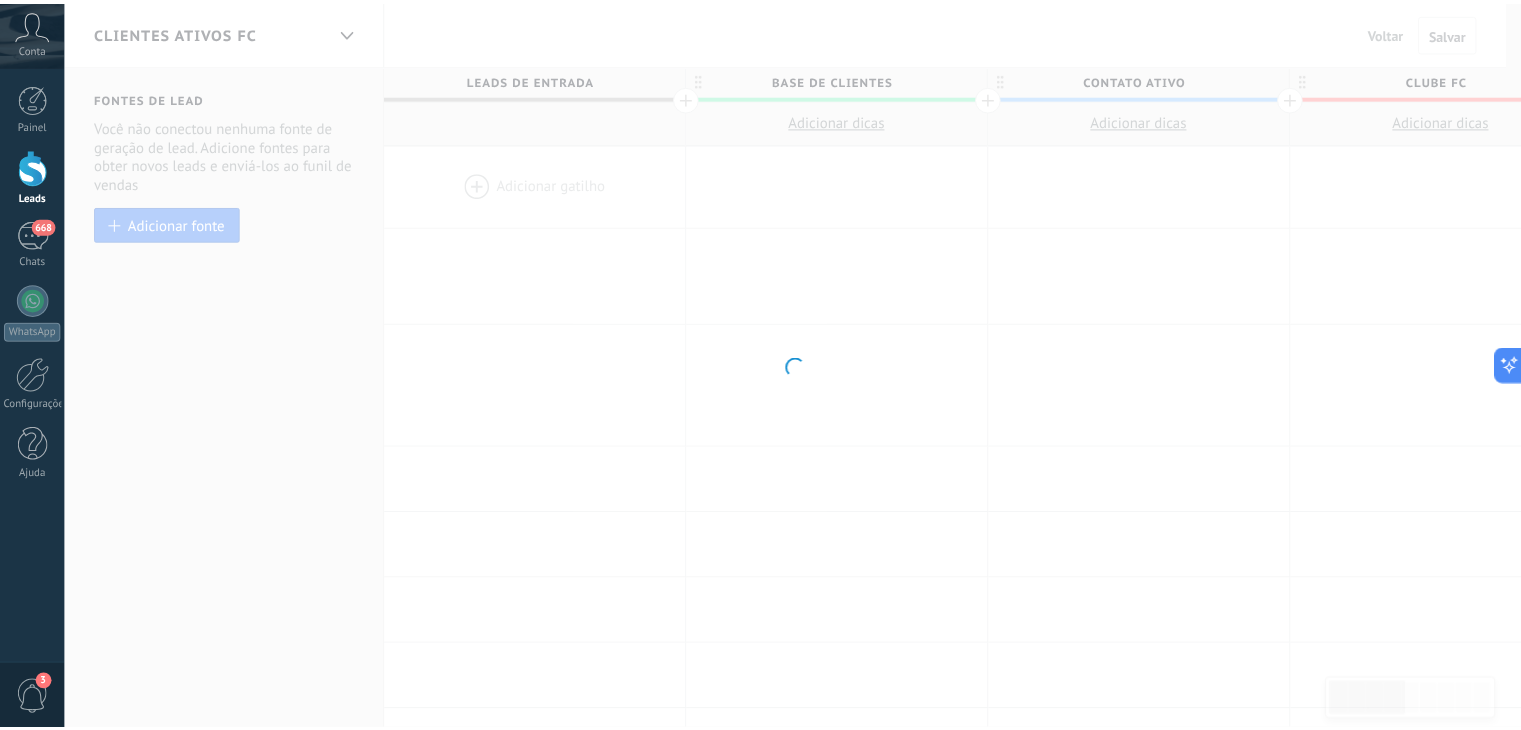 scroll, scrollTop: 0, scrollLeft: 0, axis: both 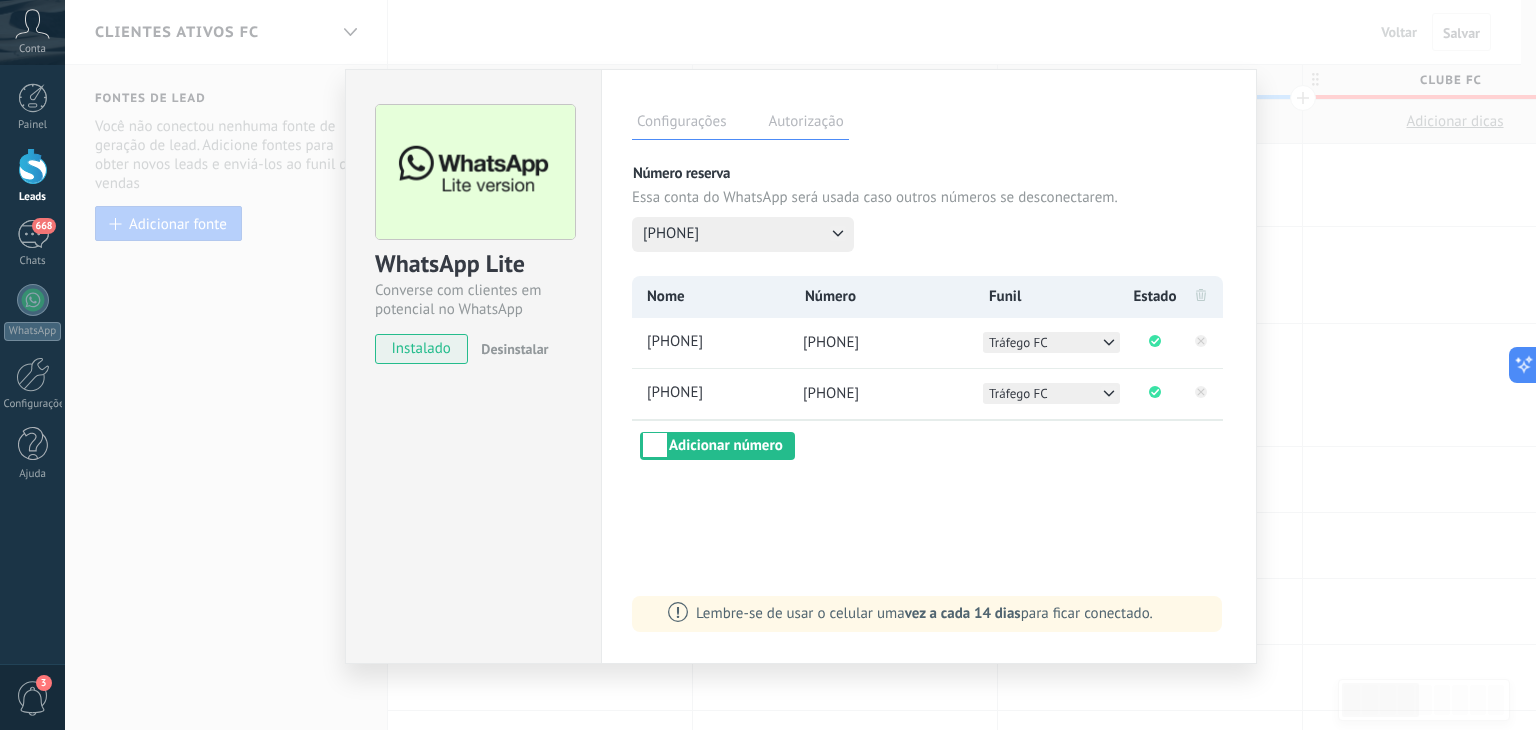 click on "WhatsApp Lite Converse com clientes em potencial no WhatsApp instalado Desinstalar Configurações Autorização Esta aba registra os usuários que permitiram acesso à esta conta. Se você quiser remover a possibilidade de um usuário de enviar solicitações para a conta em relação a esta integração, você pode revogar o acesso. Se o acesso de todos os usuários for revogado, a integração parará de funcionar. Este app está instalado, mas ninguém concedeu acesso ainda. Mais de 2 bilhões de pessoas usam ativamente o WhatsApp para se conectar com amigos, familiares e empresas. Essa integração adiciona o app de mensagem mais popular ao seu arsenal de comunicação: capture automaticamente leads em mensagens recebidas, compartilhe o acesso de bate-papo com toda a equipe e aprimore tudo isso com as ferramentas integradas da Kommo, como o botão de engajamento e o Robô de vendas. Mais _:  Salvar Número reserva Essa conta do WhatsApp será usada caso outros números se desconectarem.   Nome Número" at bounding box center [800, 365] 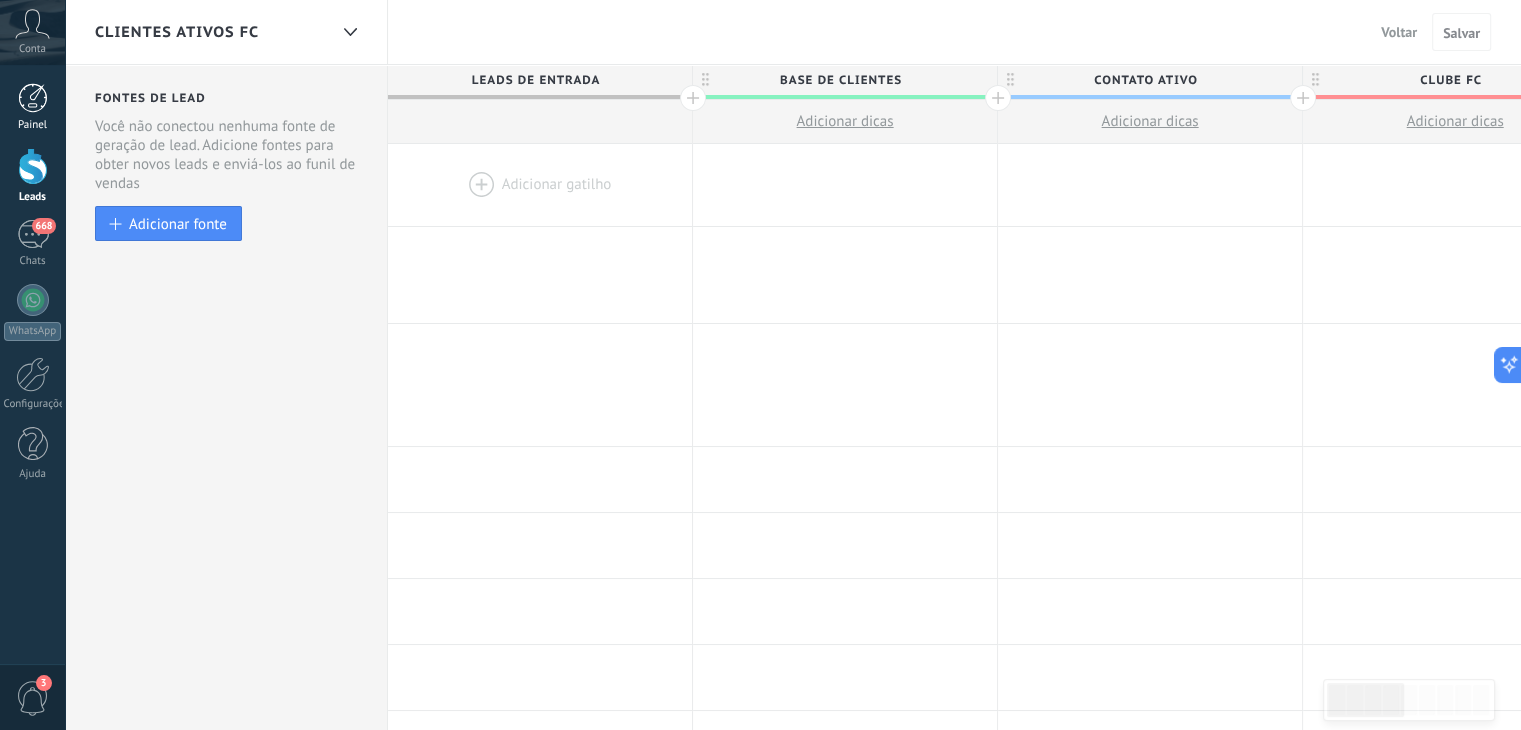 click on "Painel" at bounding box center (33, 125) 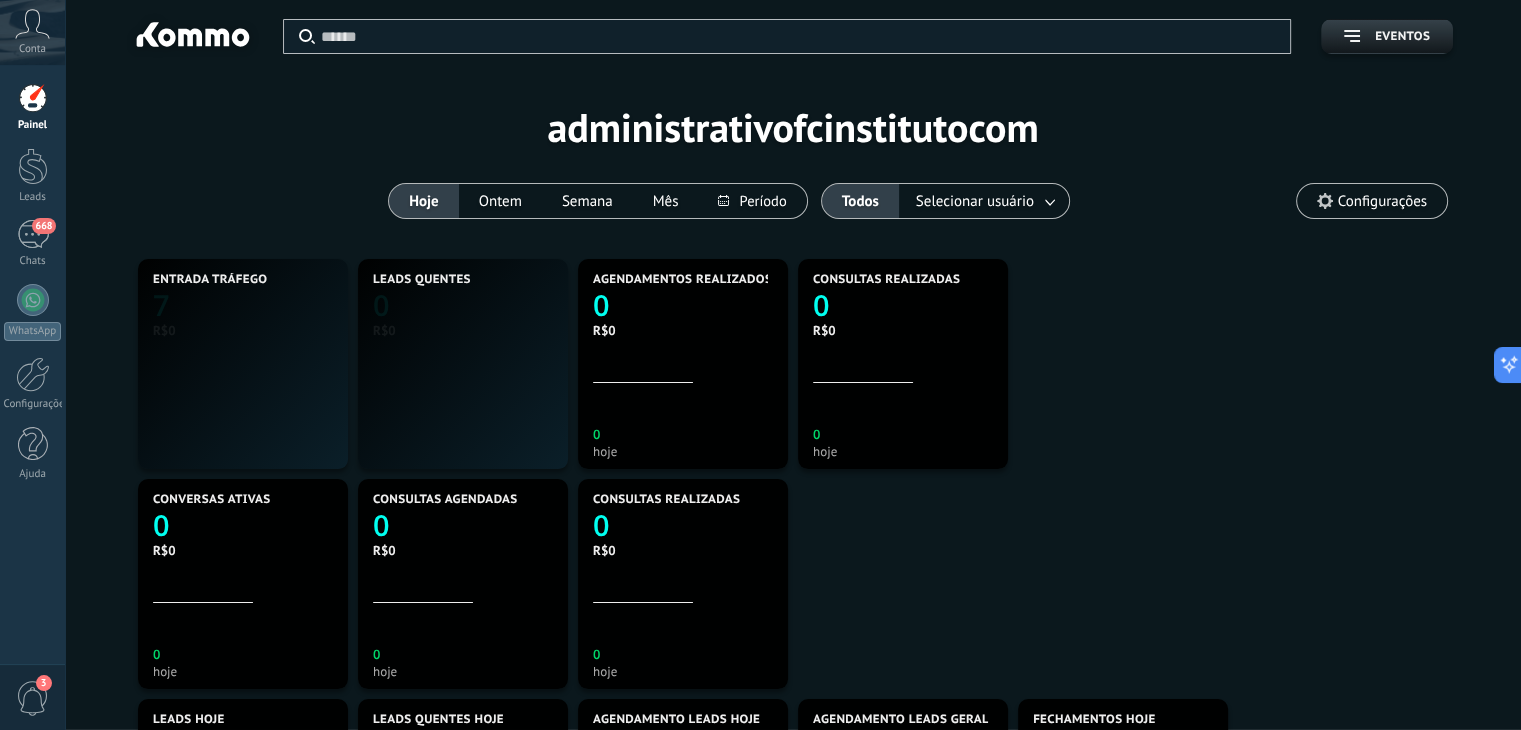 scroll, scrollTop: 999627, scrollLeft: 999134, axis: both 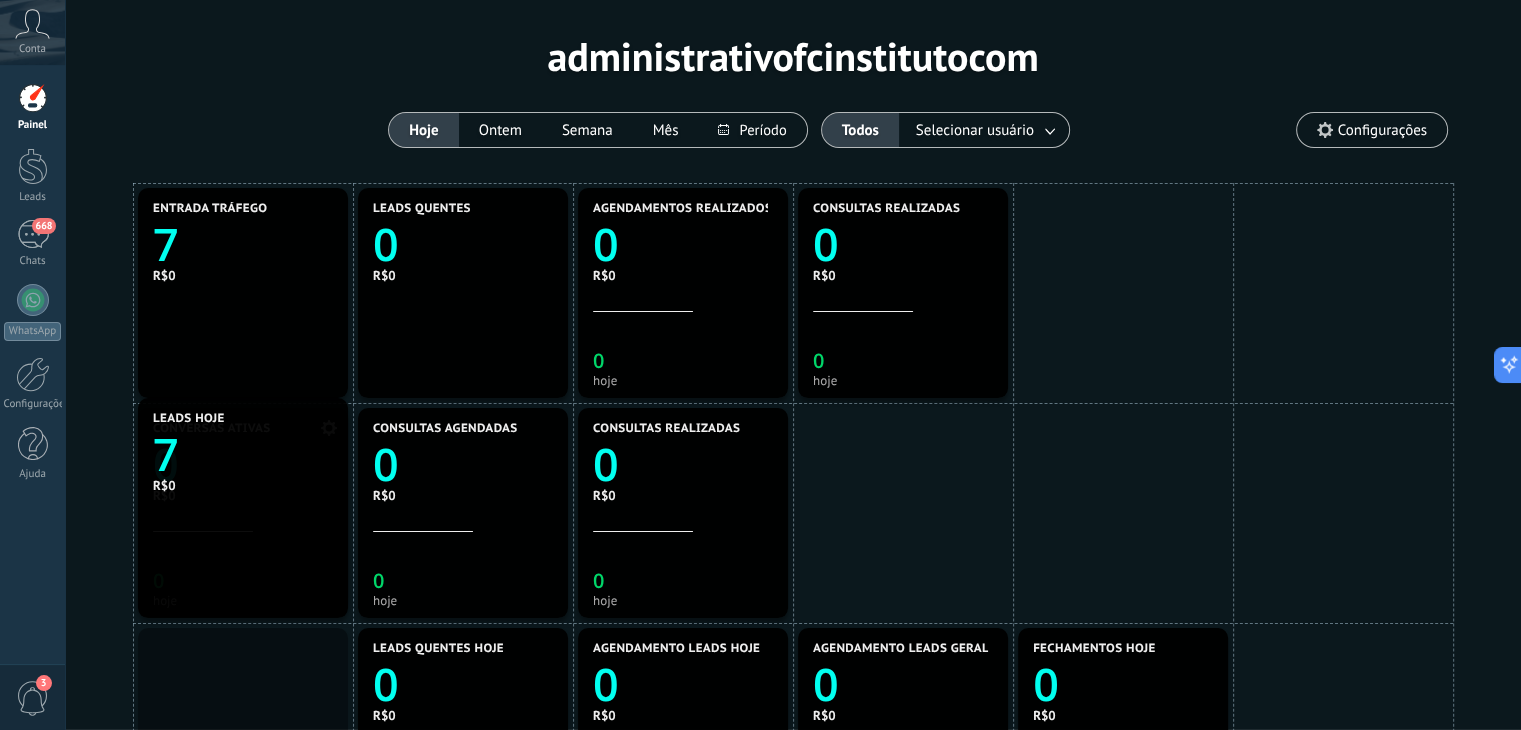 drag, startPoint x: 282, startPoint y: 648, endPoint x: 250, endPoint y: 414, distance: 236.1779 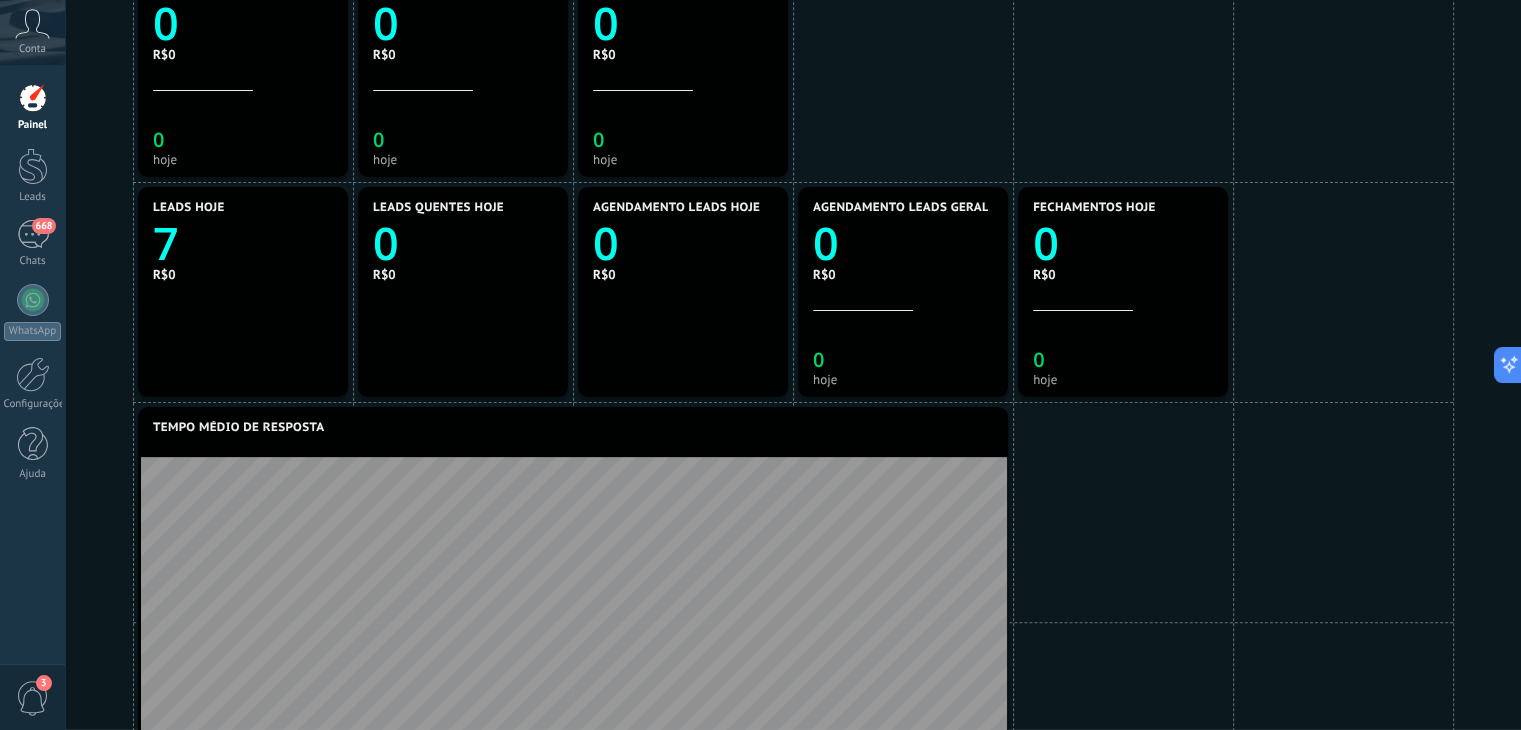 scroll, scrollTop: 515, scrollLeft: 0, axis: vertical 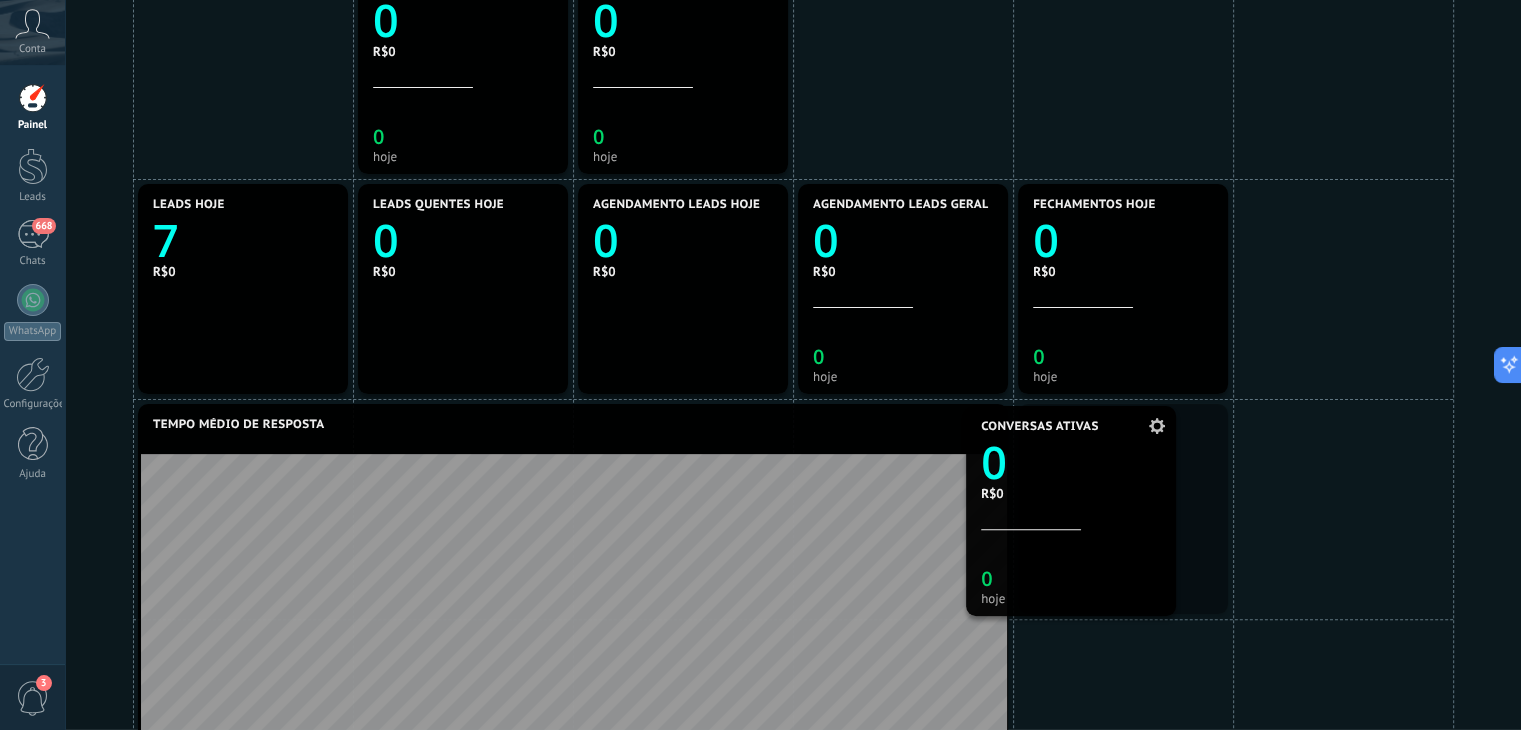 drag, startPoint x: 237, startPoint y: 122, endPoint x: 1065, endPoint y: 564, distance: 938.5883 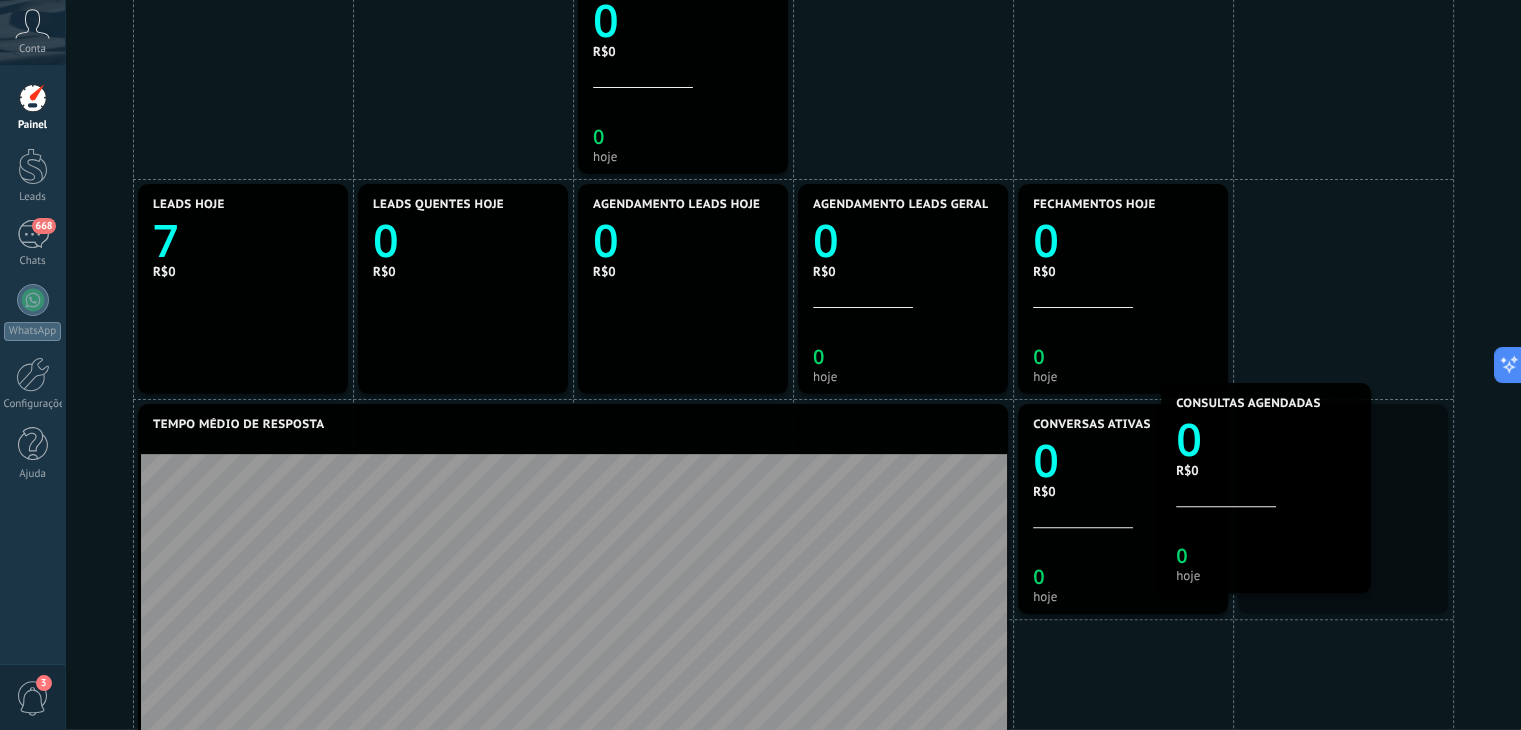 drag, startPoint x: 506, startPoint y: 133, endPoint x: 1312, endPoint y: 553, distance: 908.86523 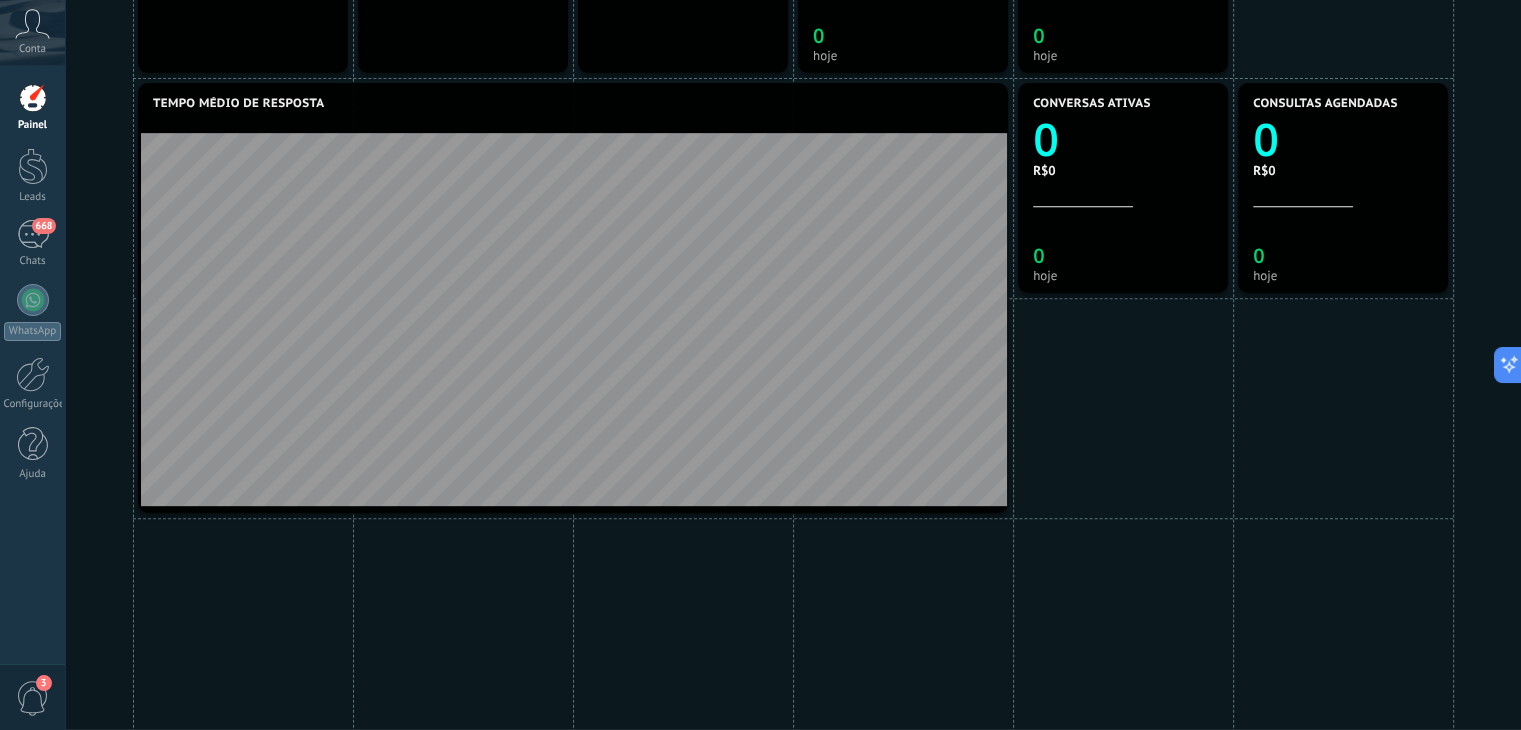 scroll, scrollTop: 980, scrollLeft: 0, axis: vertical 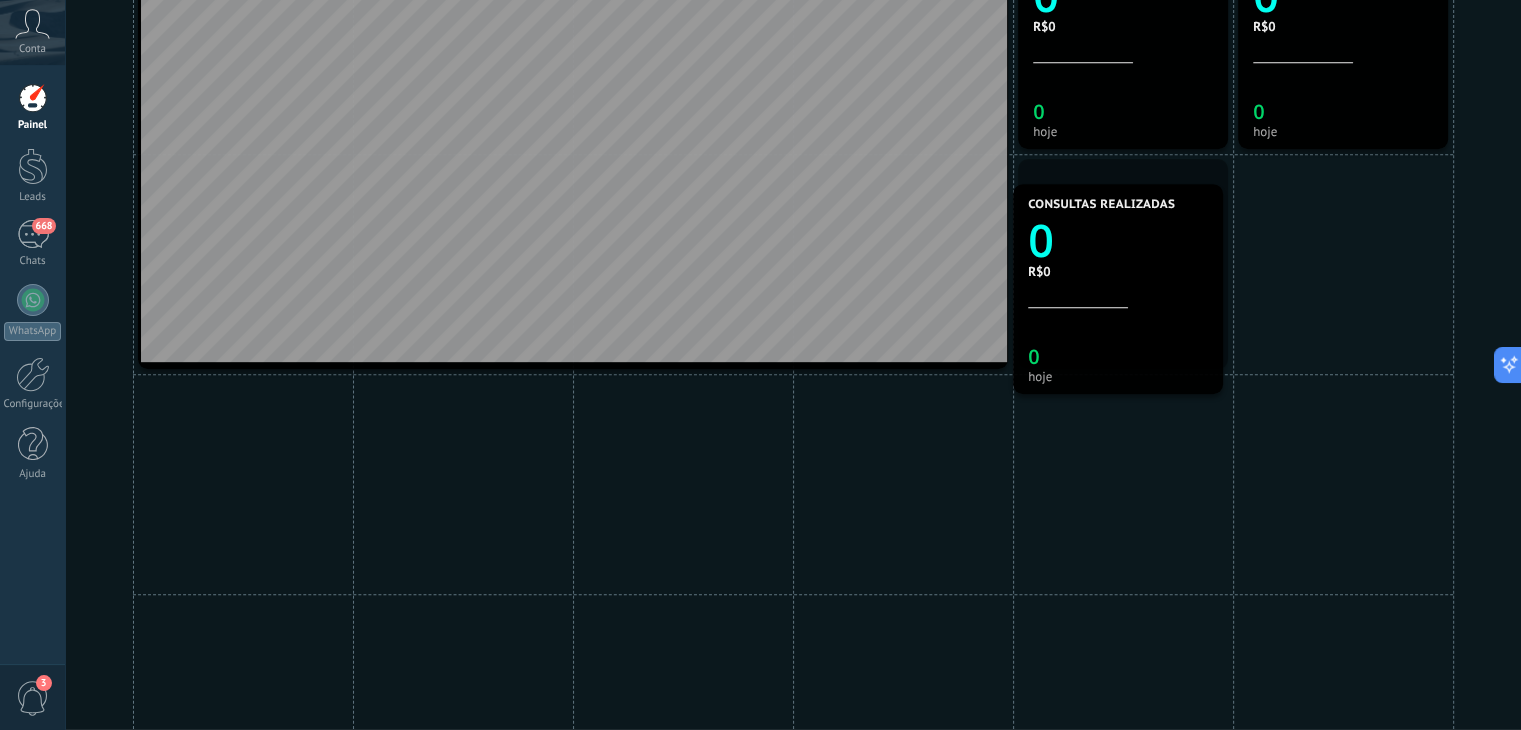 drag, startPoint x: 737, startPoint y: 65, endPoint x: 1172, endPoint y: 277, distance: 483.91013 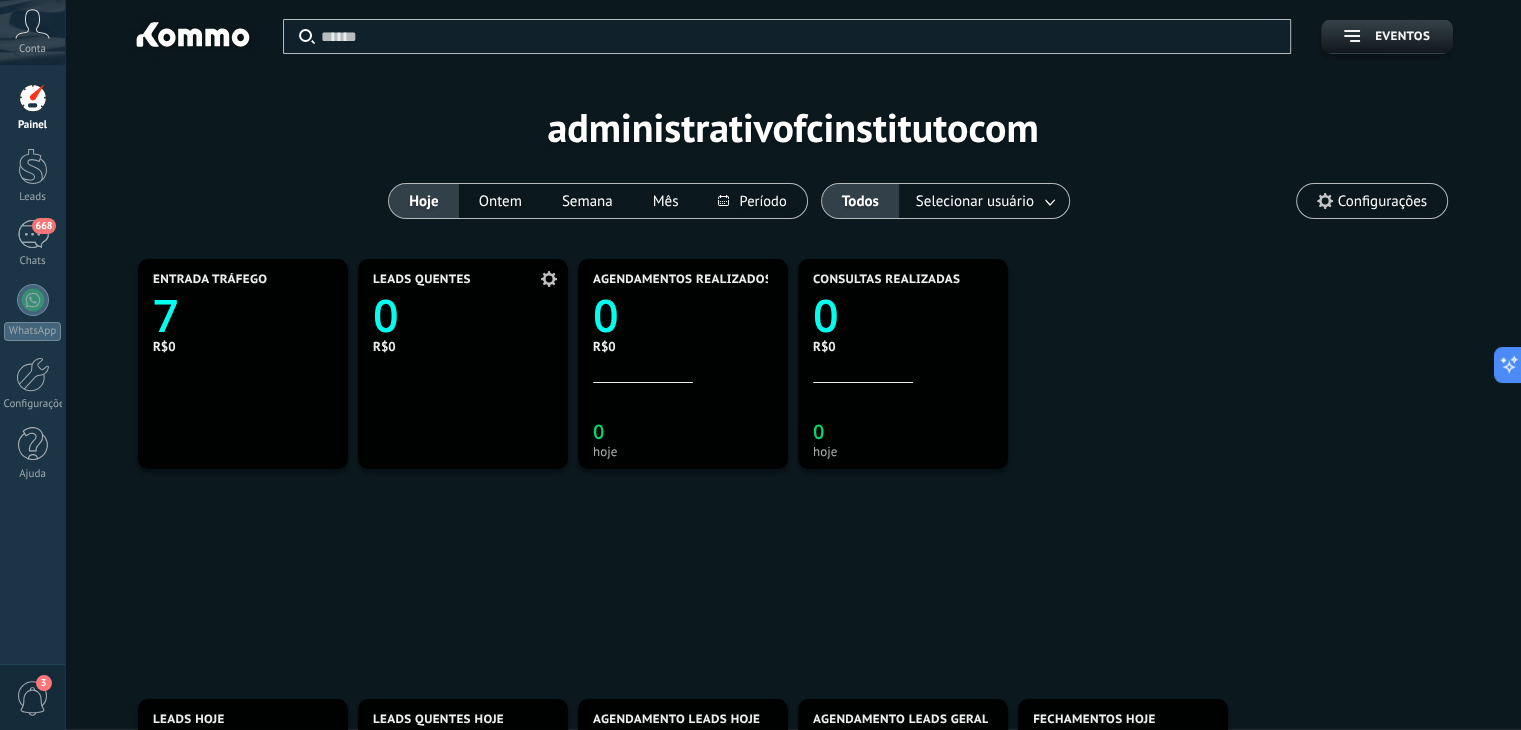 scroll, scrollTop: 280, scrollLeft: 0, axis: vertical 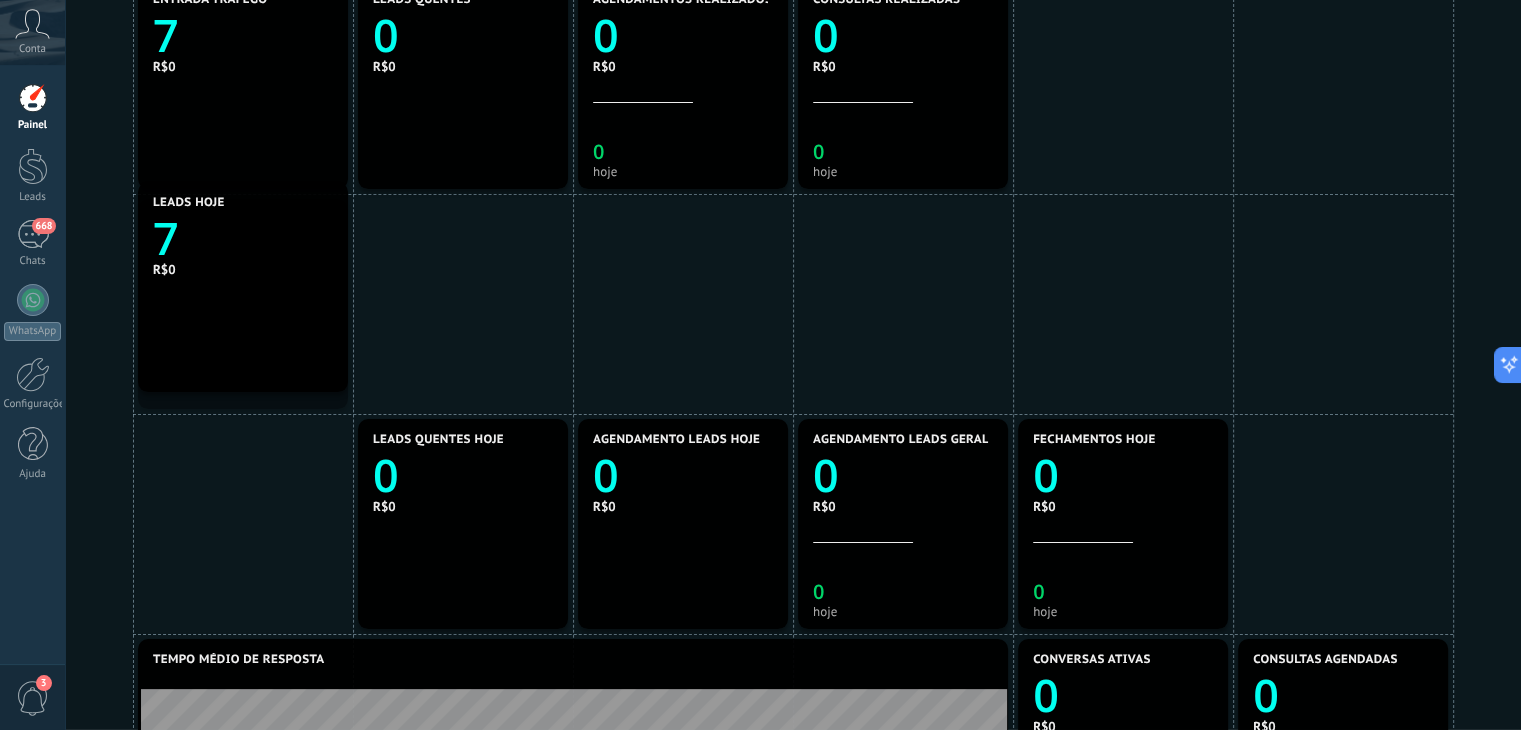 drag, startPoint x: 257, startPoint y: 522, endPoint x: 244, endPoint y: 296, distance: 226.37358 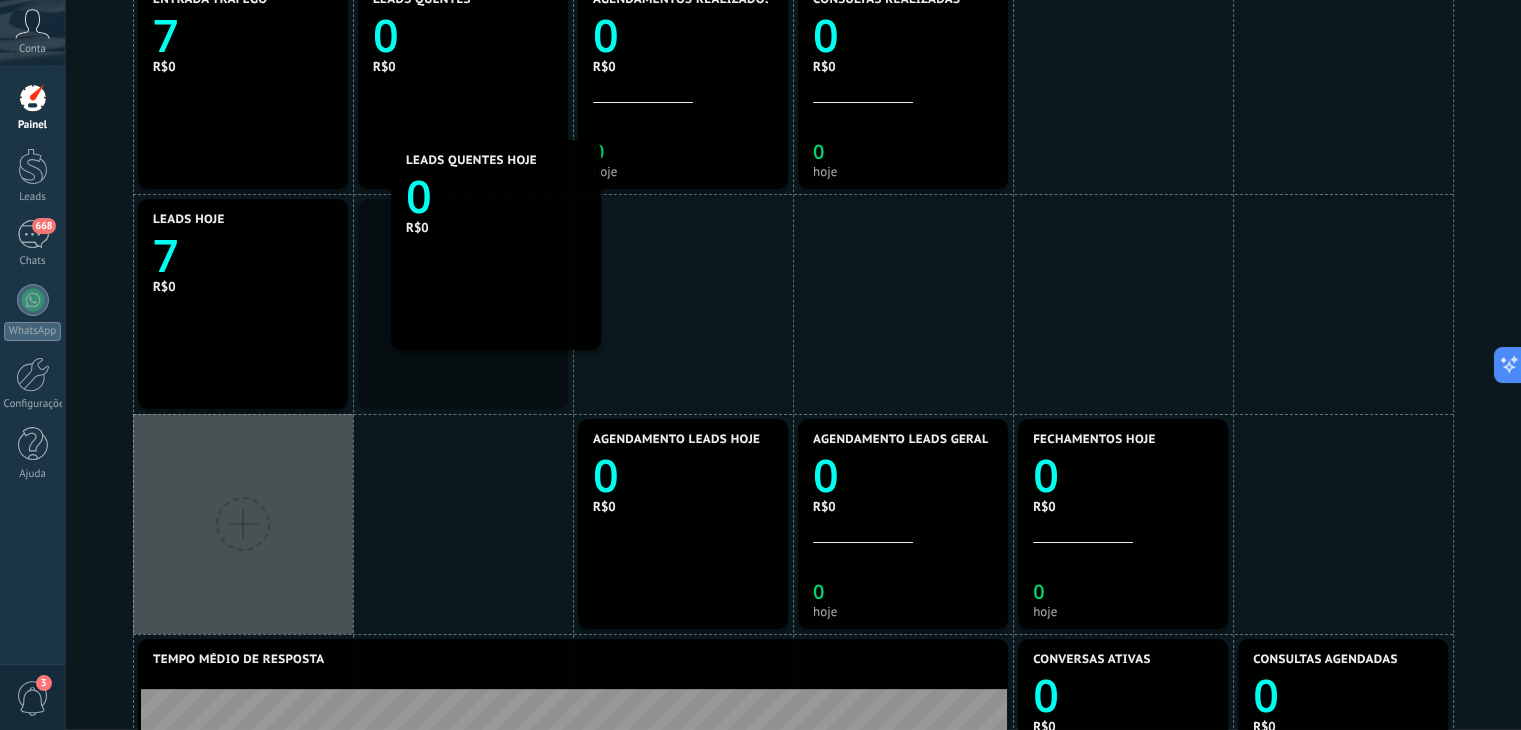 drag, startPoint x: 380, startPoint y: 510, endPoint x: 375, endPoint y: 257, distance: 253.04941 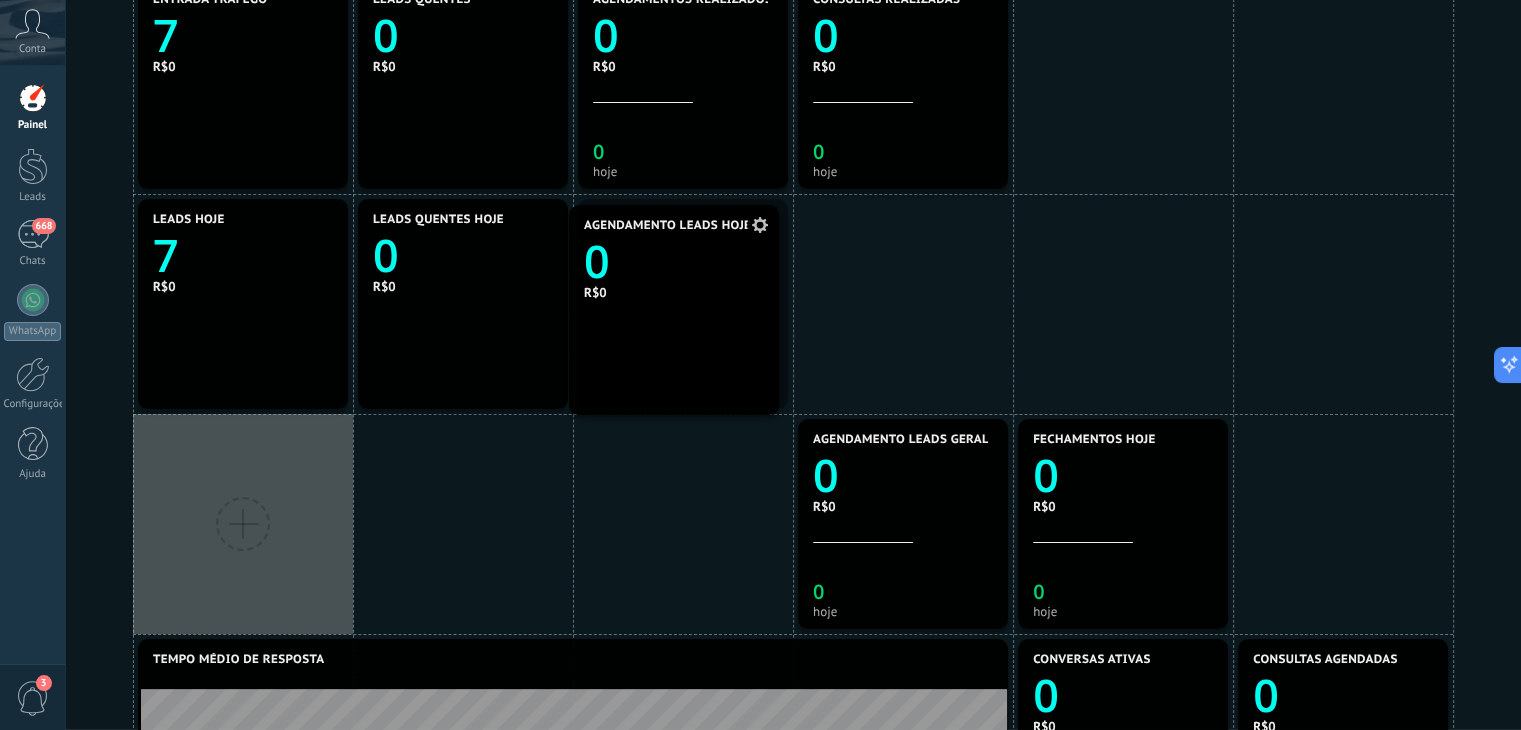drag, startPoint x: 611, startPoint y: 470, endPoint x: 602, endPoint y: 255, distance: 215.1883 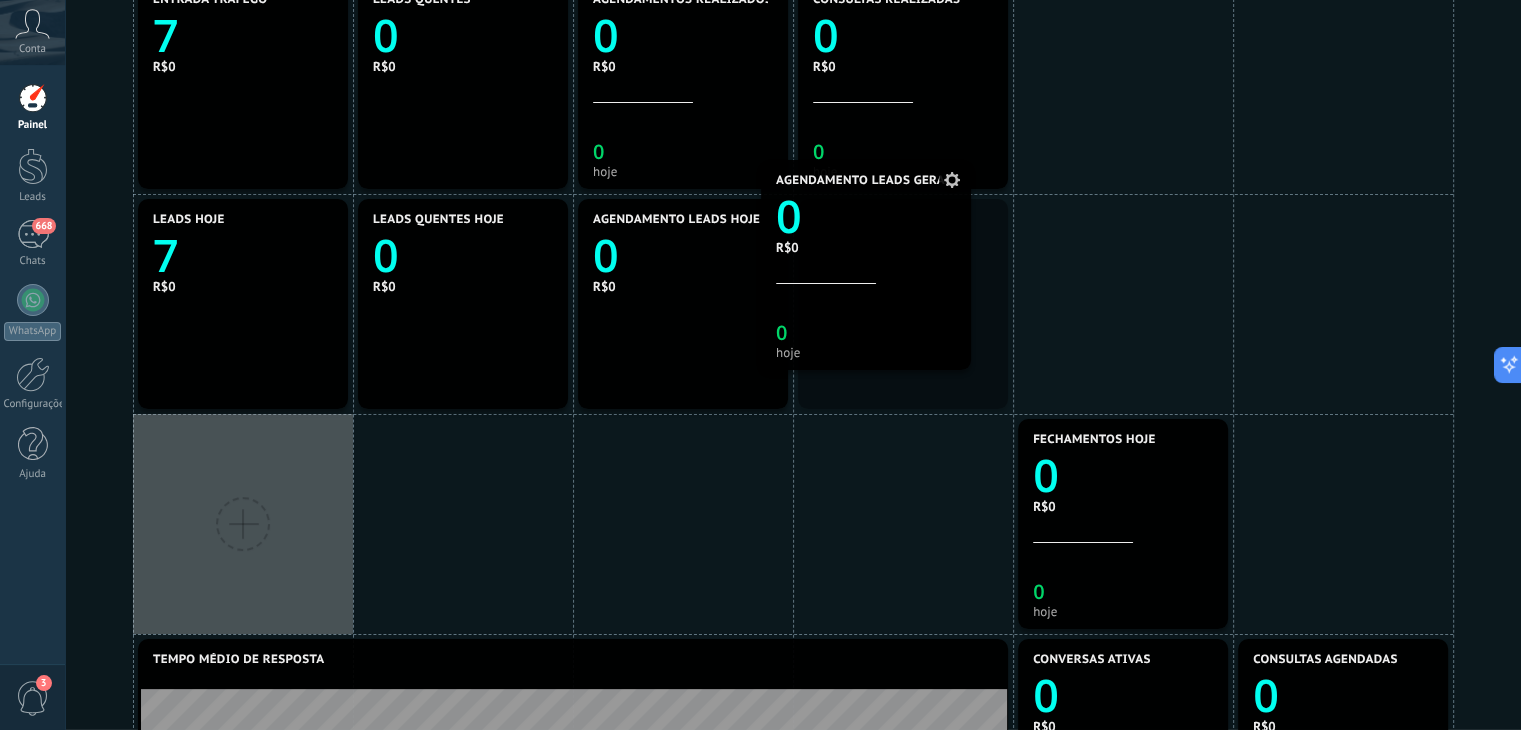 drag, startPoint x: 876, startPoint y: 525, endPoint x: 839, endPoint y: 266, distance: 261.62952 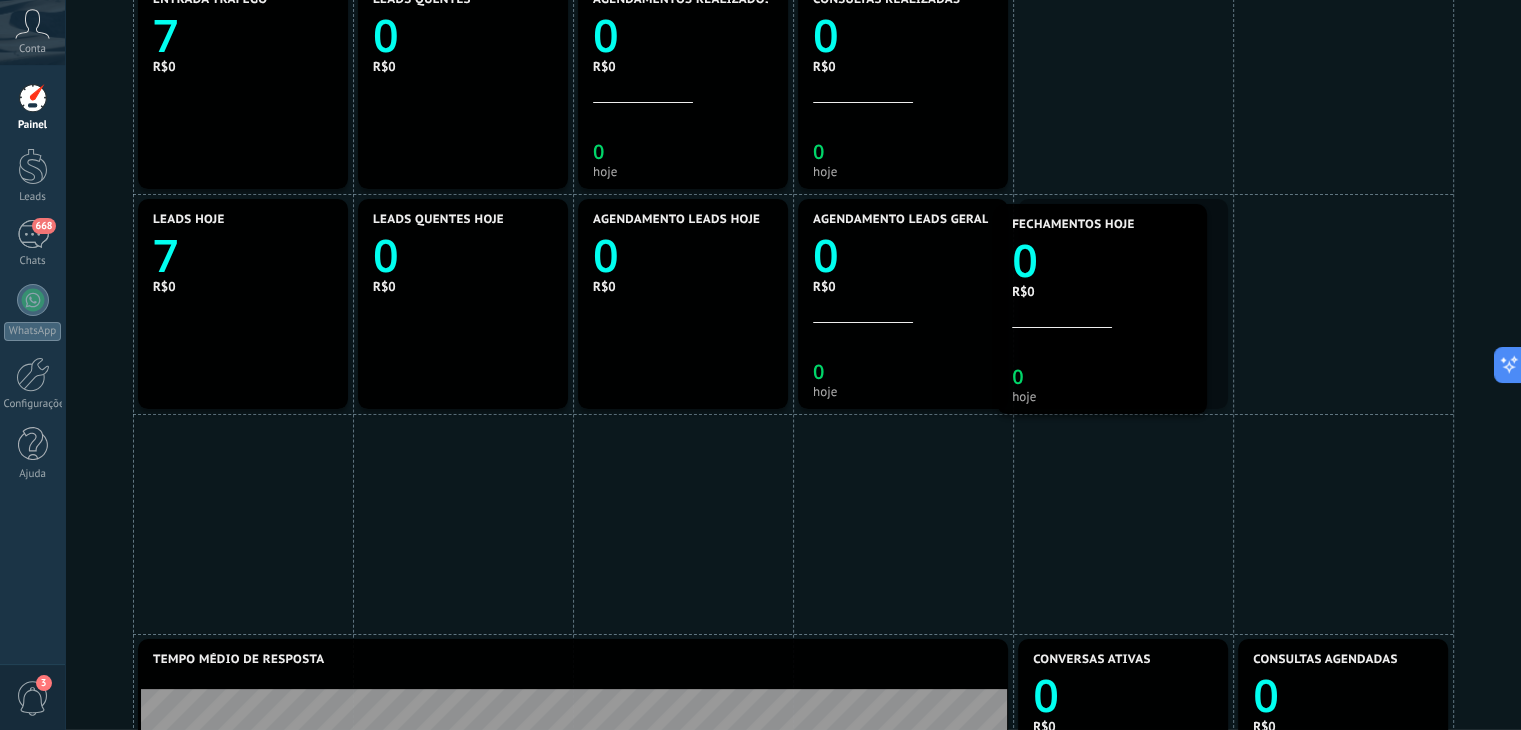drag, startPoint x: 1062, startPoint y: 507, endPoint x: 1059, endPoint y: 279, distance: 228.01973 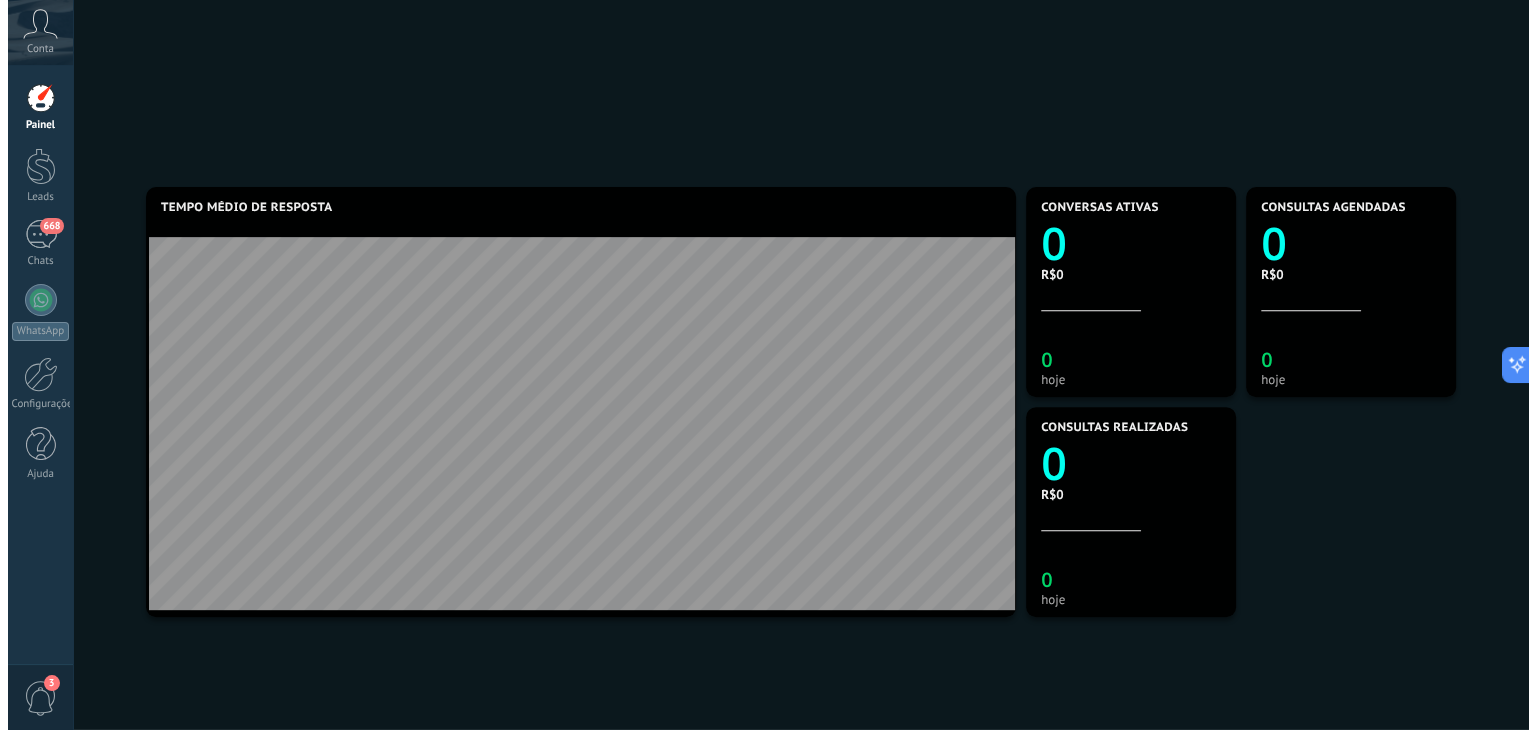 scroll, scrollTop: 734, scrollLeft: 0, axis: vertical 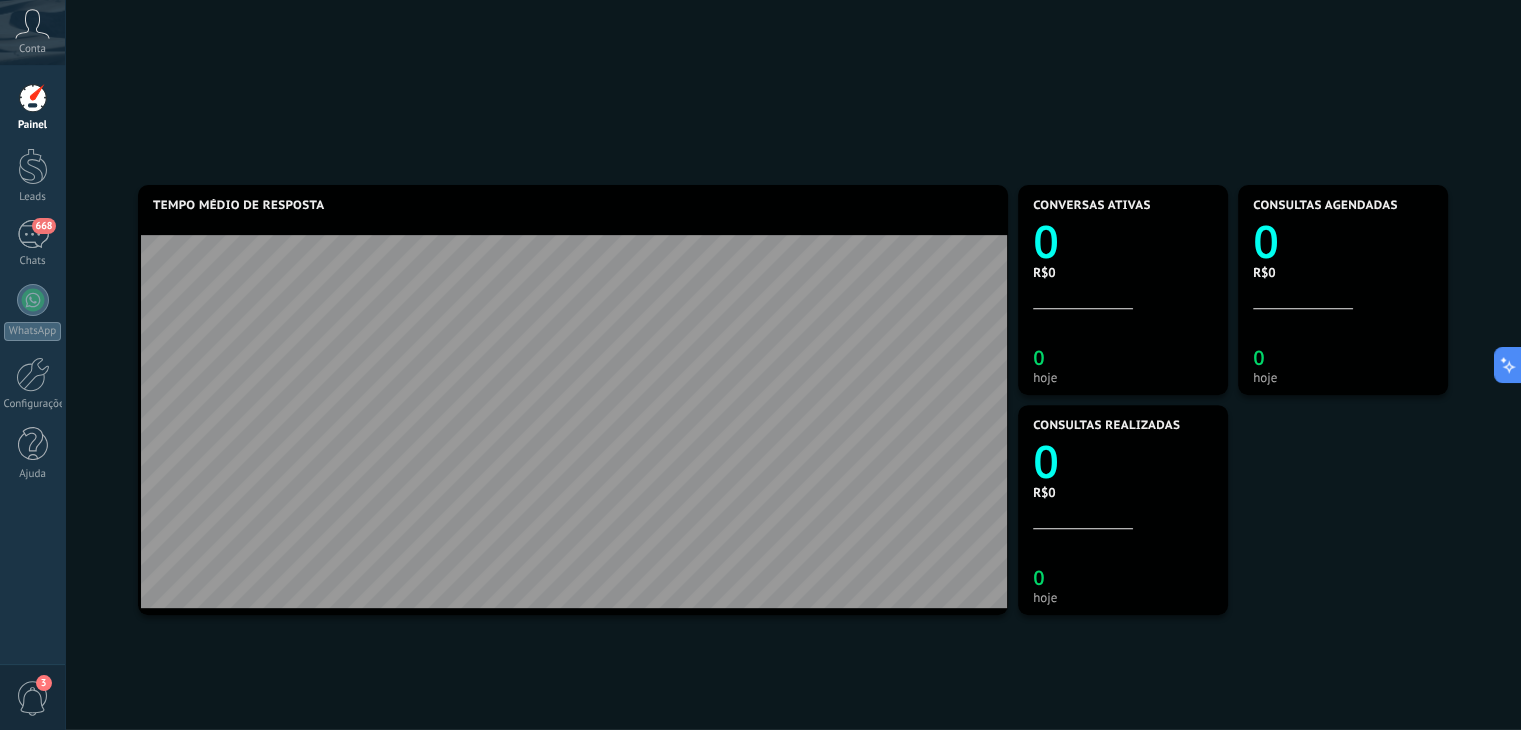 click on "Conta" at bounding box center (32, 49) 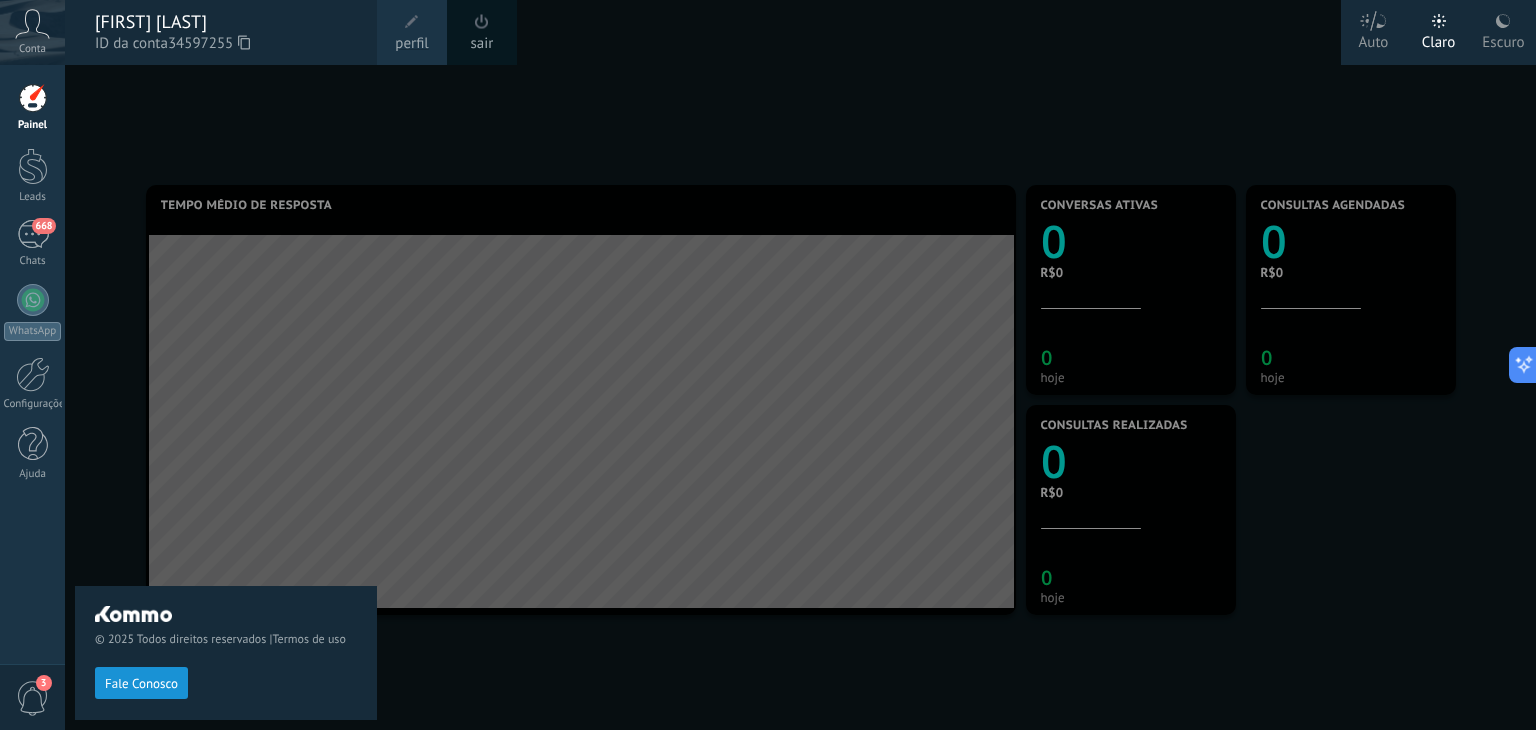 click on "Fale Conosco" at bounding box center (141, 683) 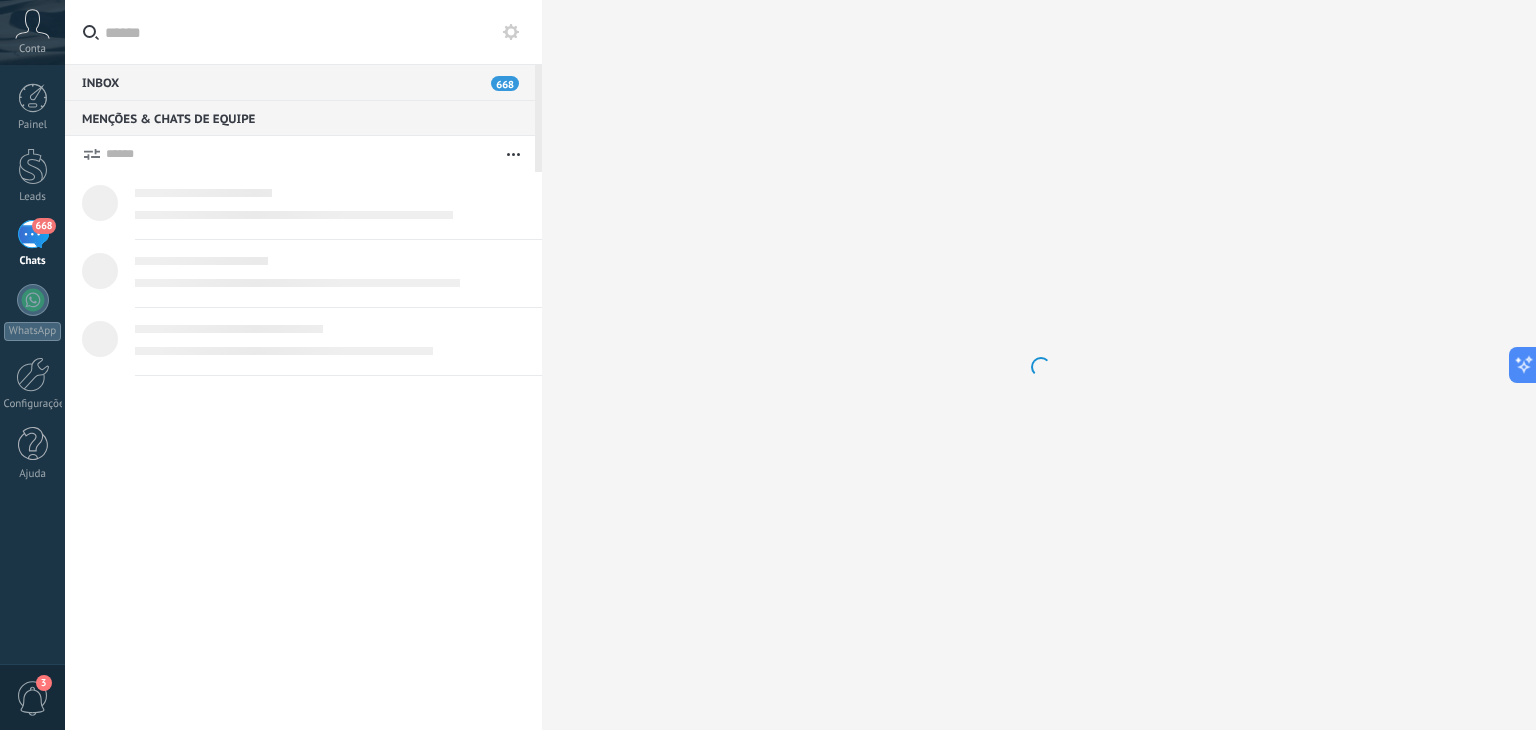 scroll, scrollTop: 0, scrollLeft: 0, axis: both 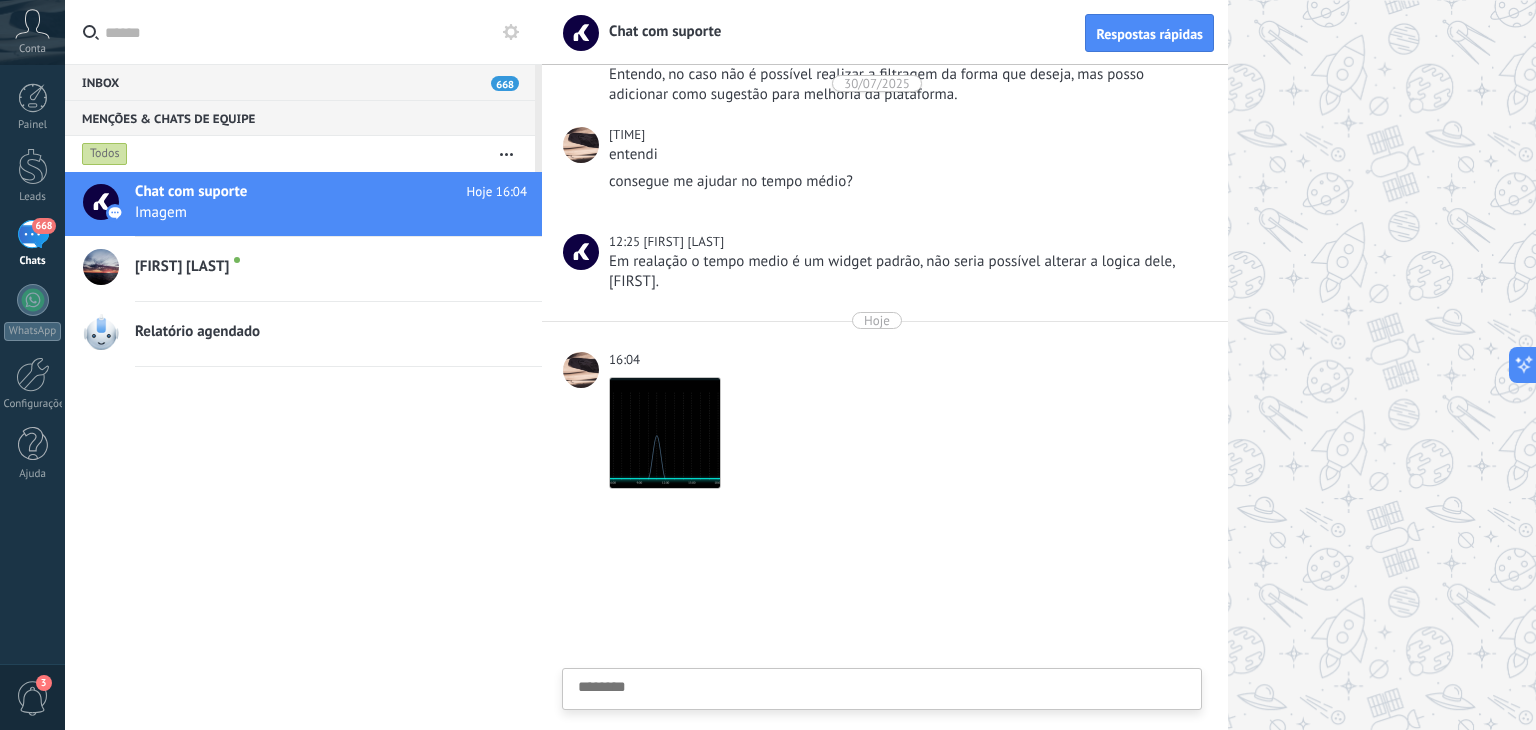 type on "*" 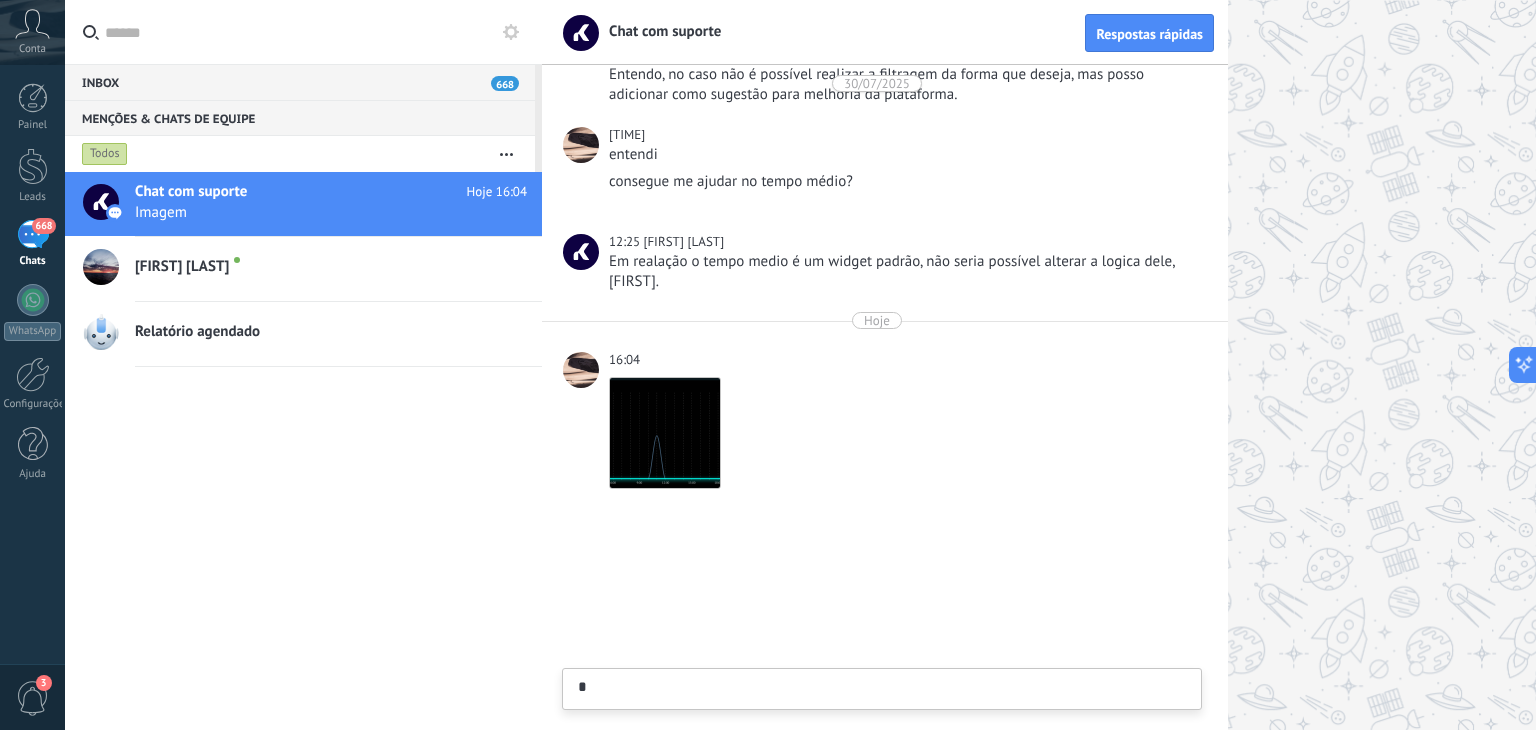 type on "**" 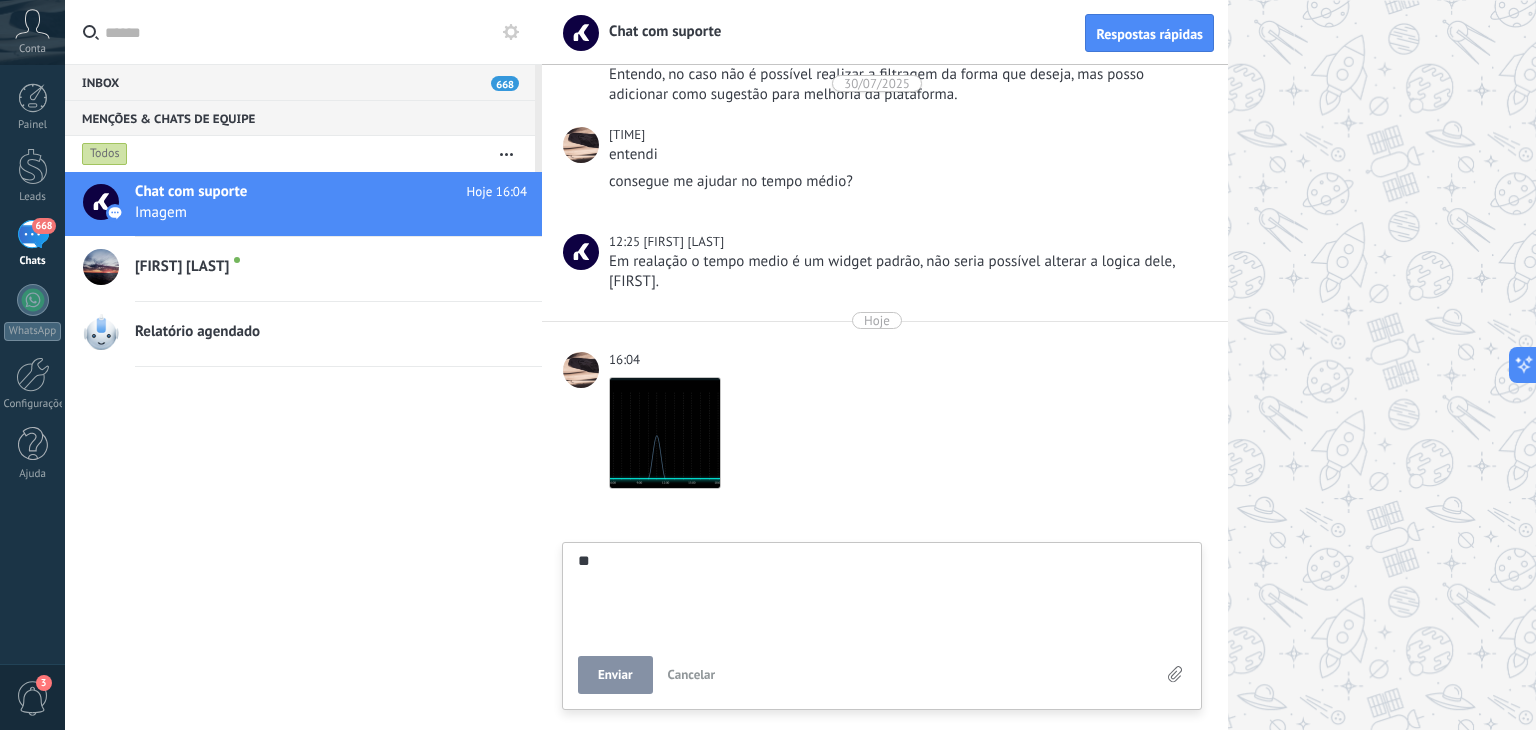 type on "***" 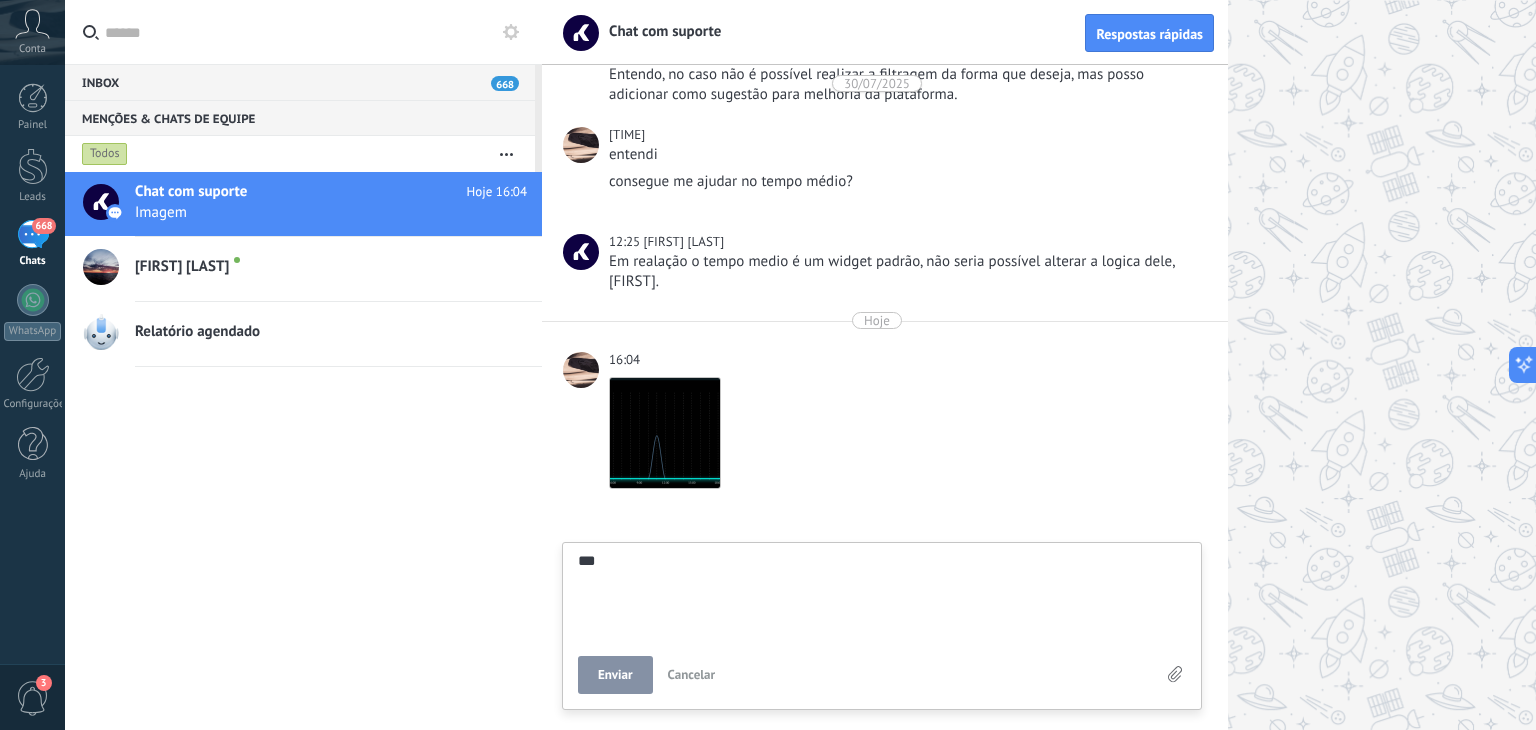 type on "***" 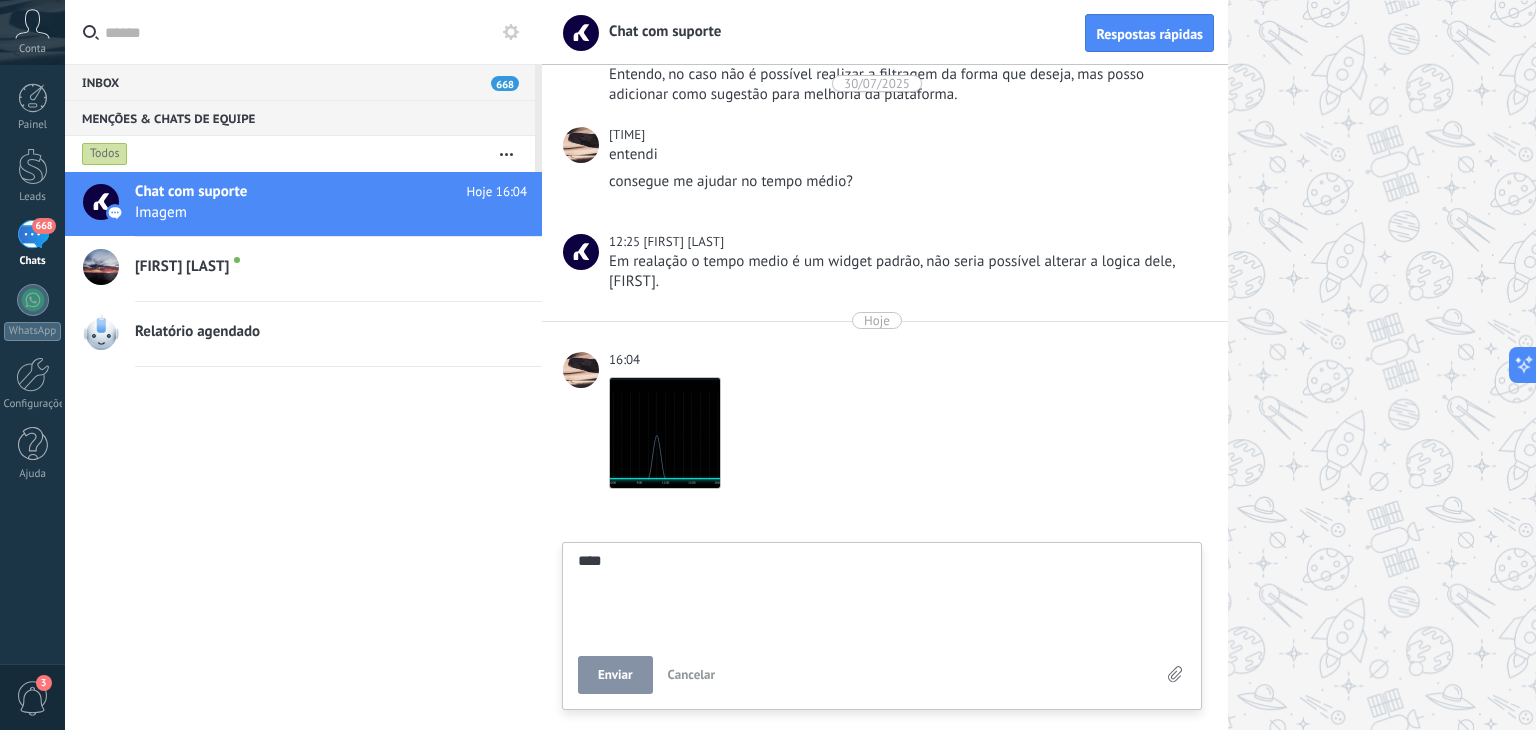 type on "*****" 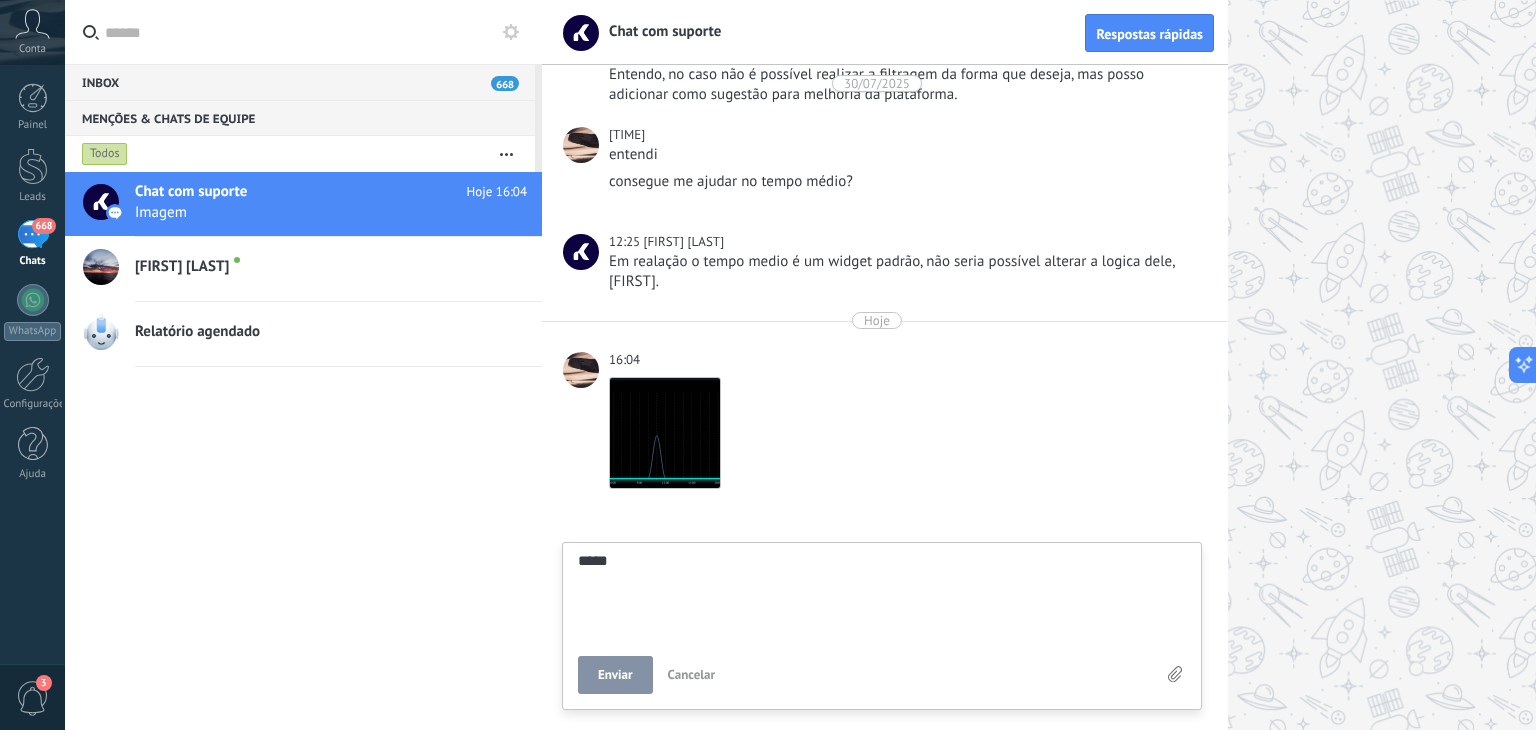 type on "*****" 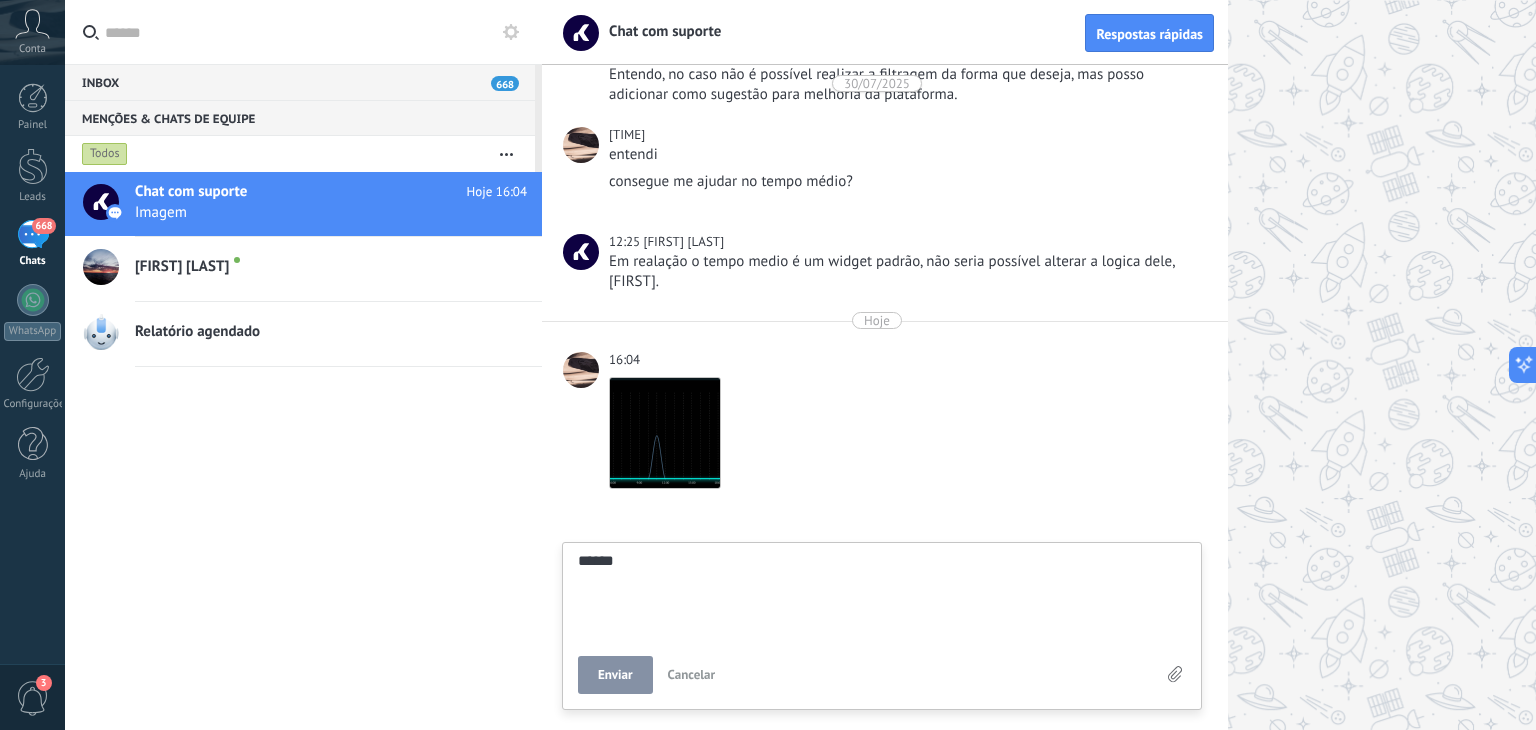 type on "*******" 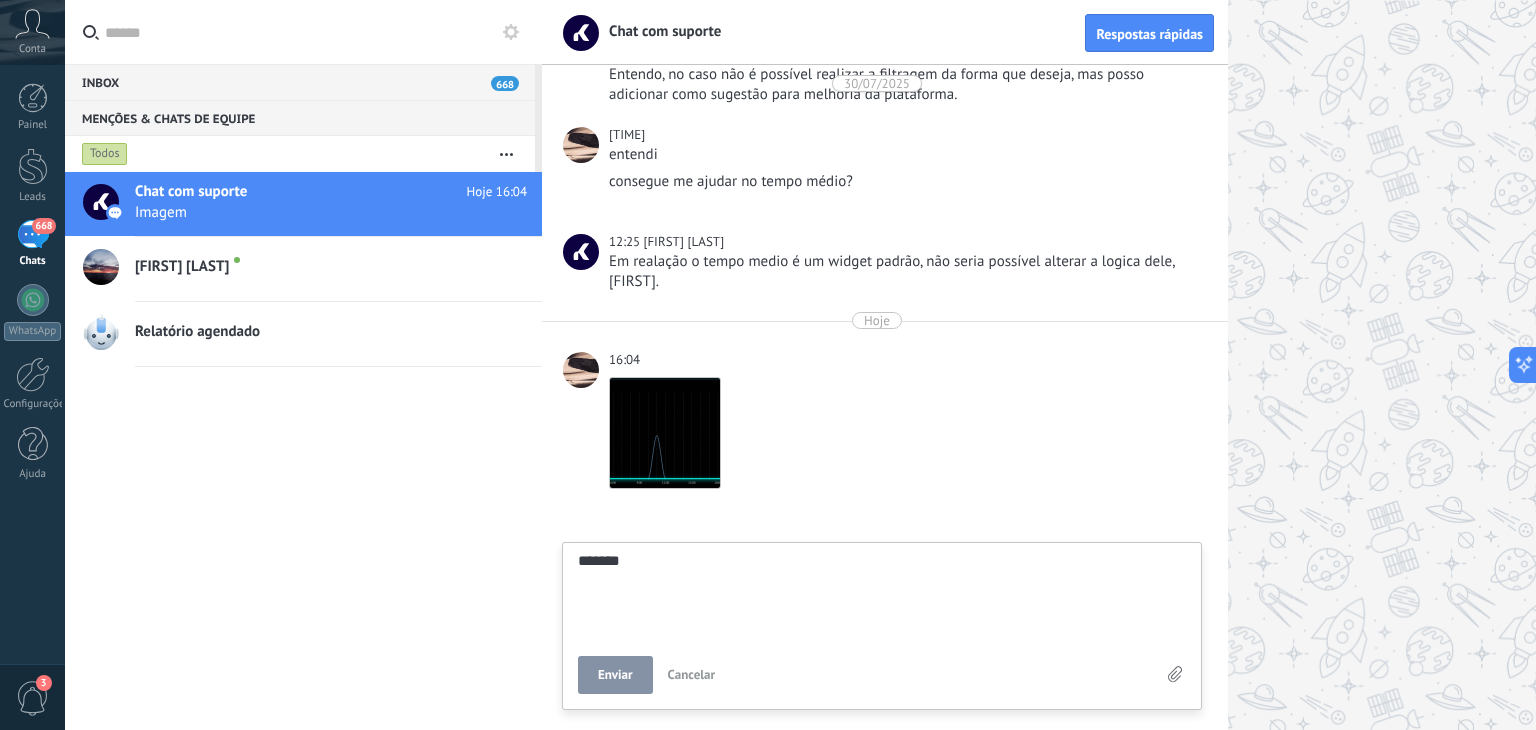 type on "********" 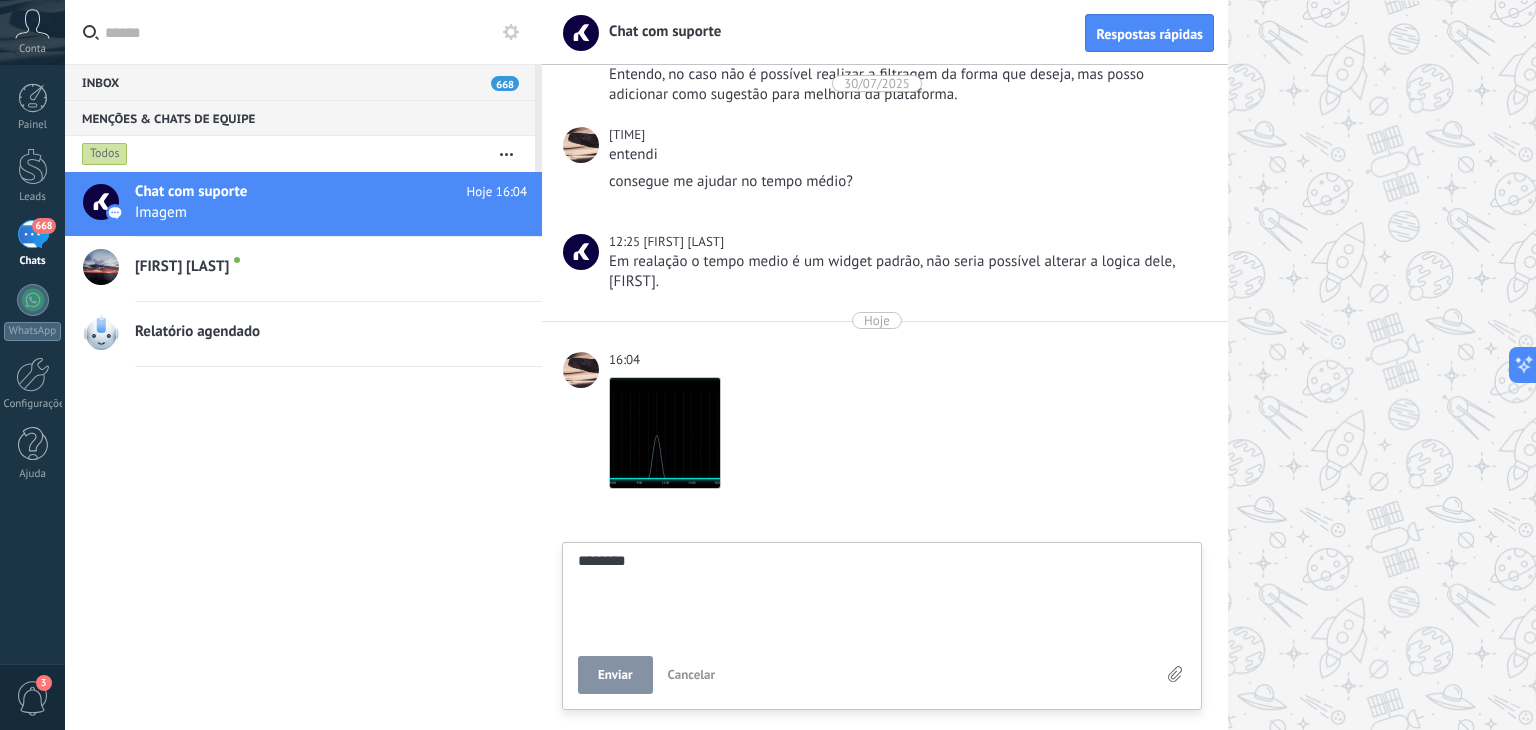 type on "********" 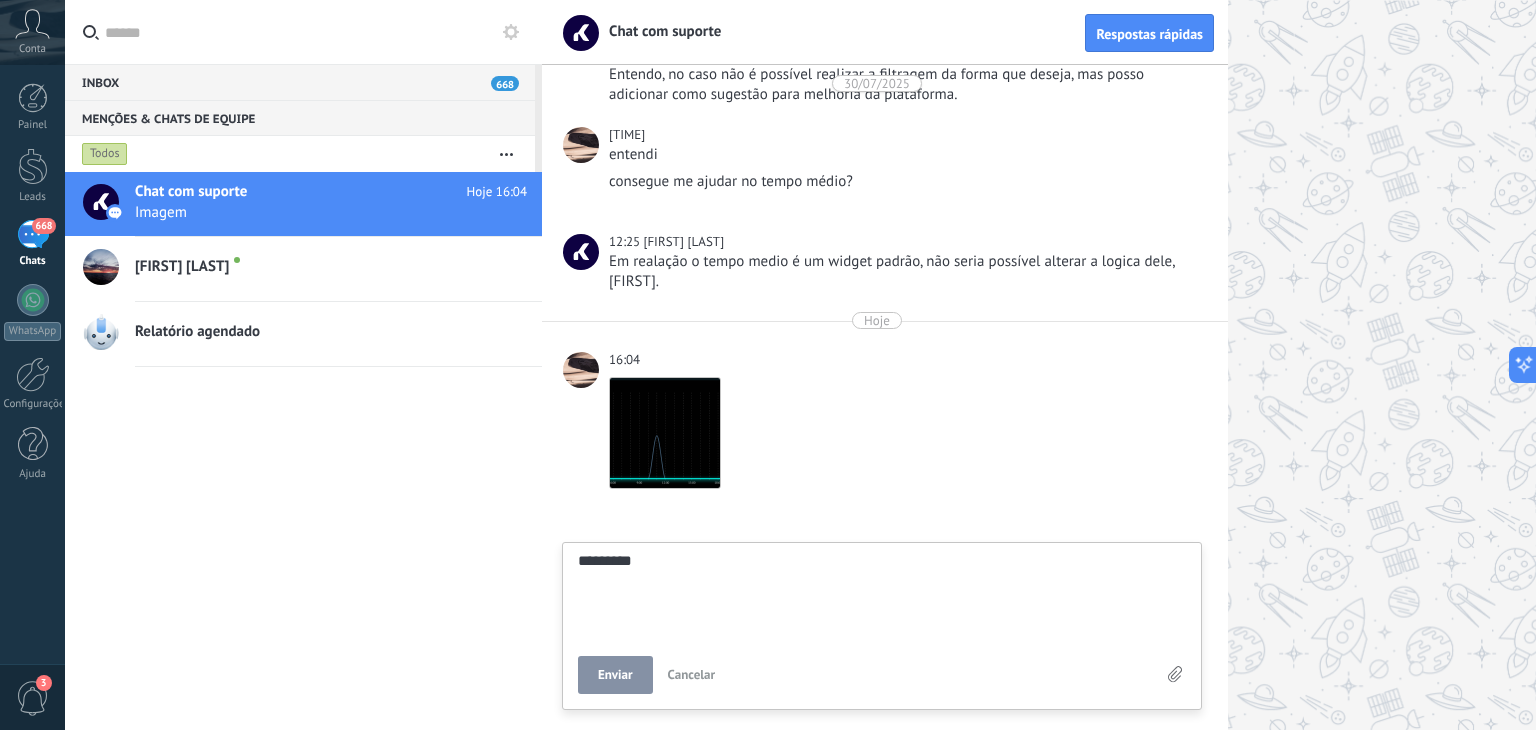 type on "**********" 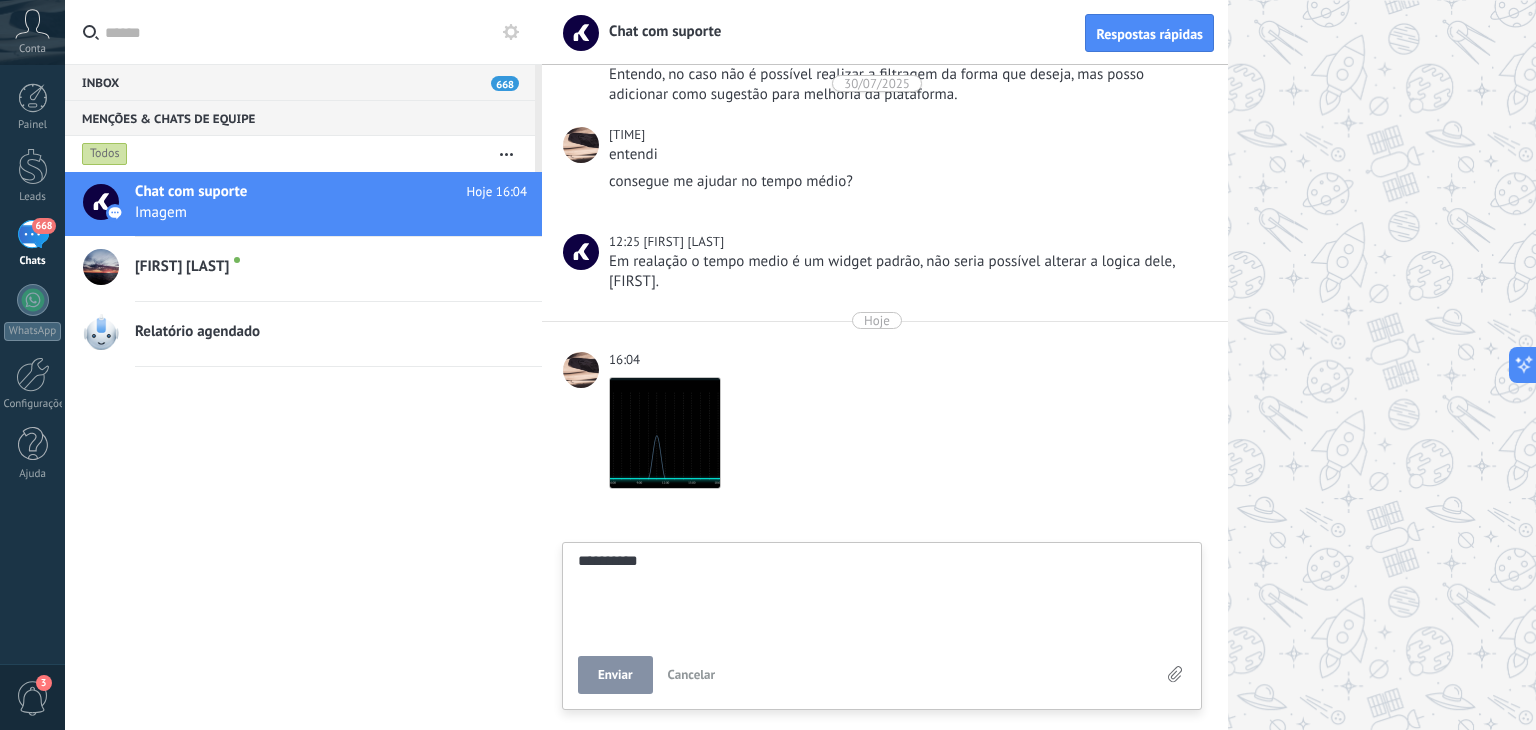 type on "**********" 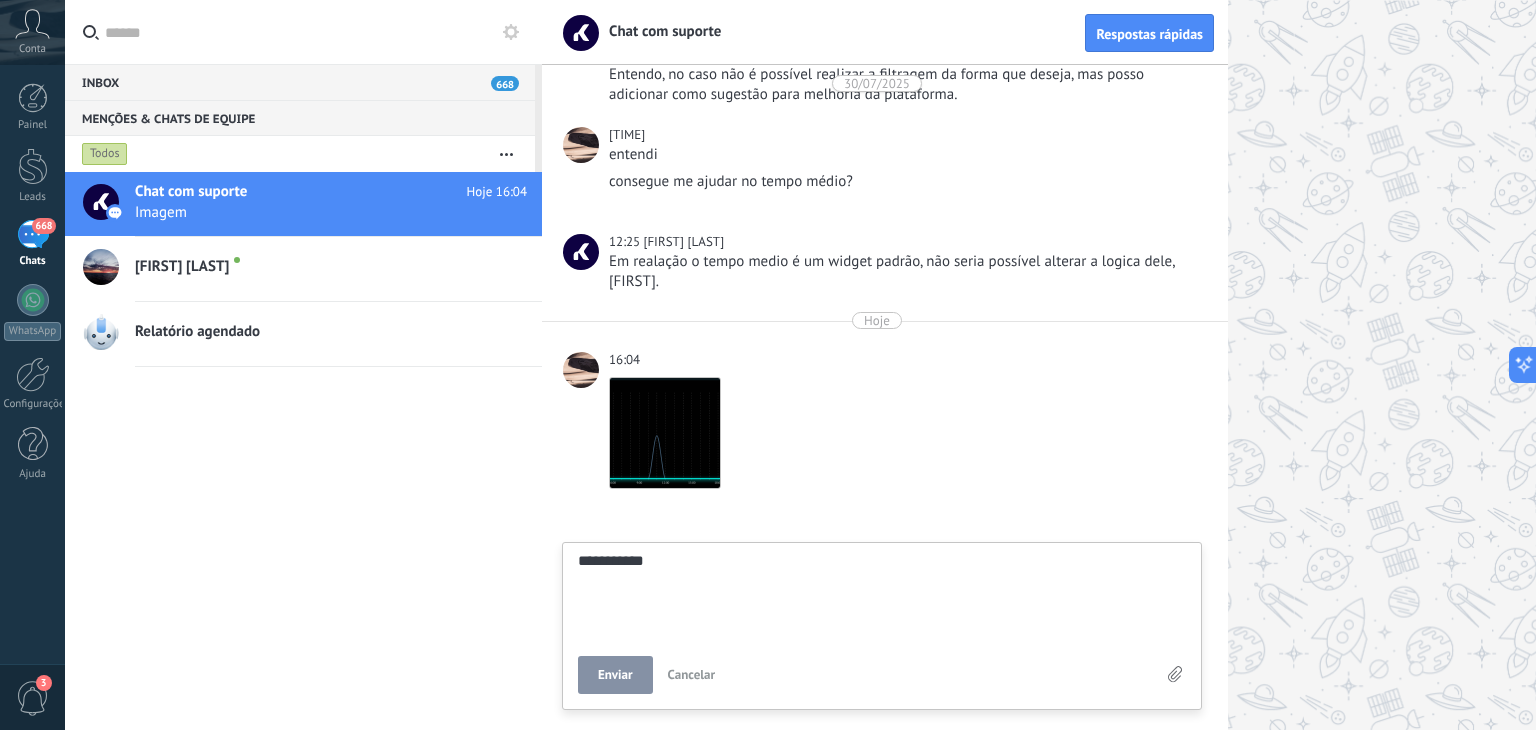 type on "**********" 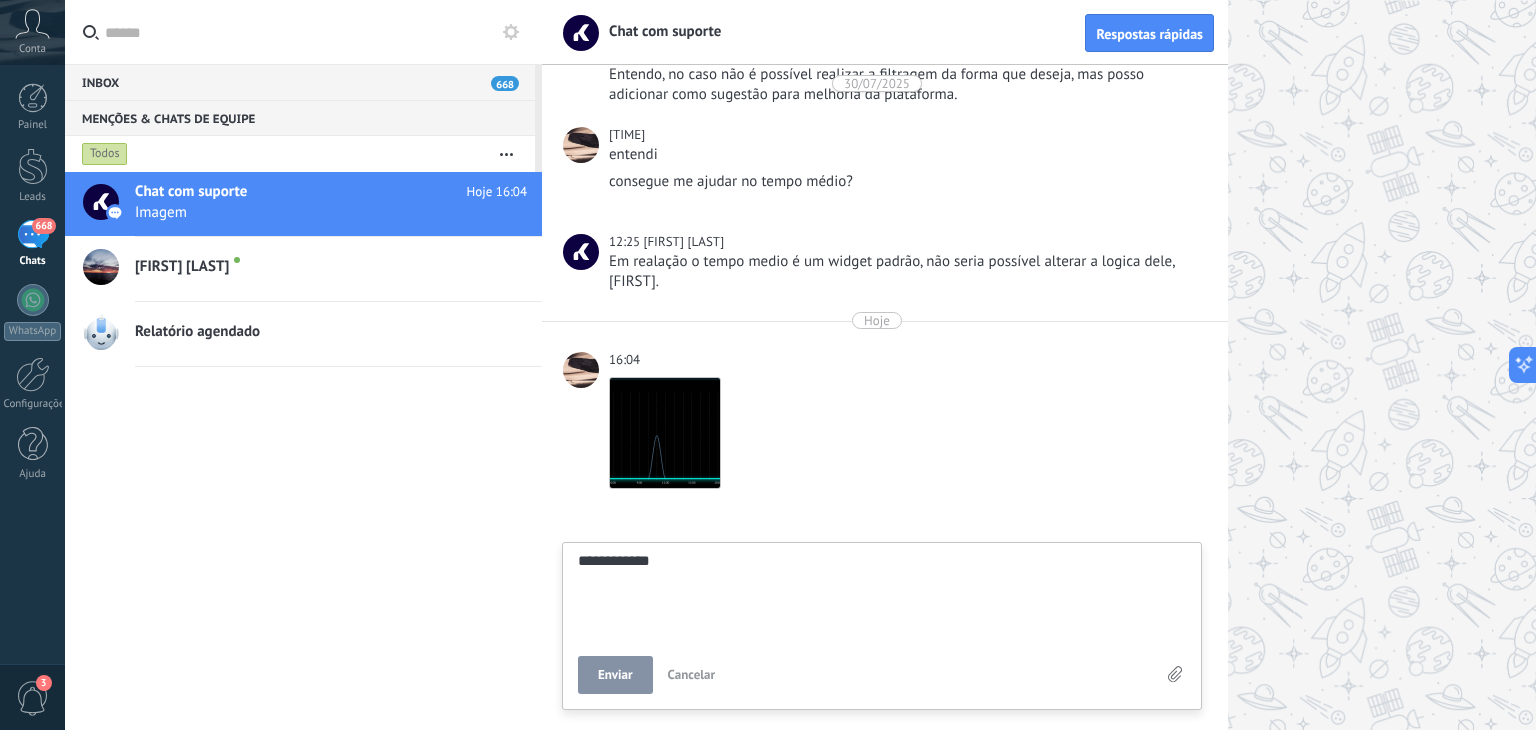 type on "**********" 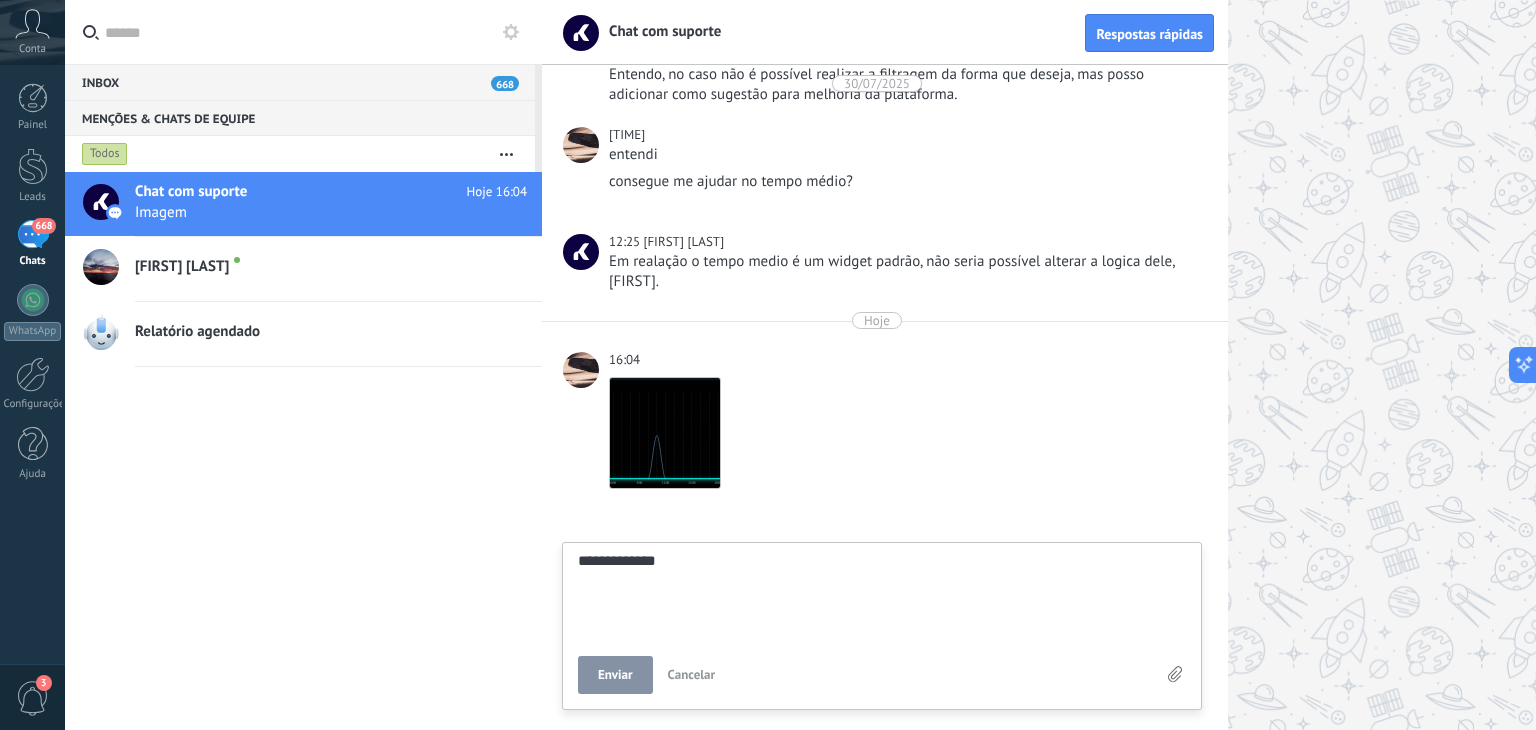 type on "**********" 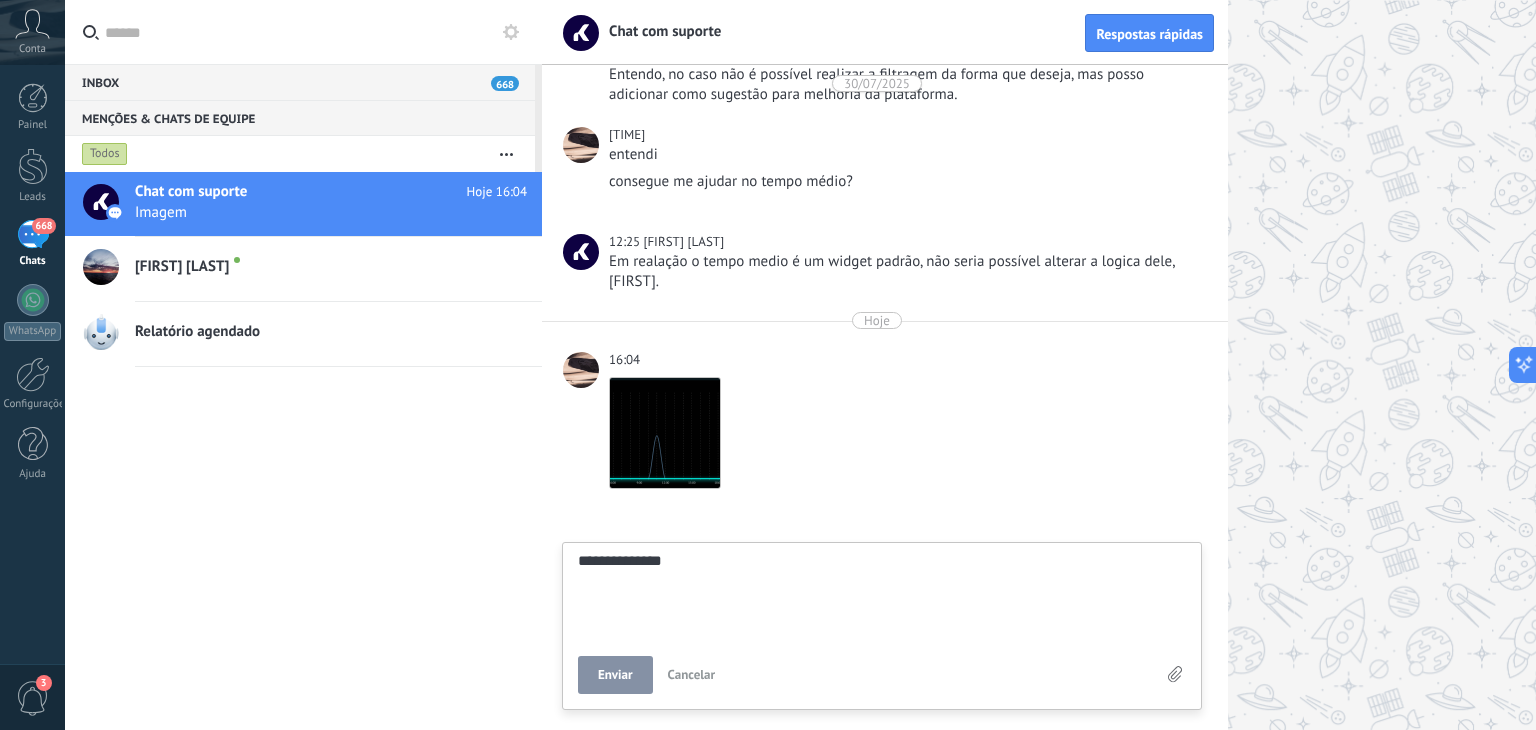 type on "**********" 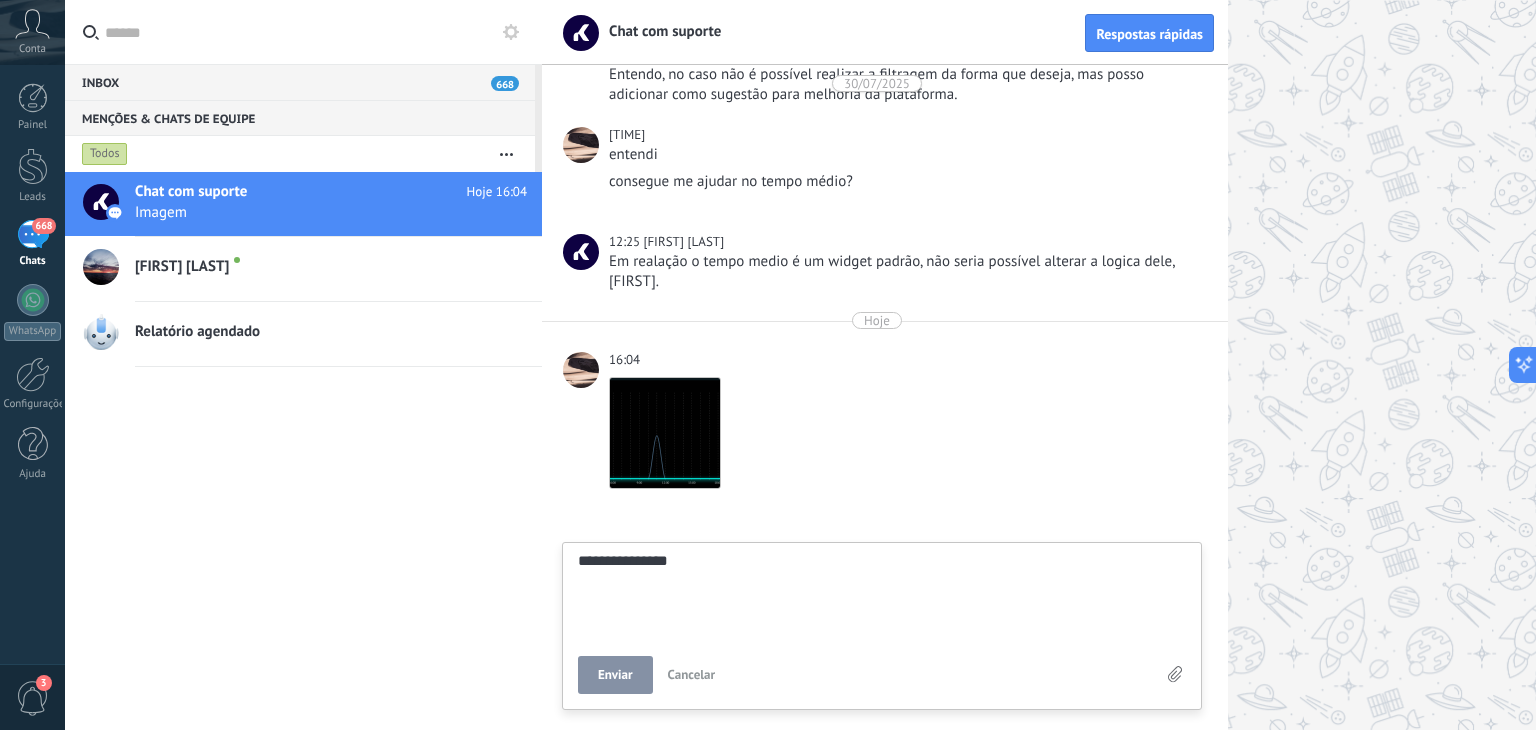 type on "**********" 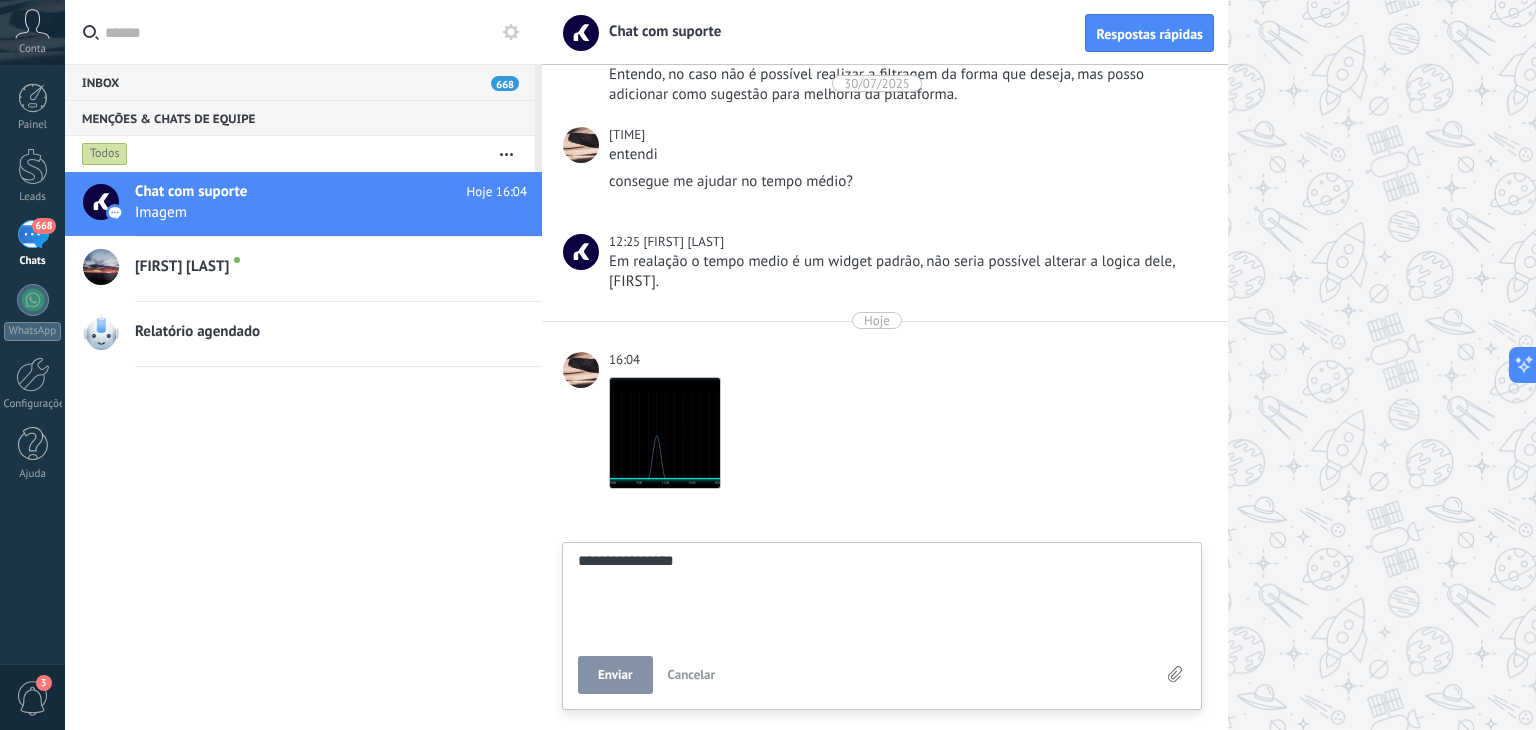 type on "**********" 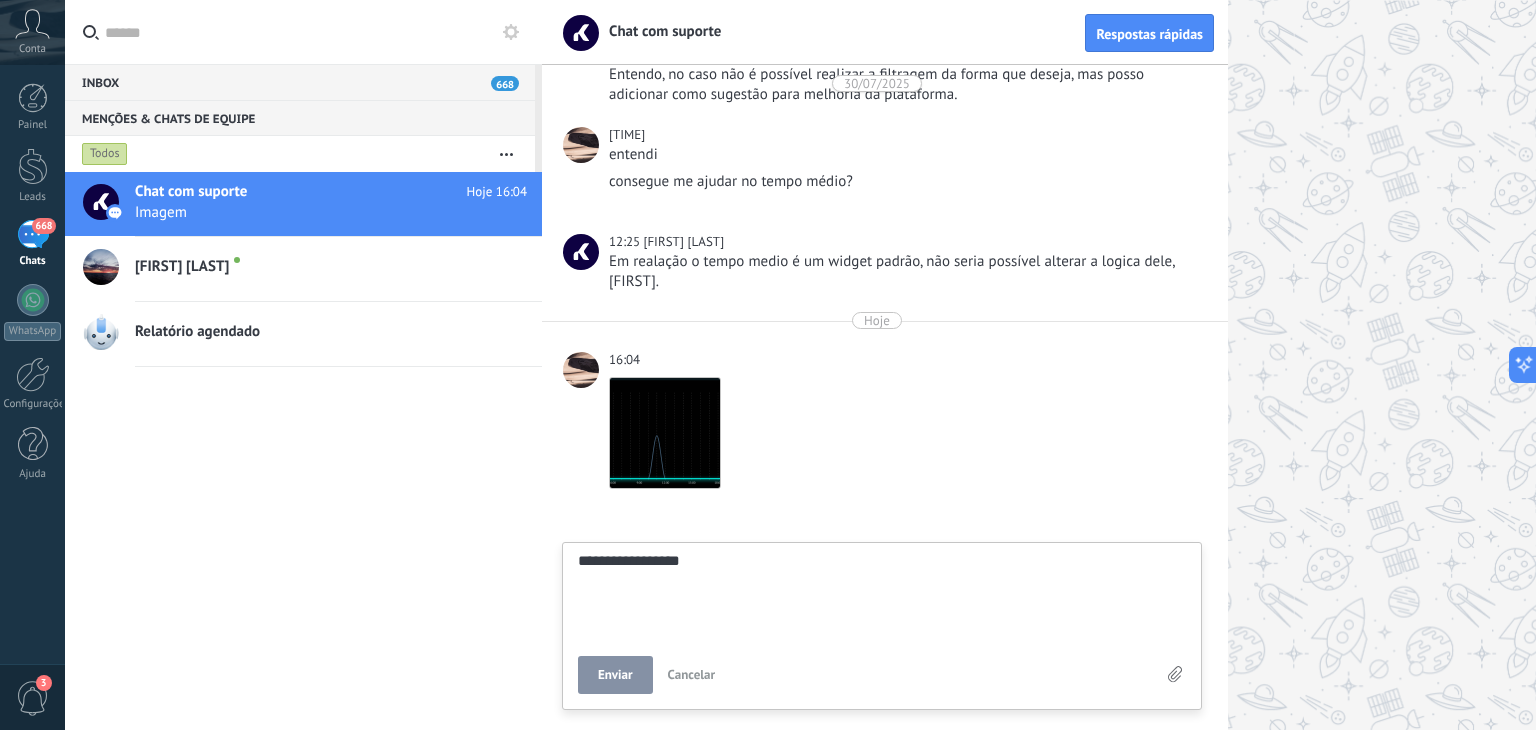 type on "**********" 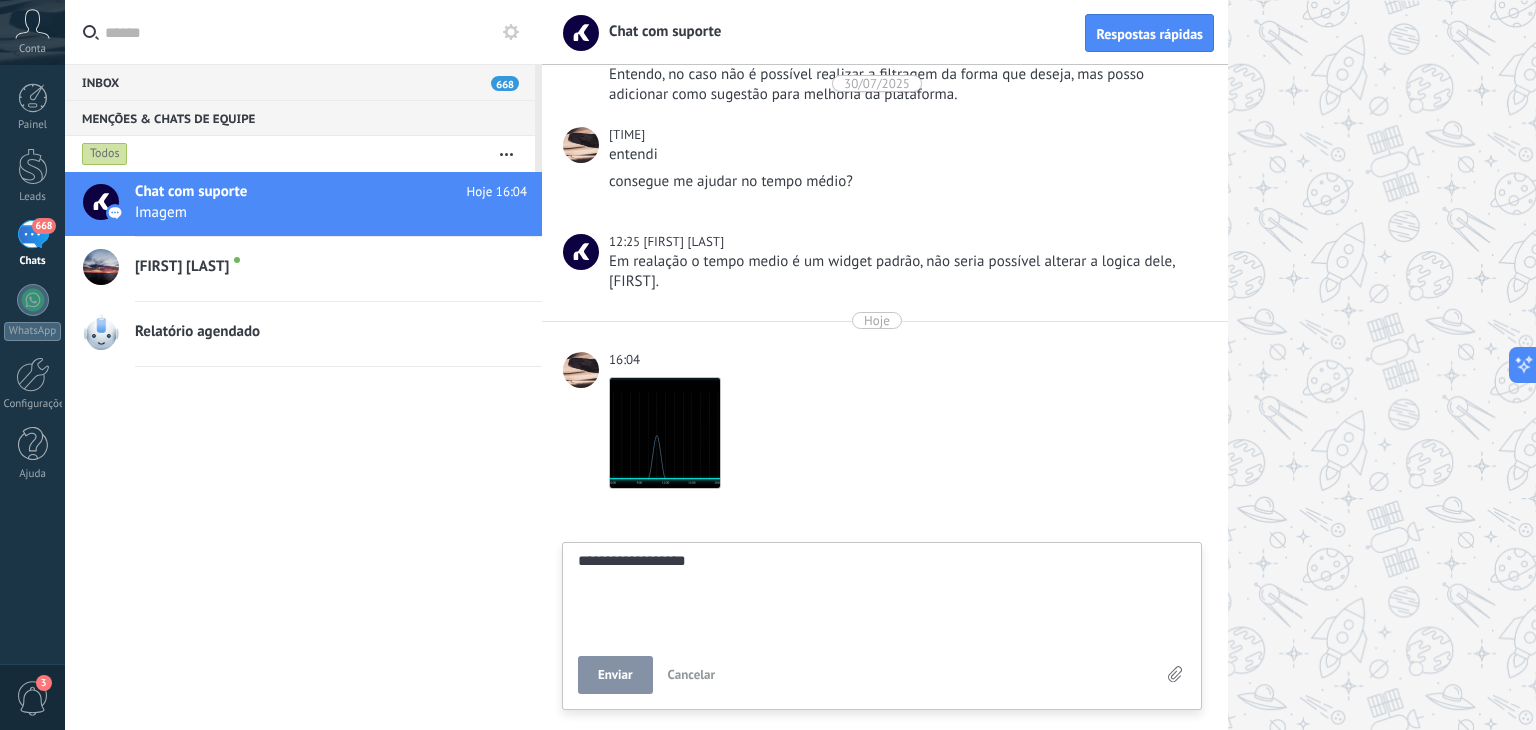scroll, scrollTop: 19, scrollLeft: 0, axis: vertical 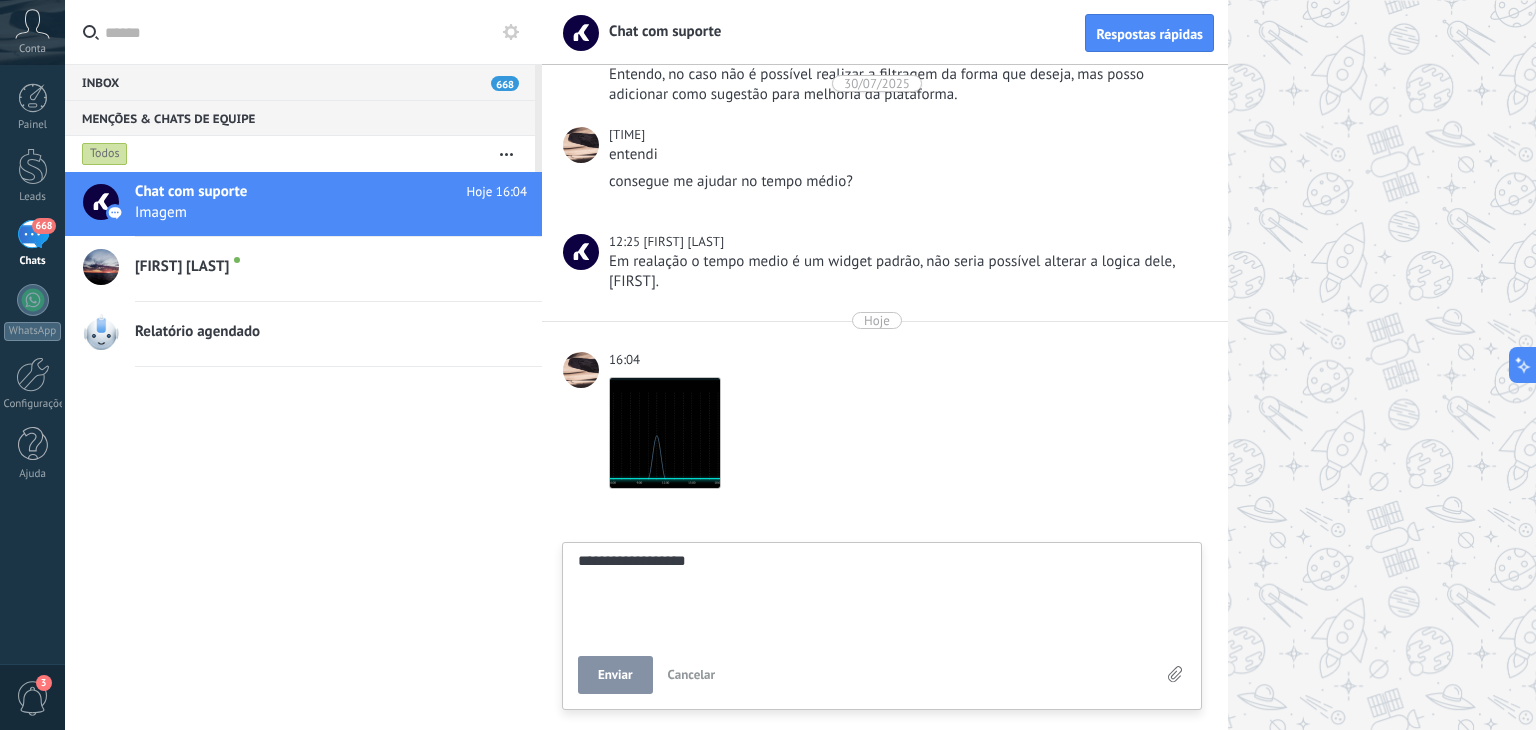 type on "**********" 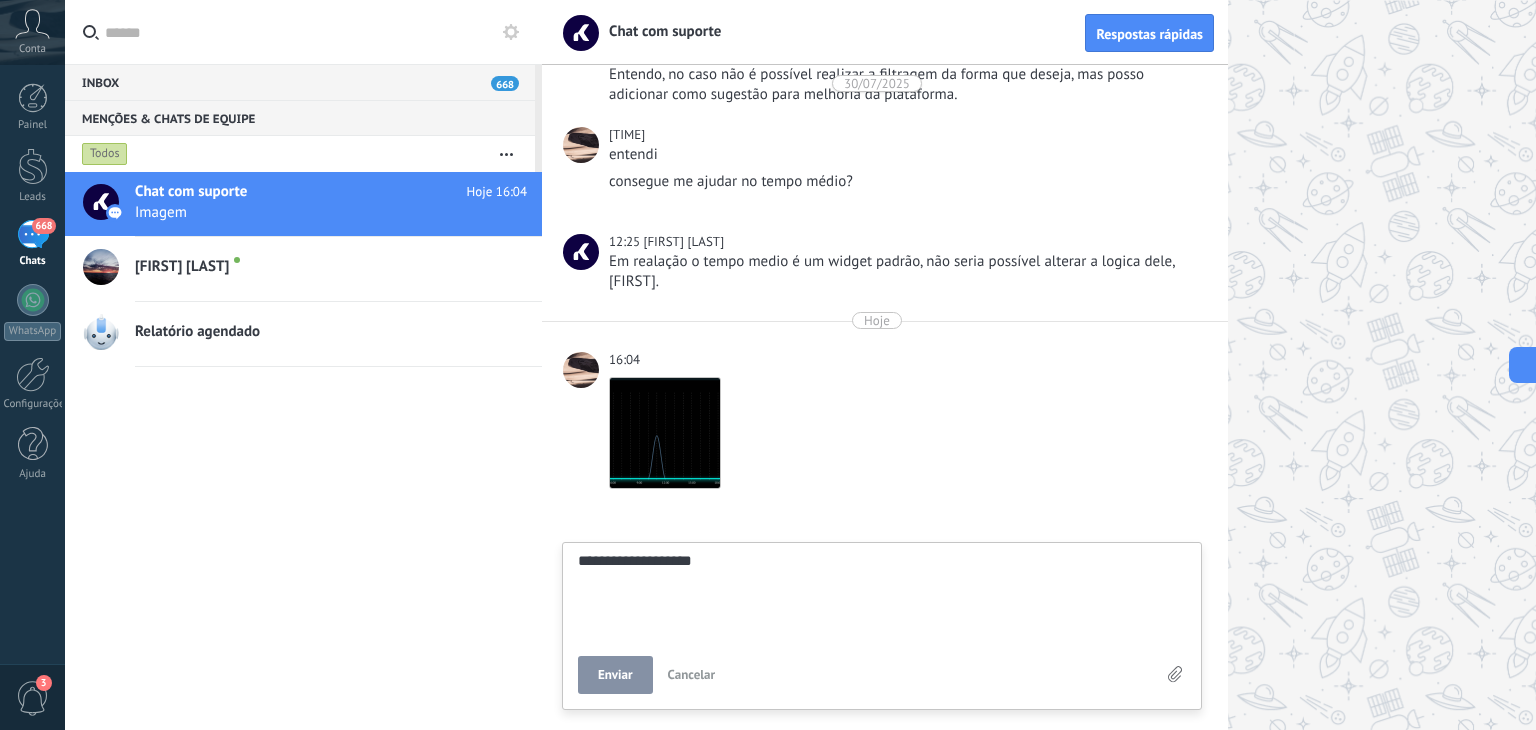 scroll, scrollTop: 19, scrollLeft: 0, axis: vertical 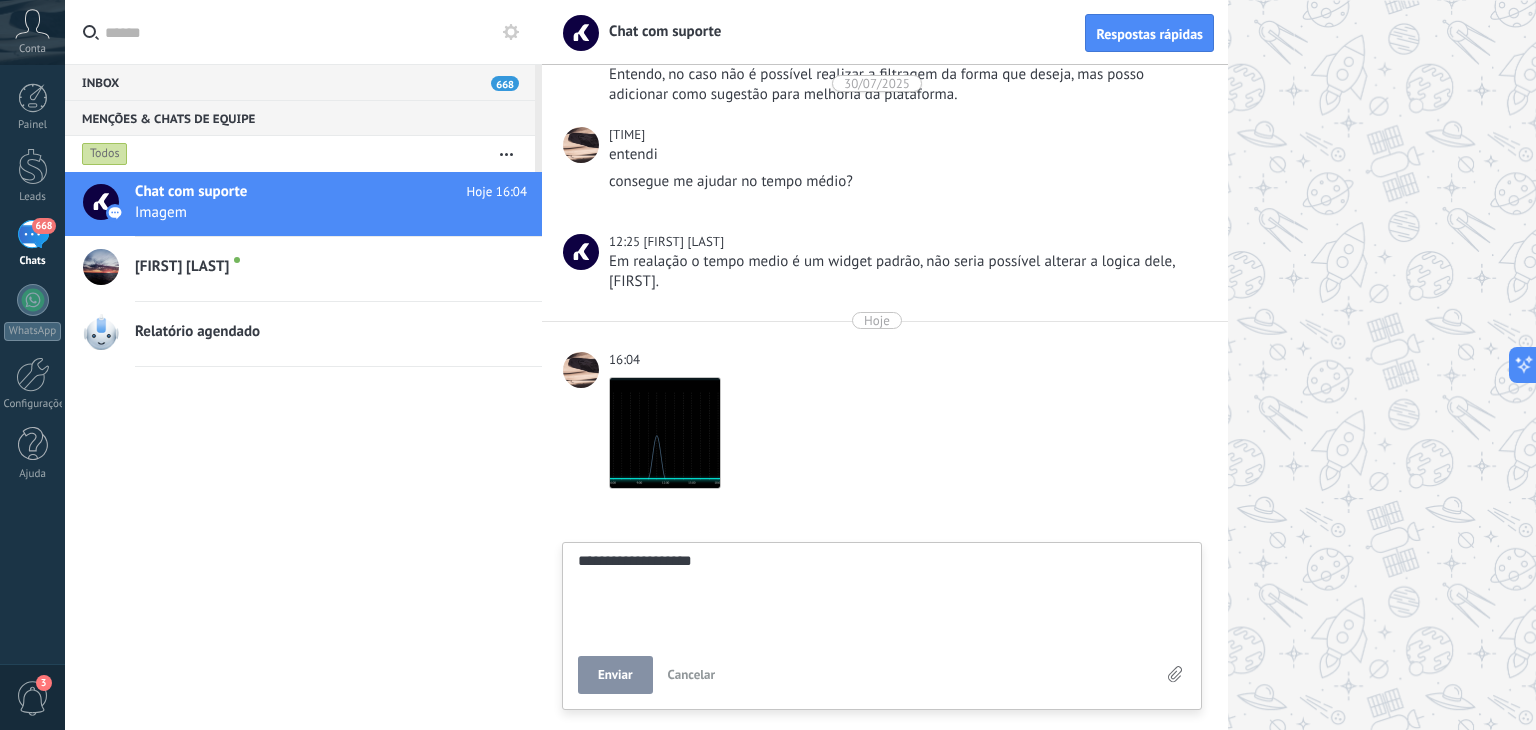 type on "**********" 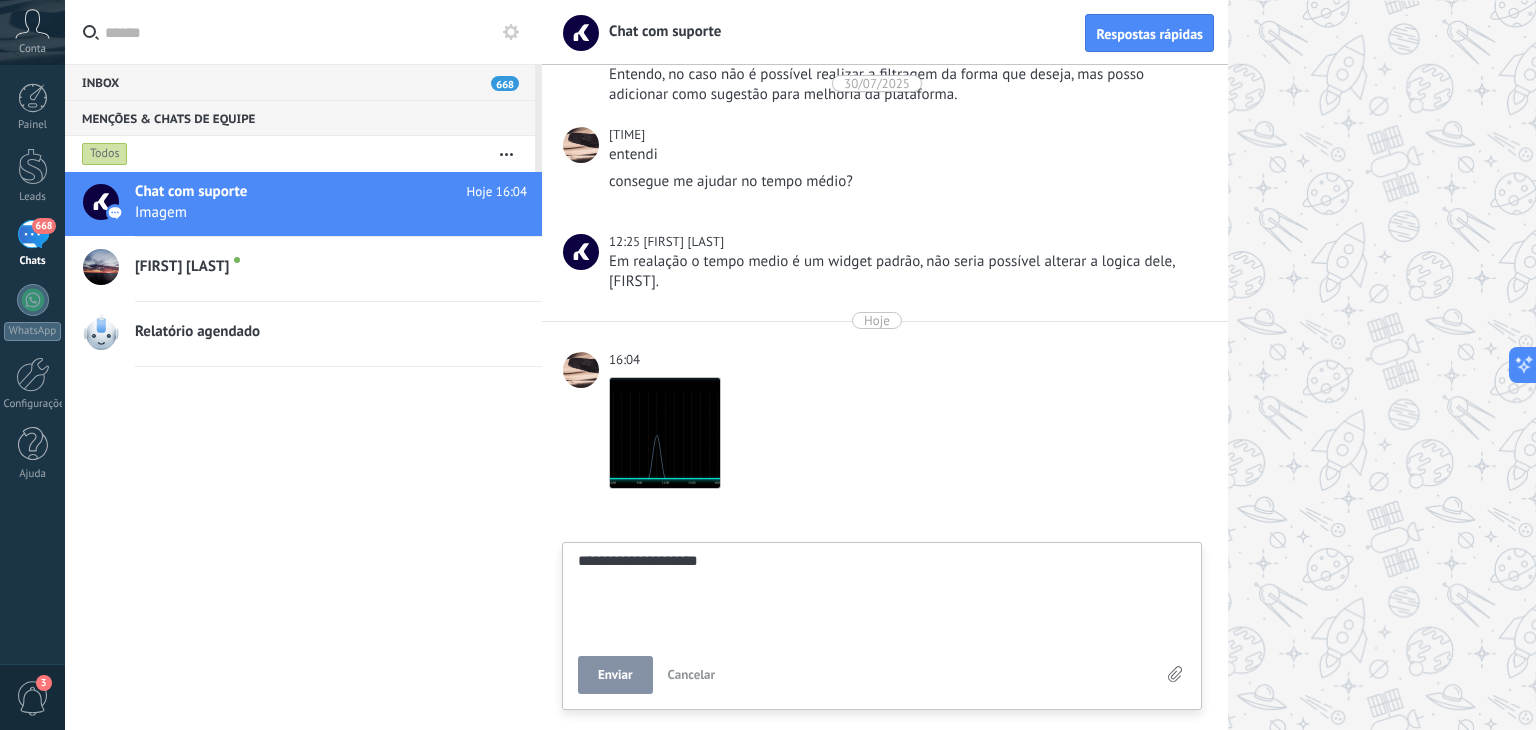 type on "**********" 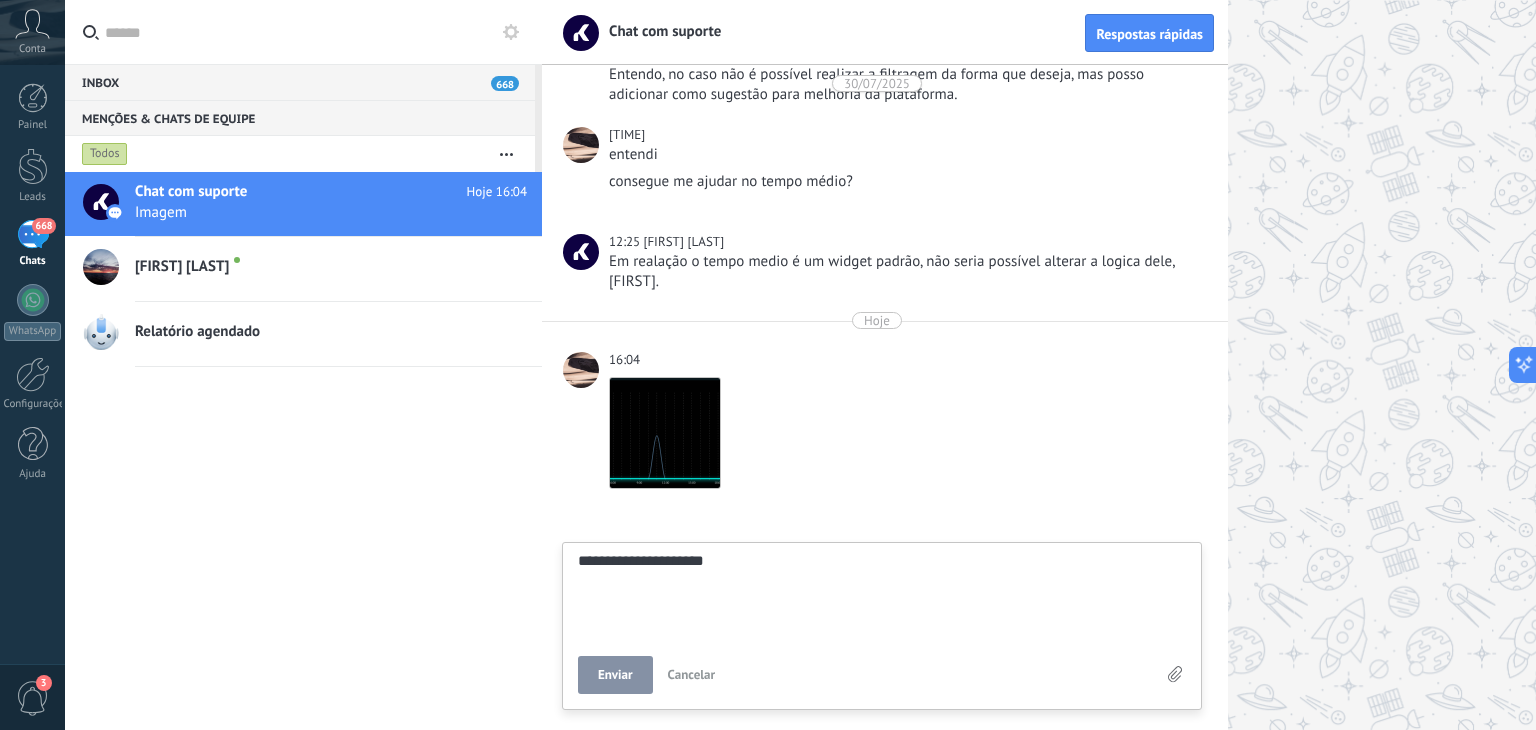 type on "**********" 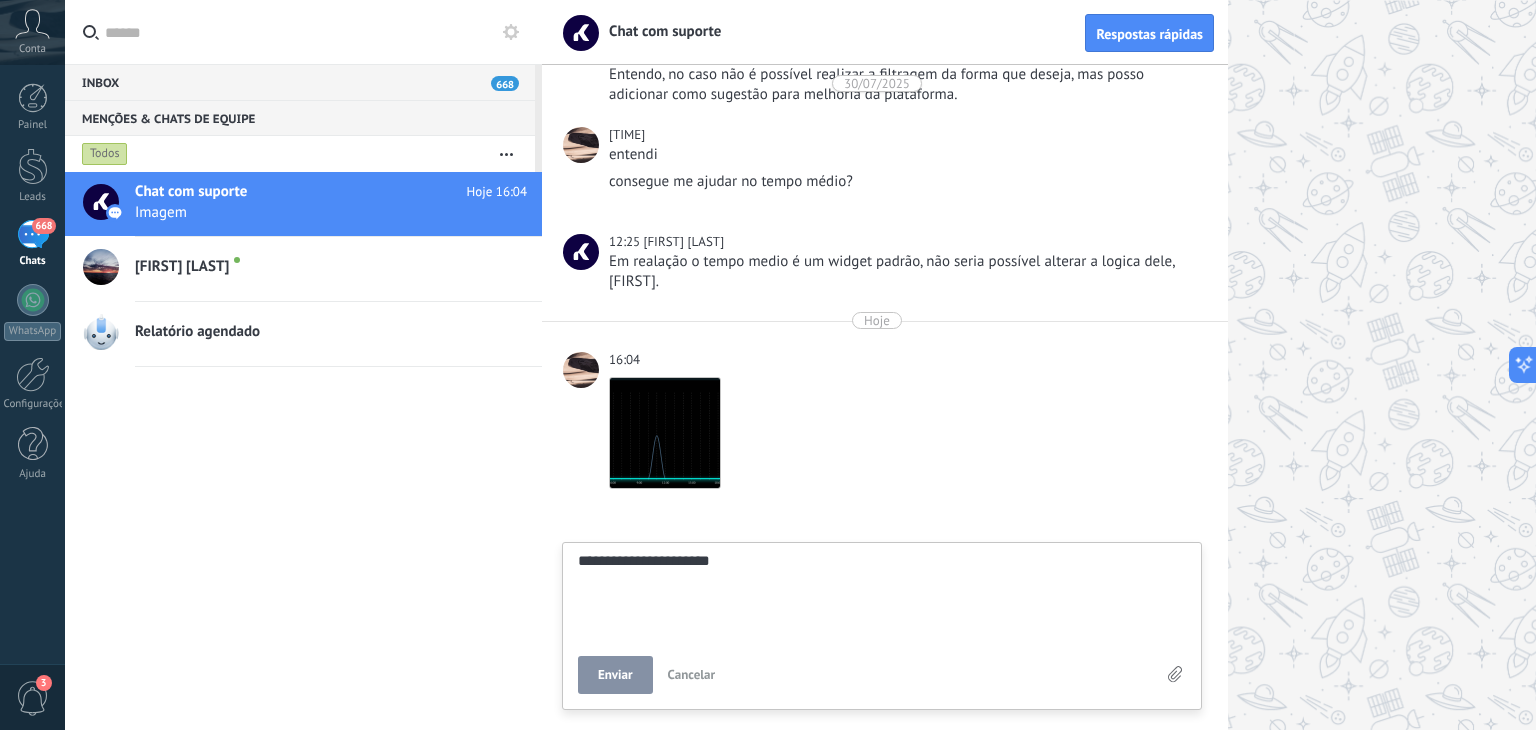 type on "**********" 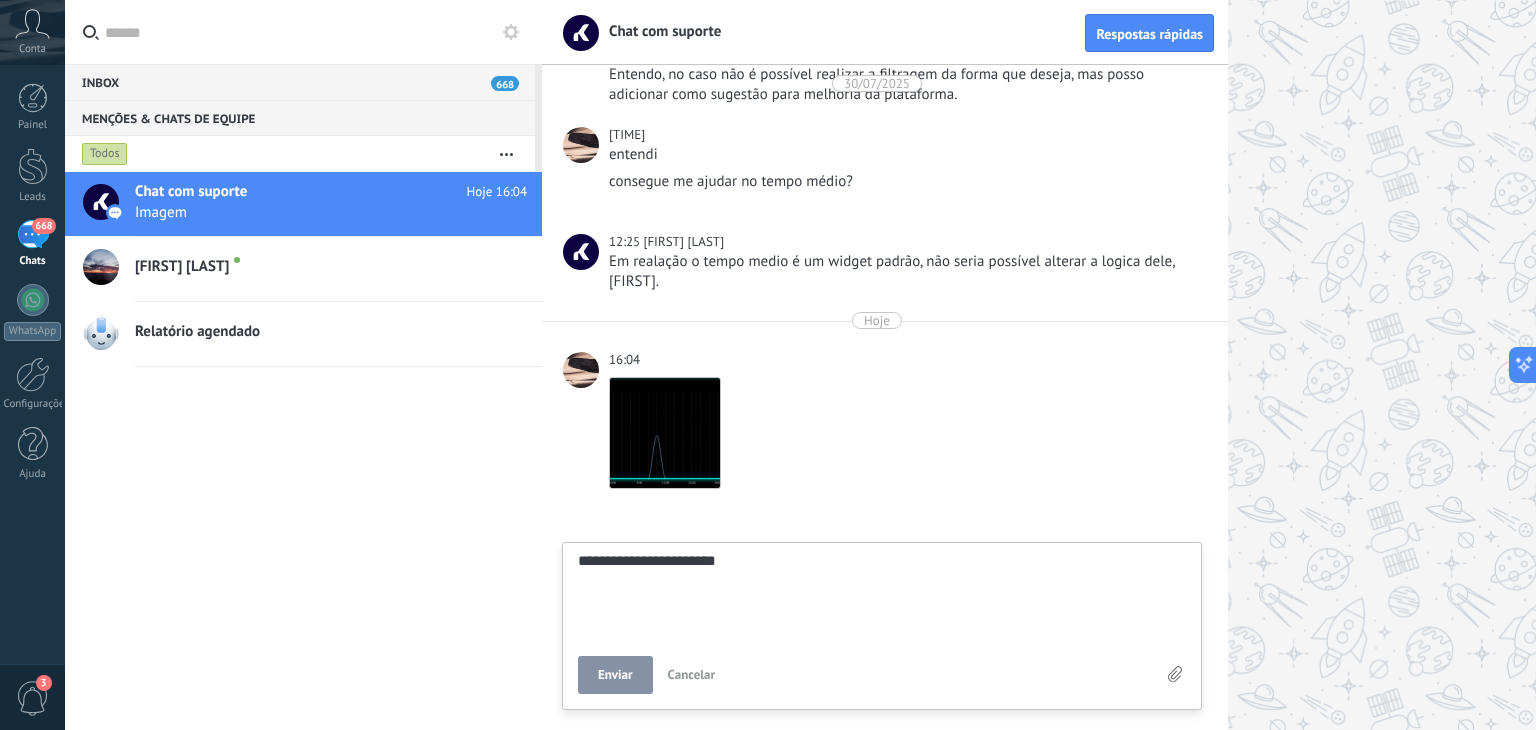 type on "**********" 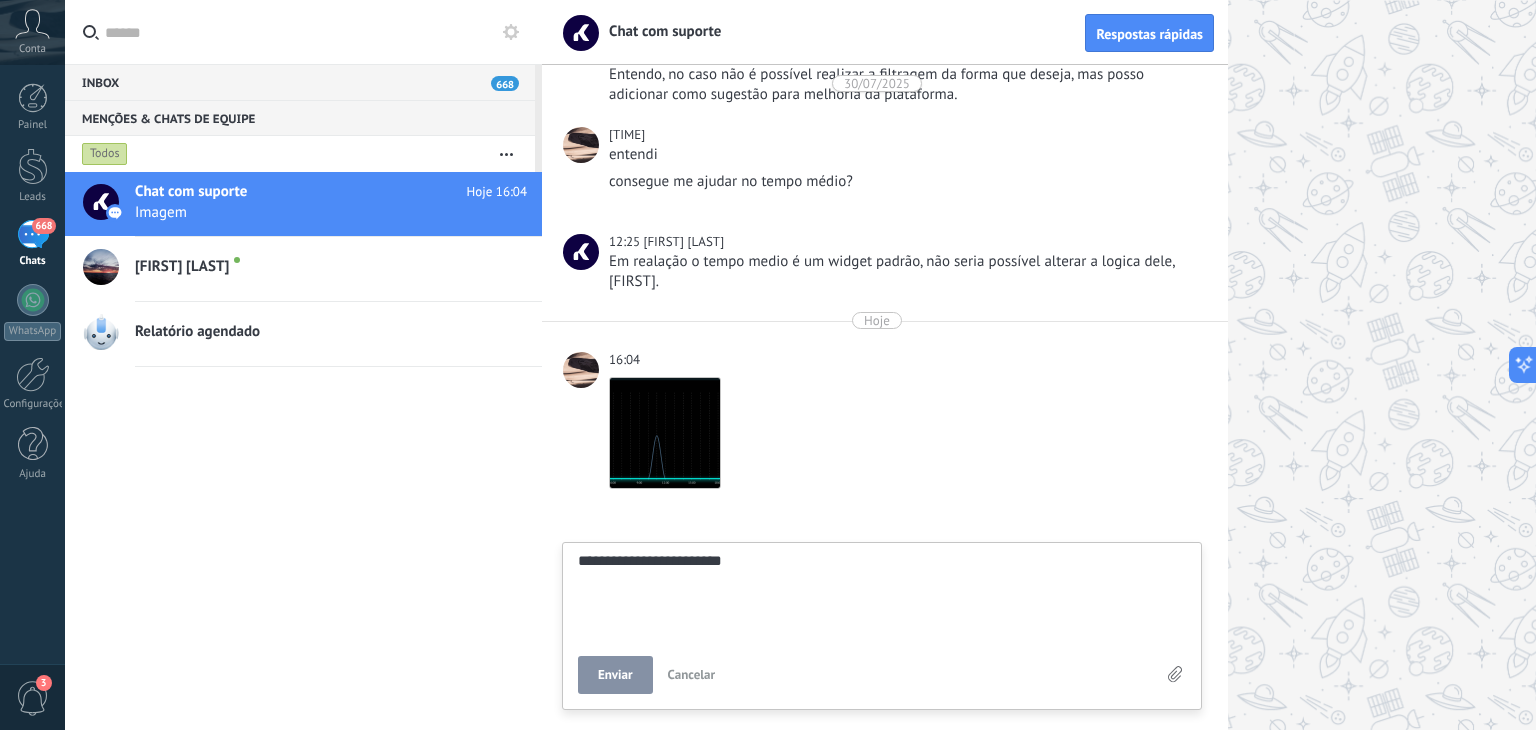 type on "**********" 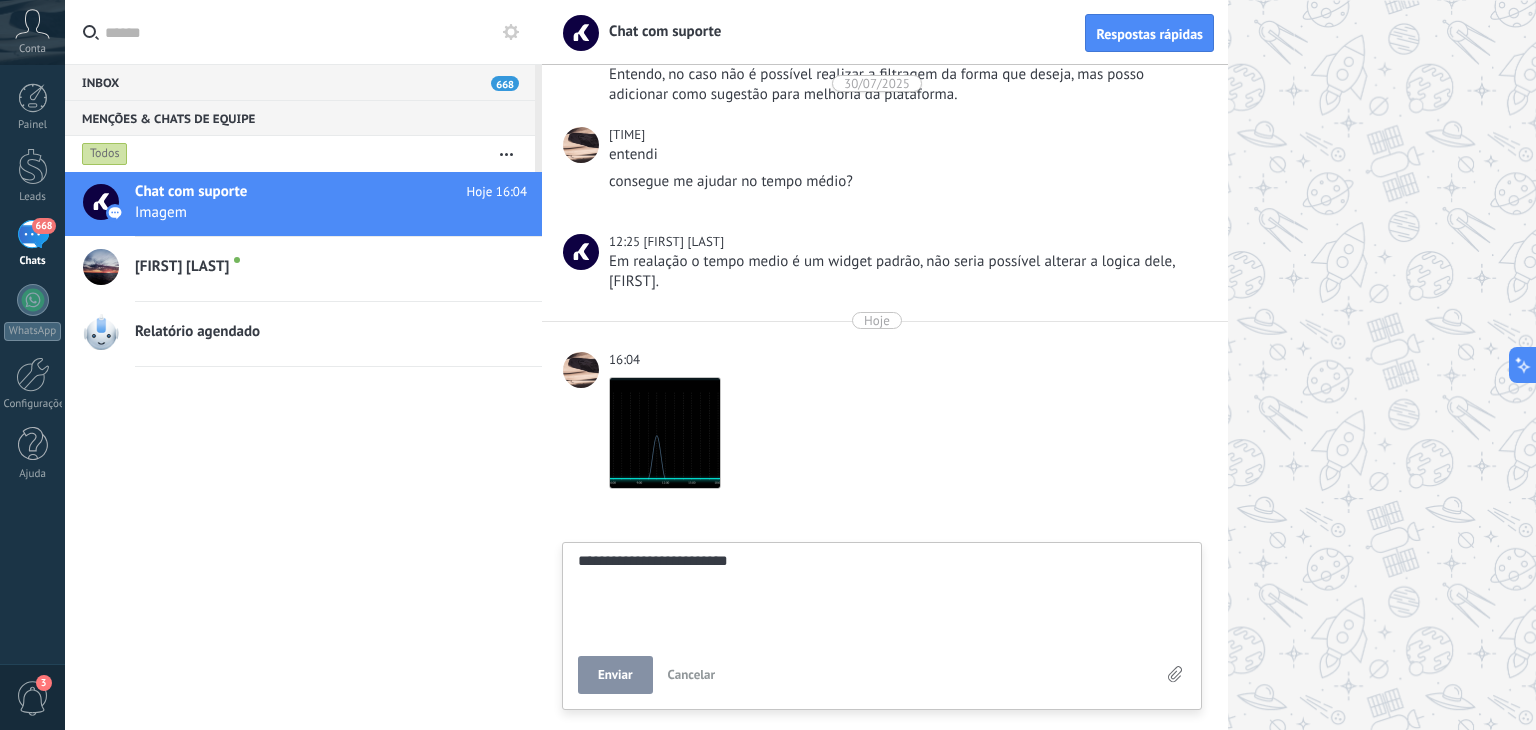 type on "**********" 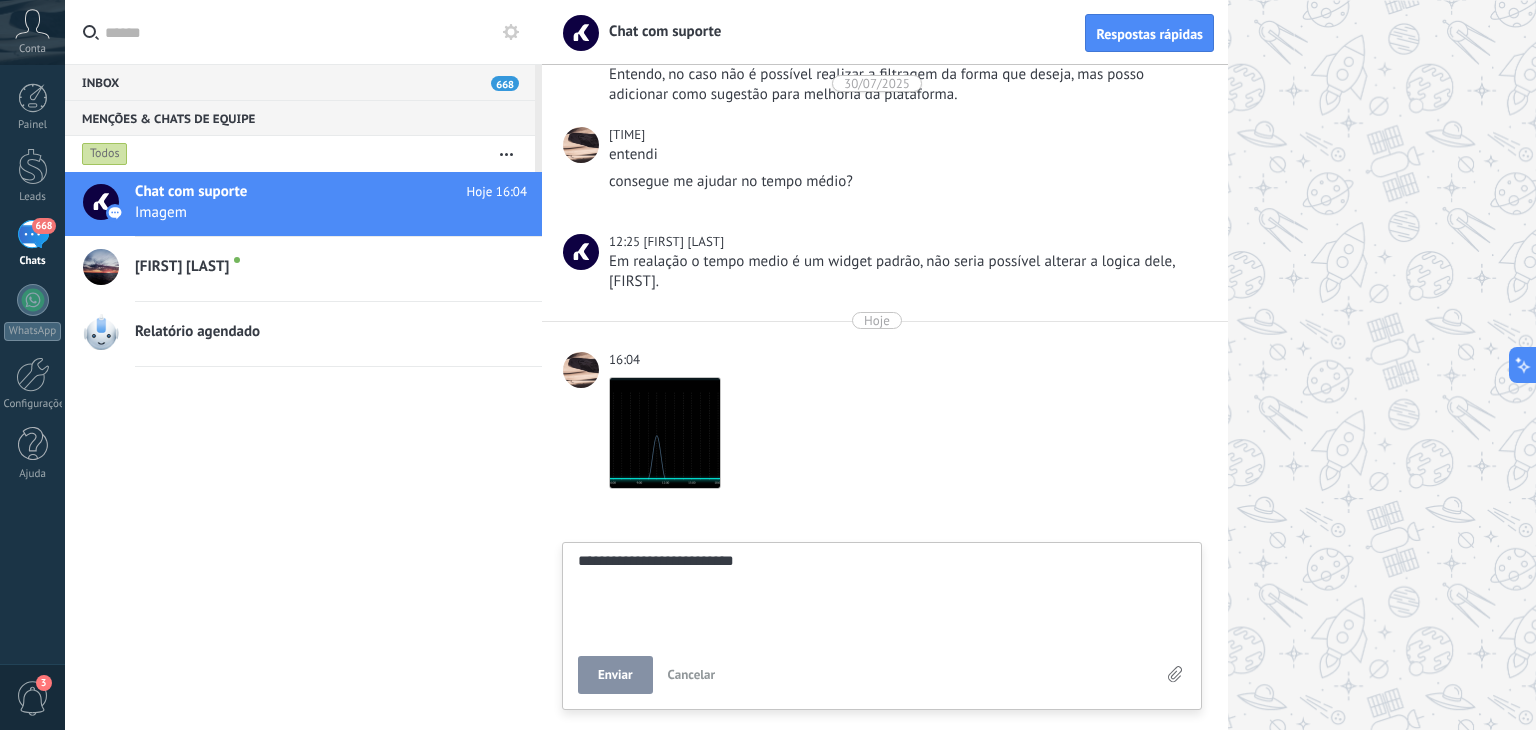 type on "**********" 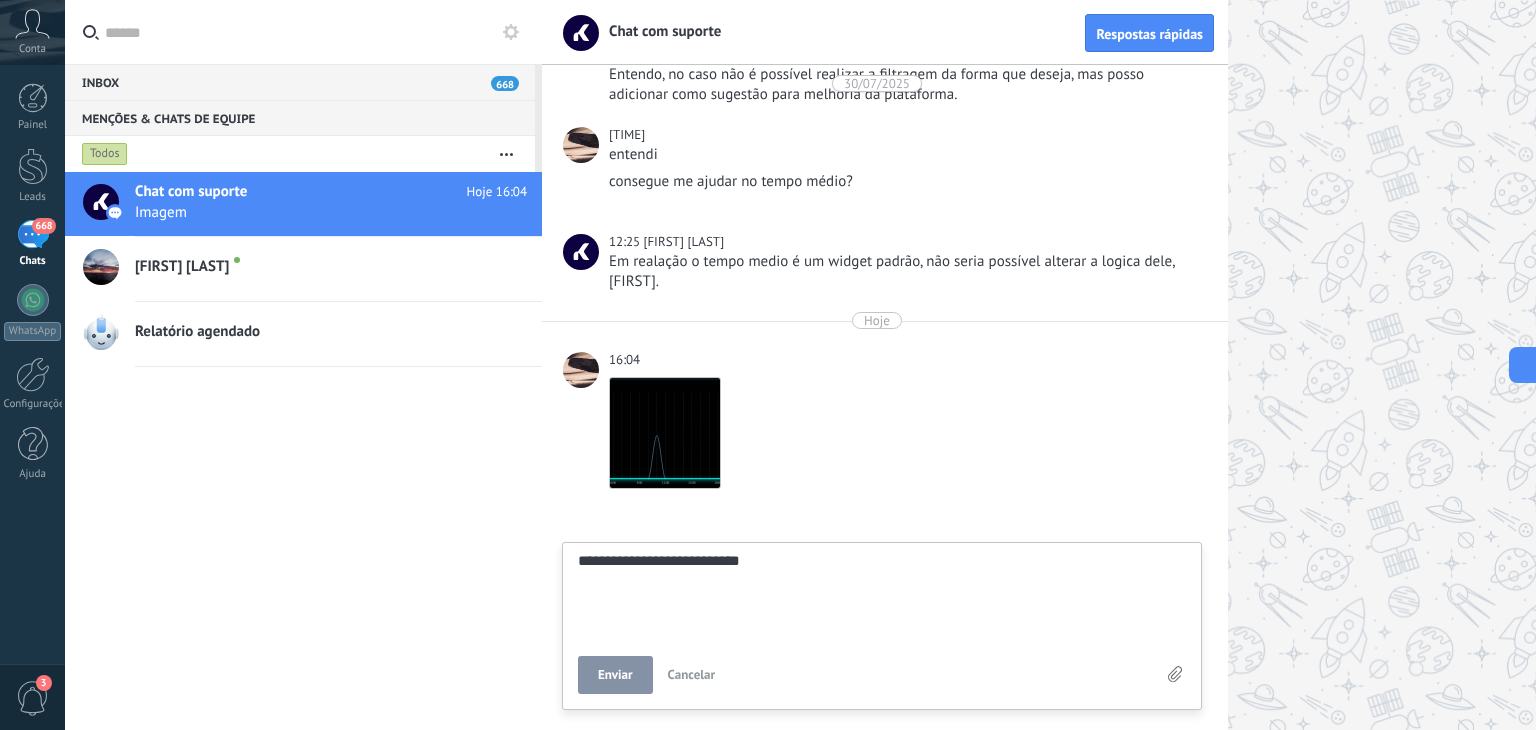 type on "**********" 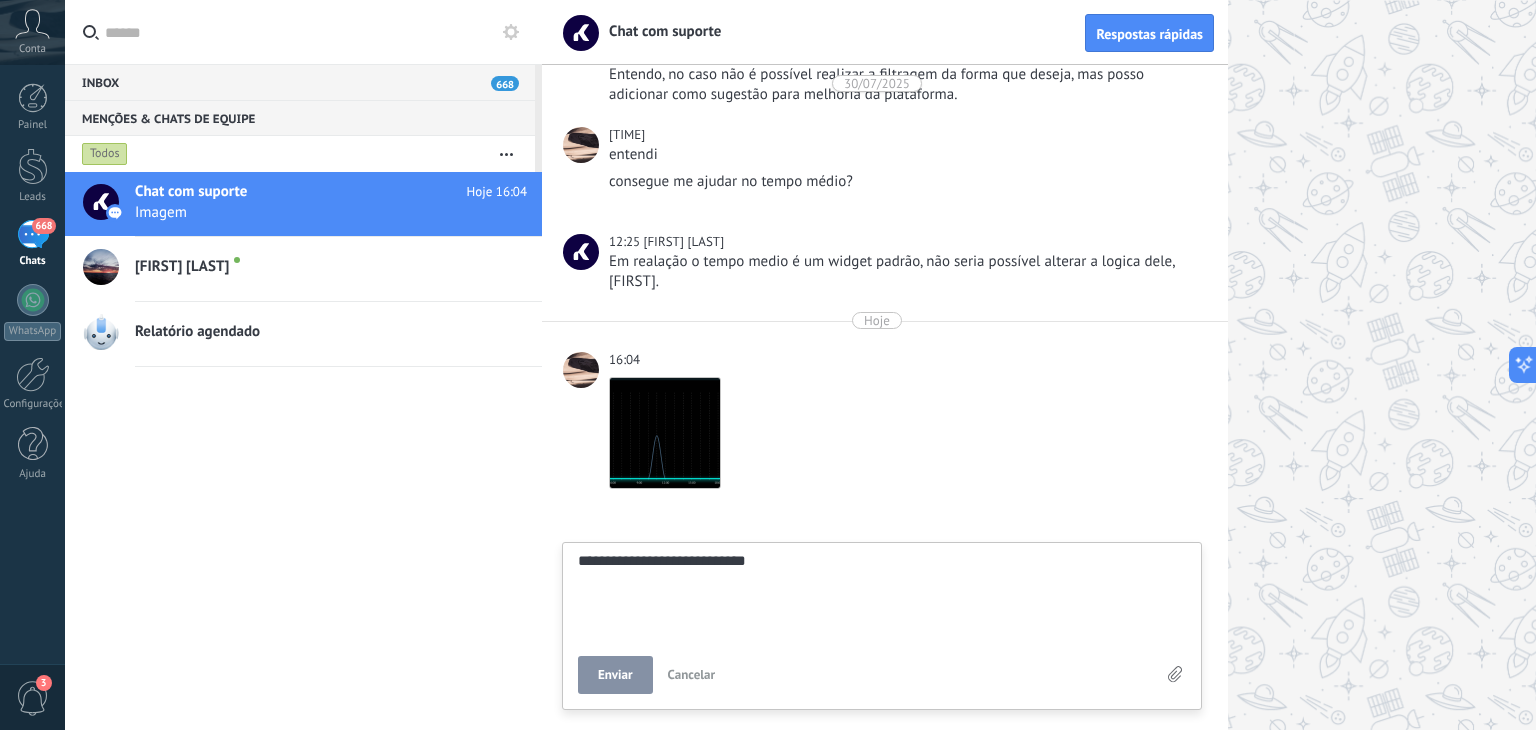 type on "**********" 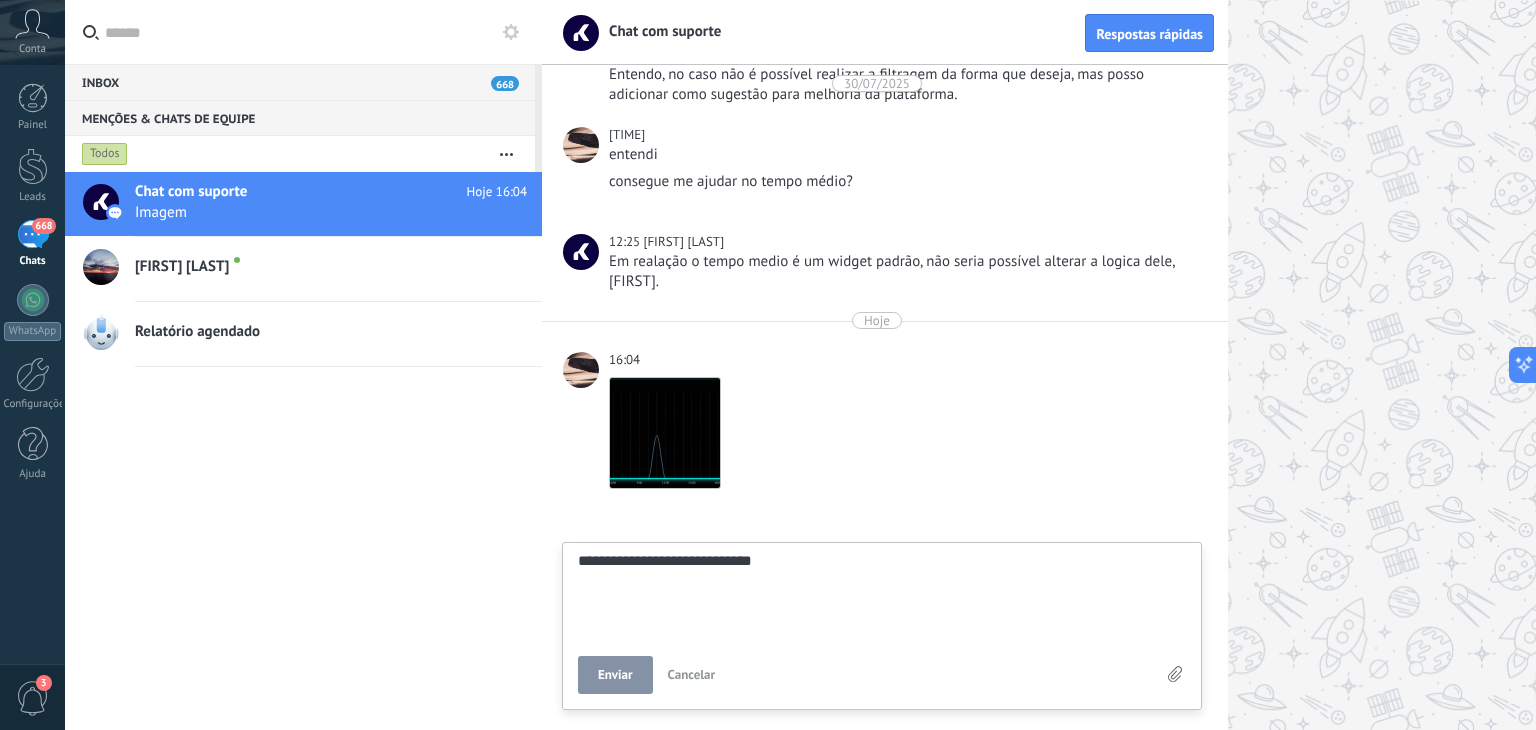 type on "**********" 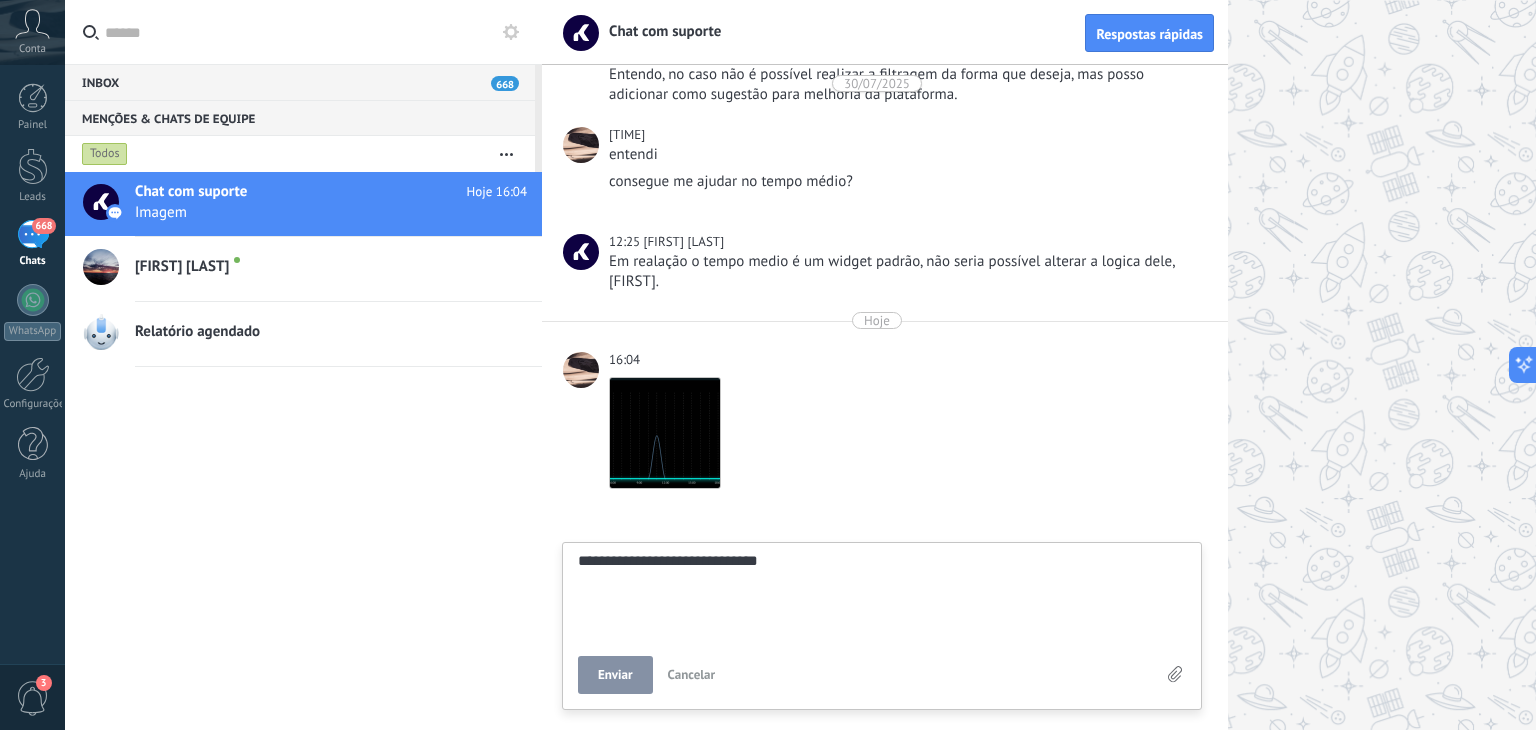 type on "**********" 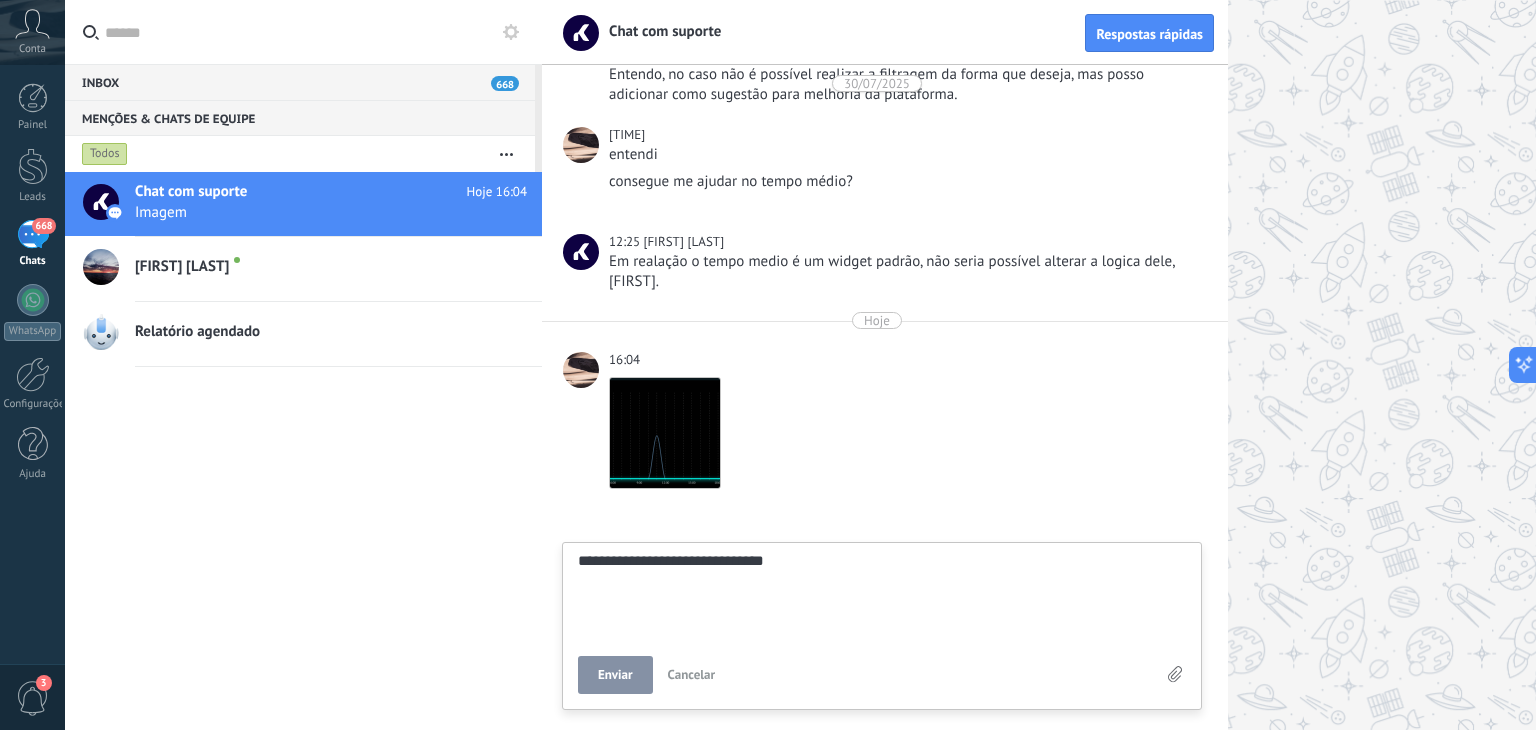 type on "**********" 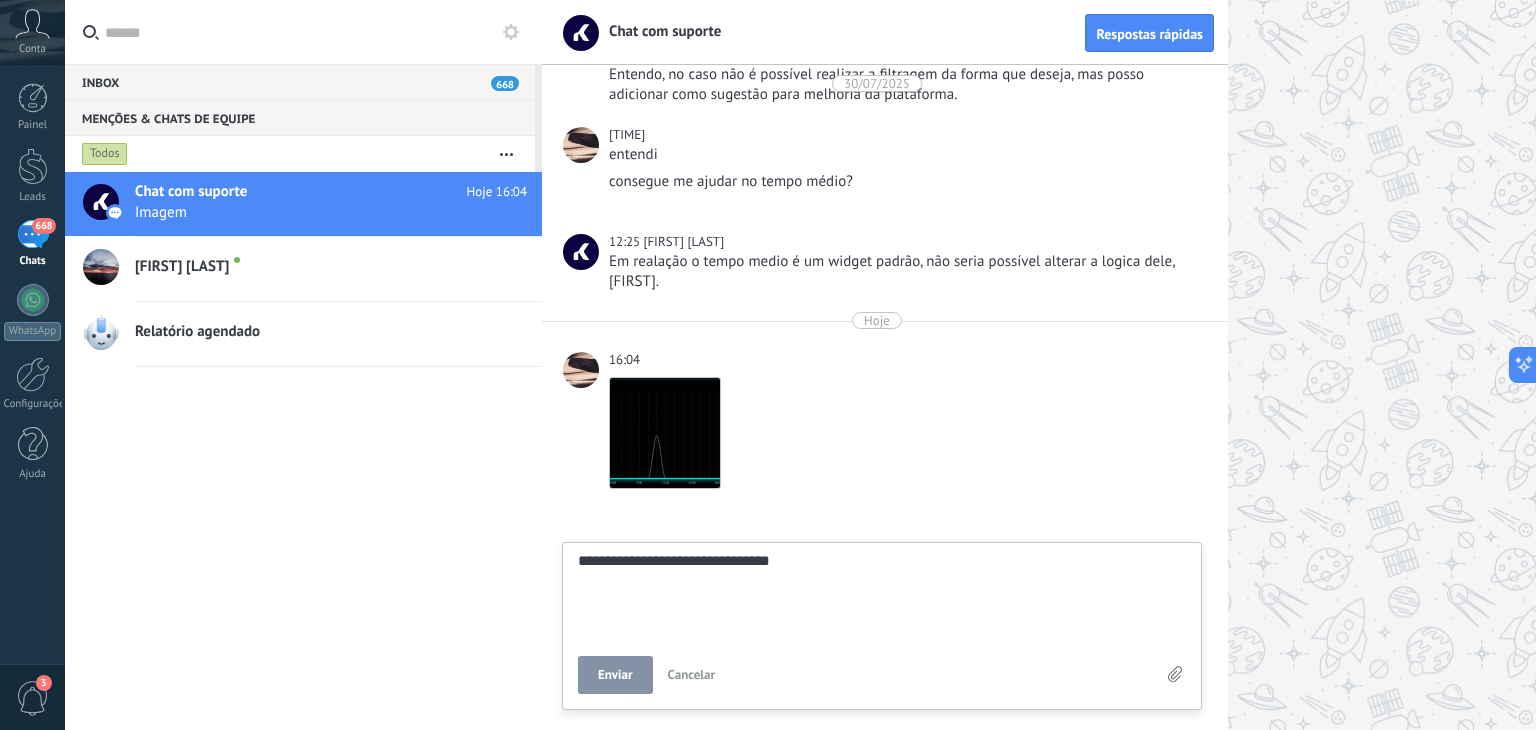 type on "**********" 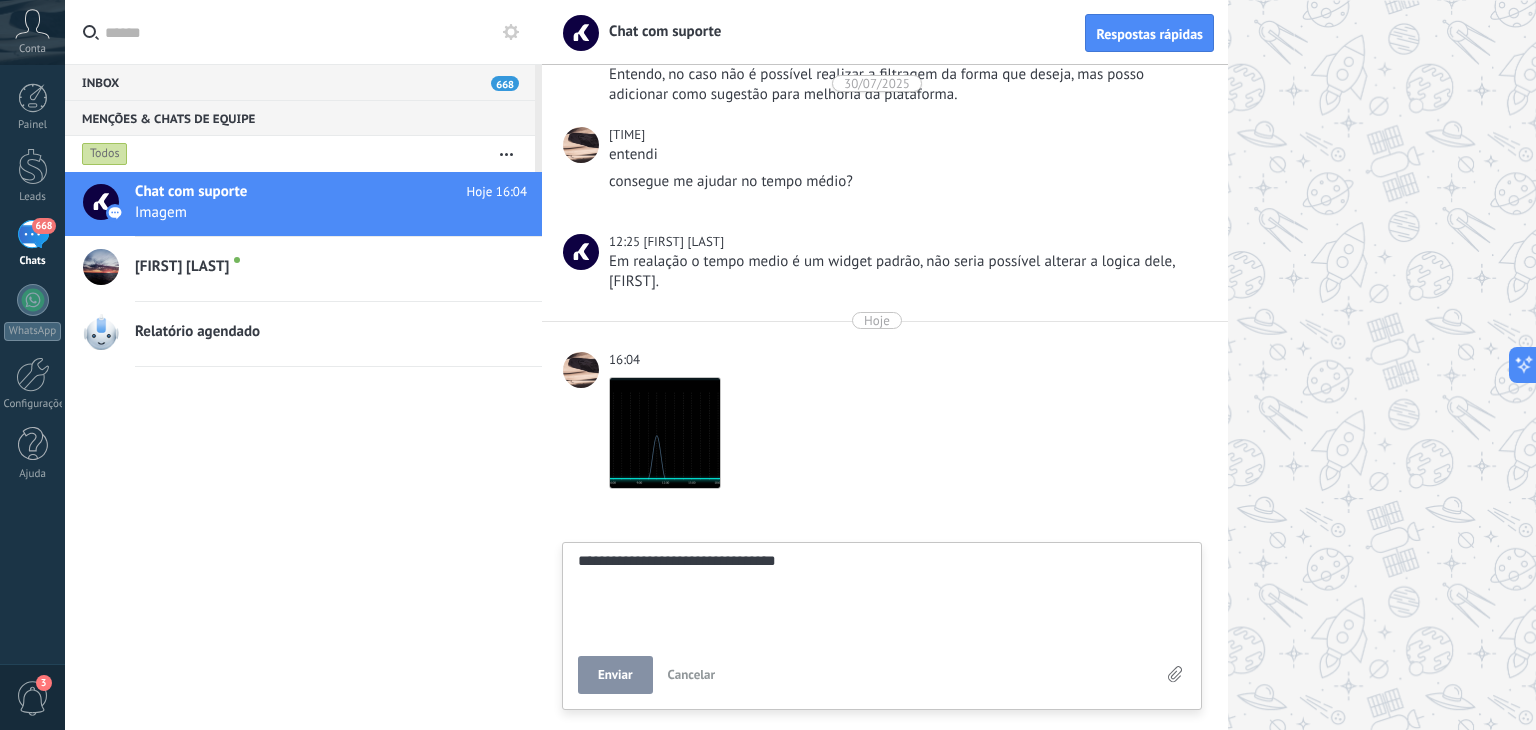 type on "**********" 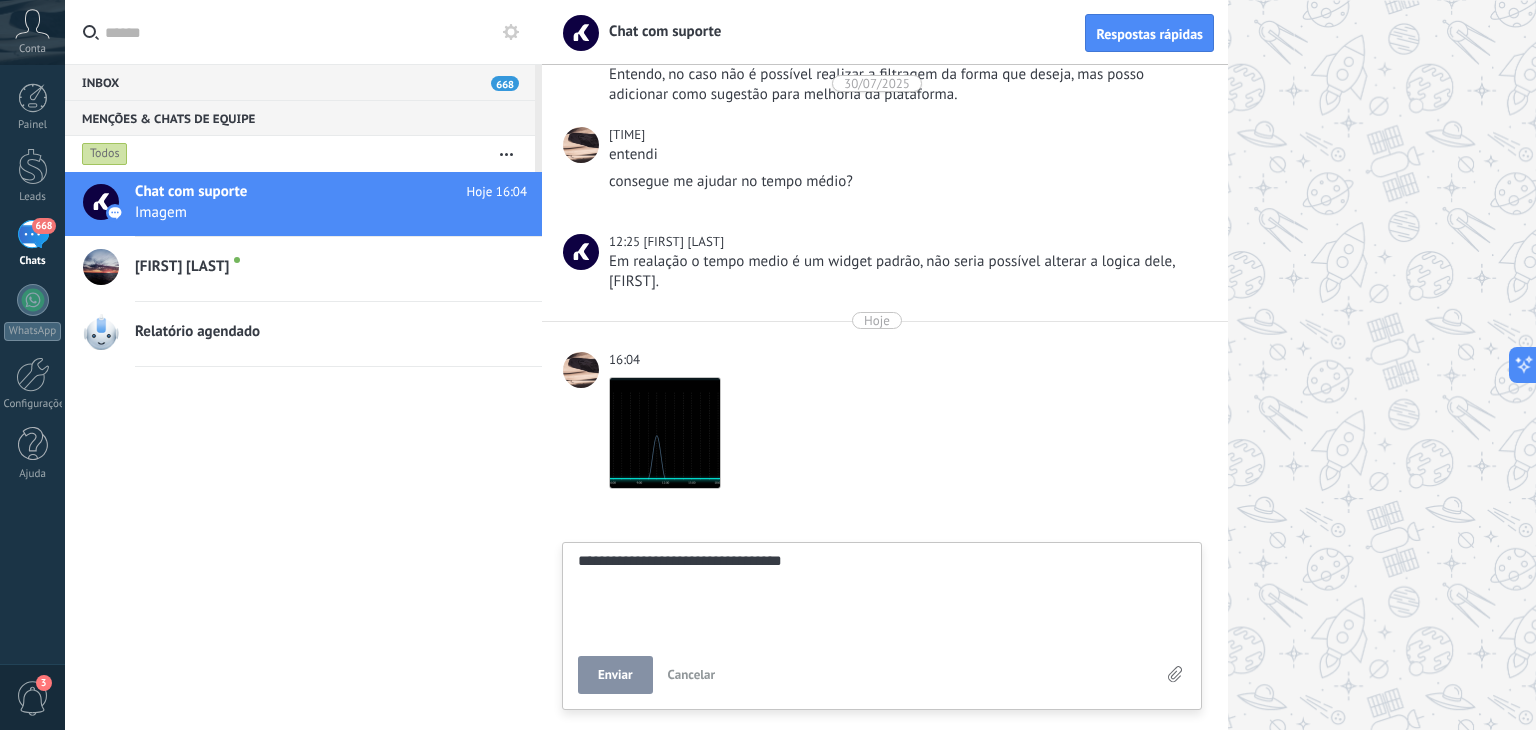 type on "**********" 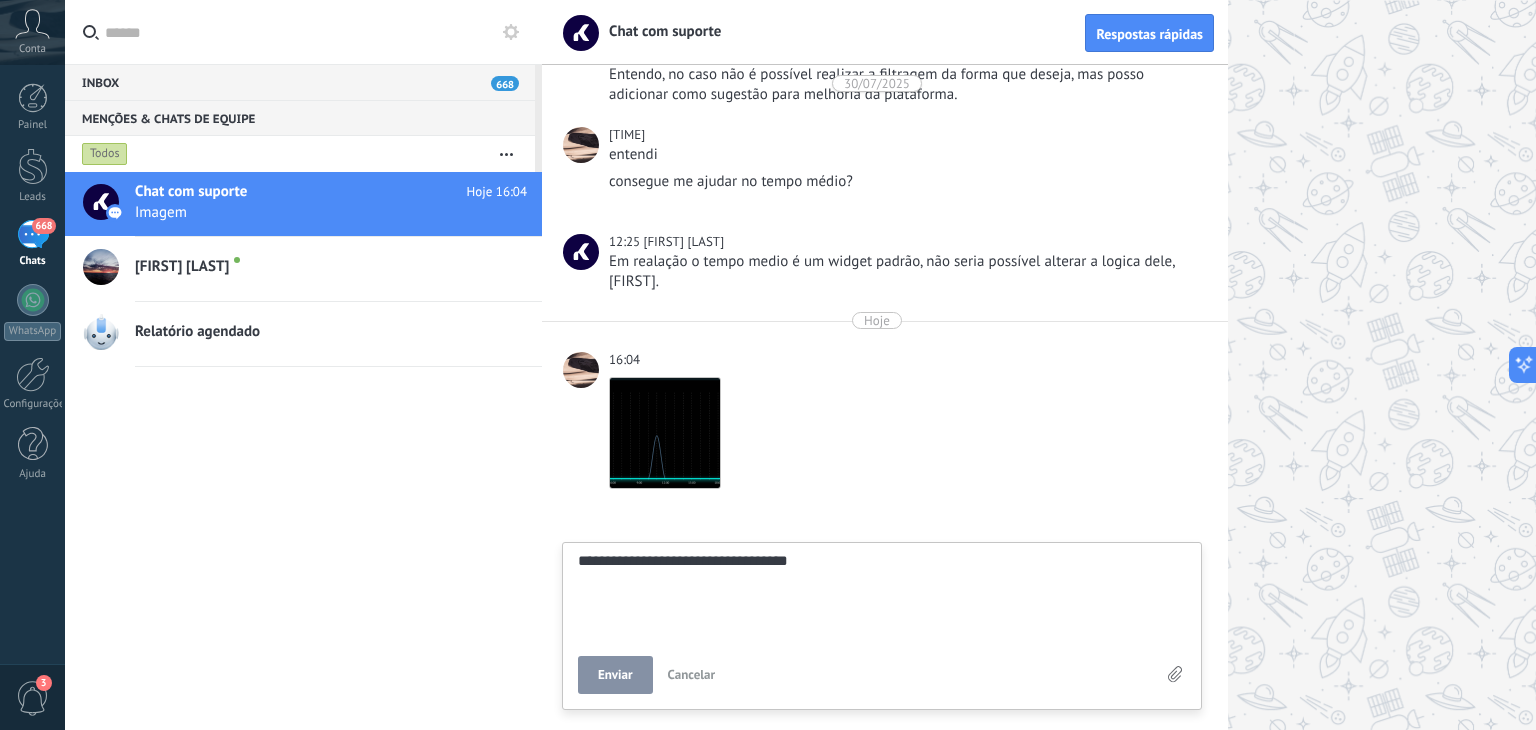 type on "**********" 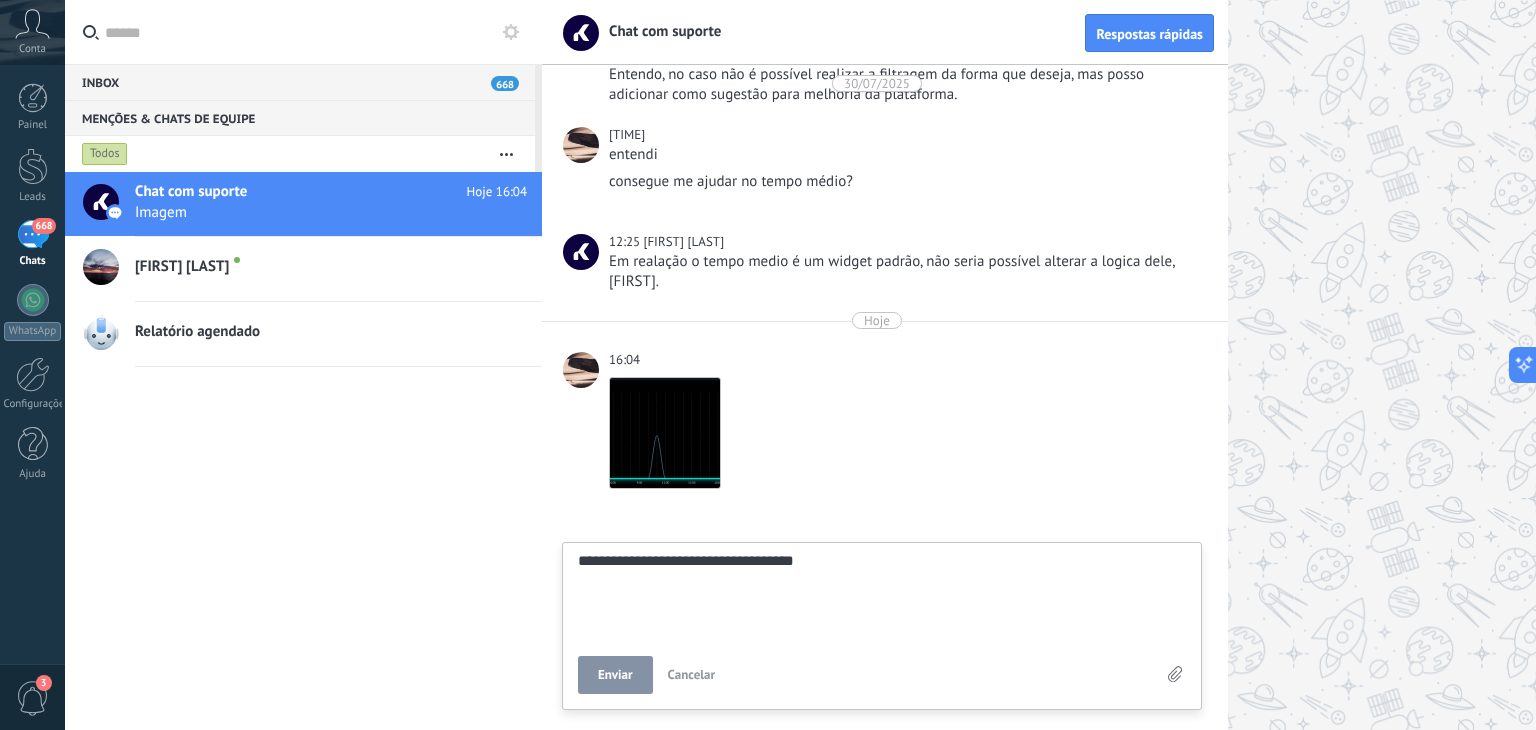 type on "**********" 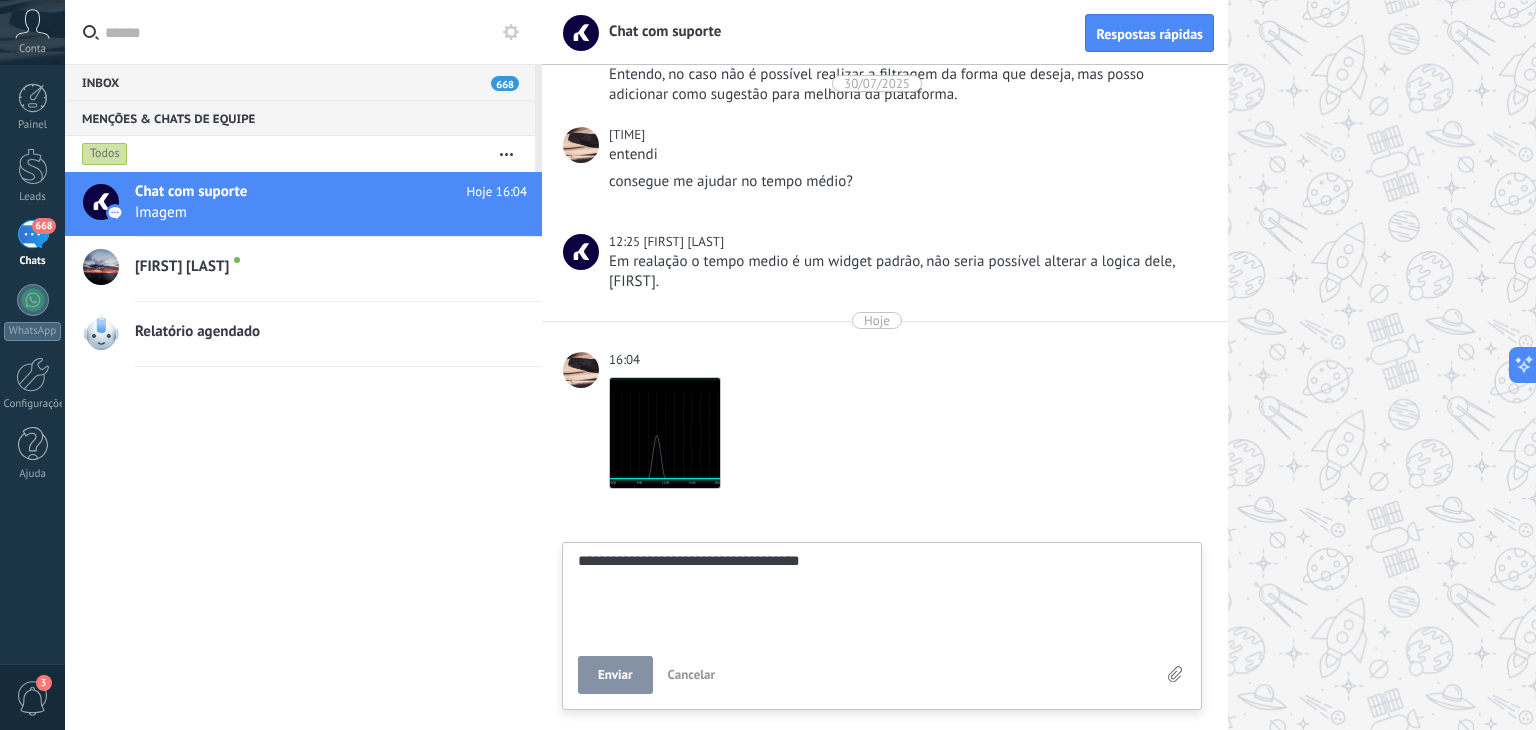 type on "**********" 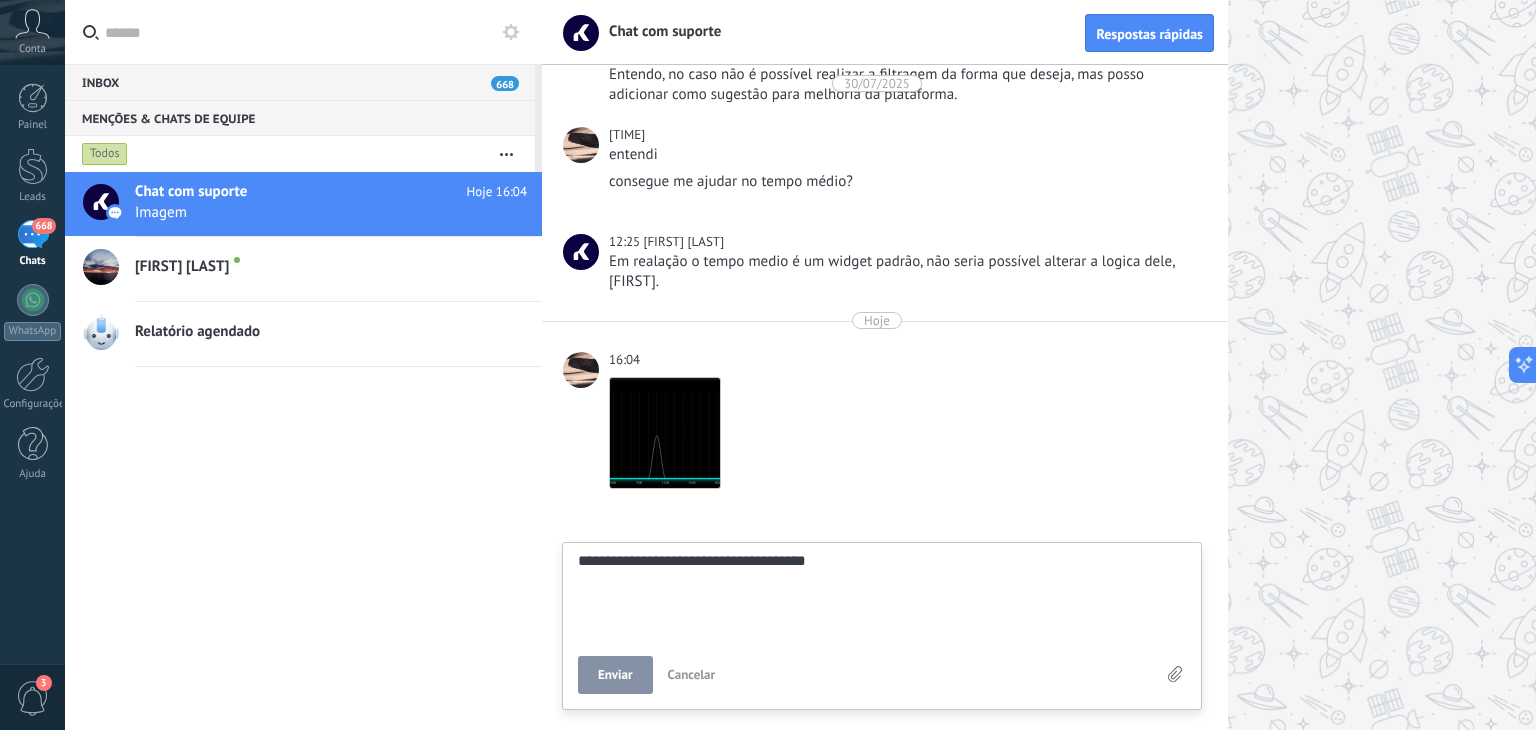 type on "**********" 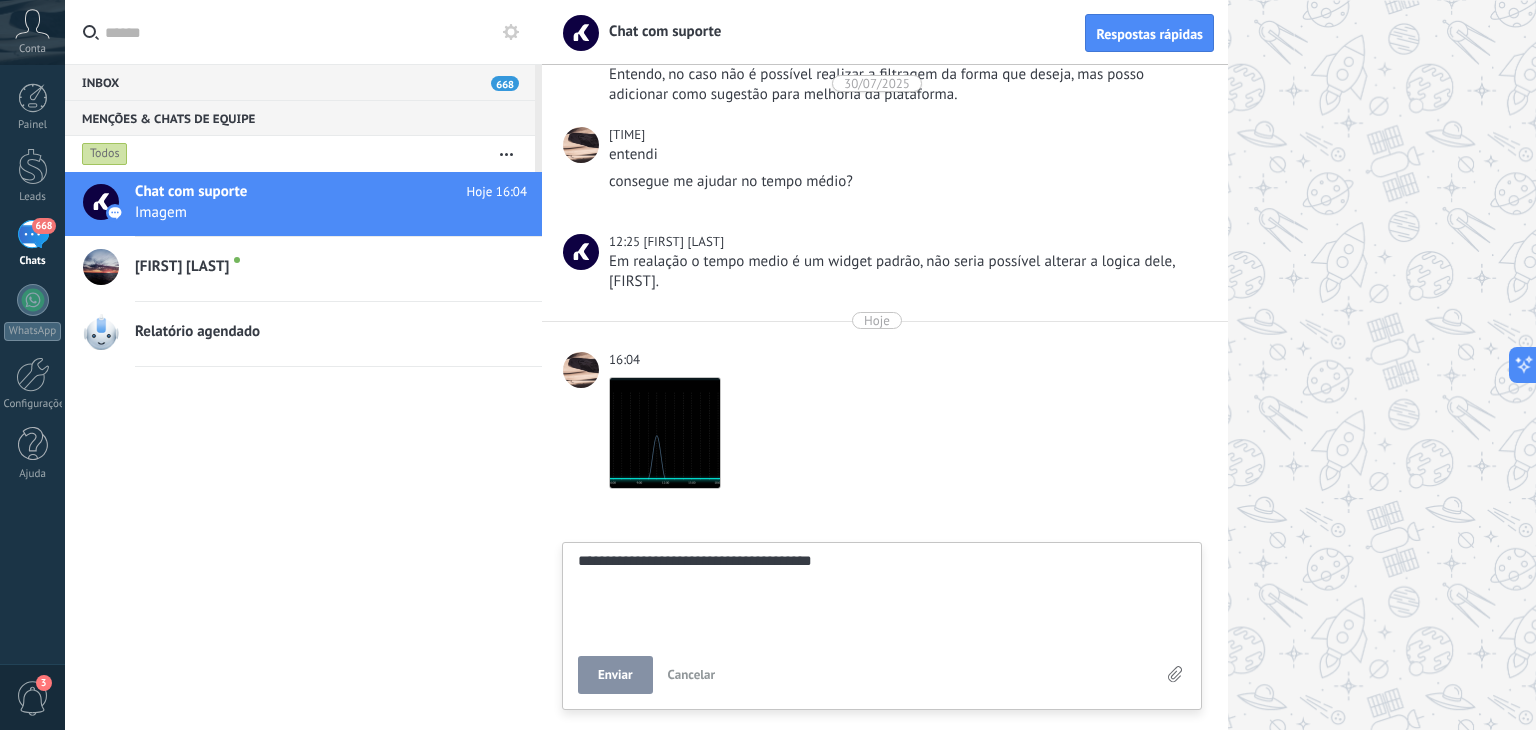 type on "**********" 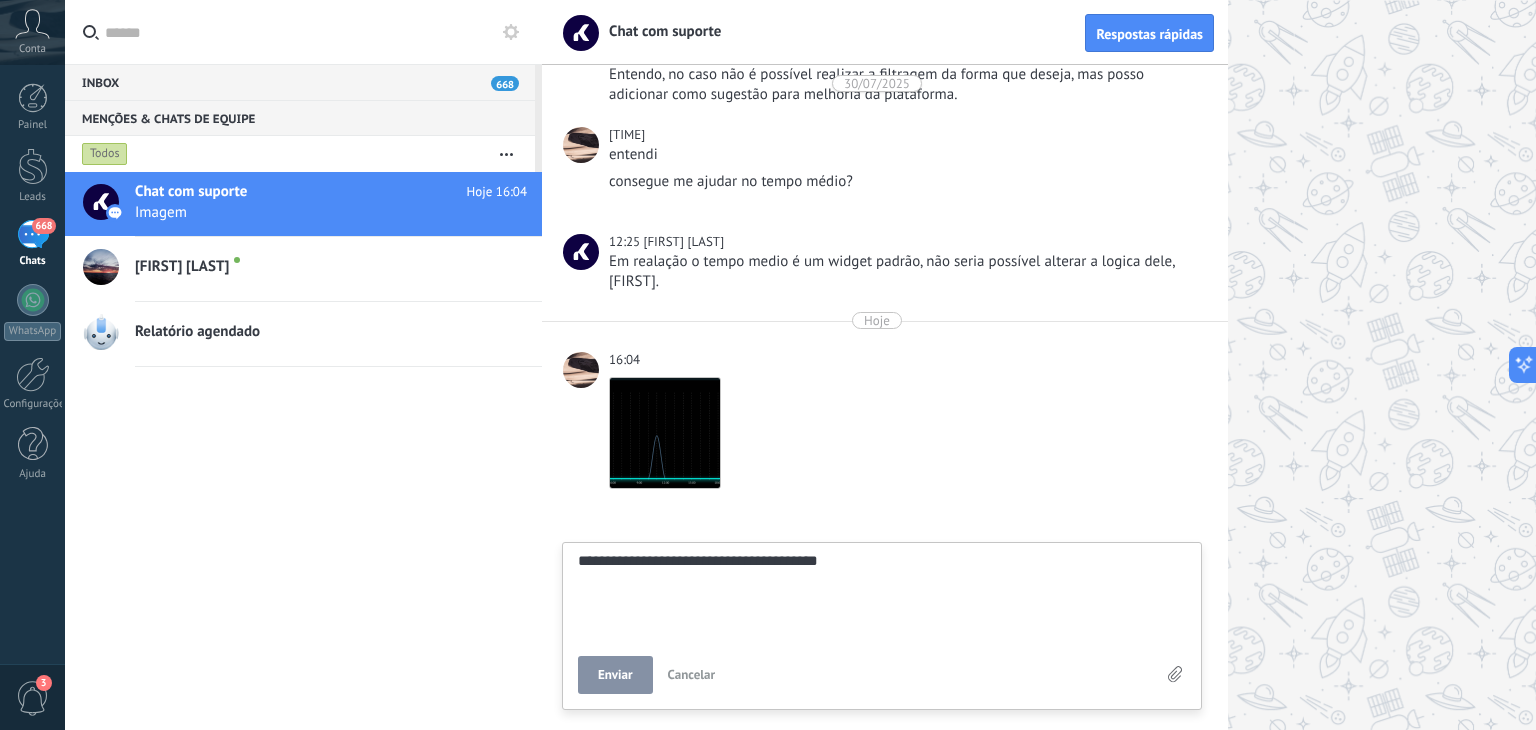 type on "**********" 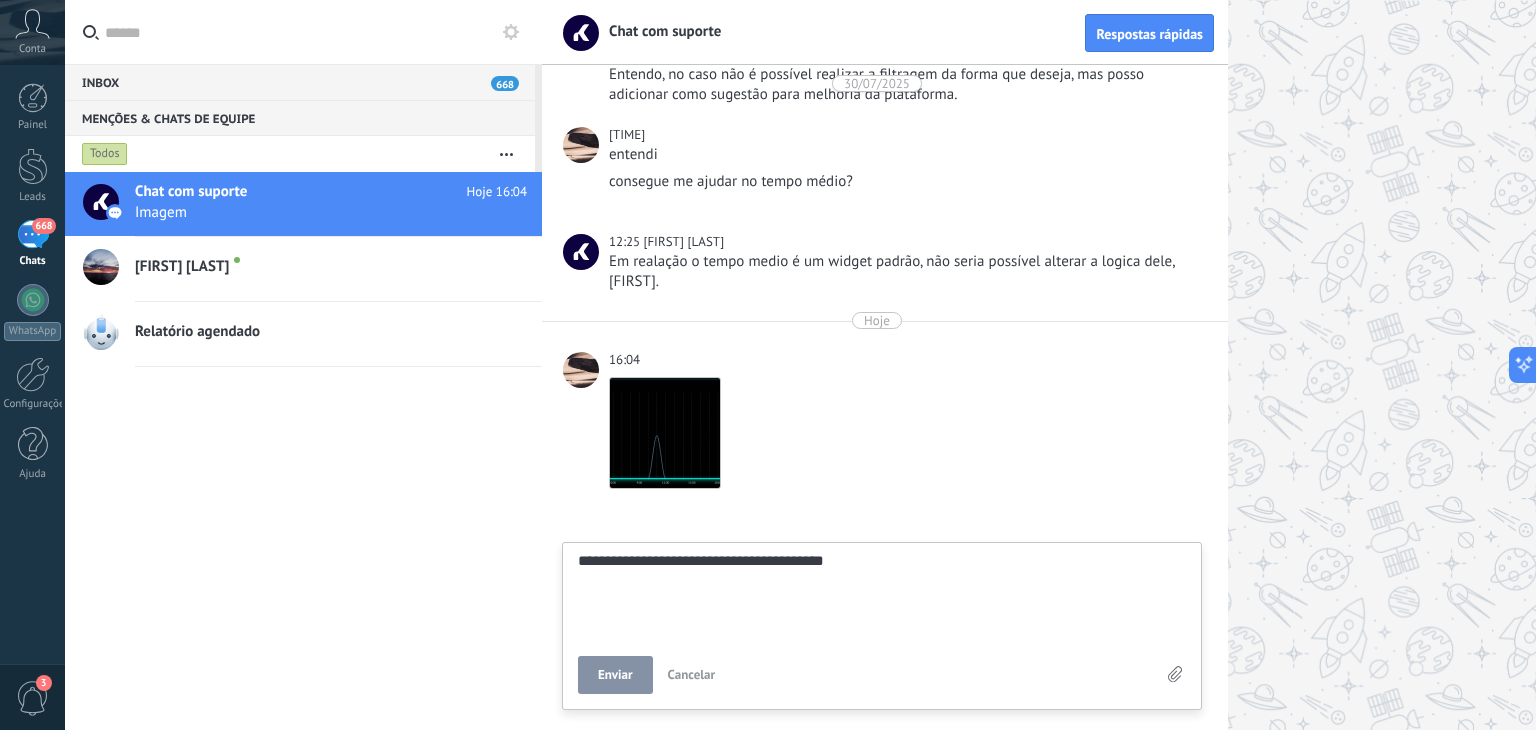 type on "**********" 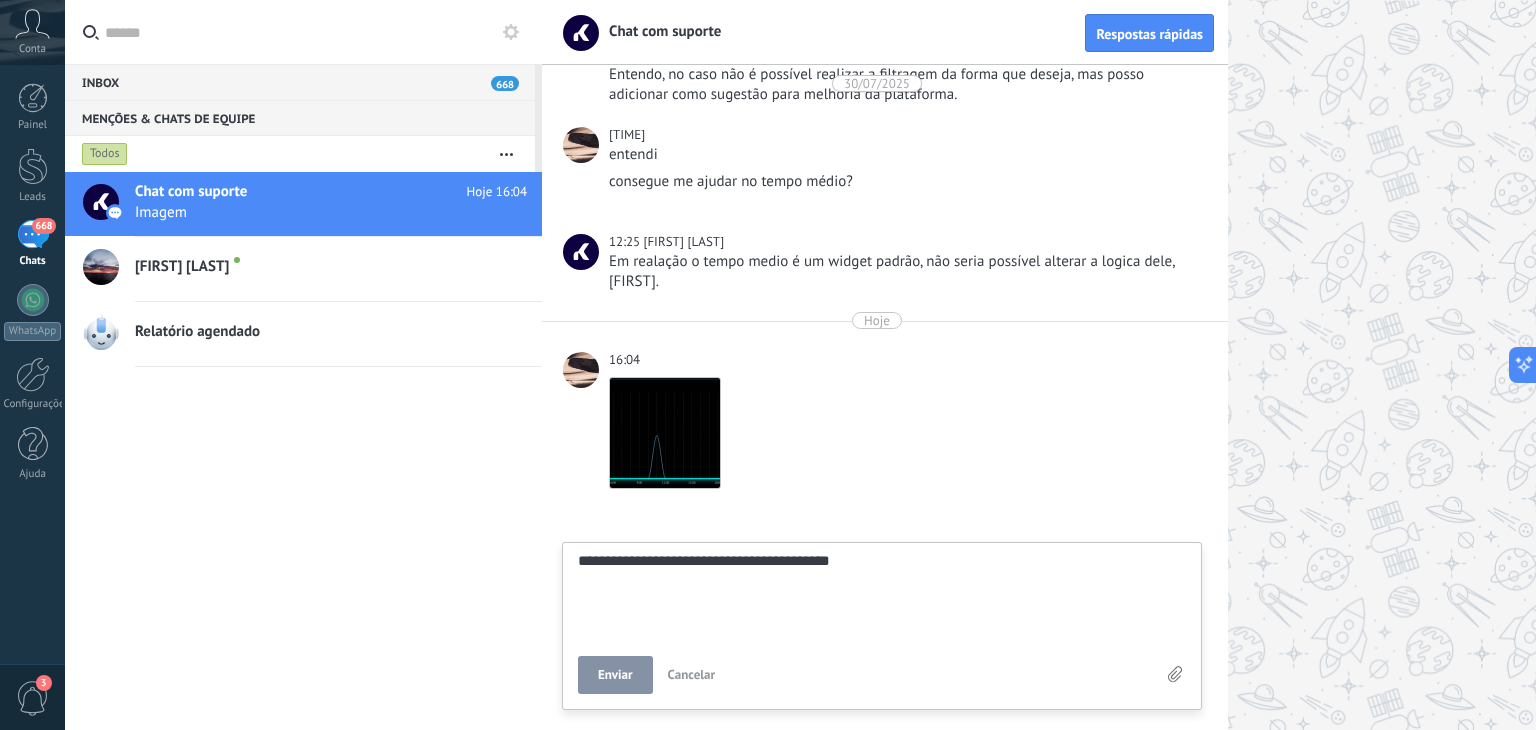 type on "**********" 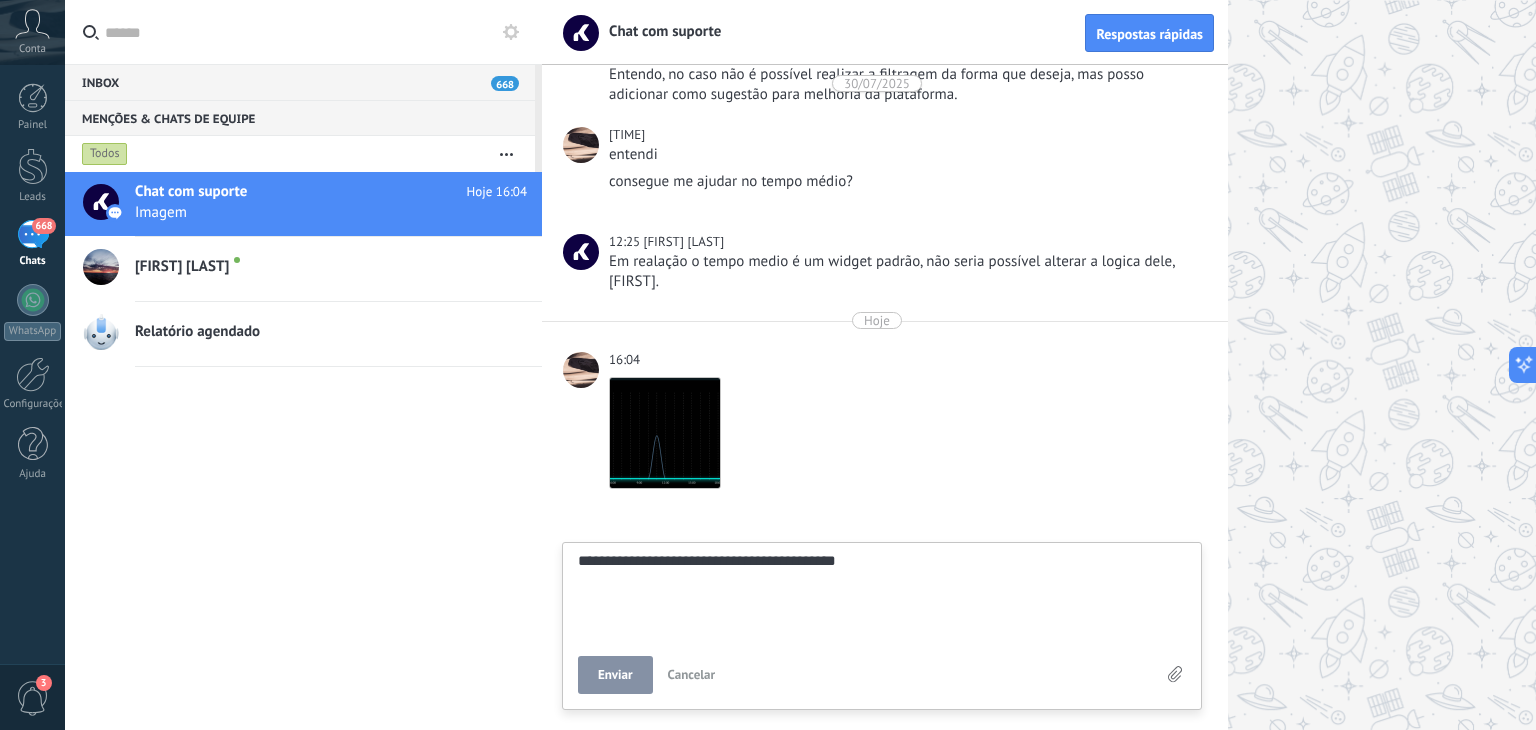 type on "**********" 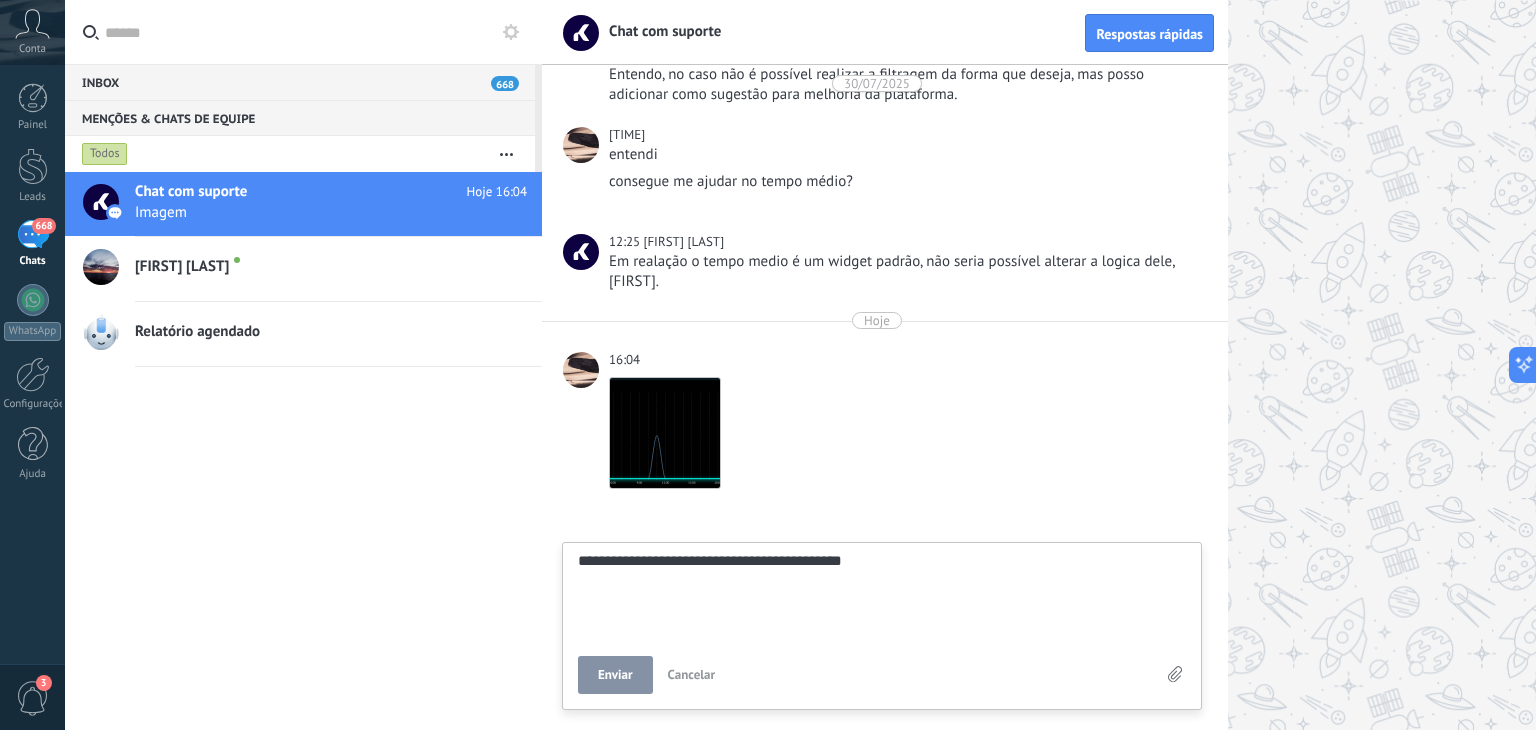 type on "**********" 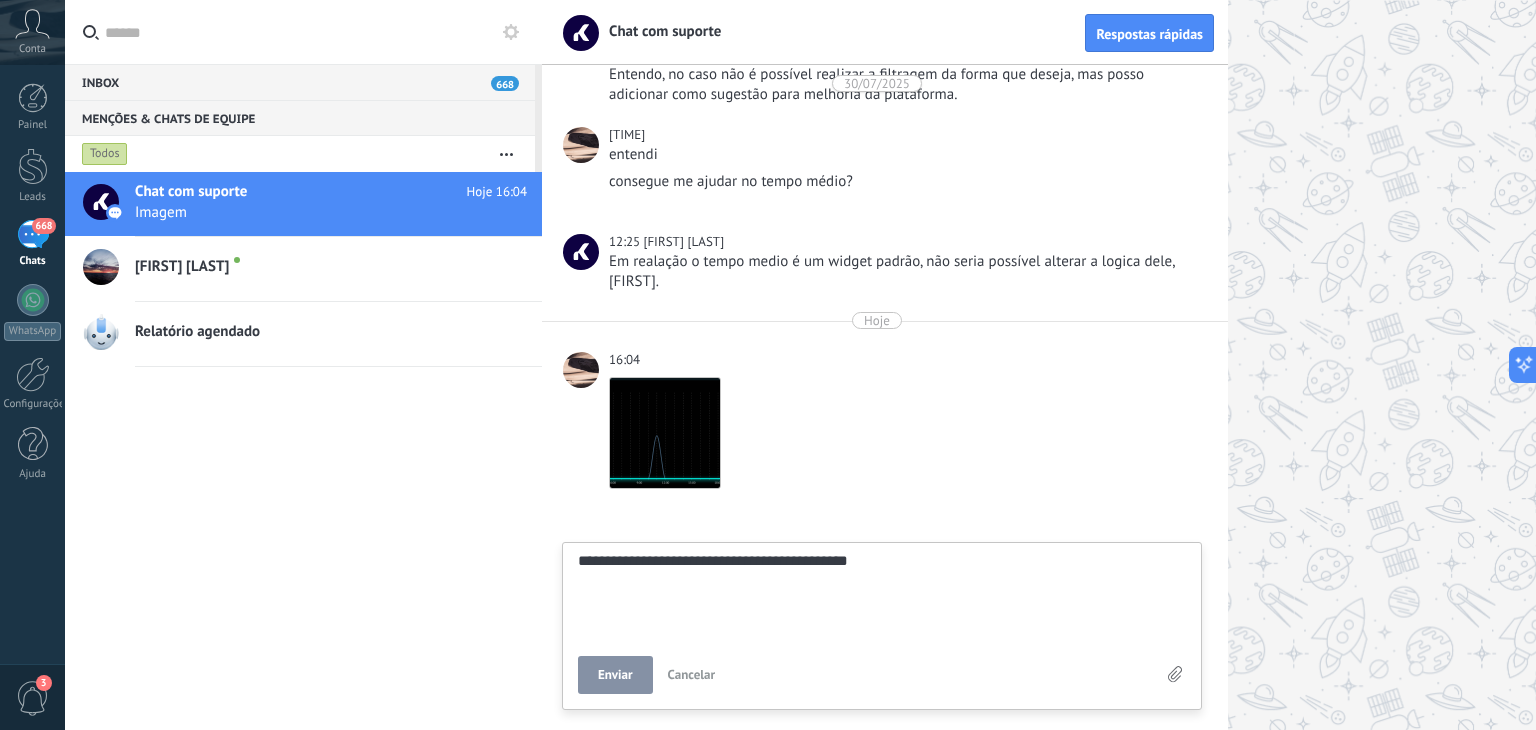 type on "**********" 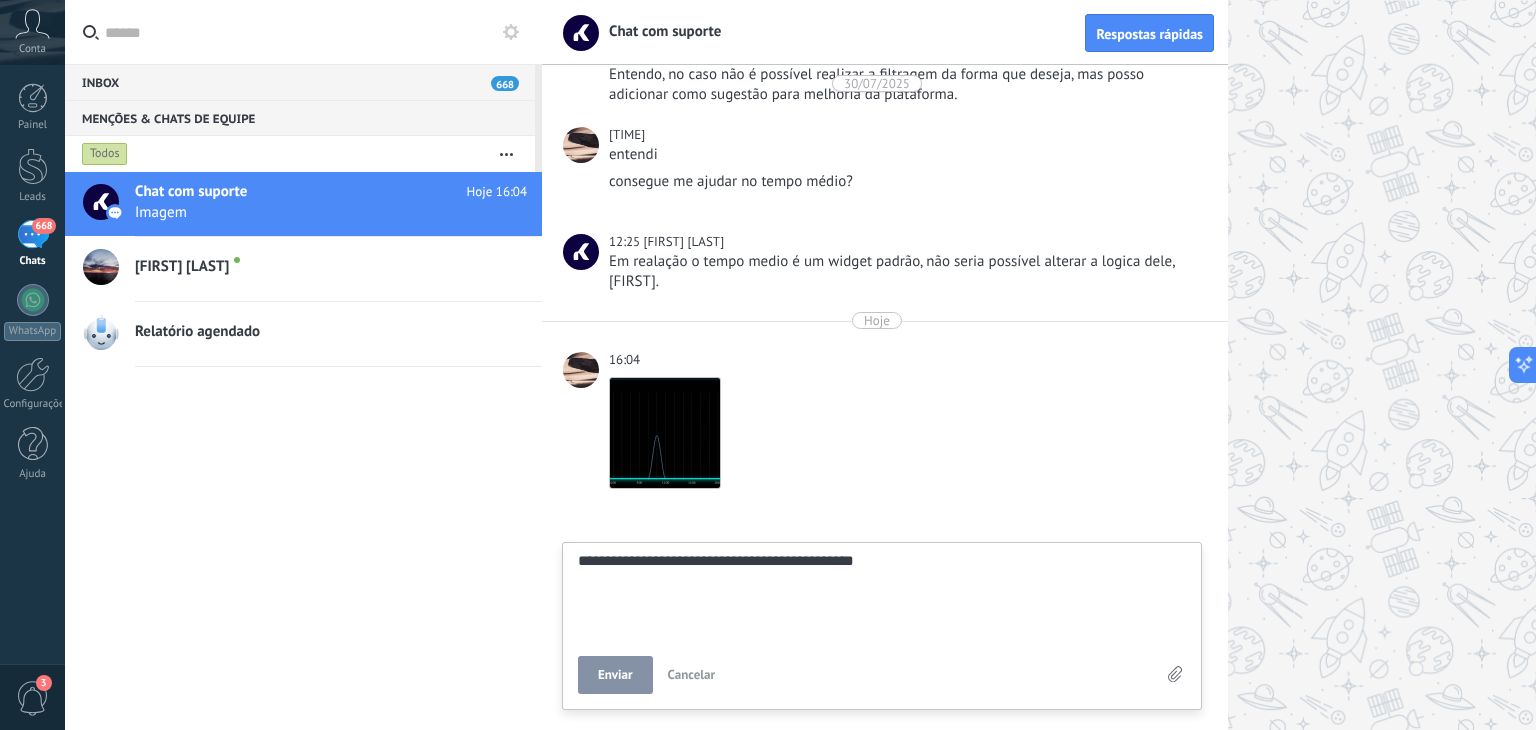 type on "**********" 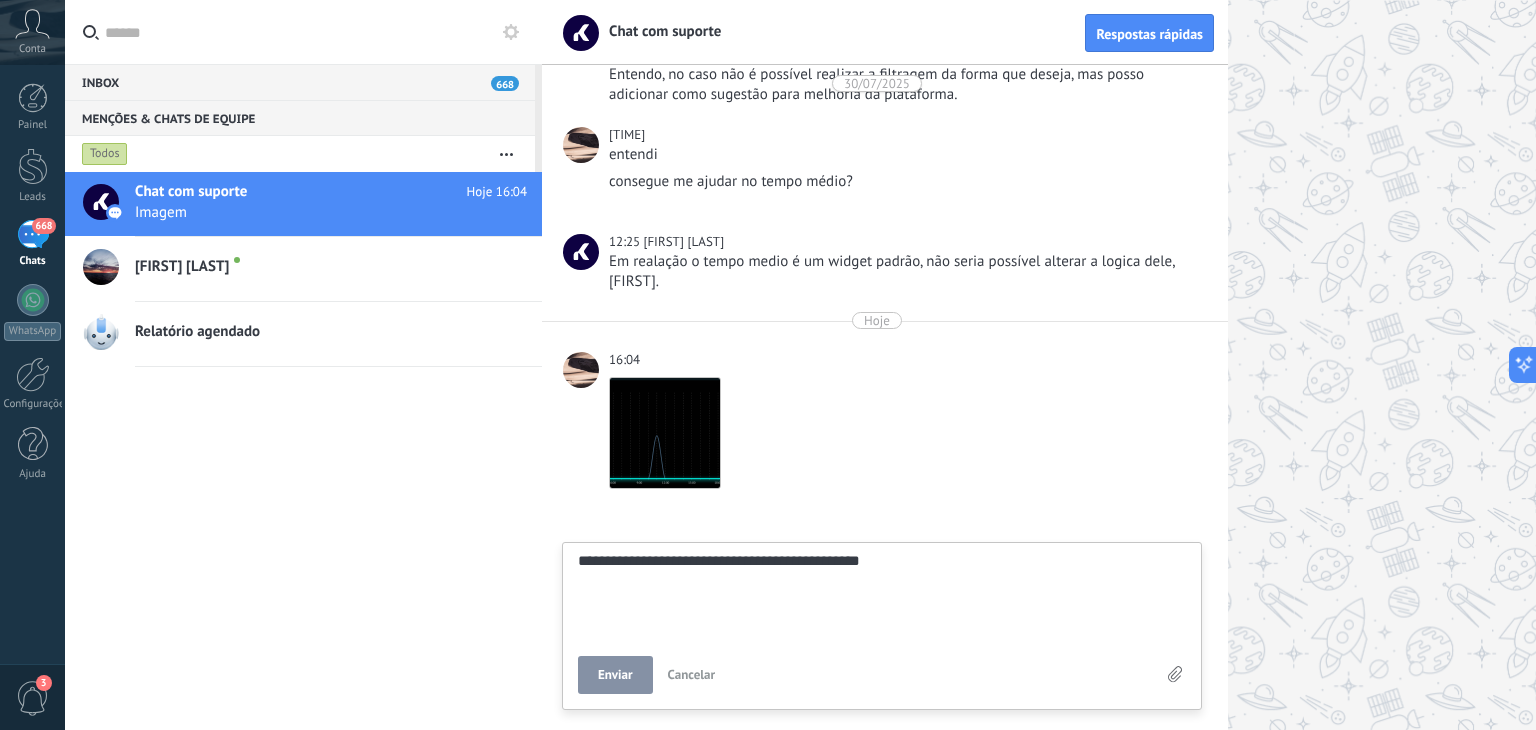 type on "**********" 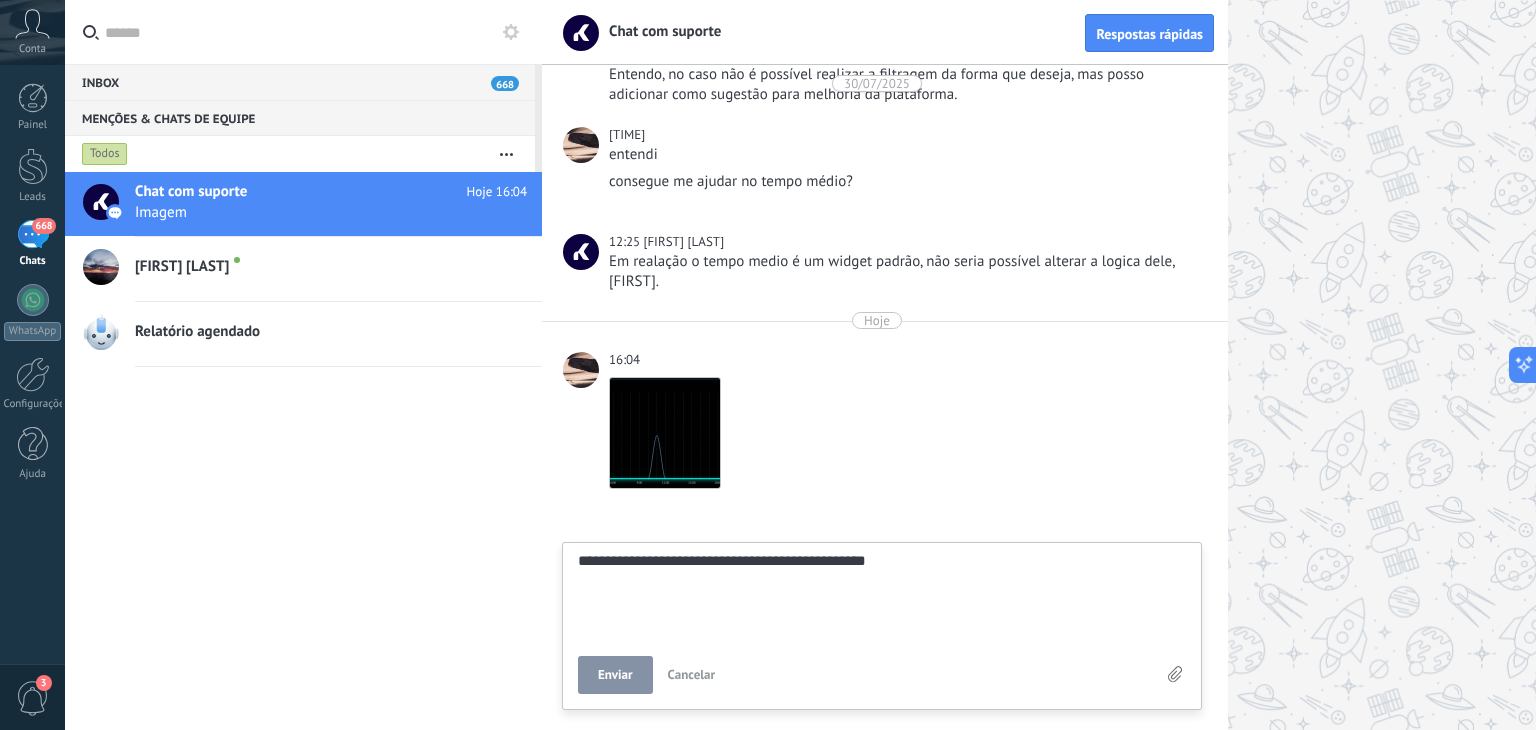 type on "**********" 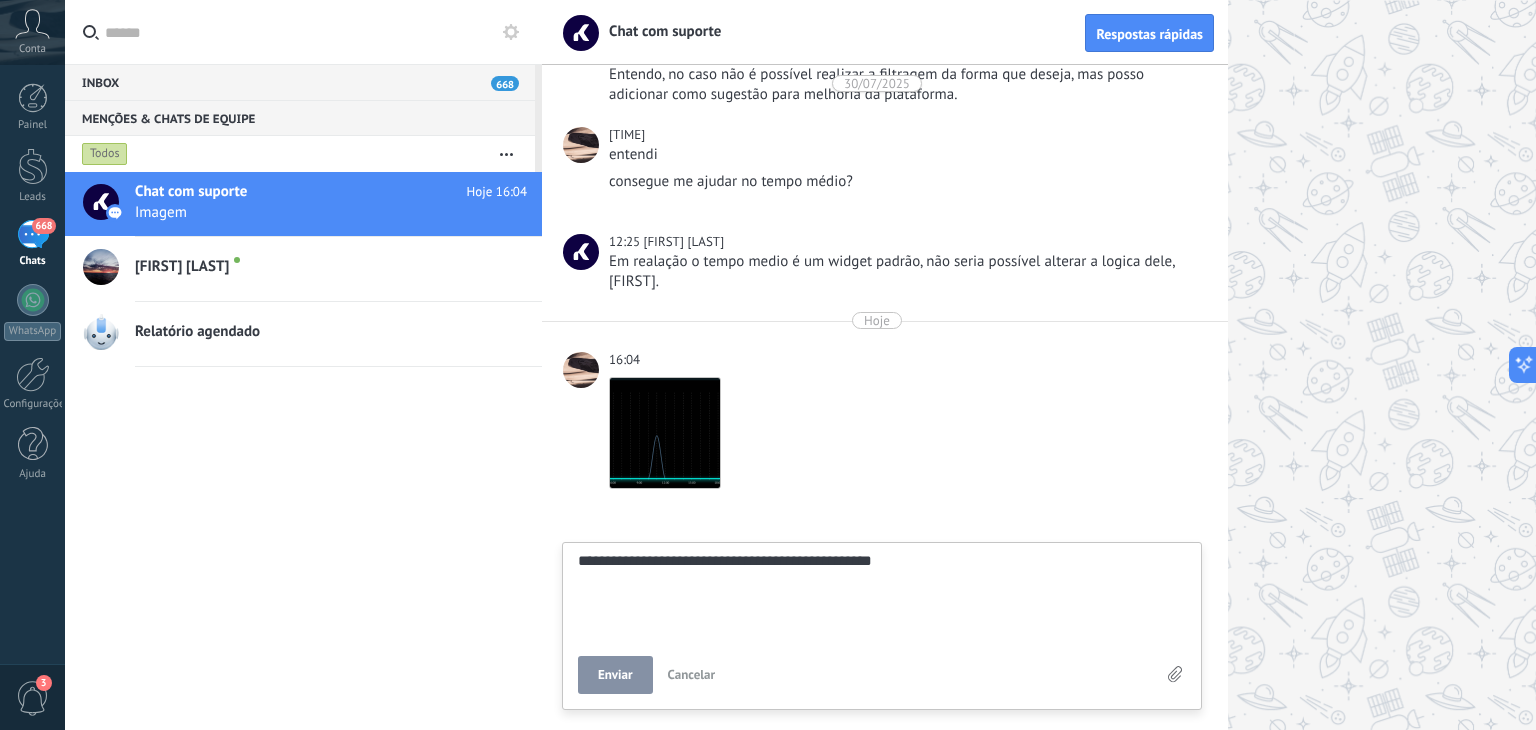 type on "**********" 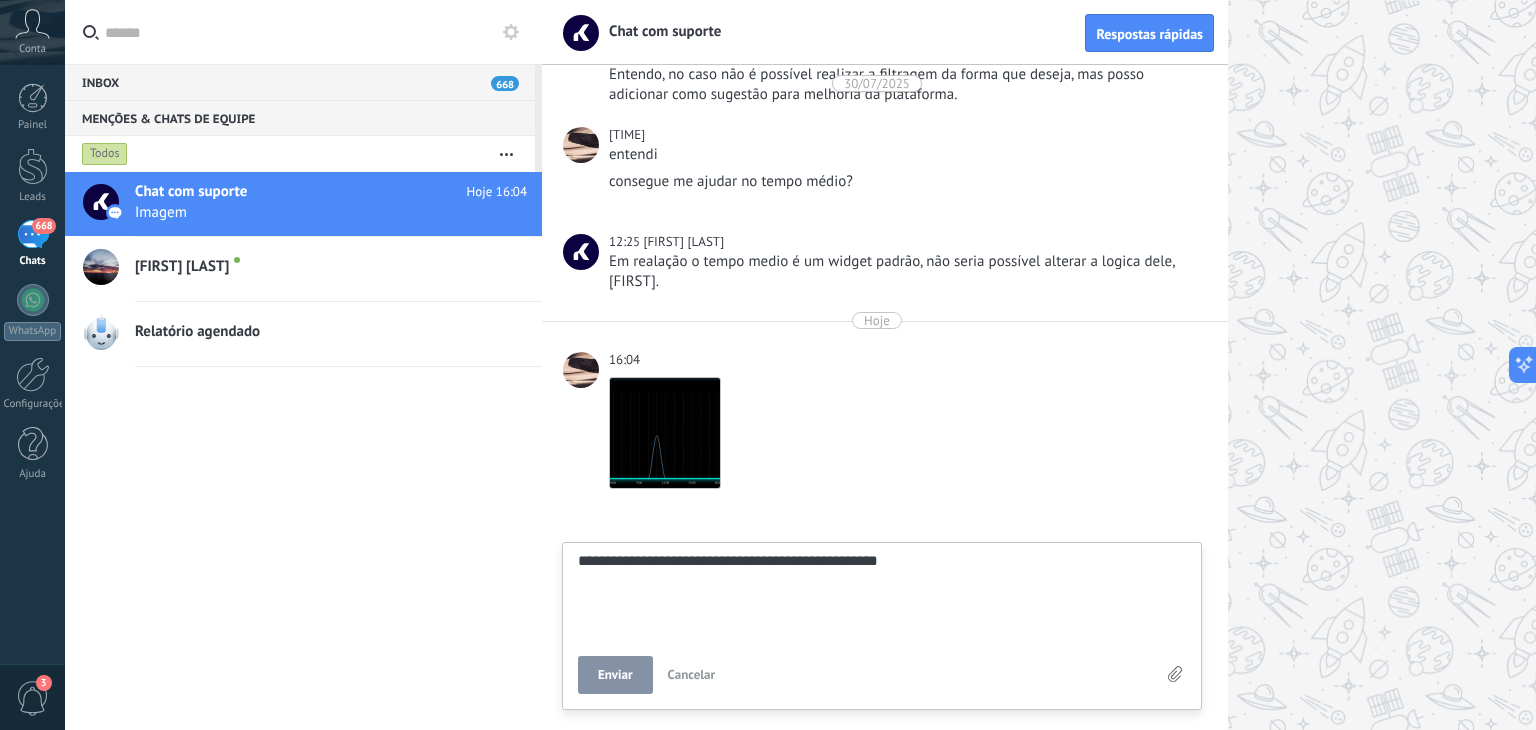 type on "**********" 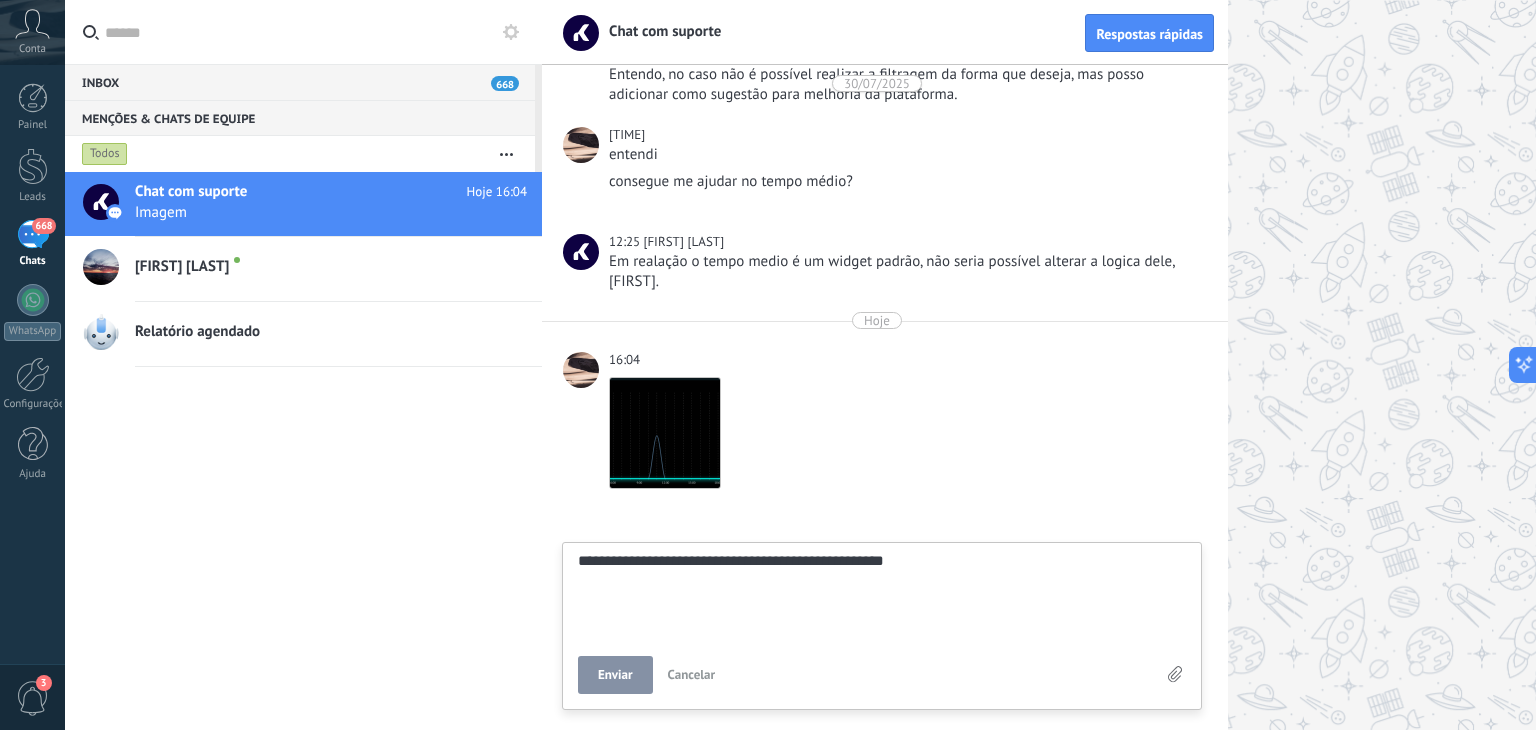 type on "**********" 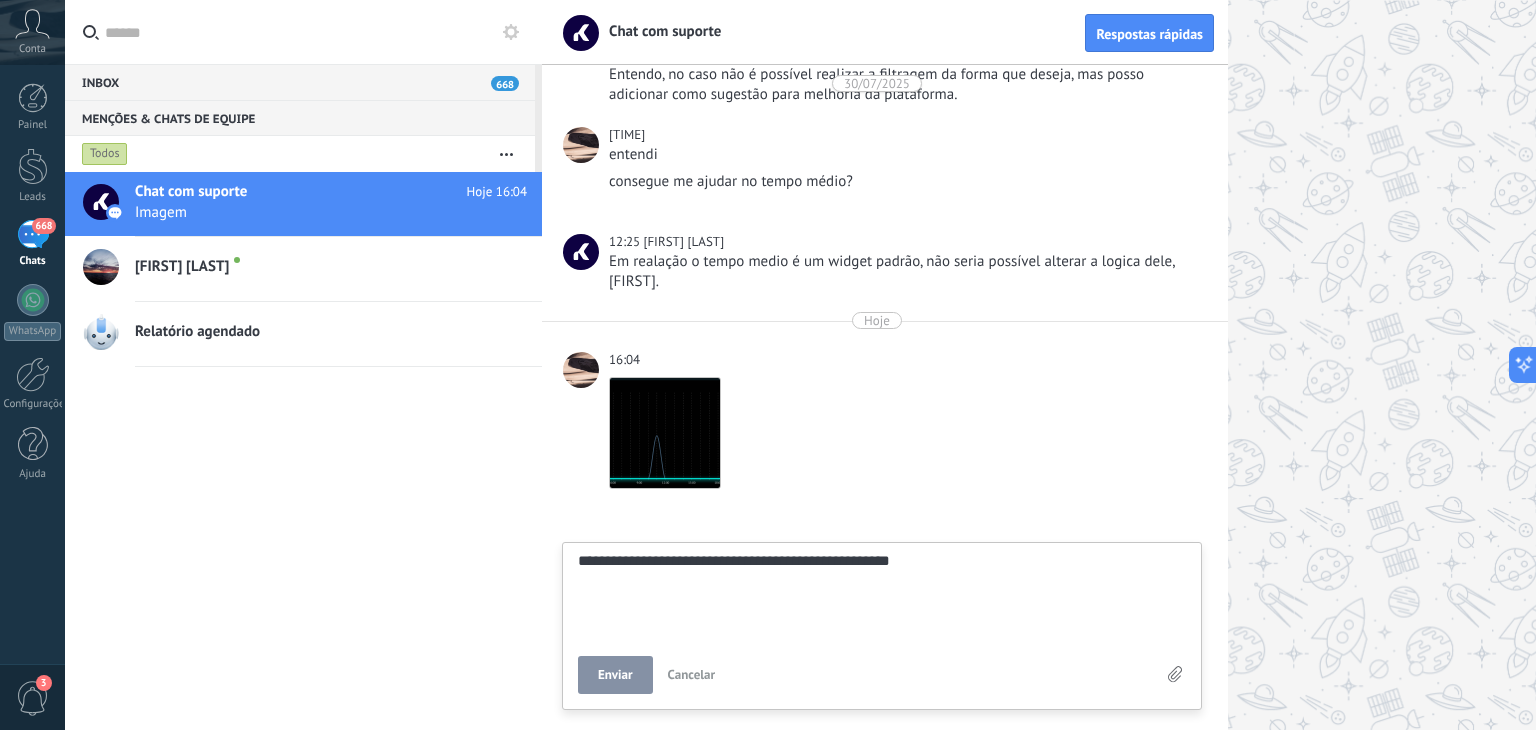 type on "**********" 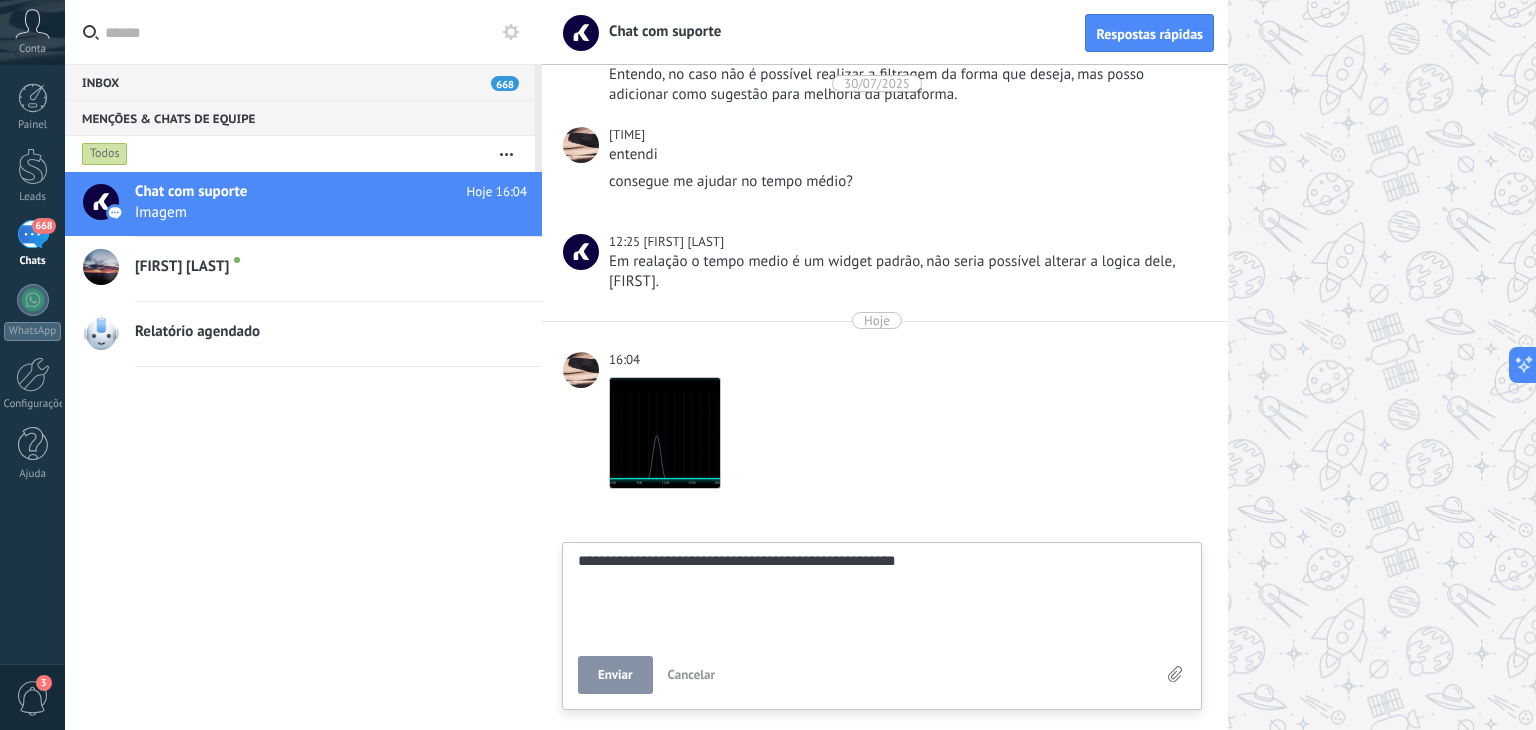 type on "**********" 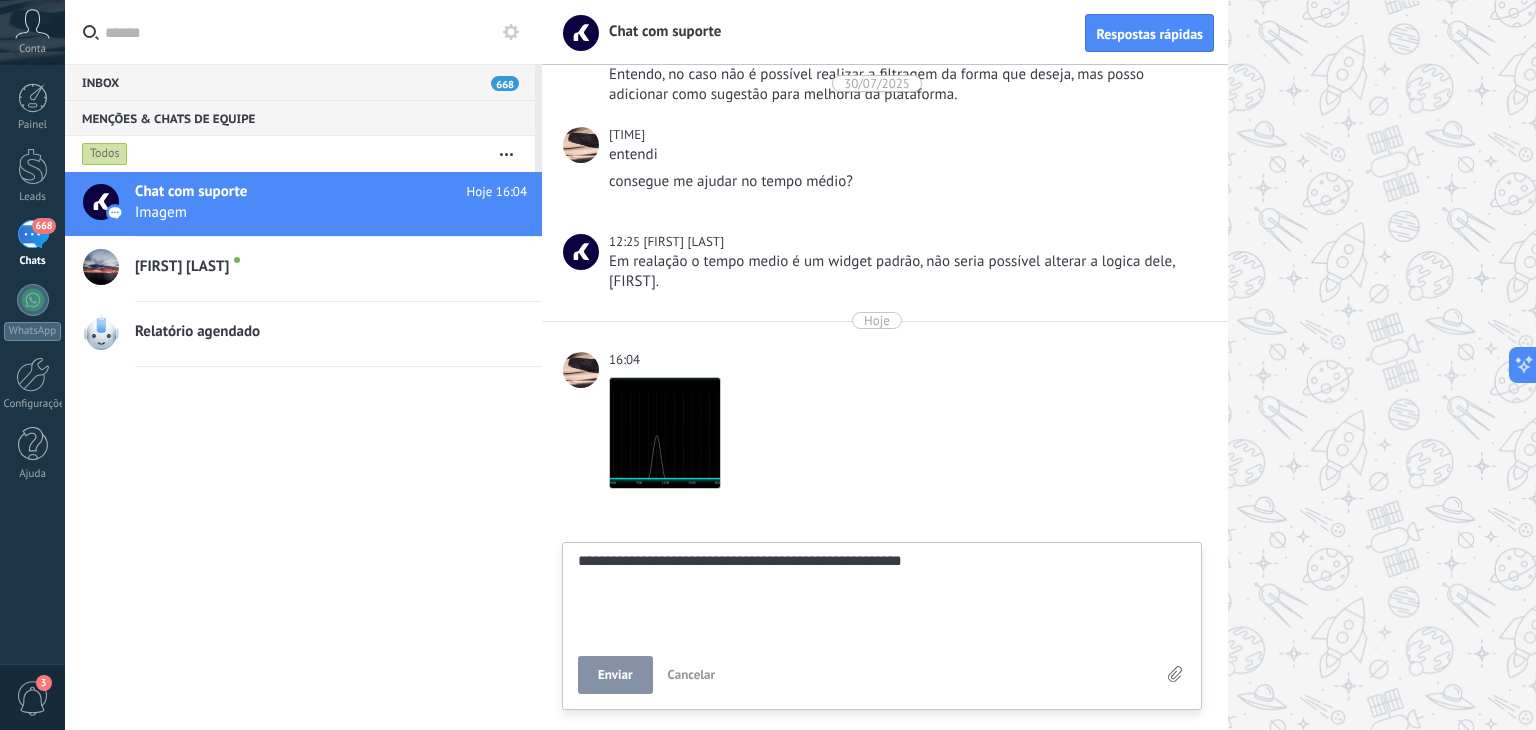 type on "**********" 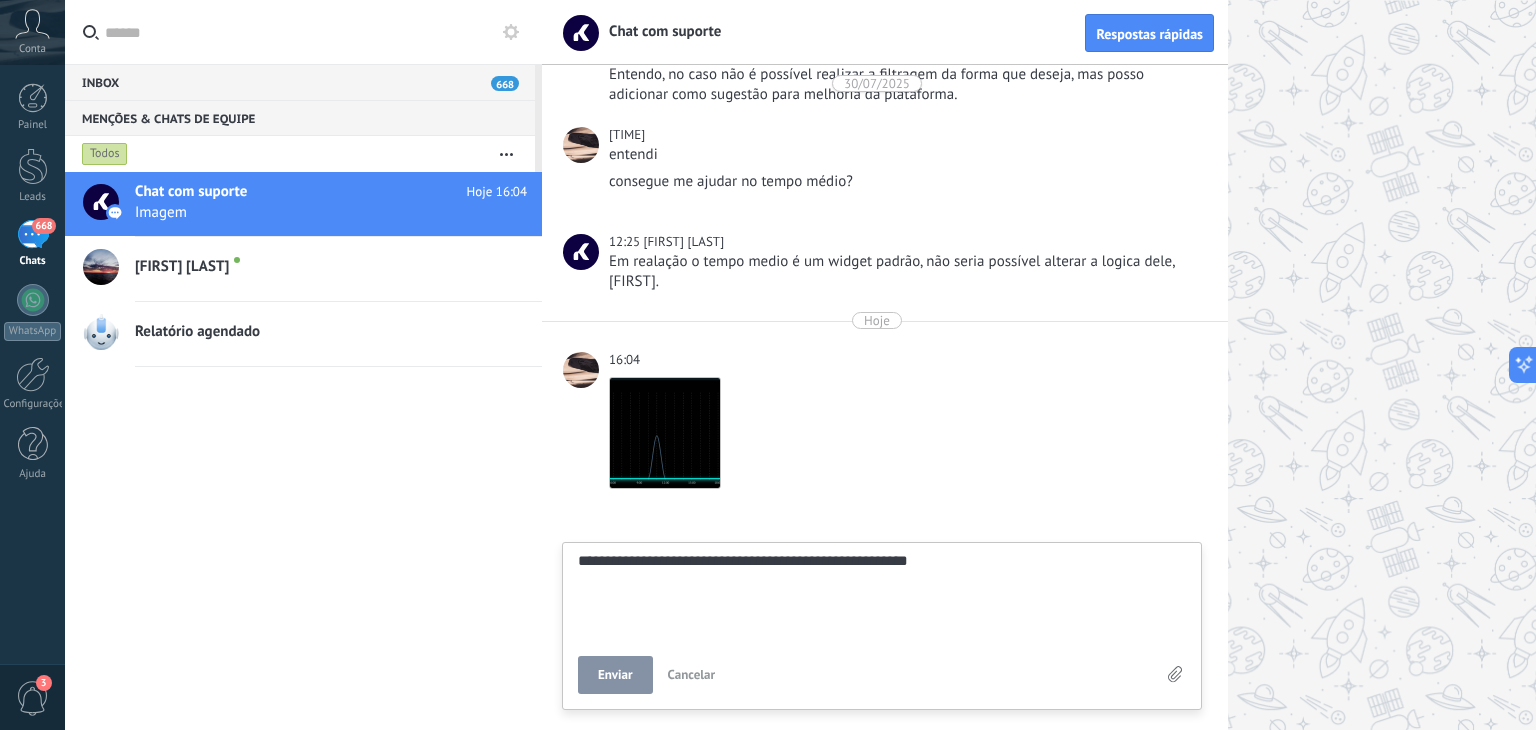 type on "**********" 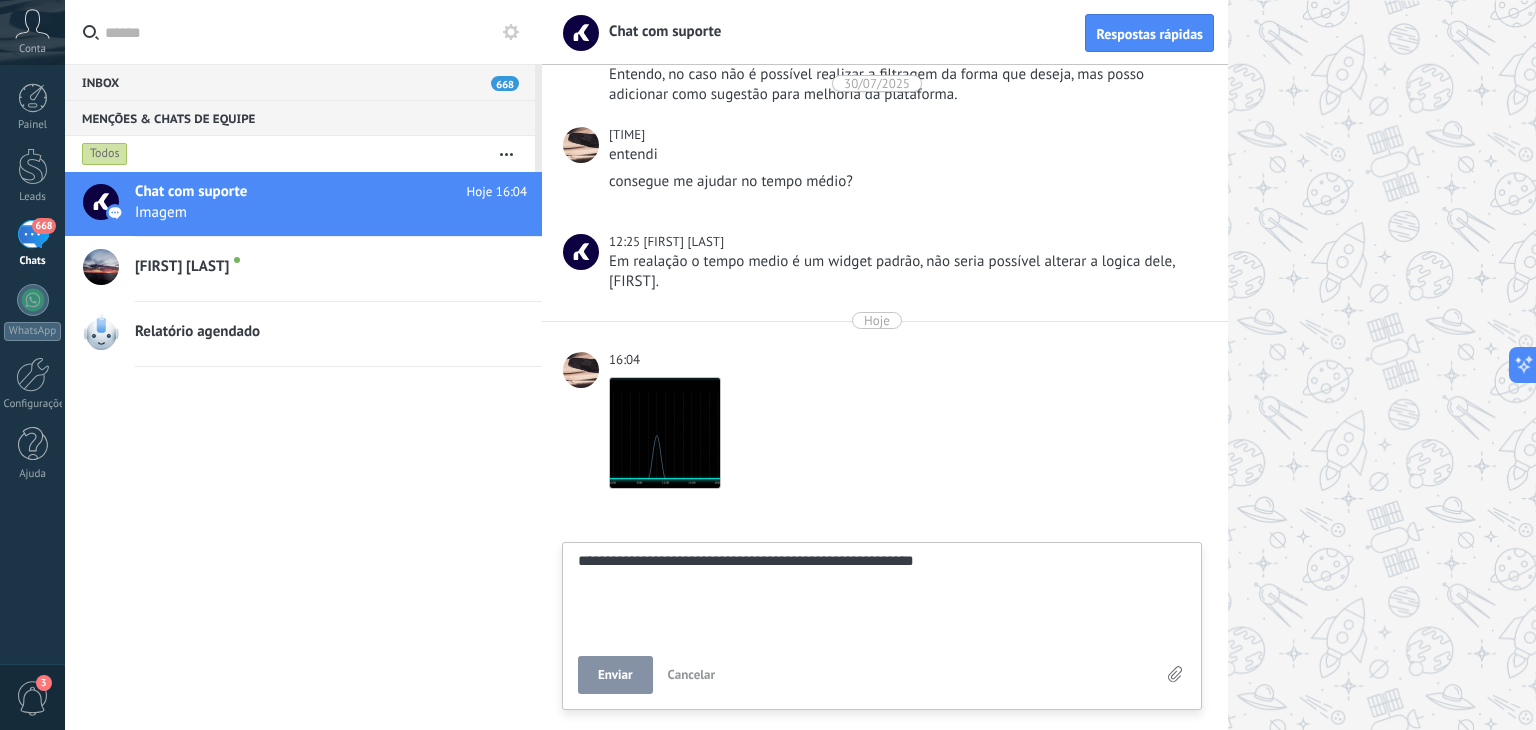 type on "**********" 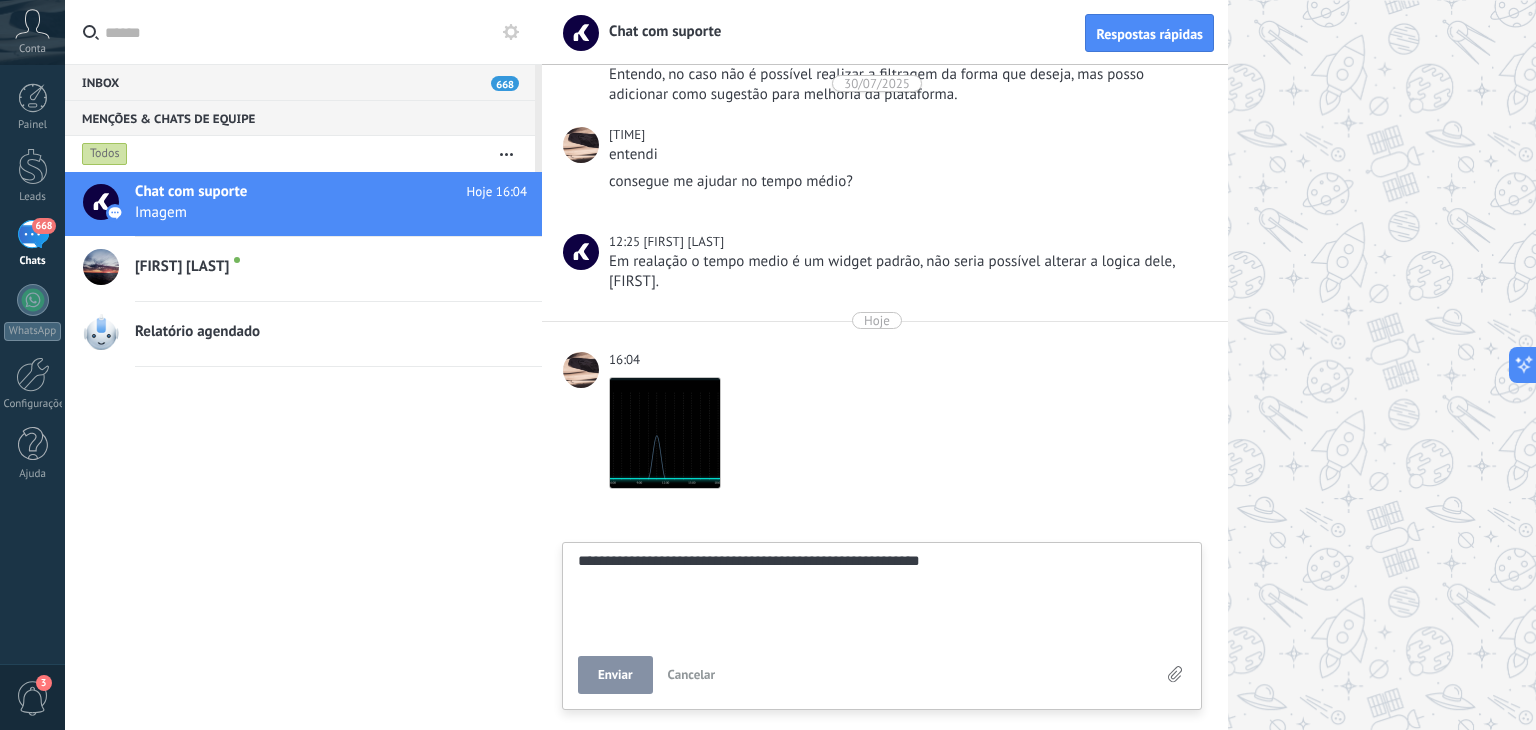 type on "**********" 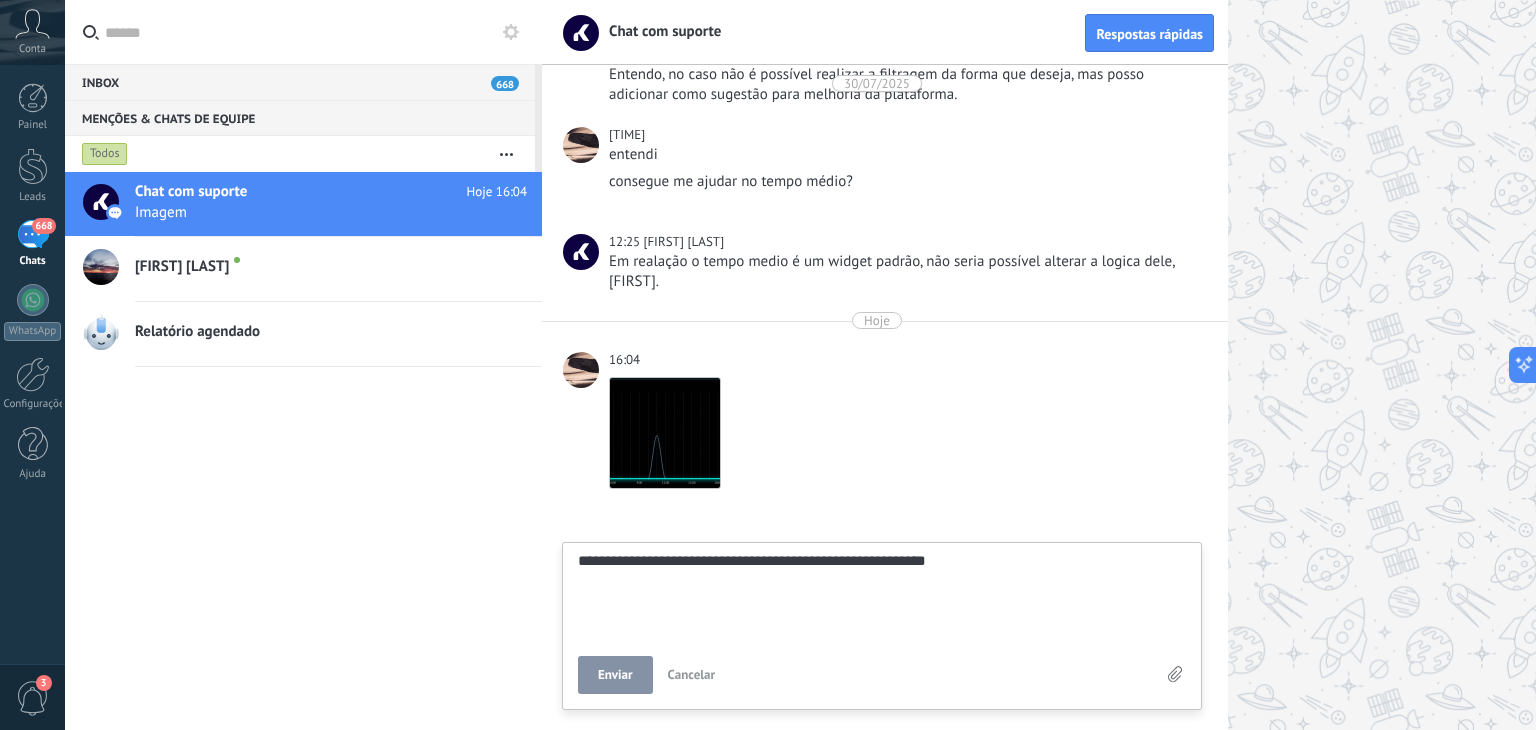 type on "**********" 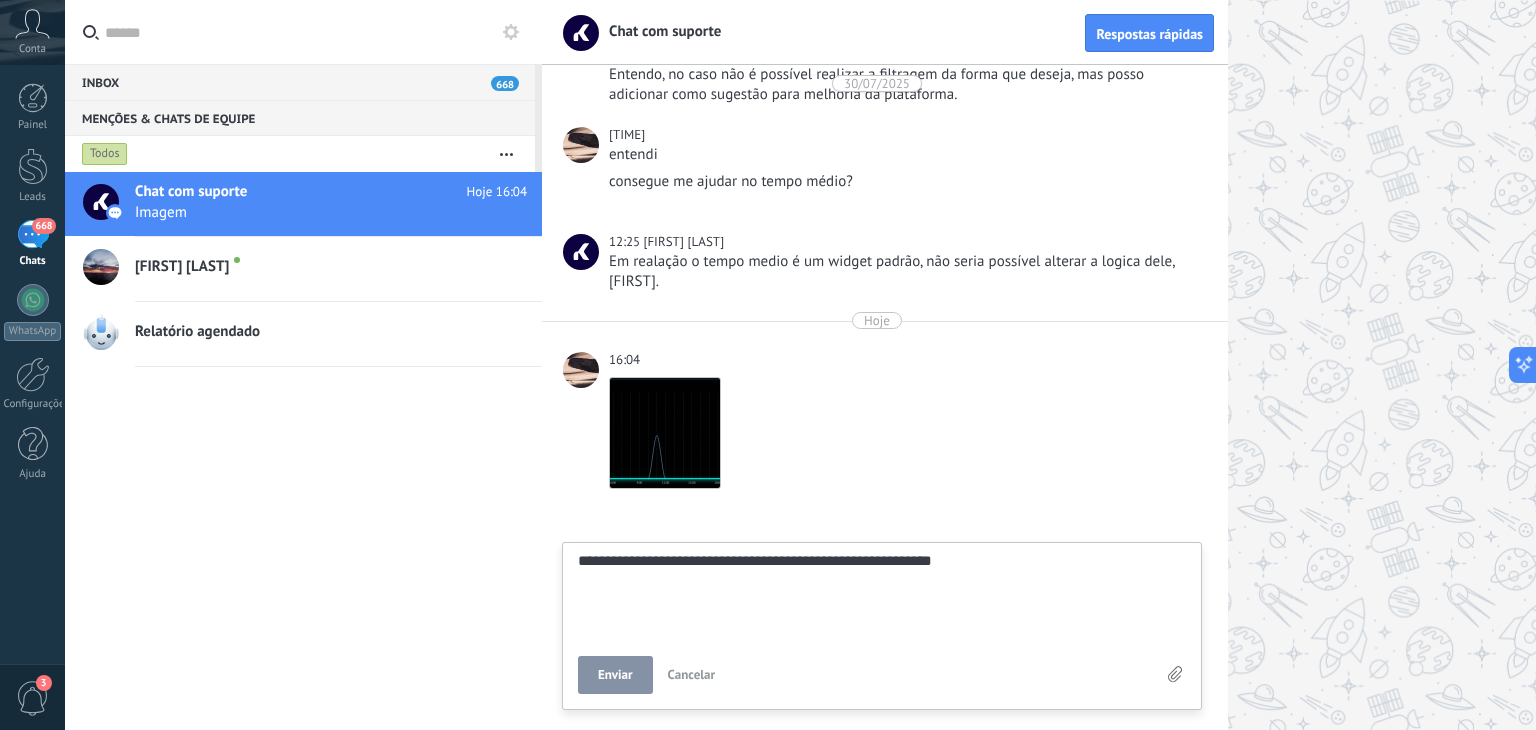 type on "**********" 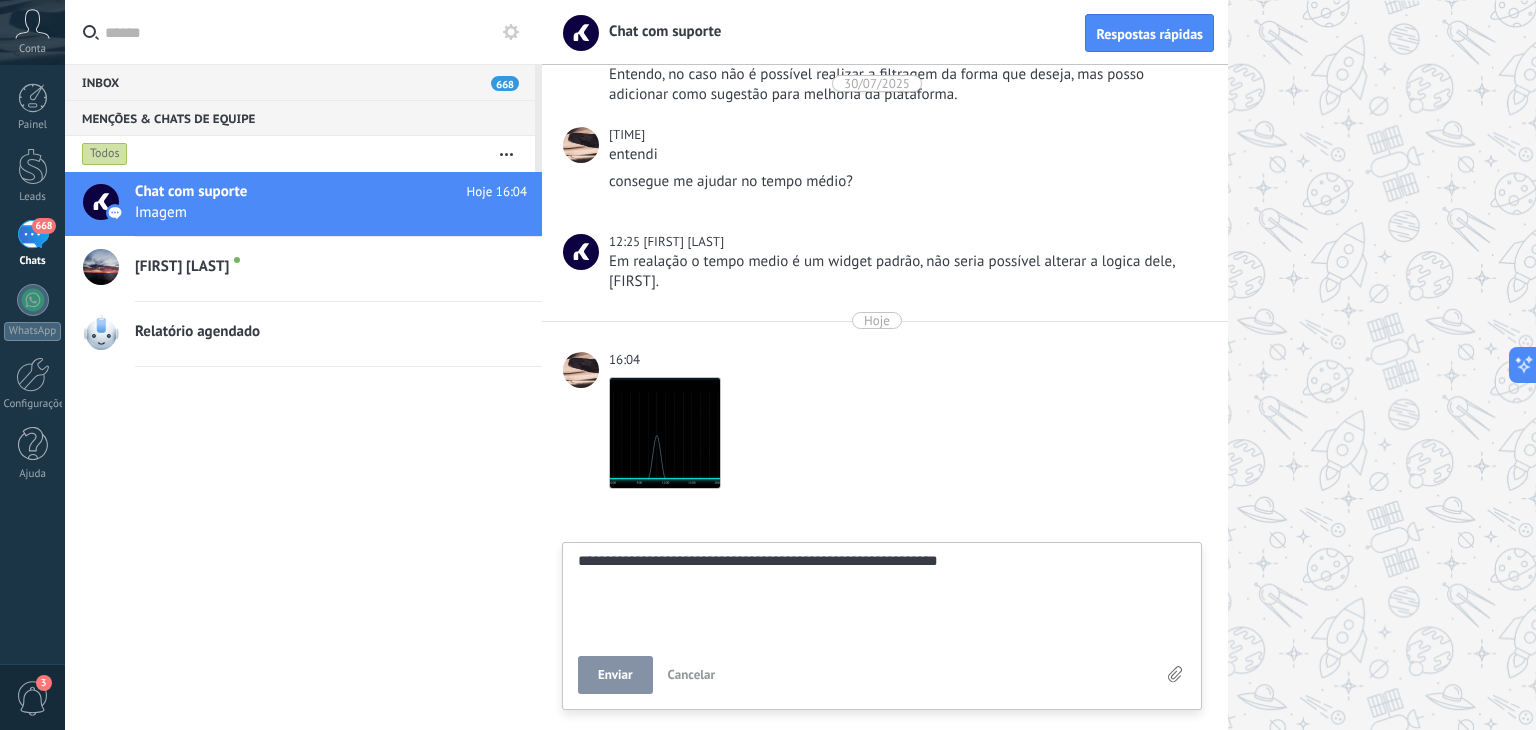type on "**********" 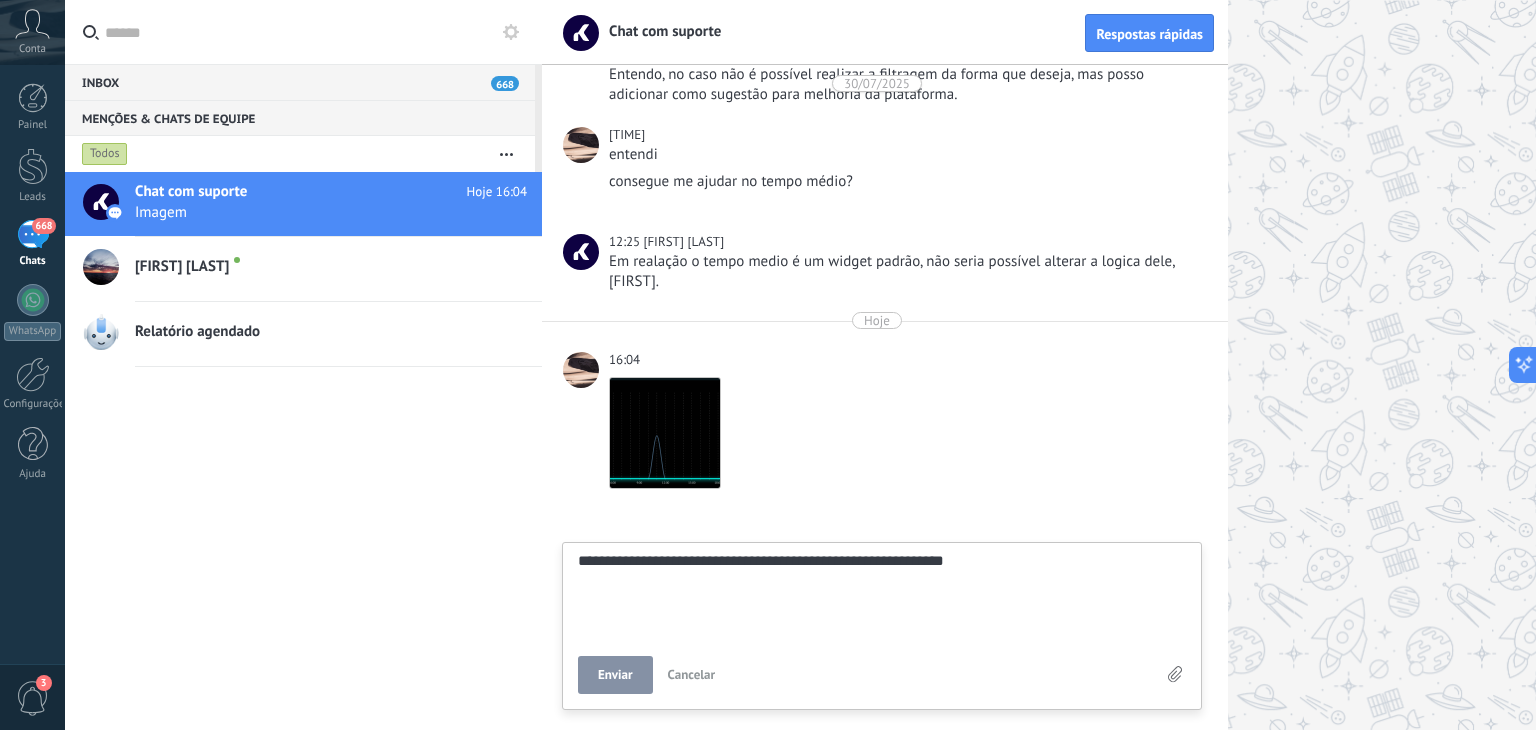 type on "**********" 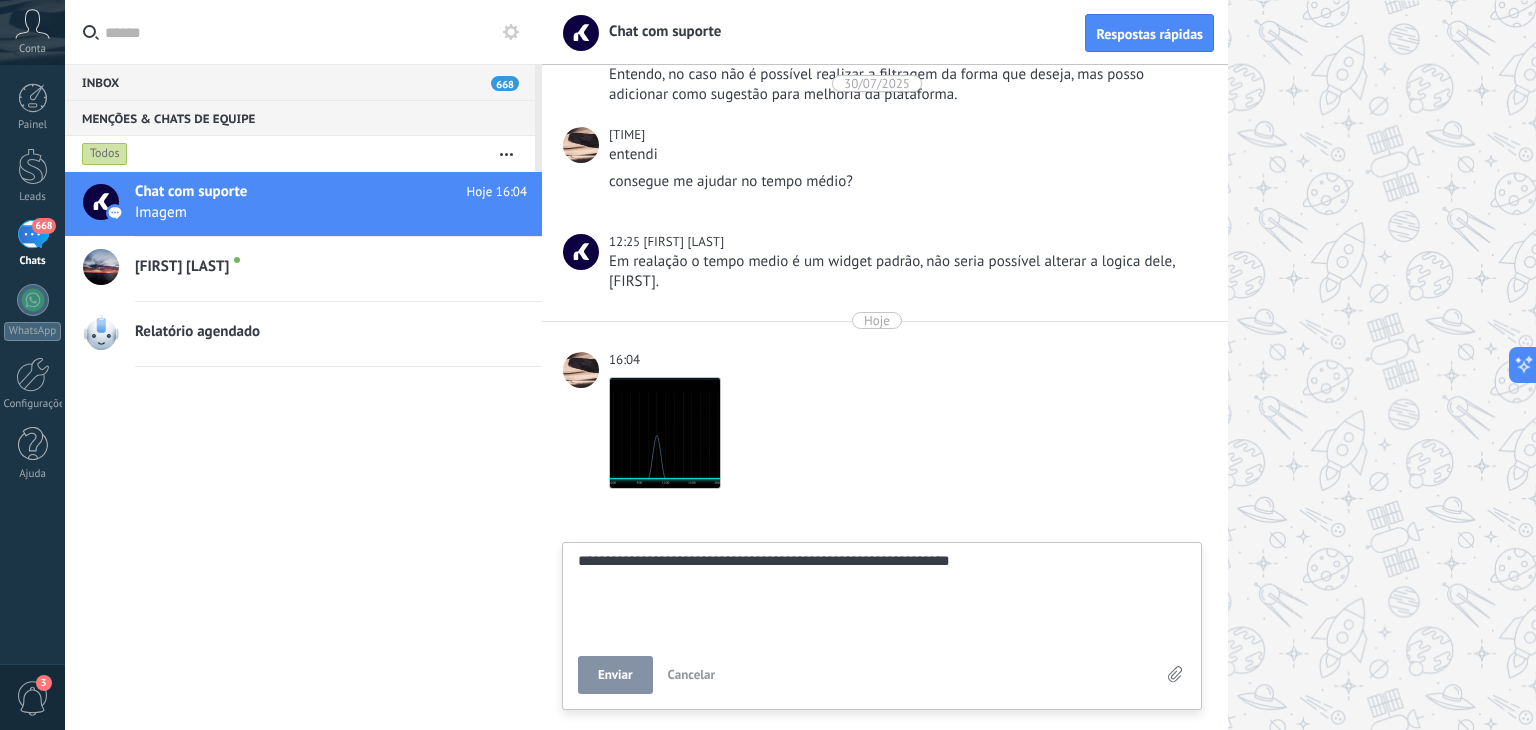 type on "**********" 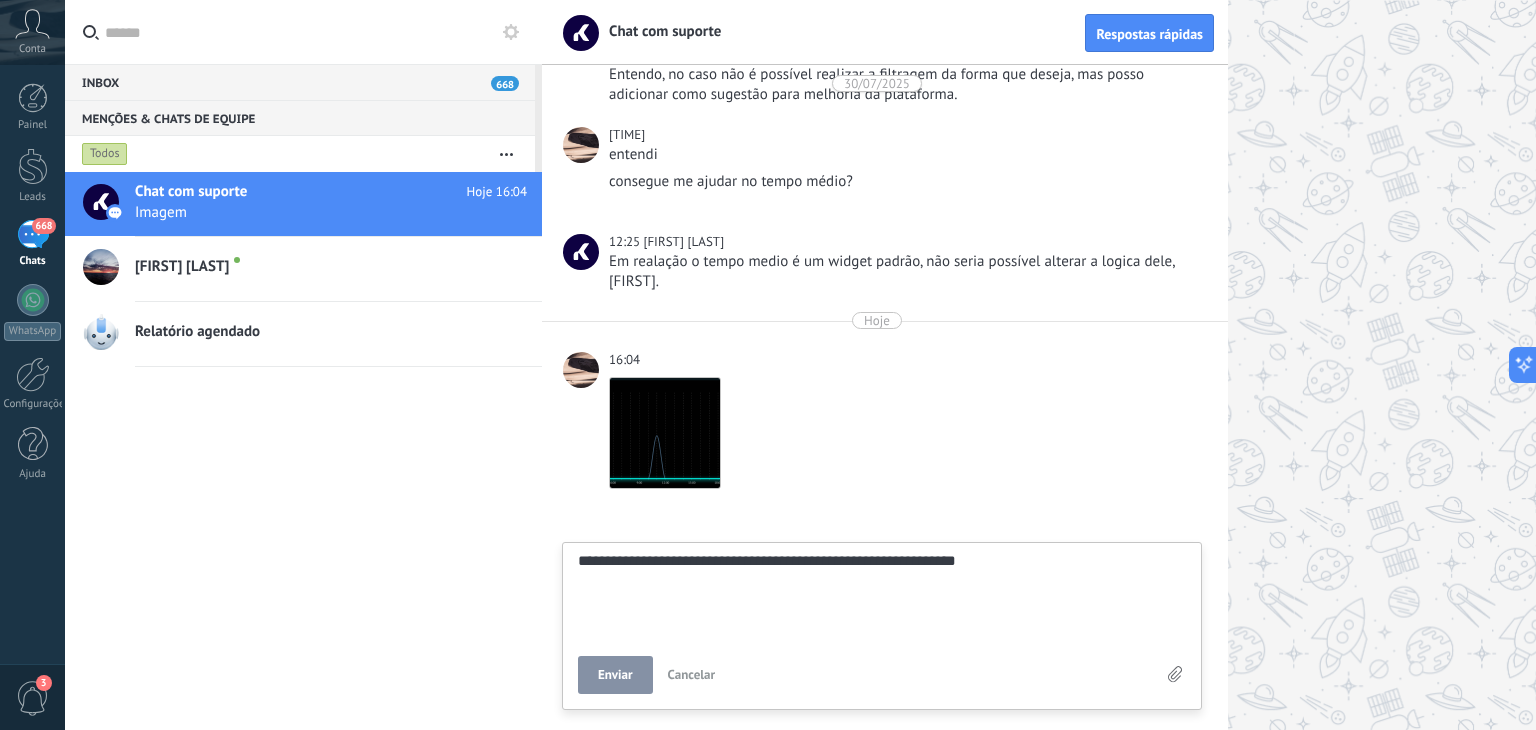 type on "**********" 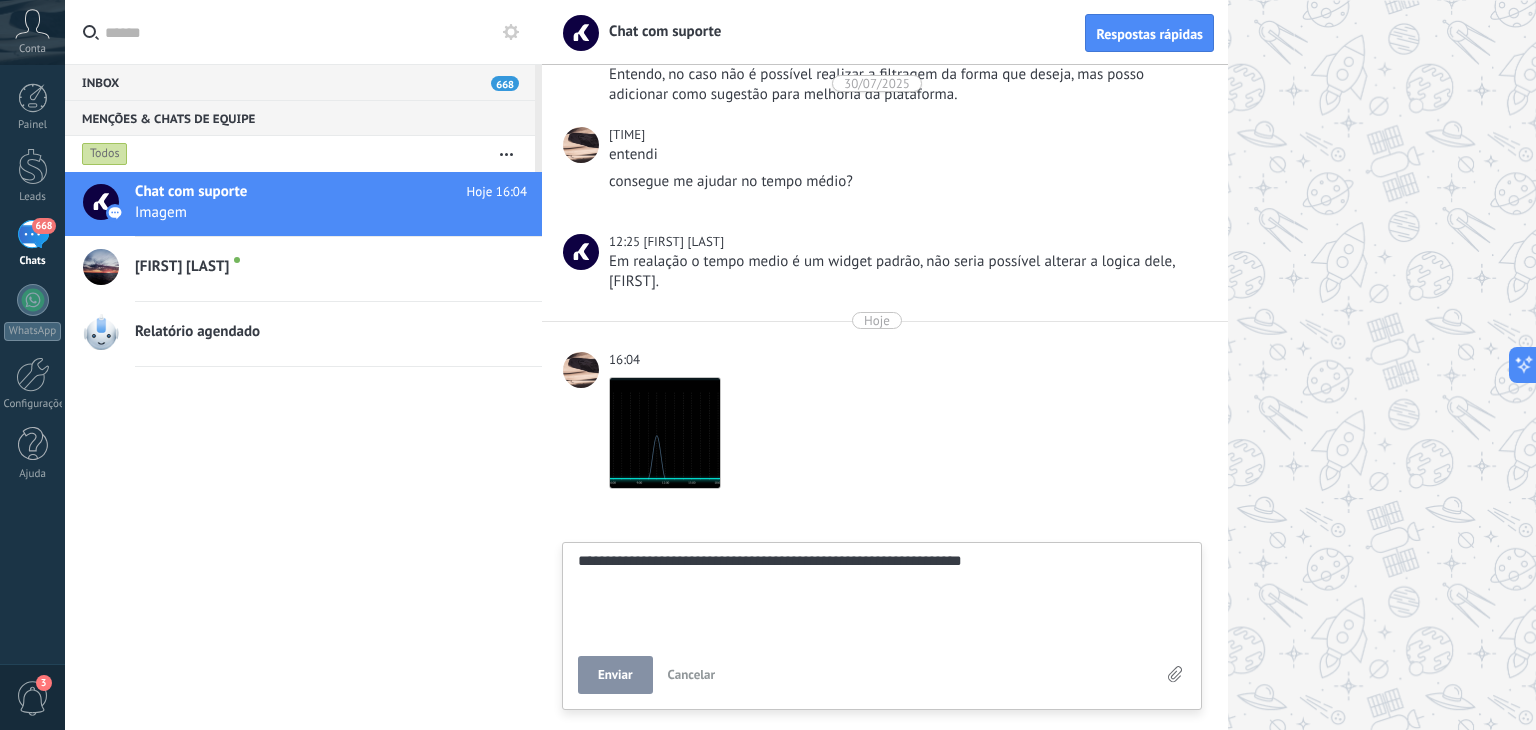 type on "**********" 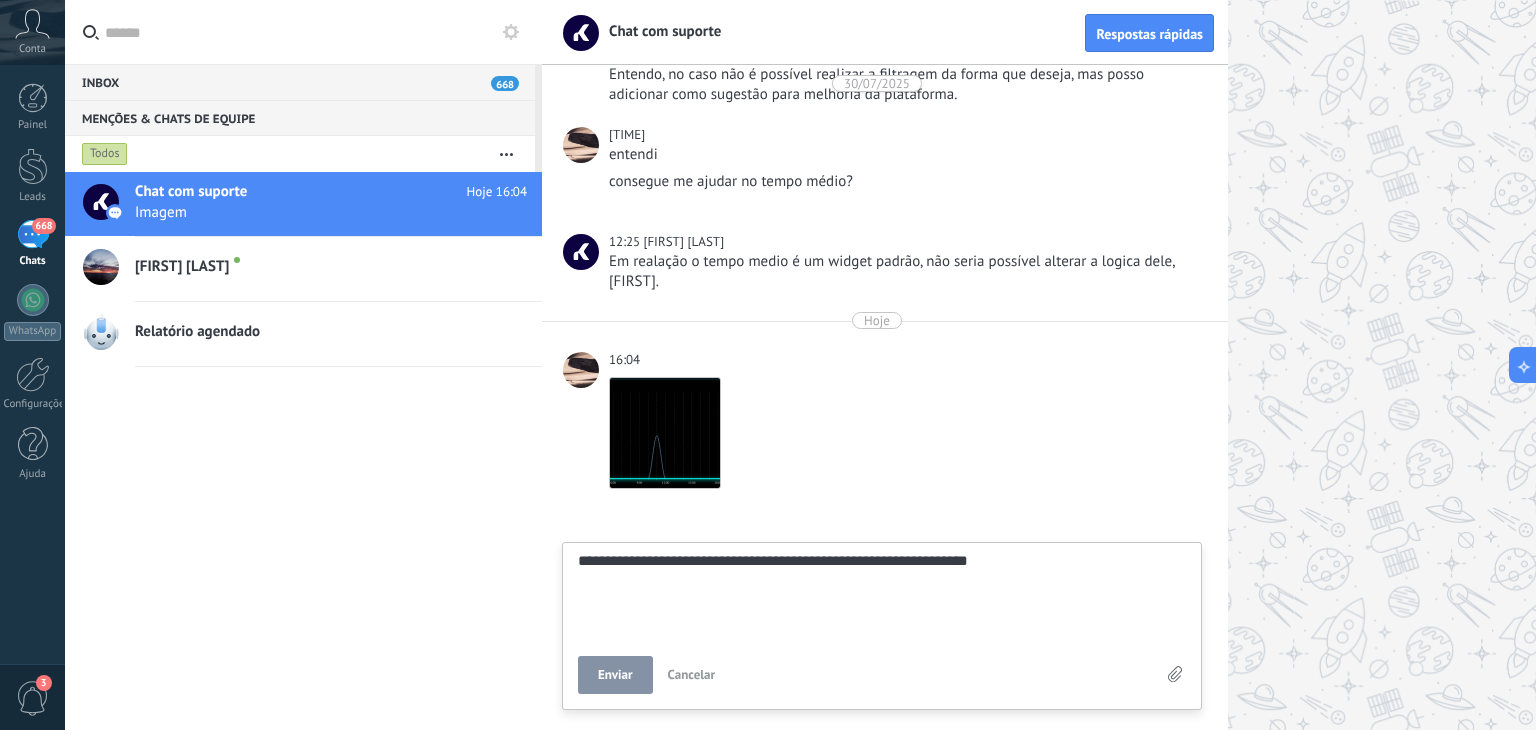 type on "**********" 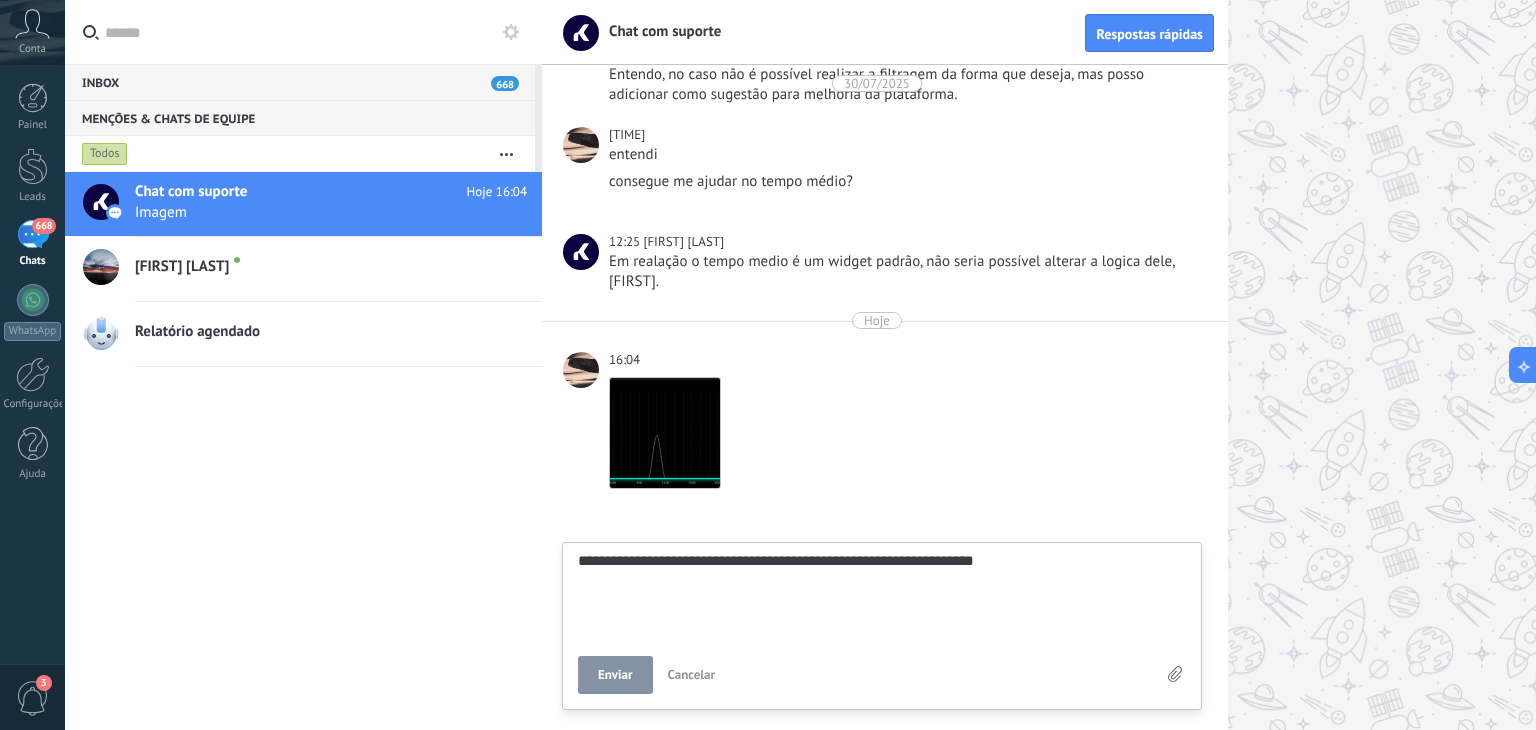 type on "**********" 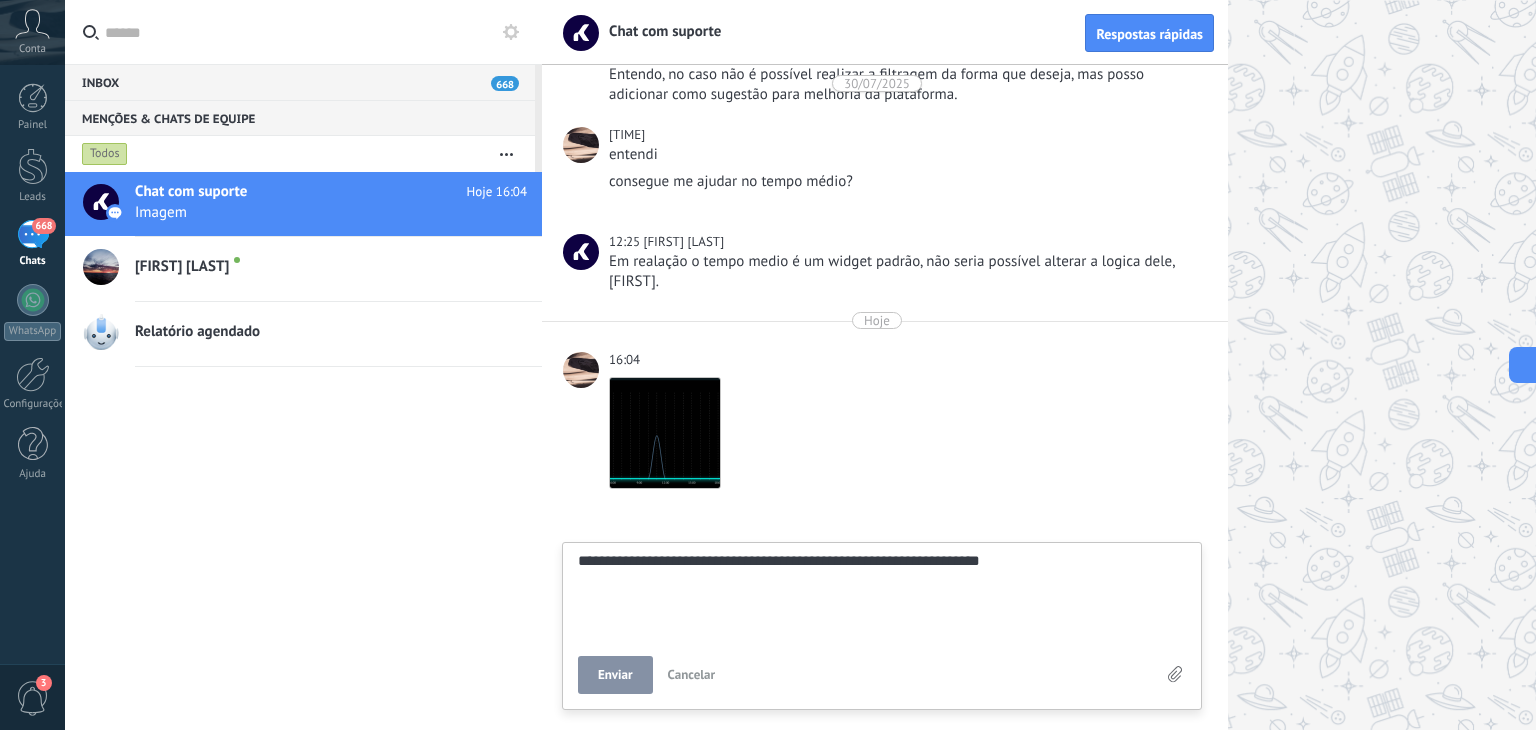 type on "**********" 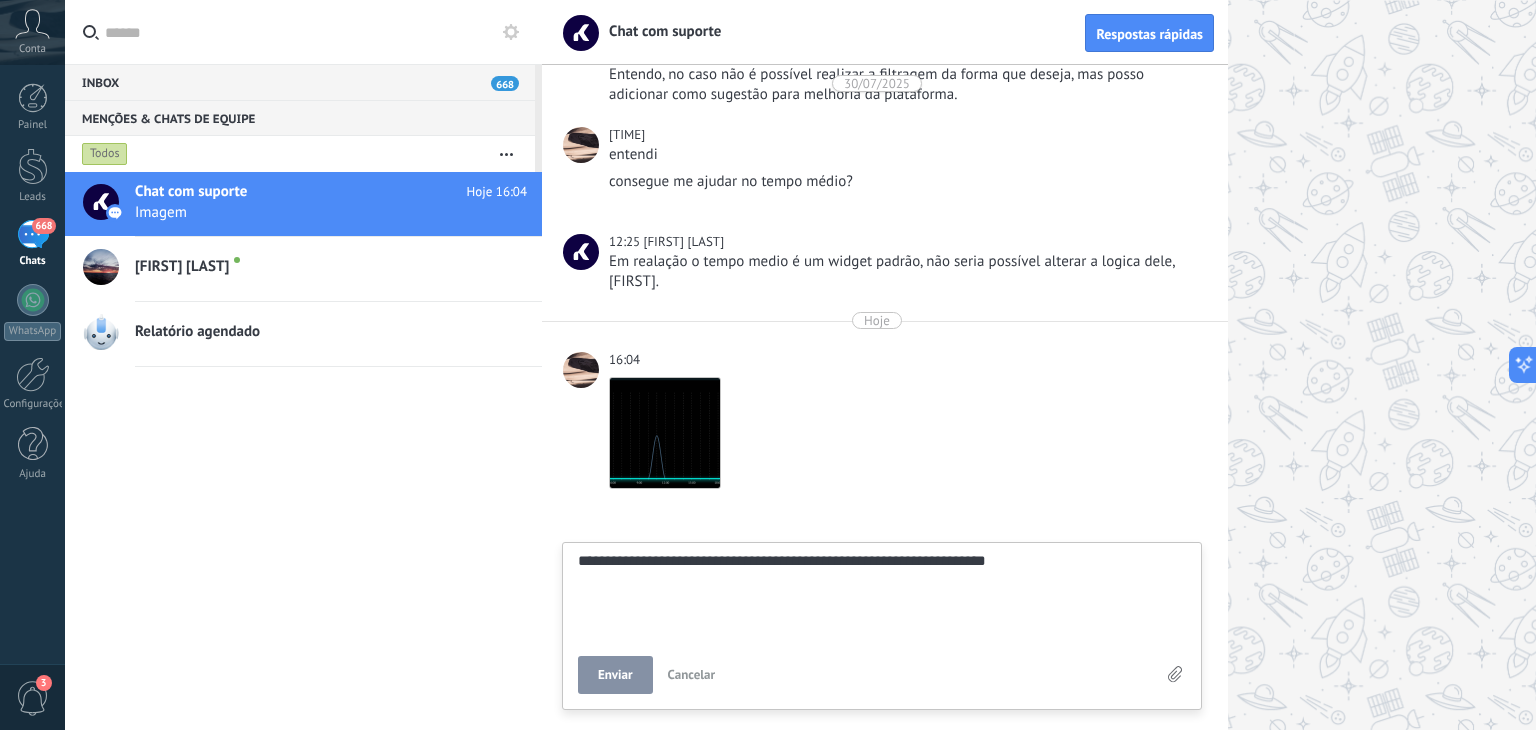 type on "**********" 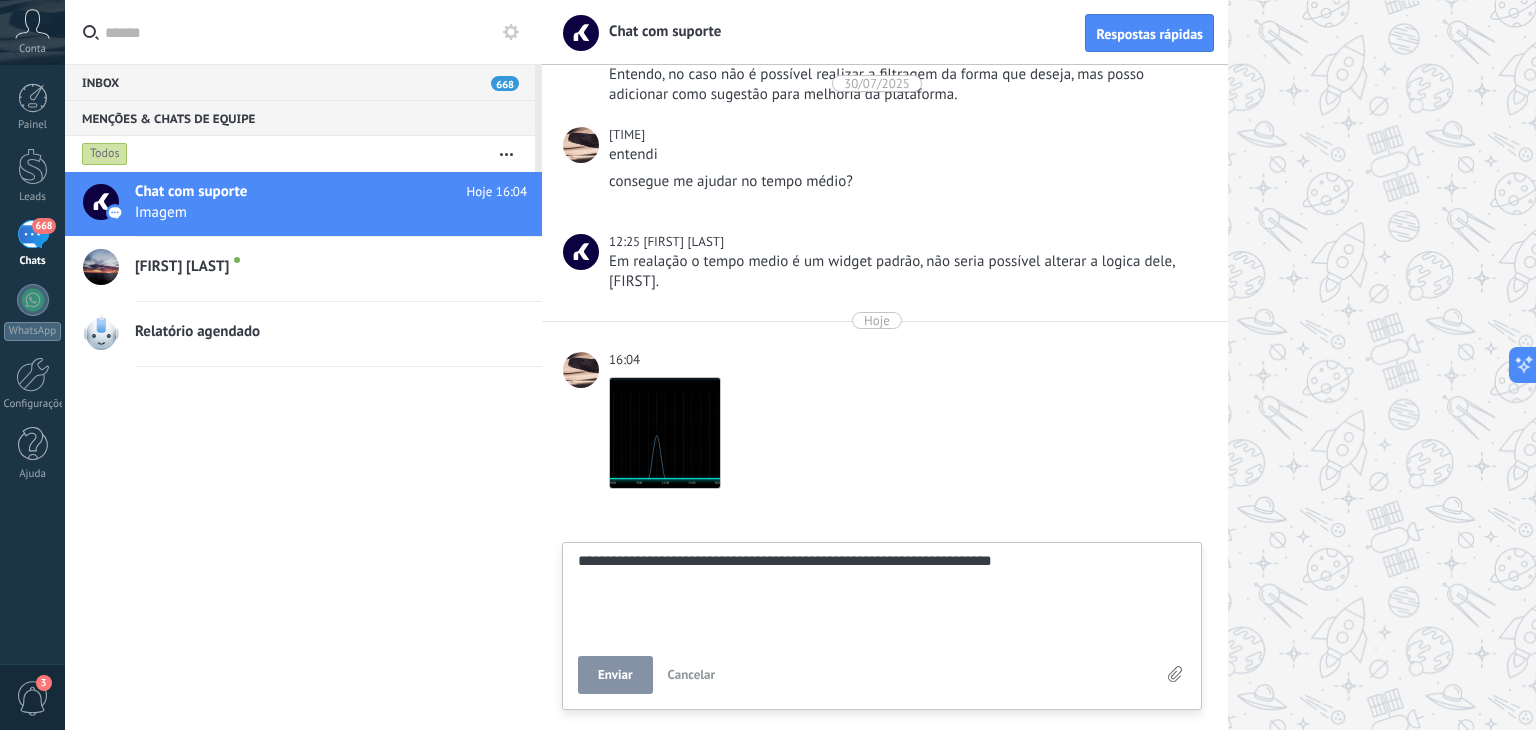 type on "**********" 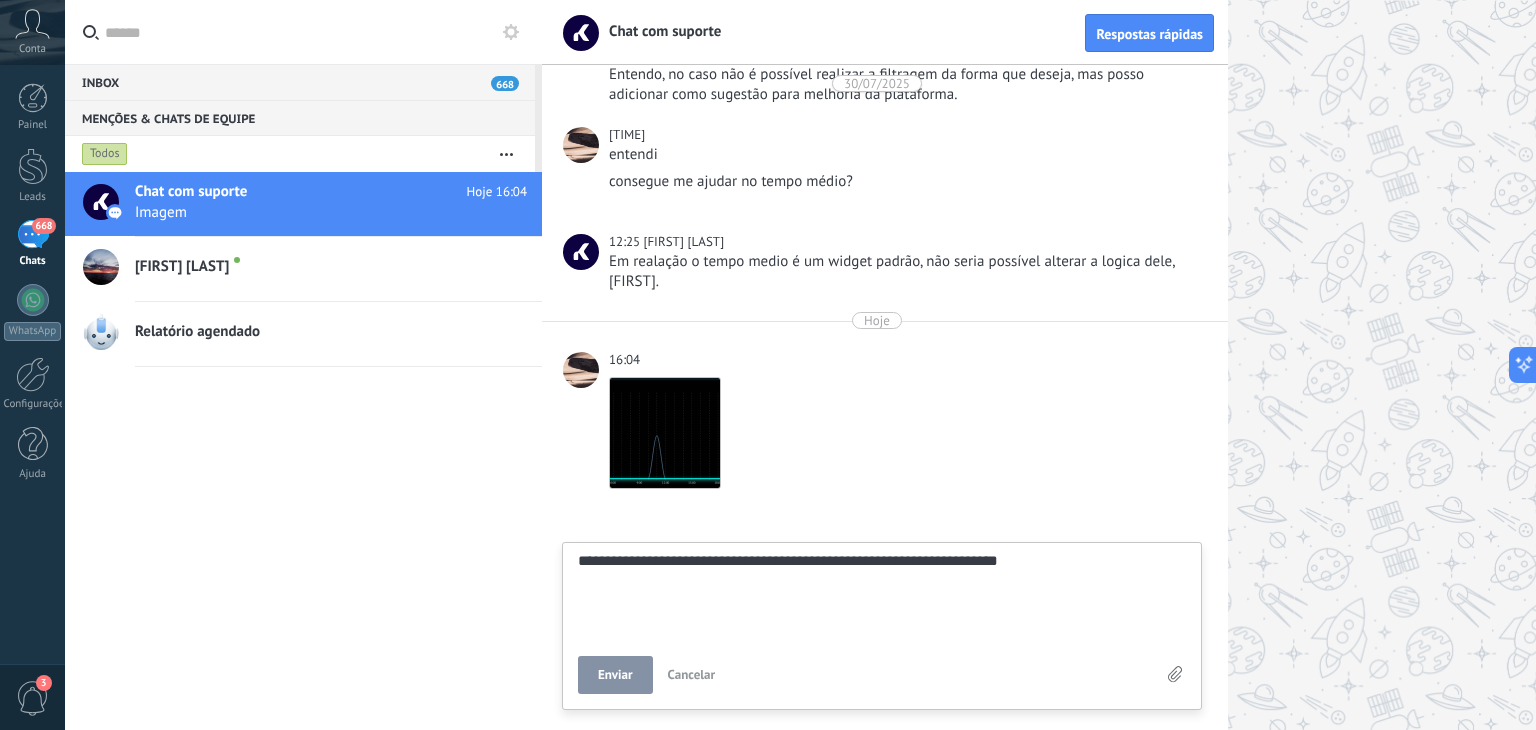 type on "**********" 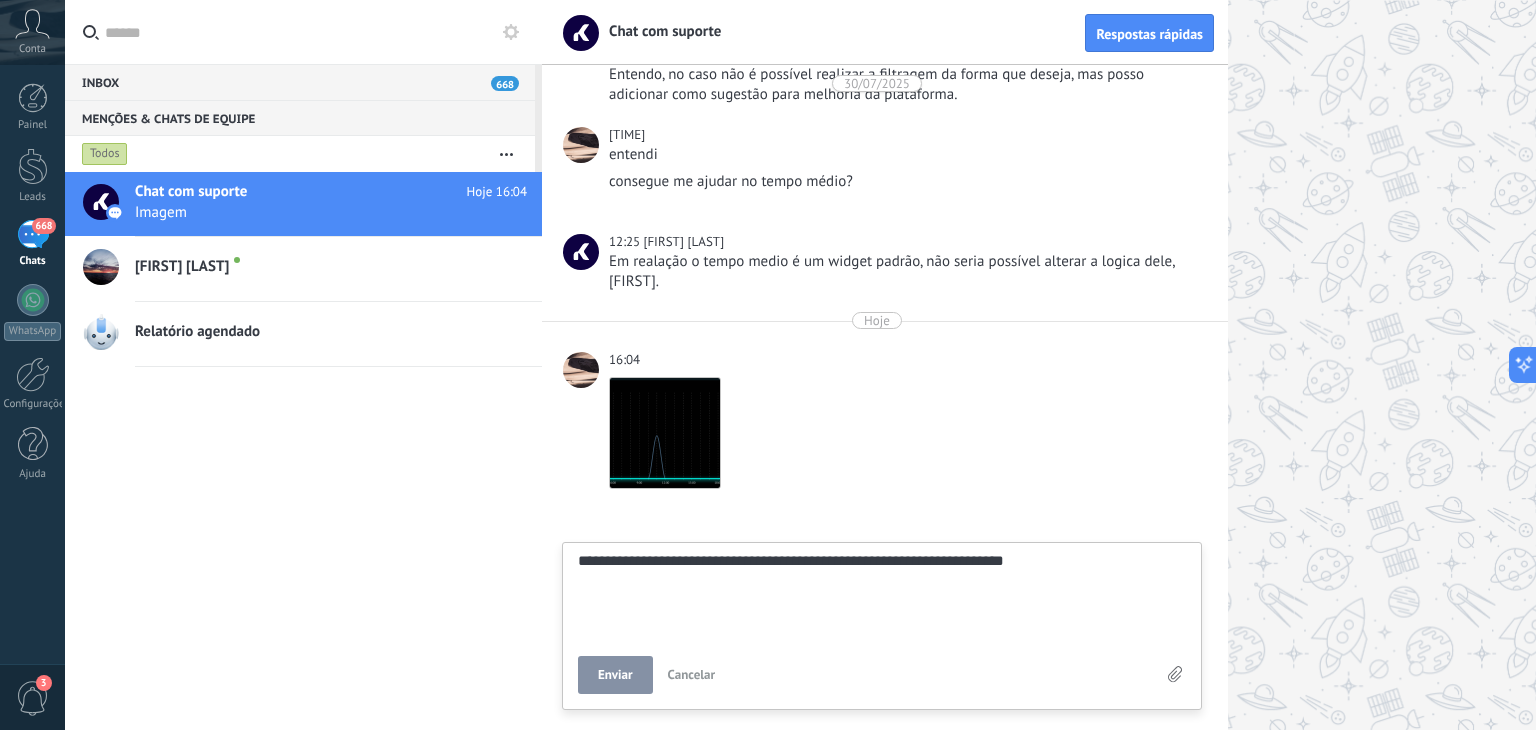 type on "**********" 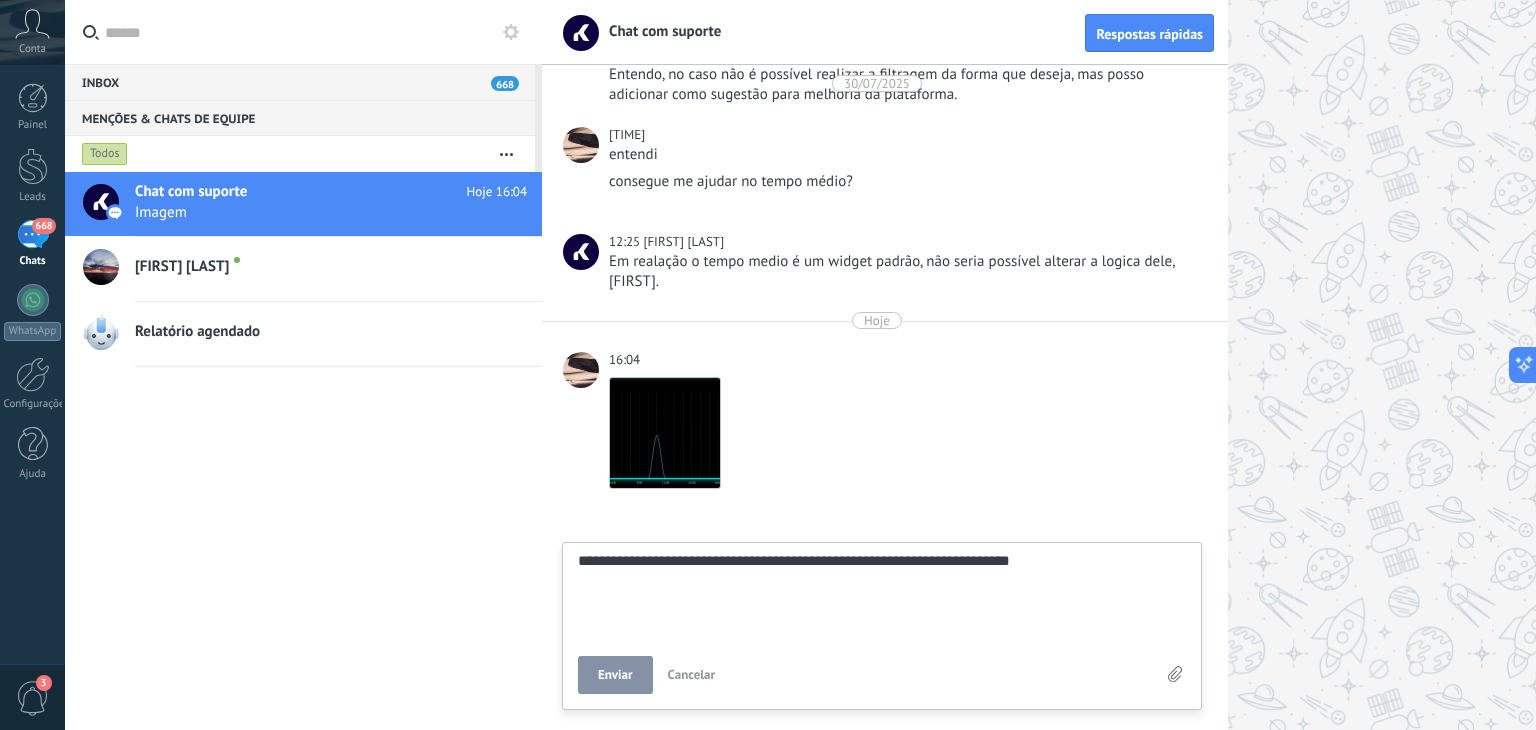 type on "**********" 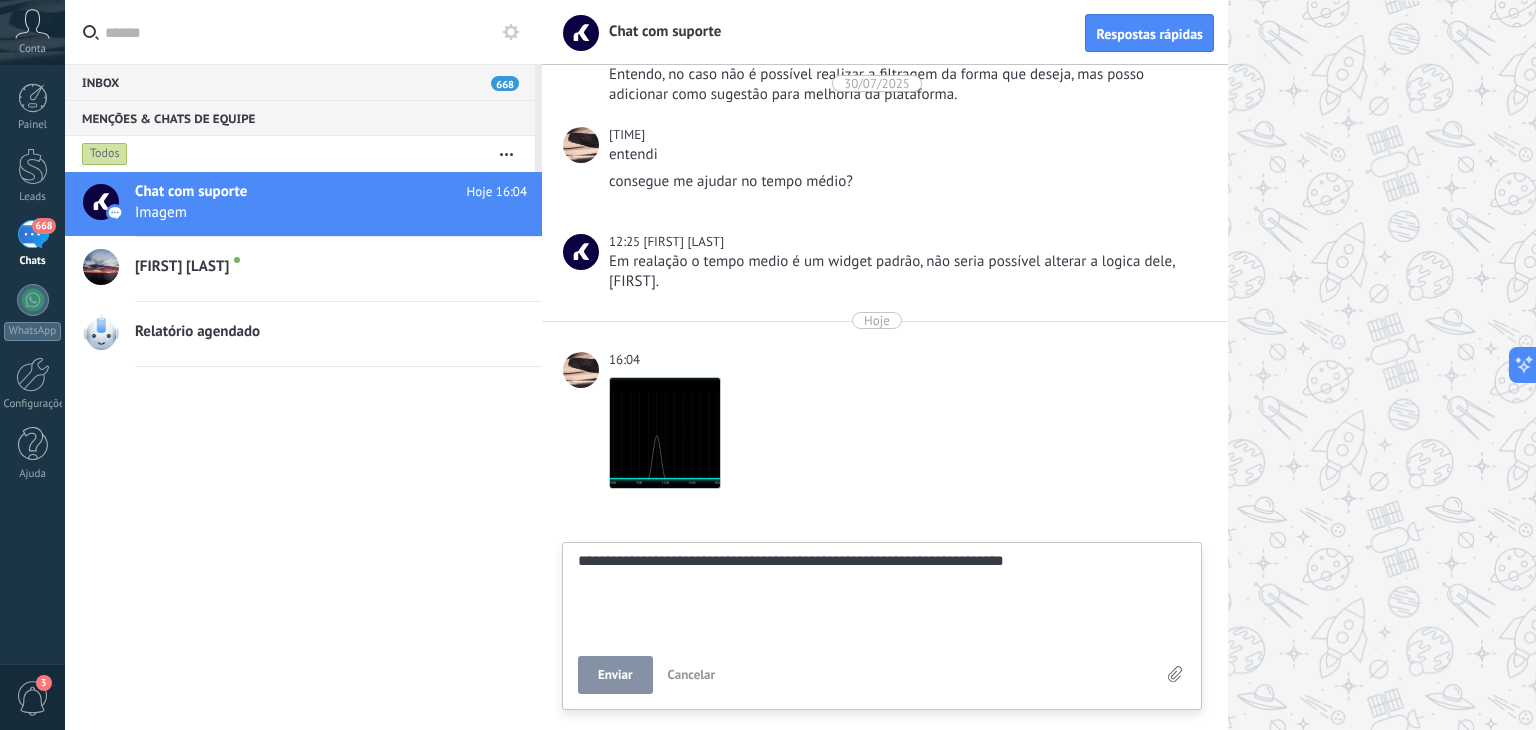 type on "**********" 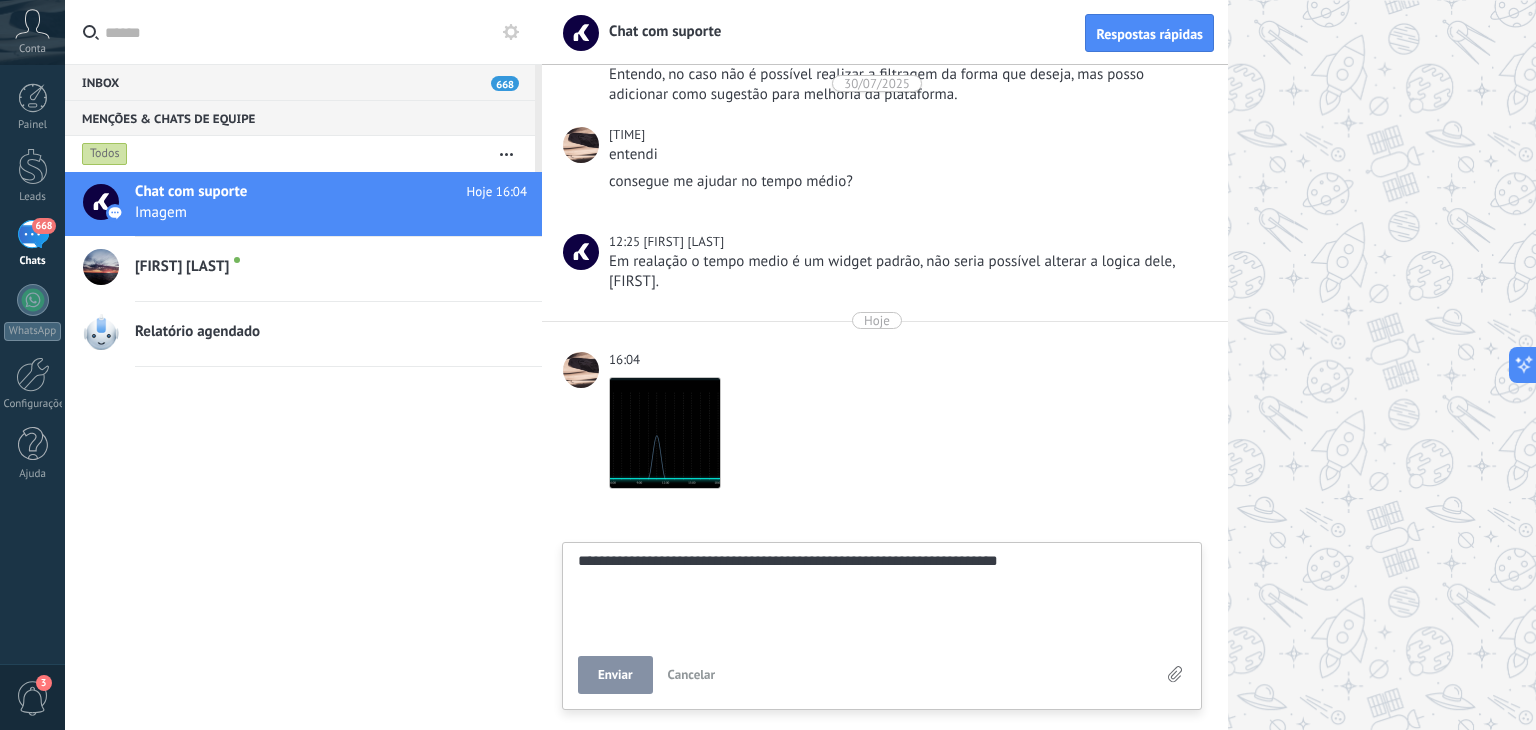 type on "**********" 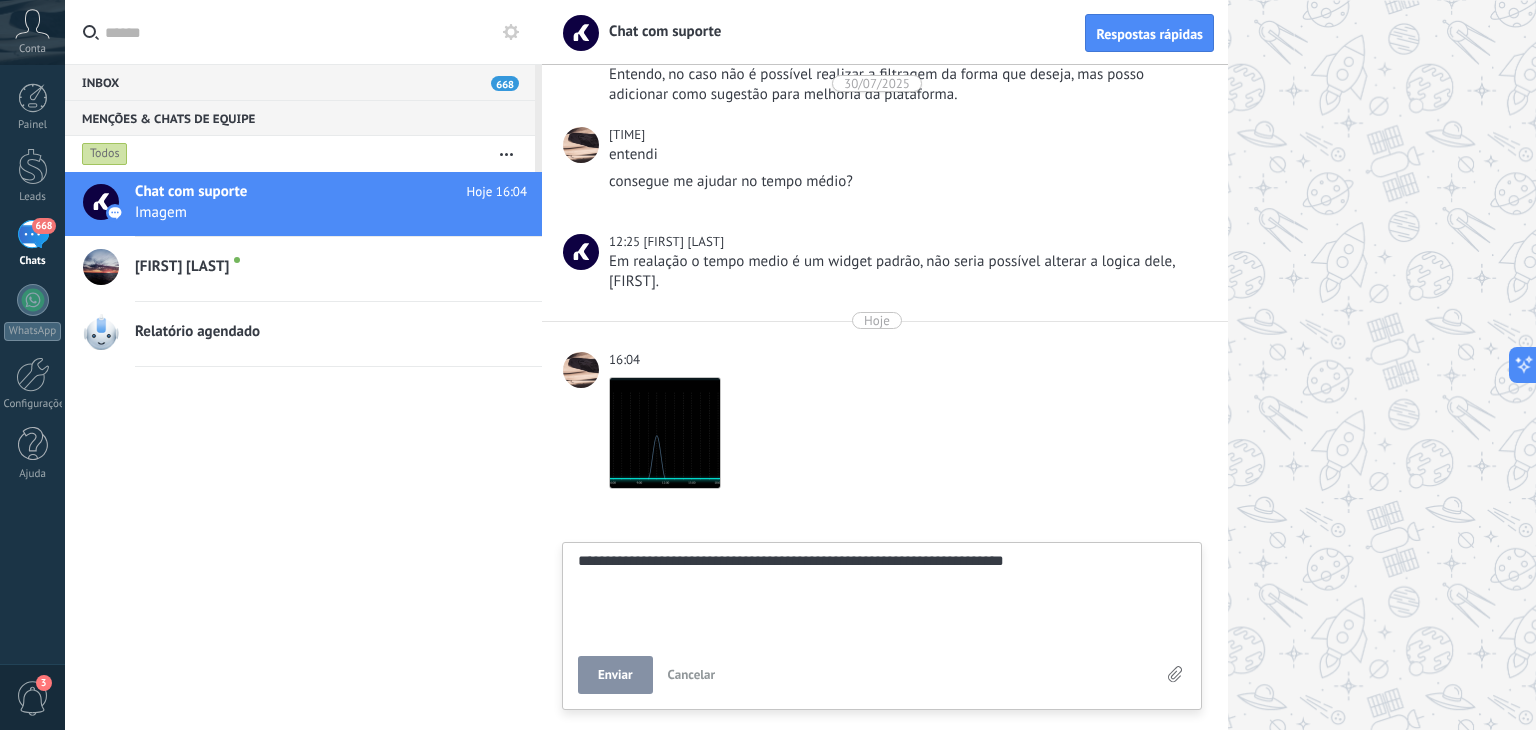 type on "**********" 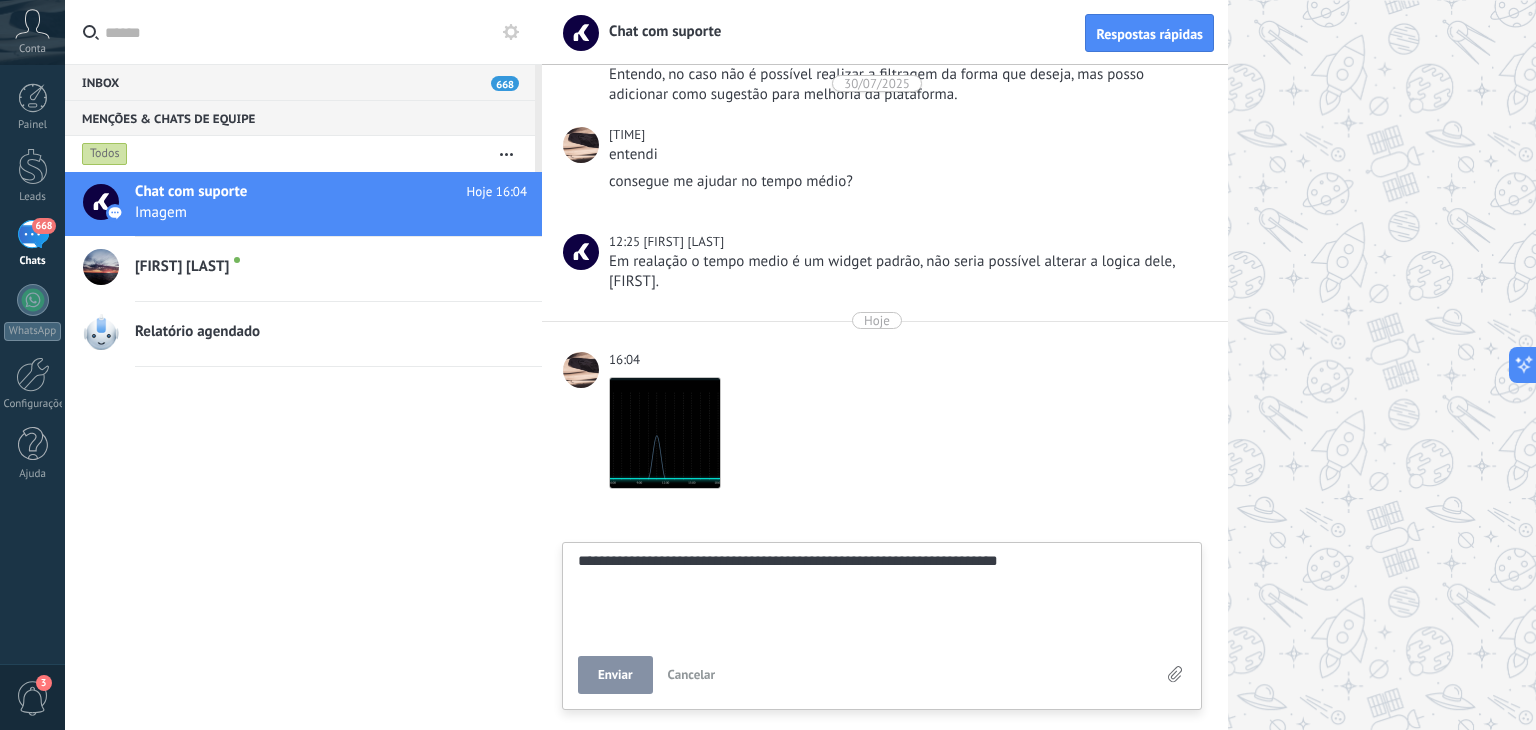 type on "**********" 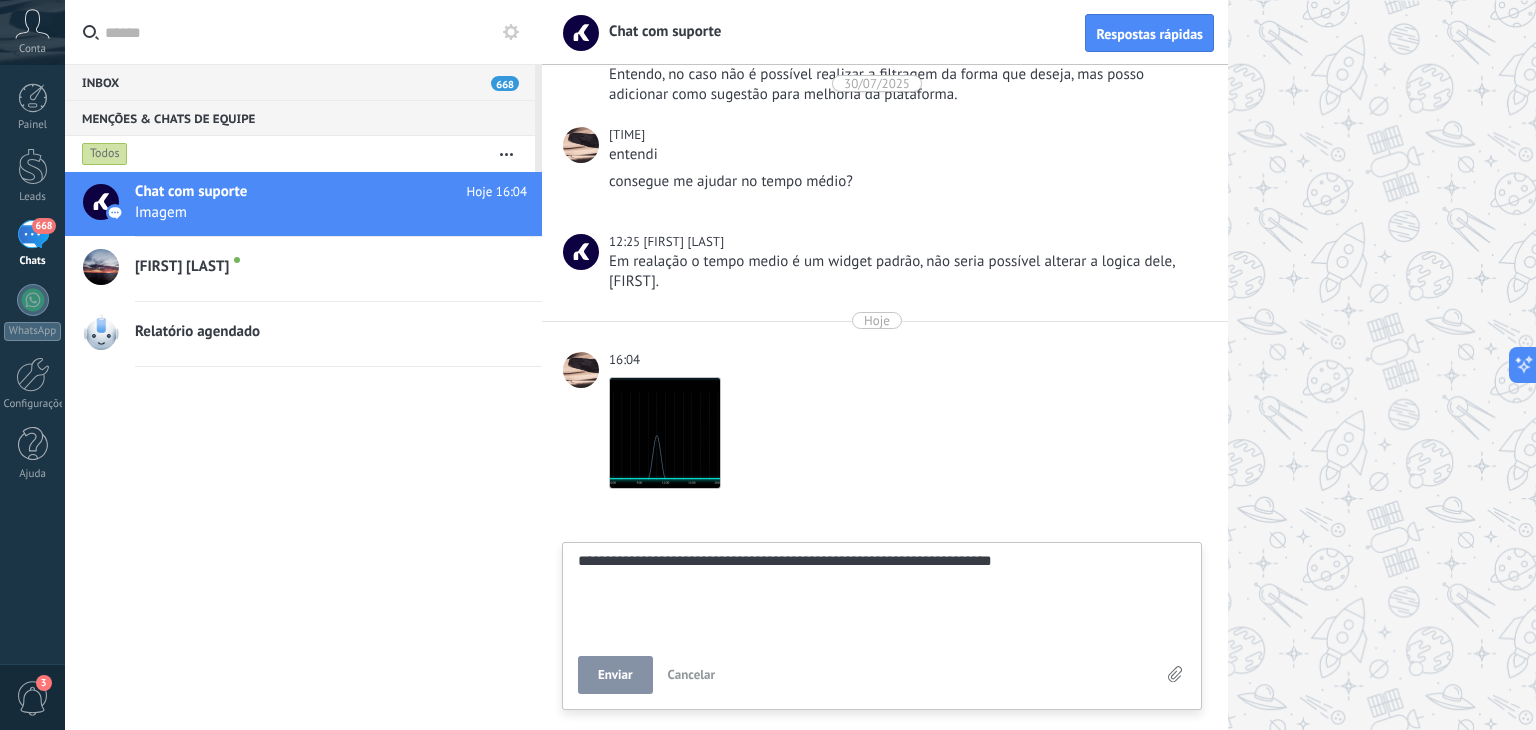 type on "**********" 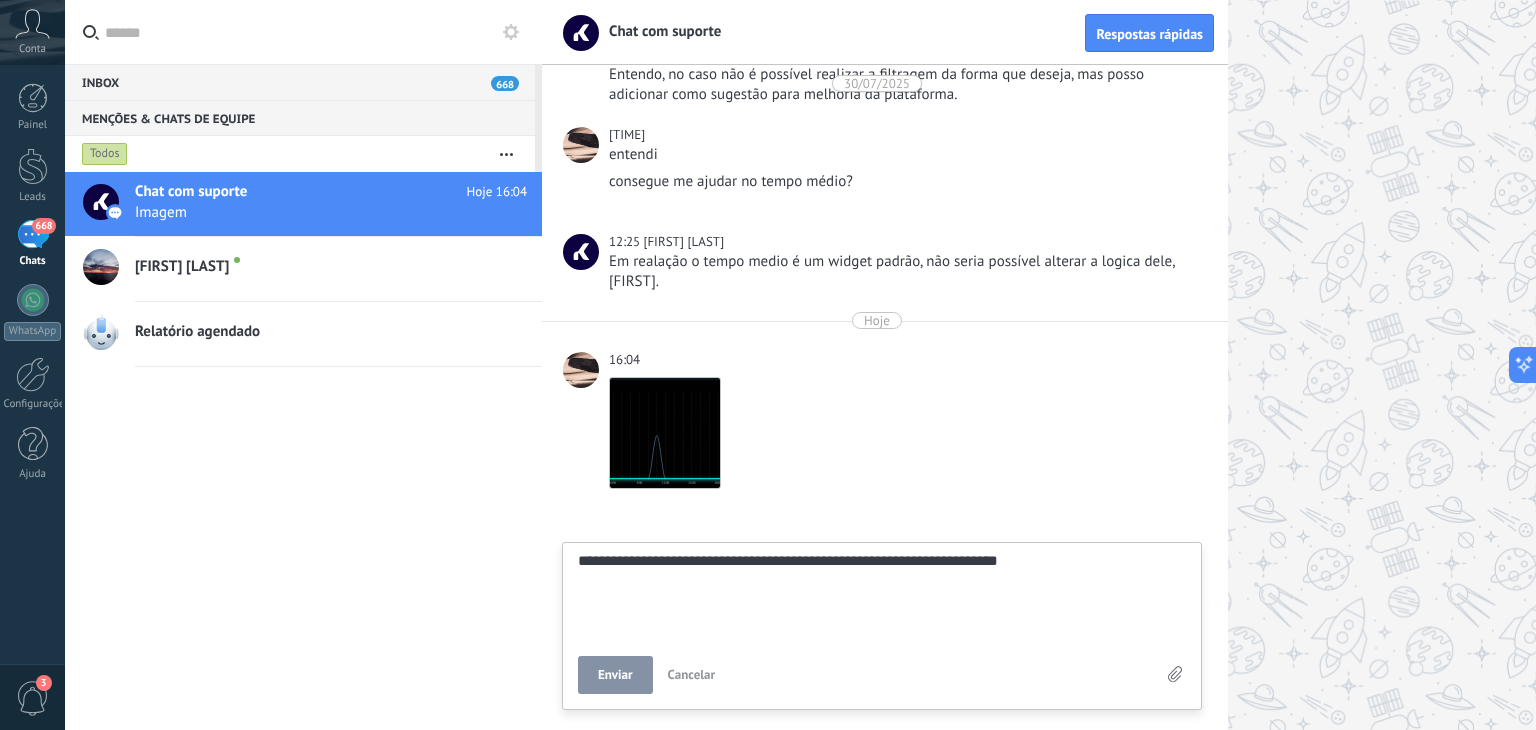 type on "**********" 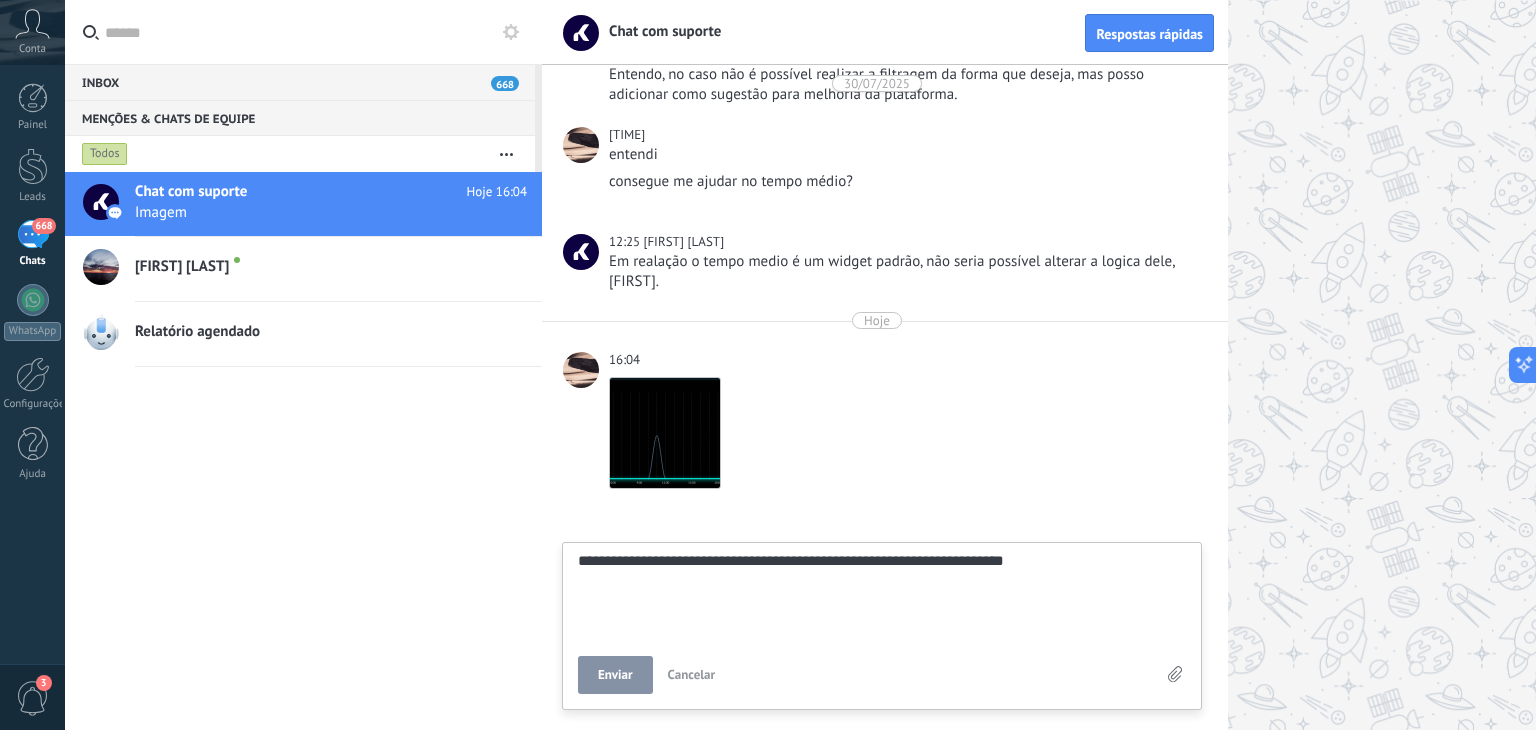 type on "**********" 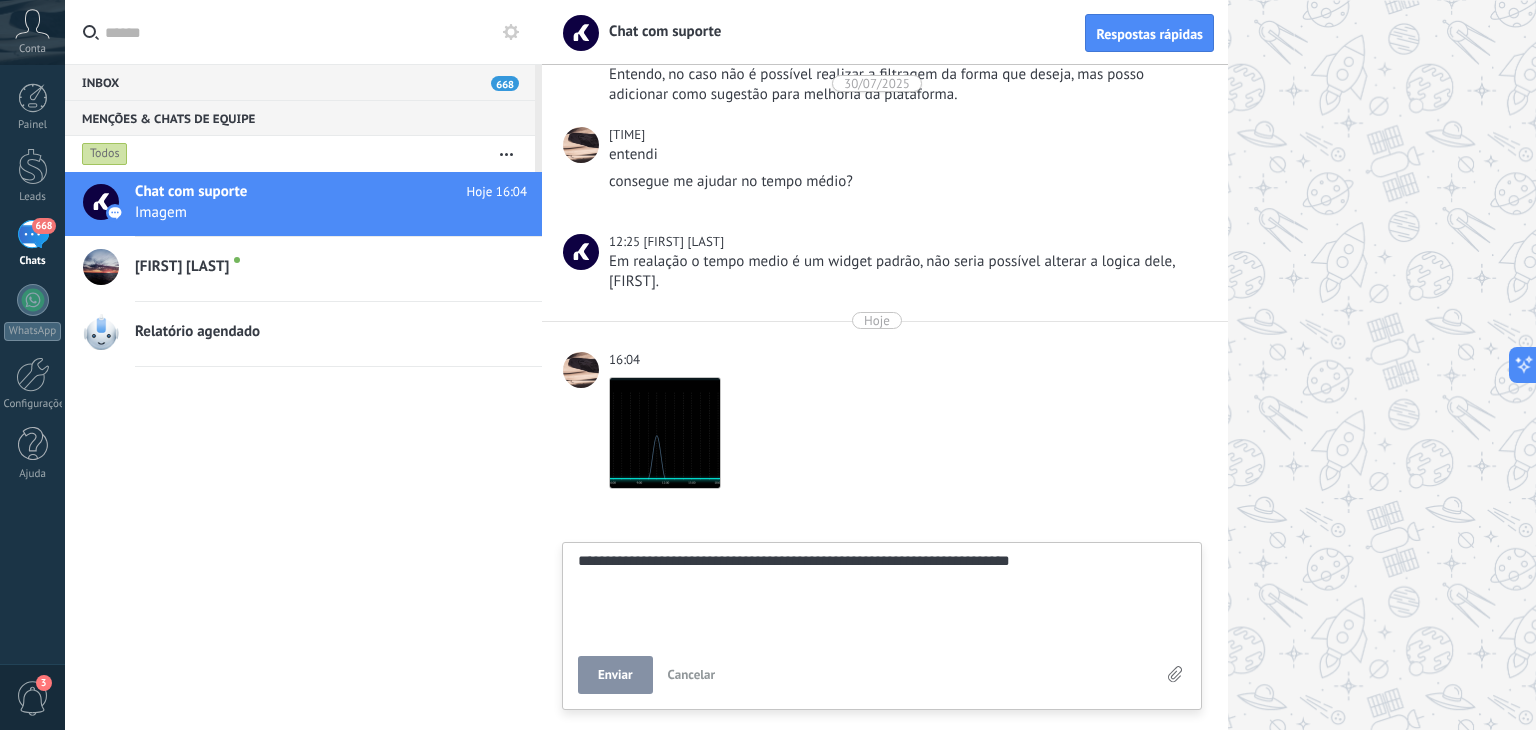 type on "**********" 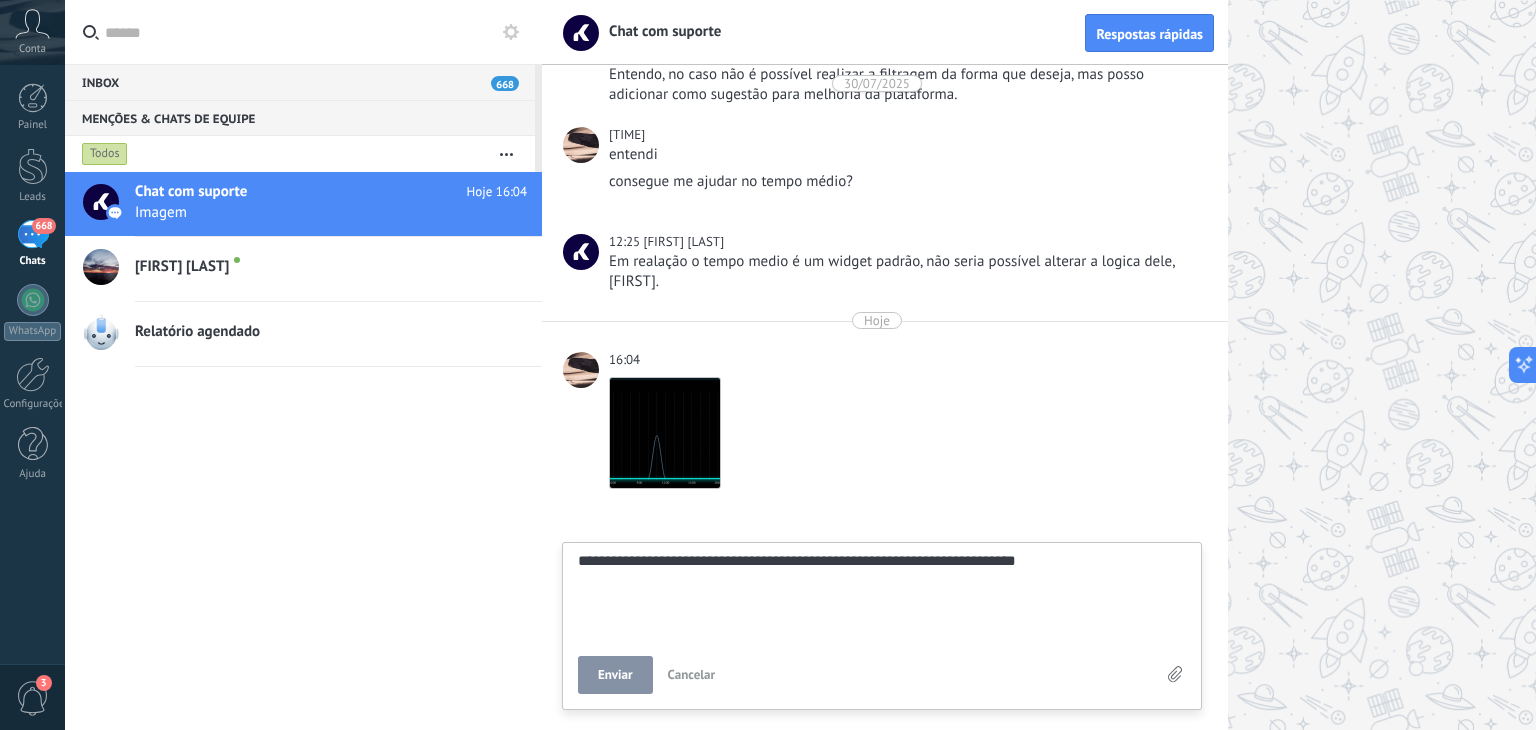 type on "**********" 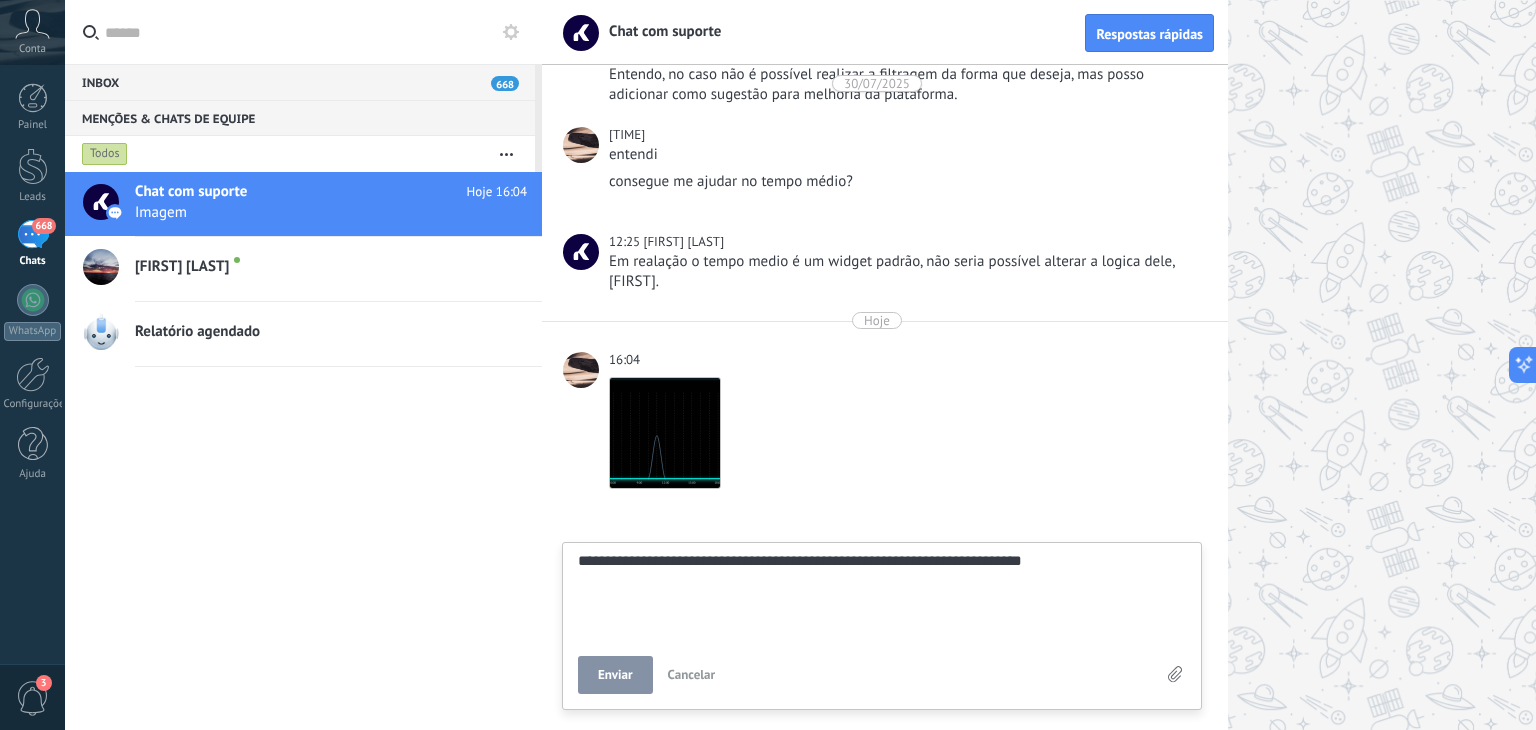 type on "**********" 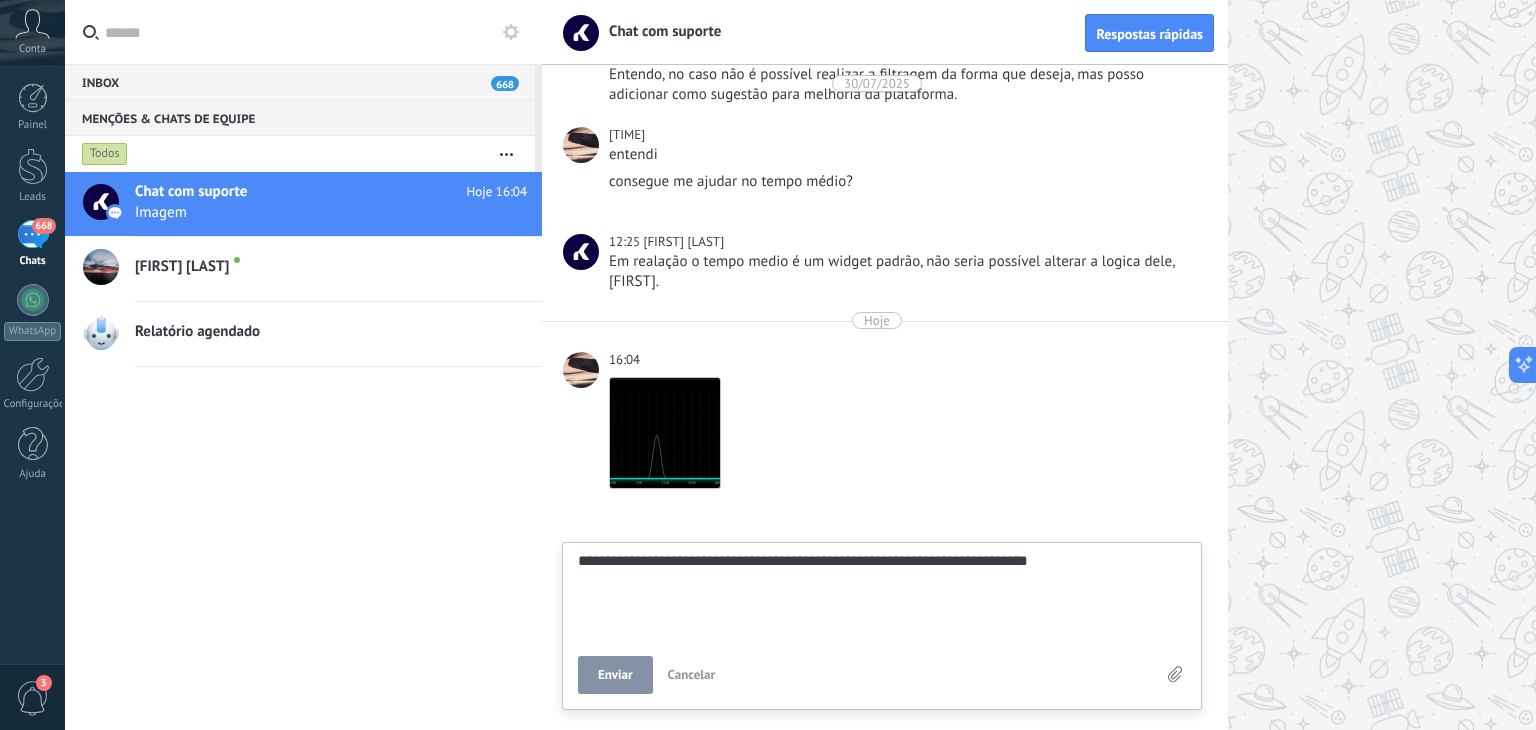 type on "**********" 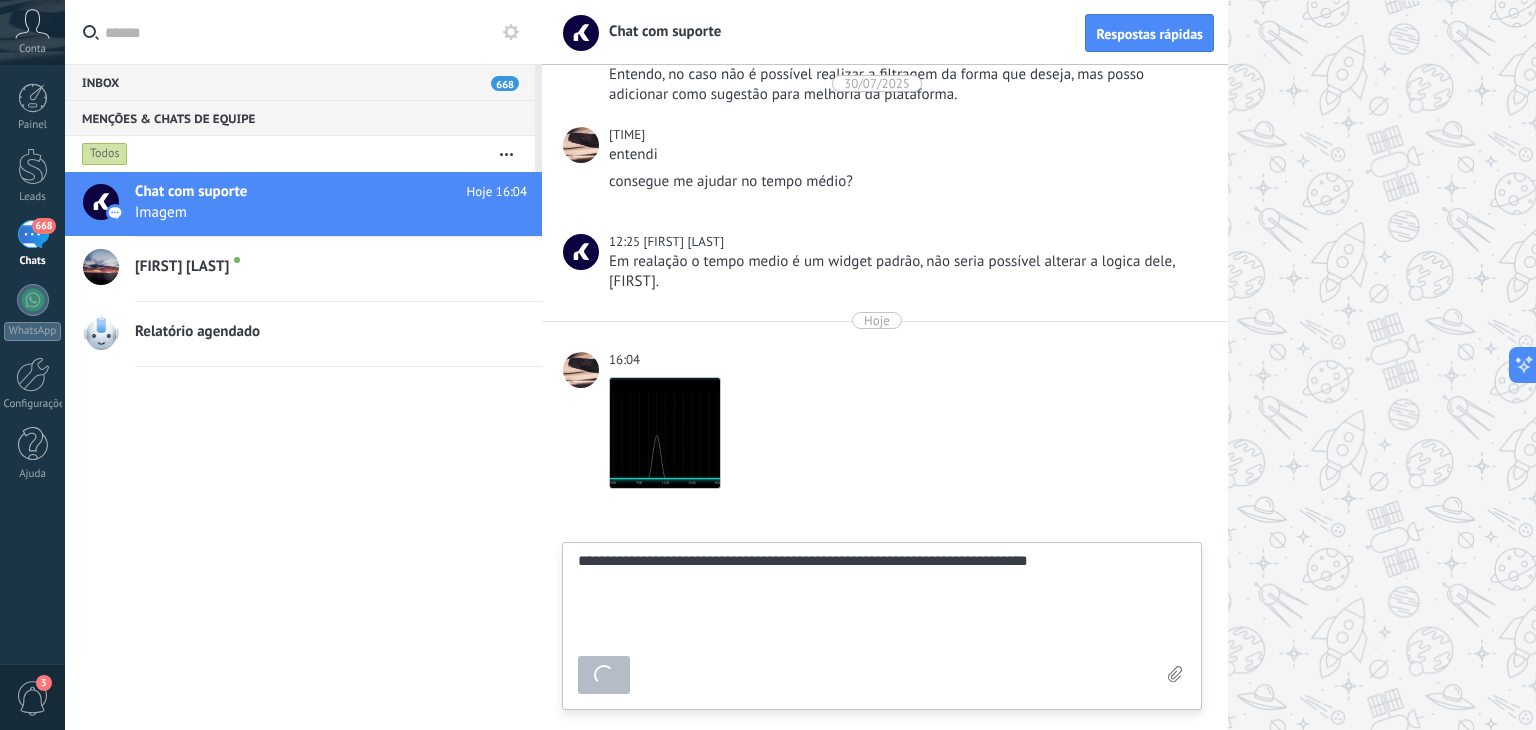 type on "********" 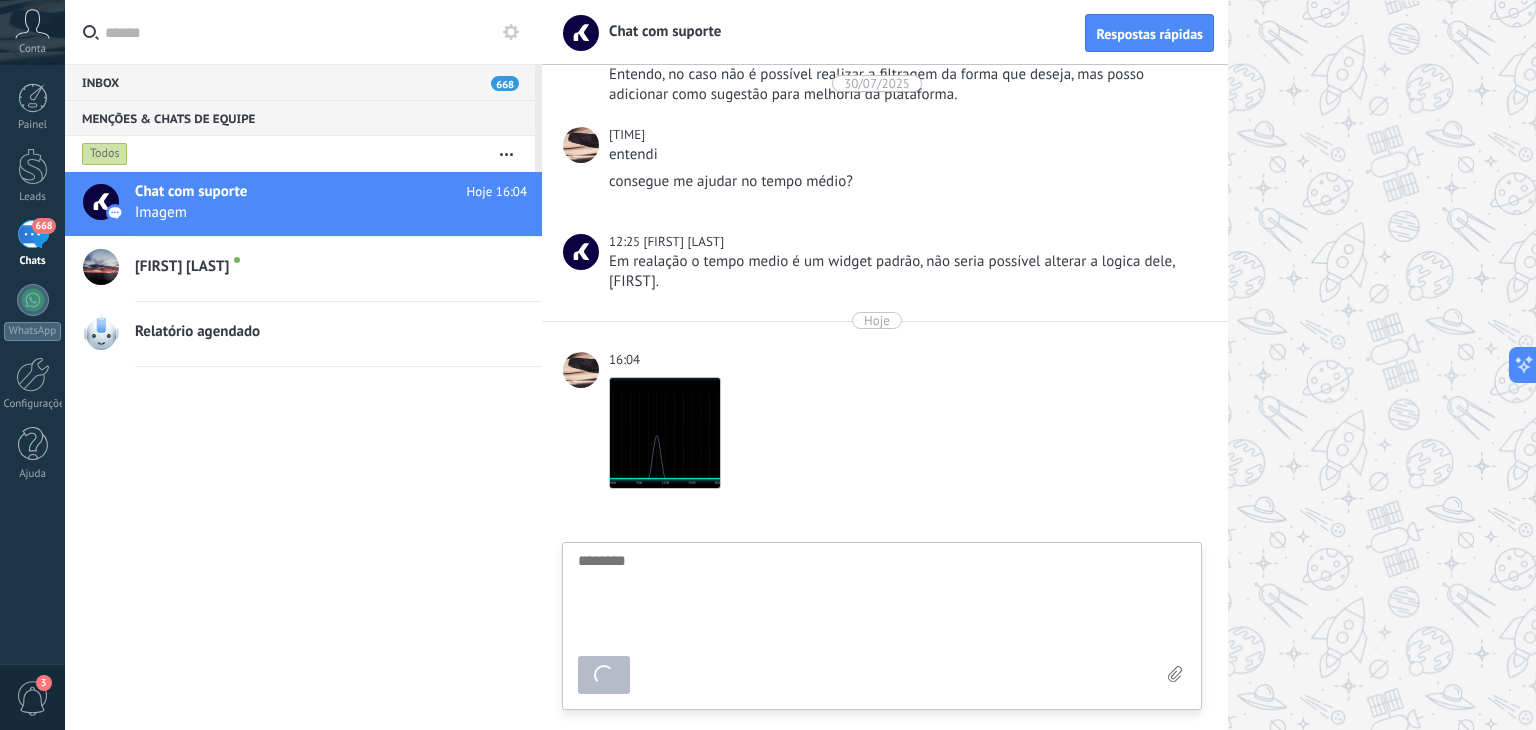 scroll, scrollTop: 4675, scrollLeft: 0, axis: vertical 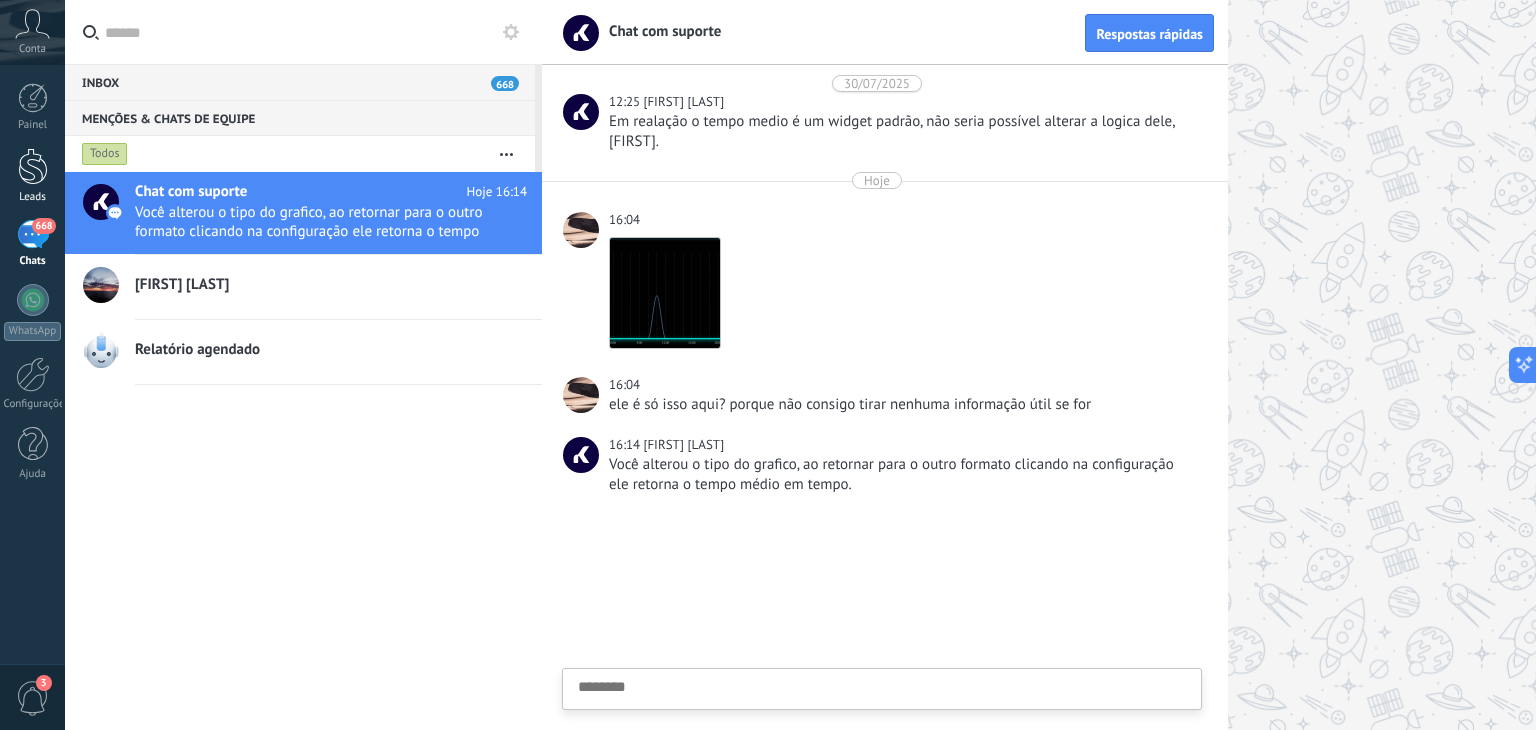 click at bounding box center (33, 166) 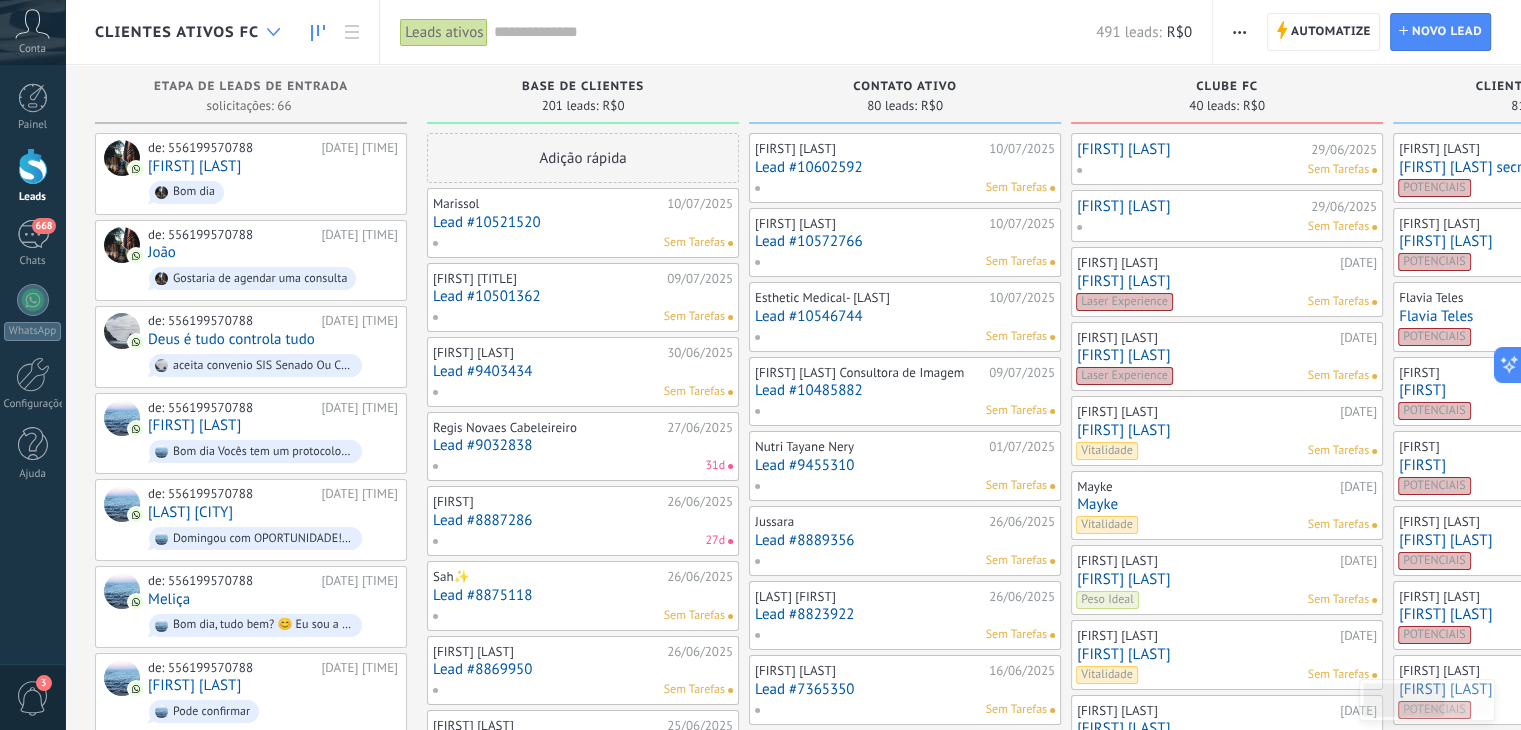 click at bounding box center [273, 32] 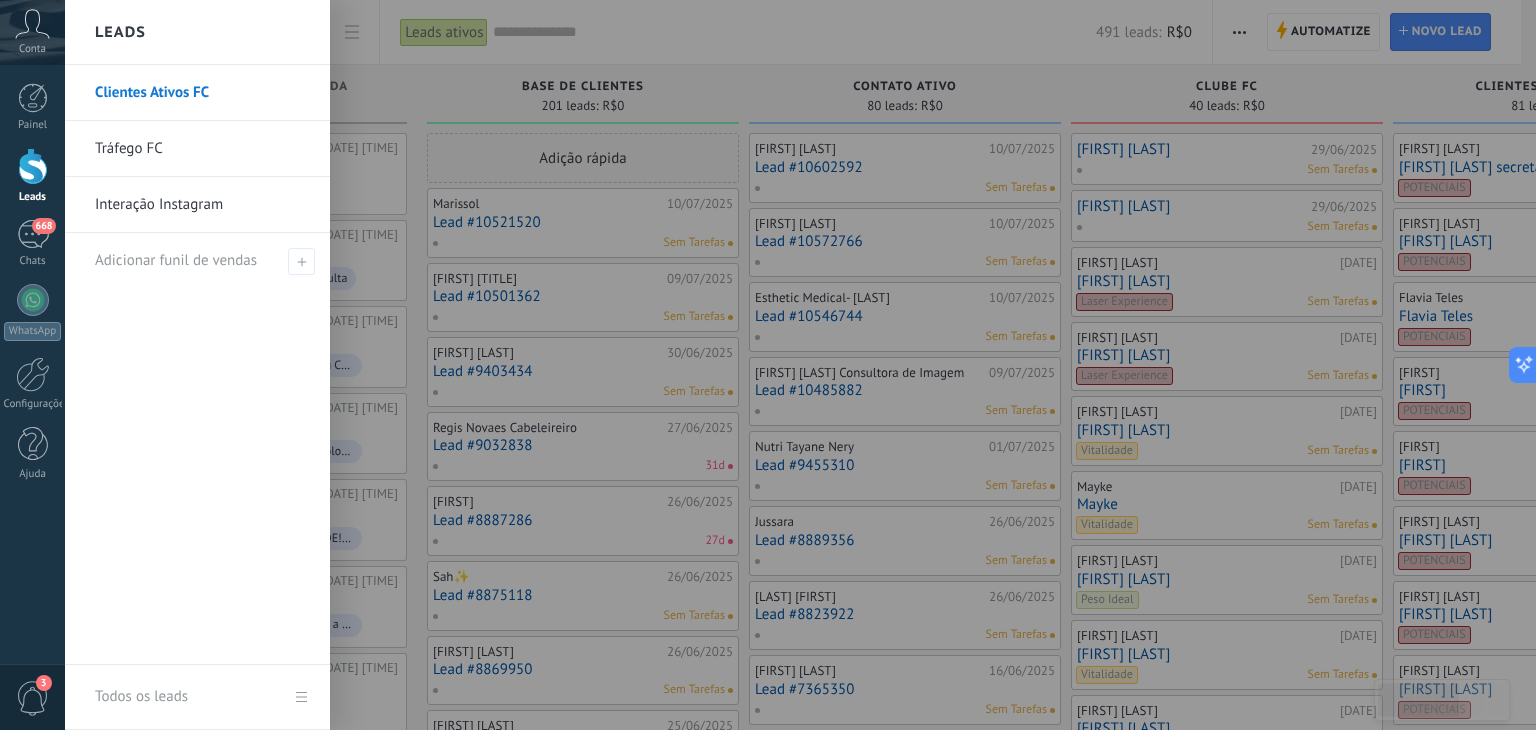click on "Tráfego FC" at bounding box center [202, 149] 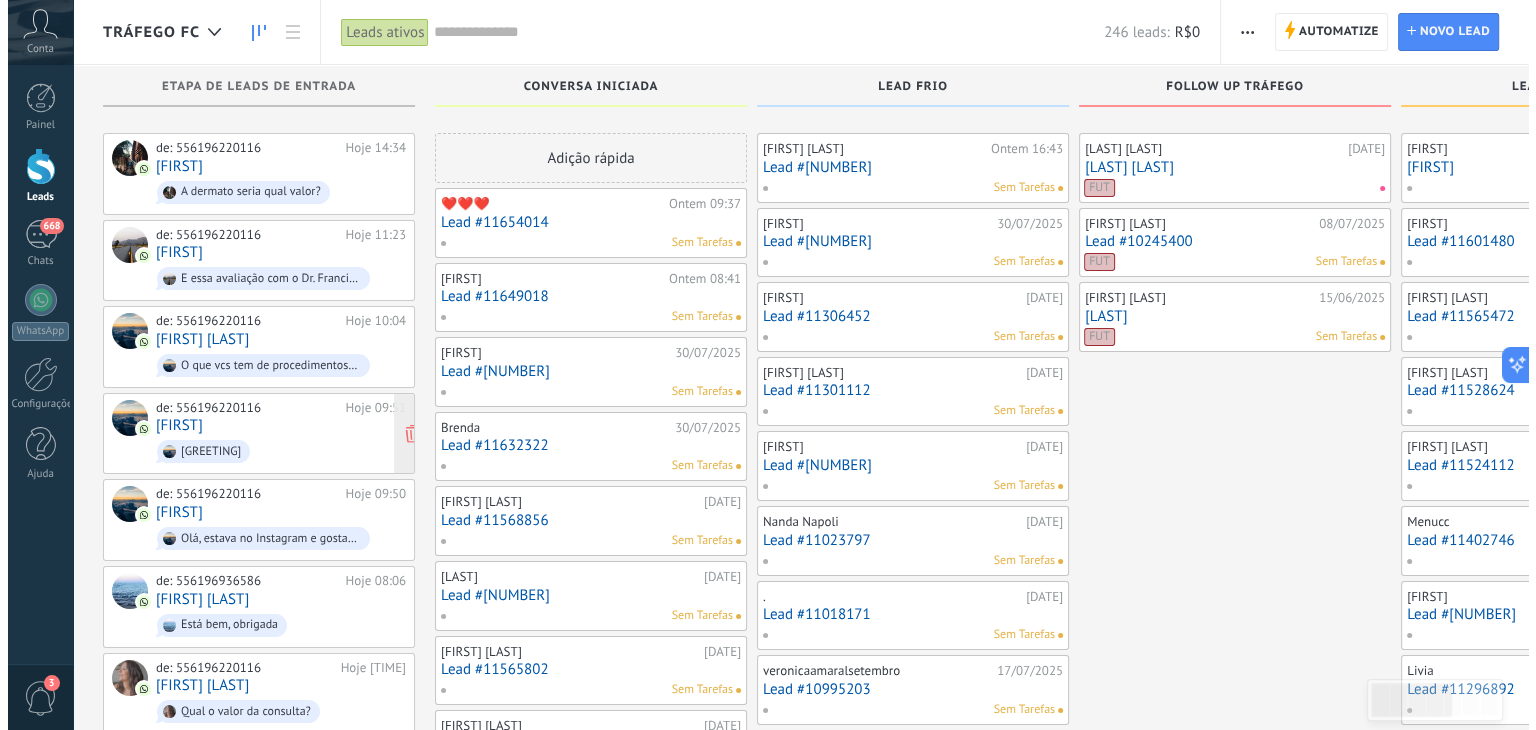 scroll, scrollTop: 287, scrollLeft: 0, axis: vertical 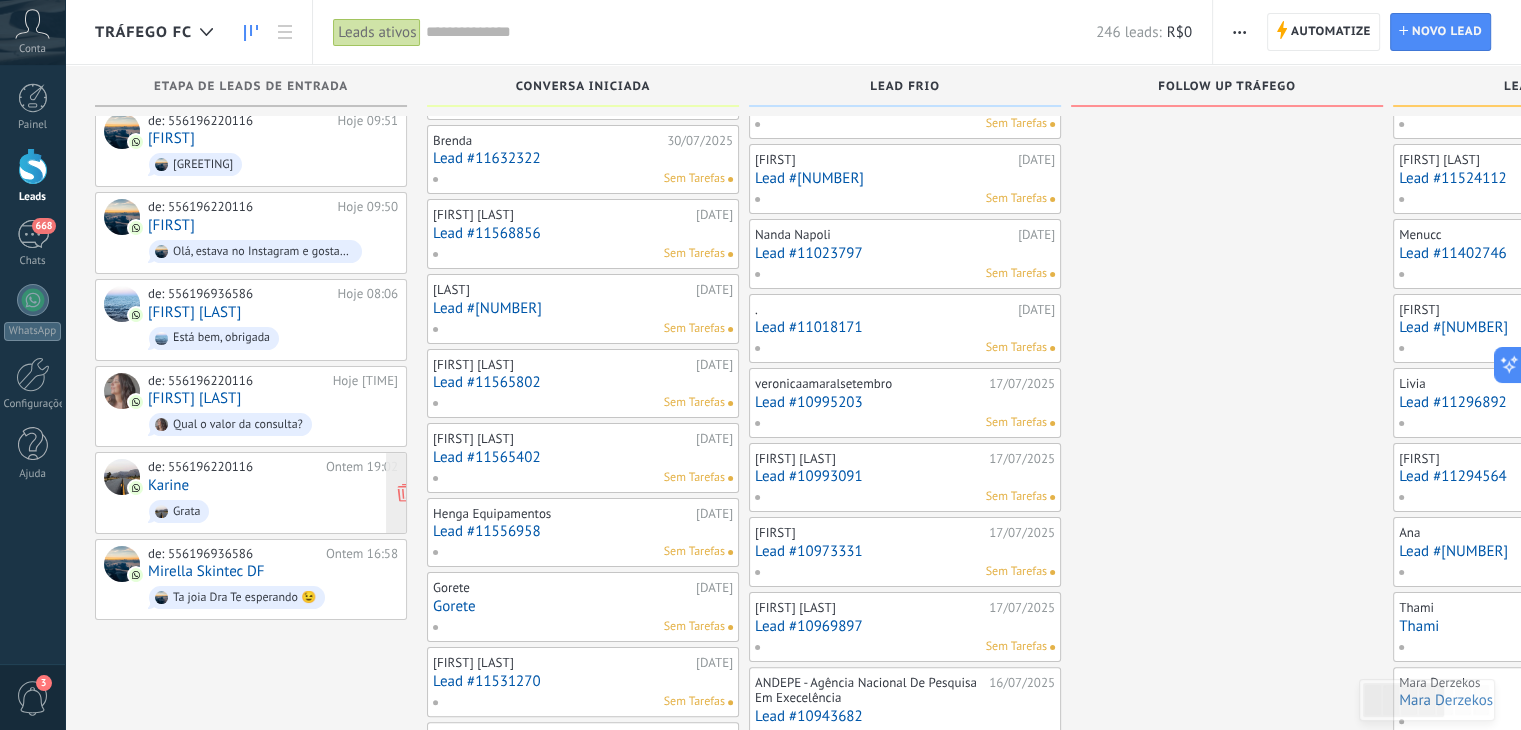 click on "Karine" at bounding box center [168, 485] 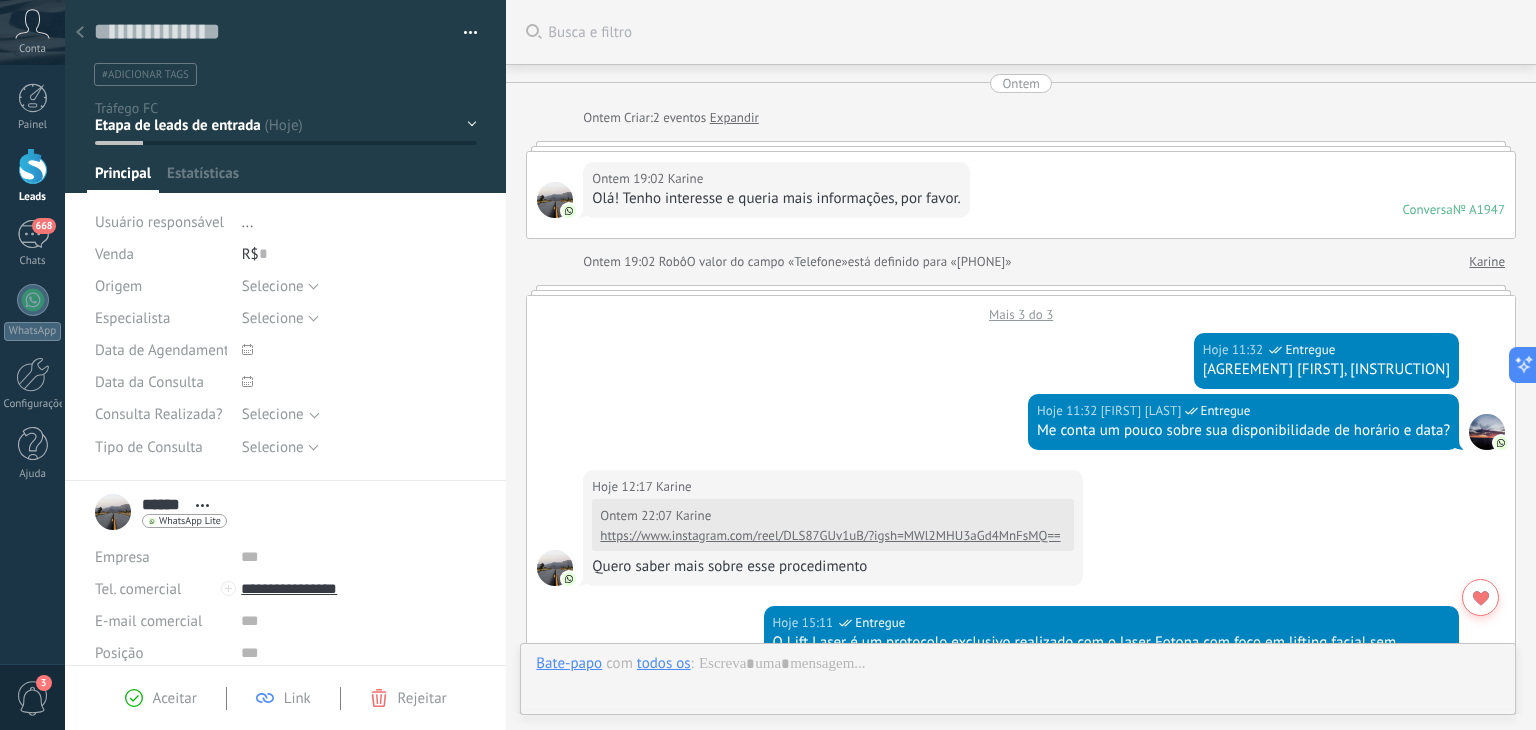 scroll, scrollTop: 0, scrollLeft: 0, axis: both 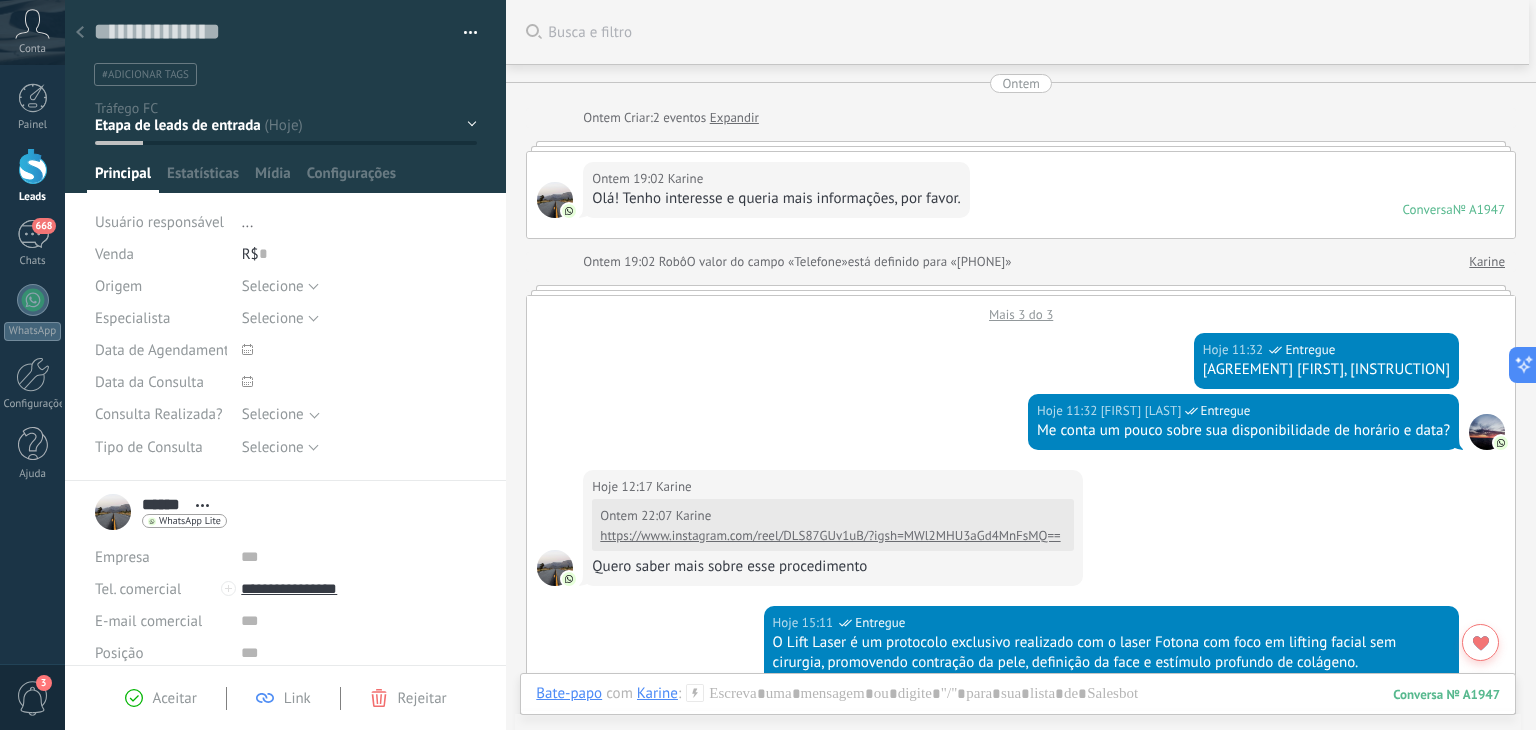 click on "Olá! Tenho interesse e queria mais informações, por favor." at bounding box center (776, 199) 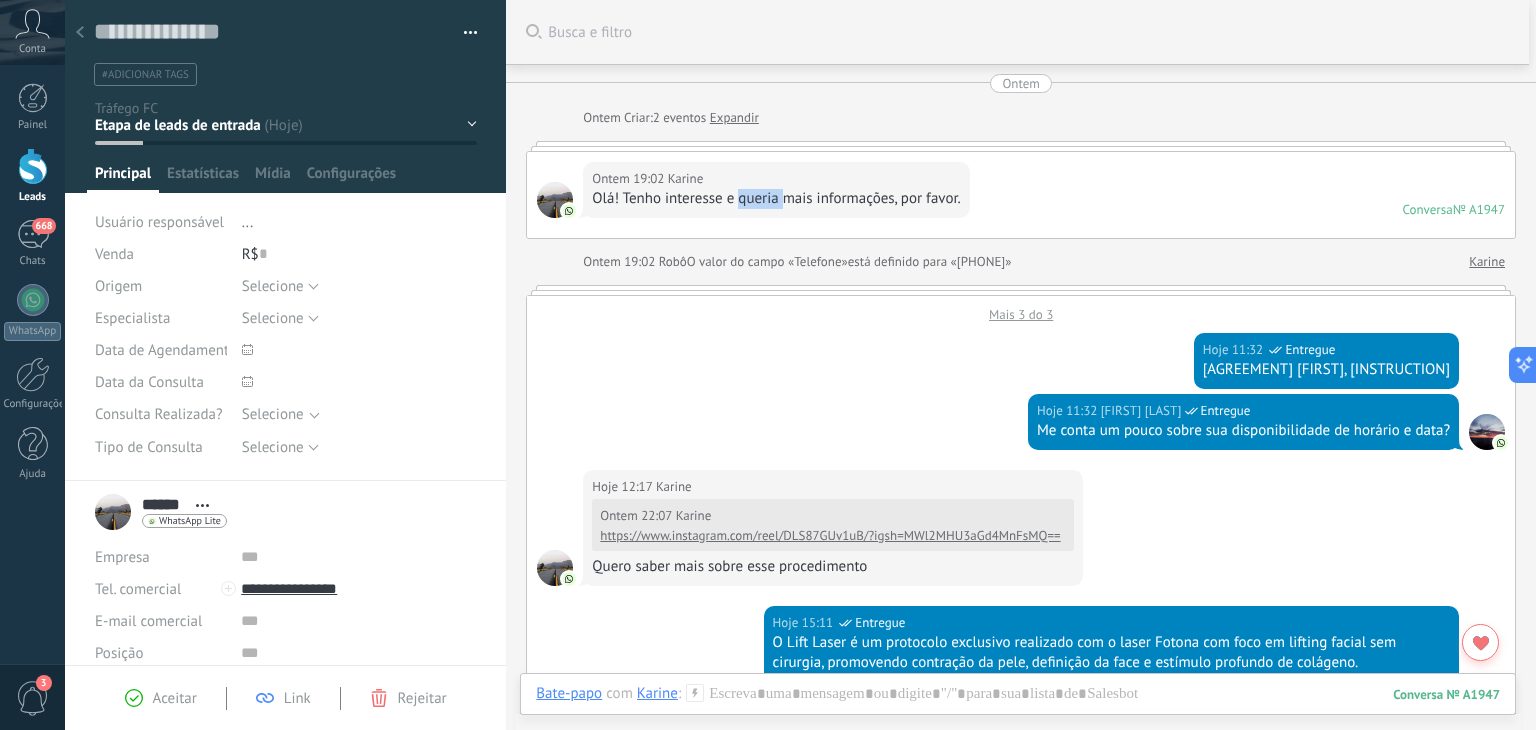 click on "Olá! Tenho interesse e queria mais informações, por favor." at bounding box center [776, 199] 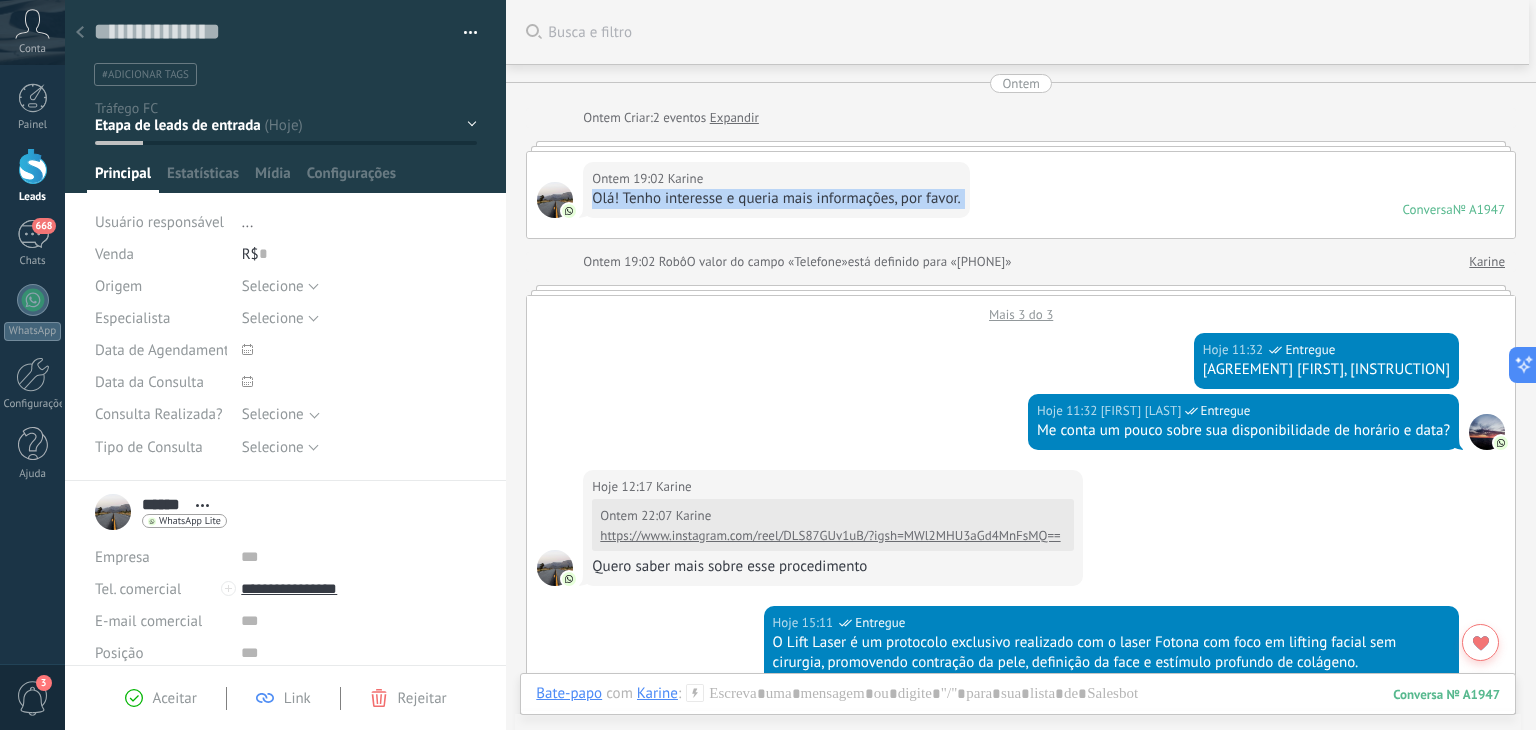 click on "Olá! Tenho interesse e queria mais informações, por favor." at bounding box center [776, 199] 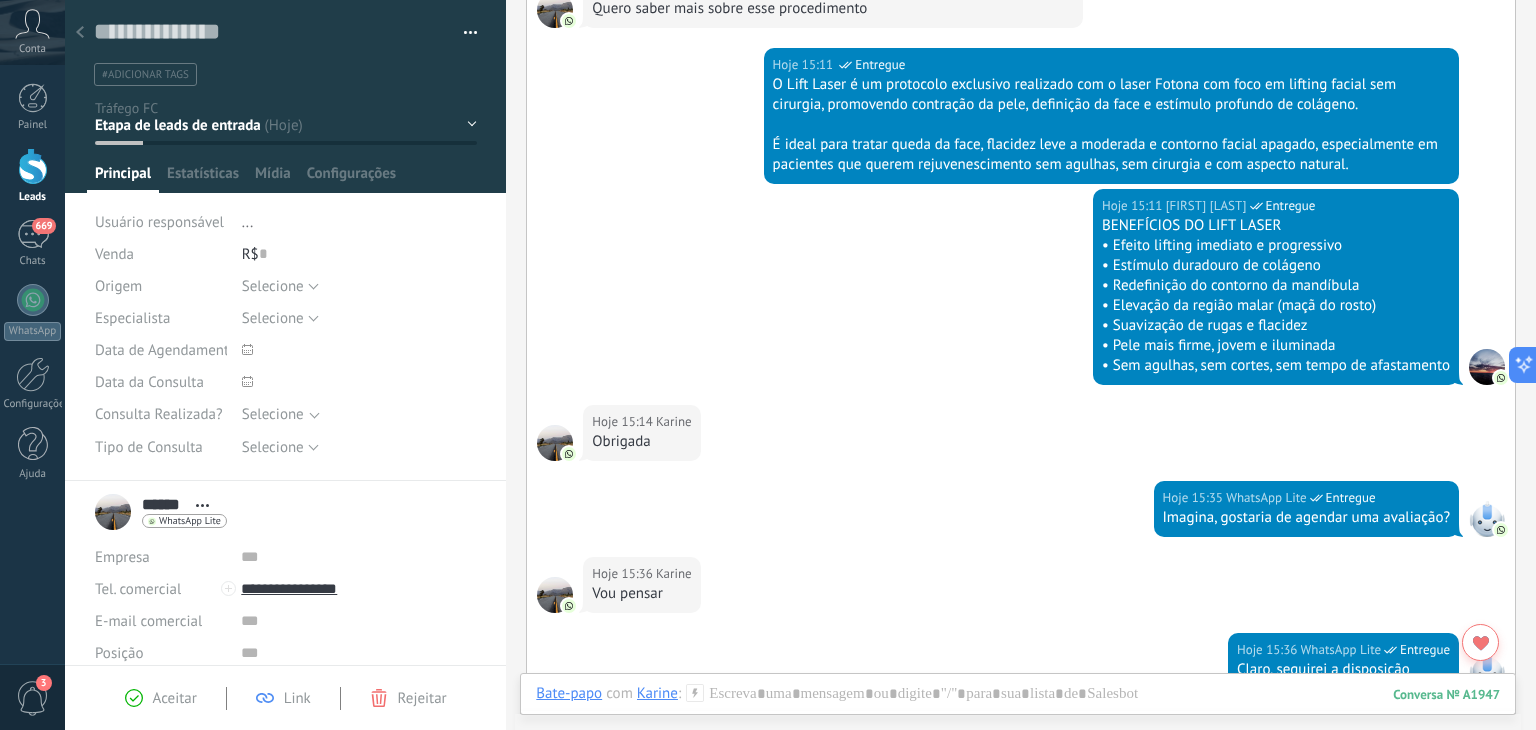 scroll, scrollTop: 822, scrollLeft: 0, axis: vertical 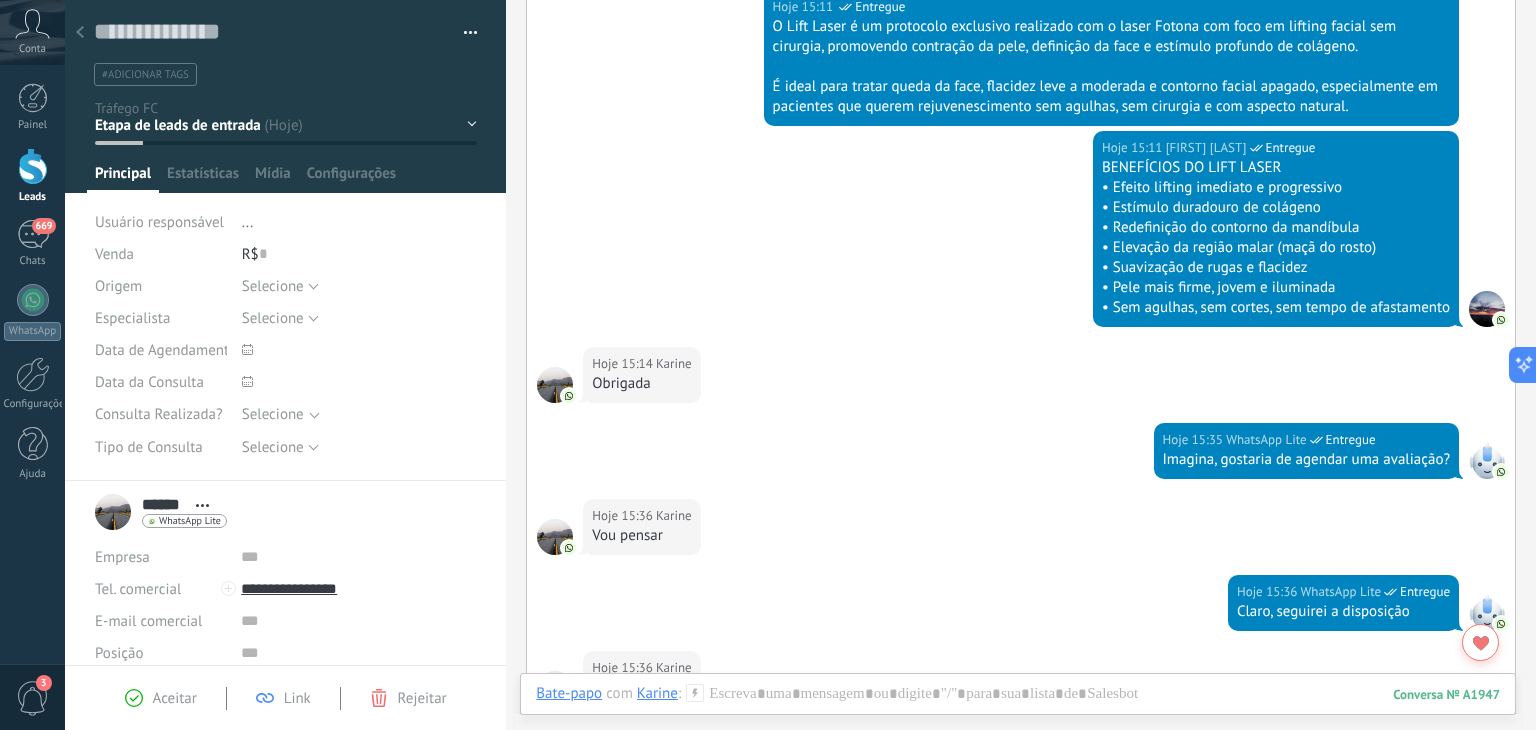 click at bounding box center [80, 33] 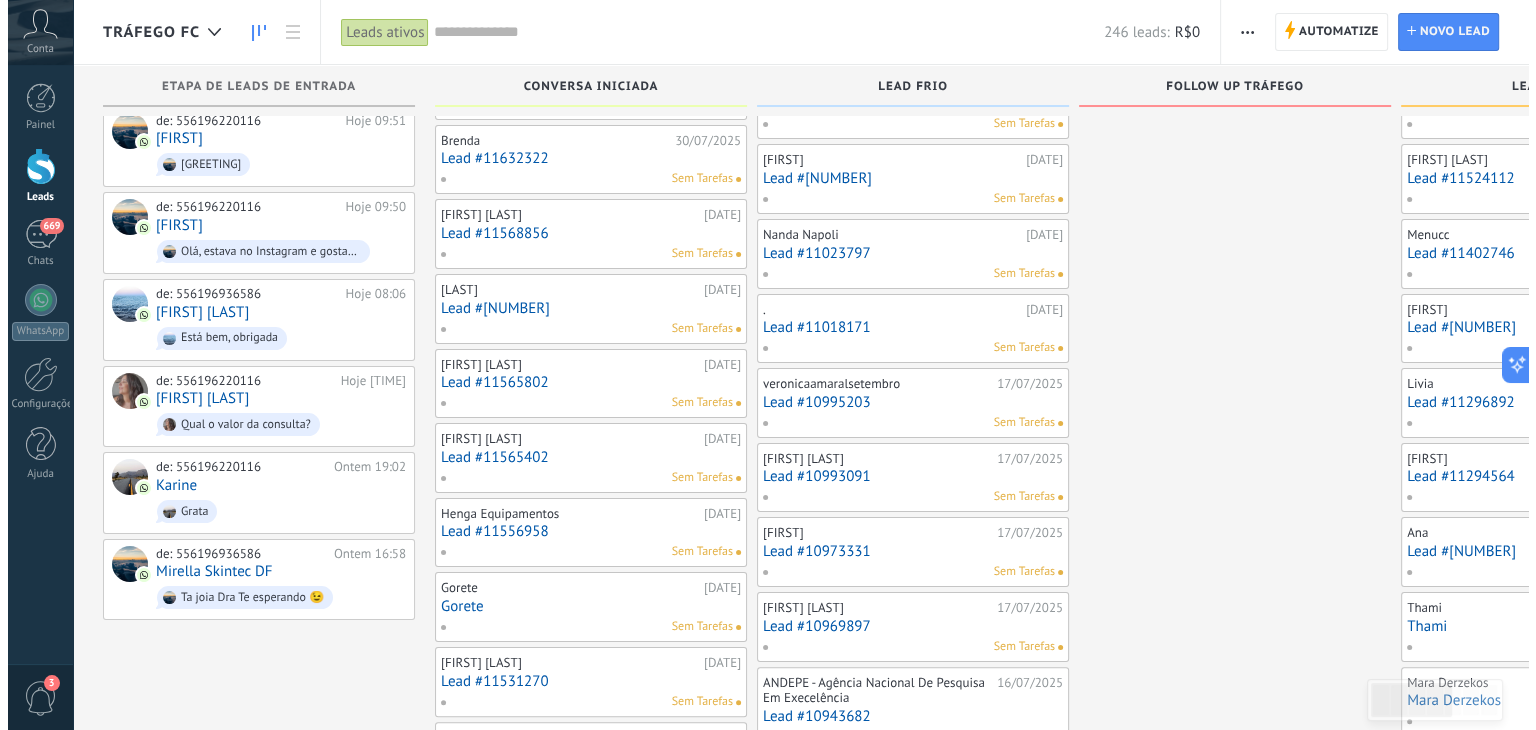 scroll, scrollTop: 516, scrollLeft: 0, axis: vertical 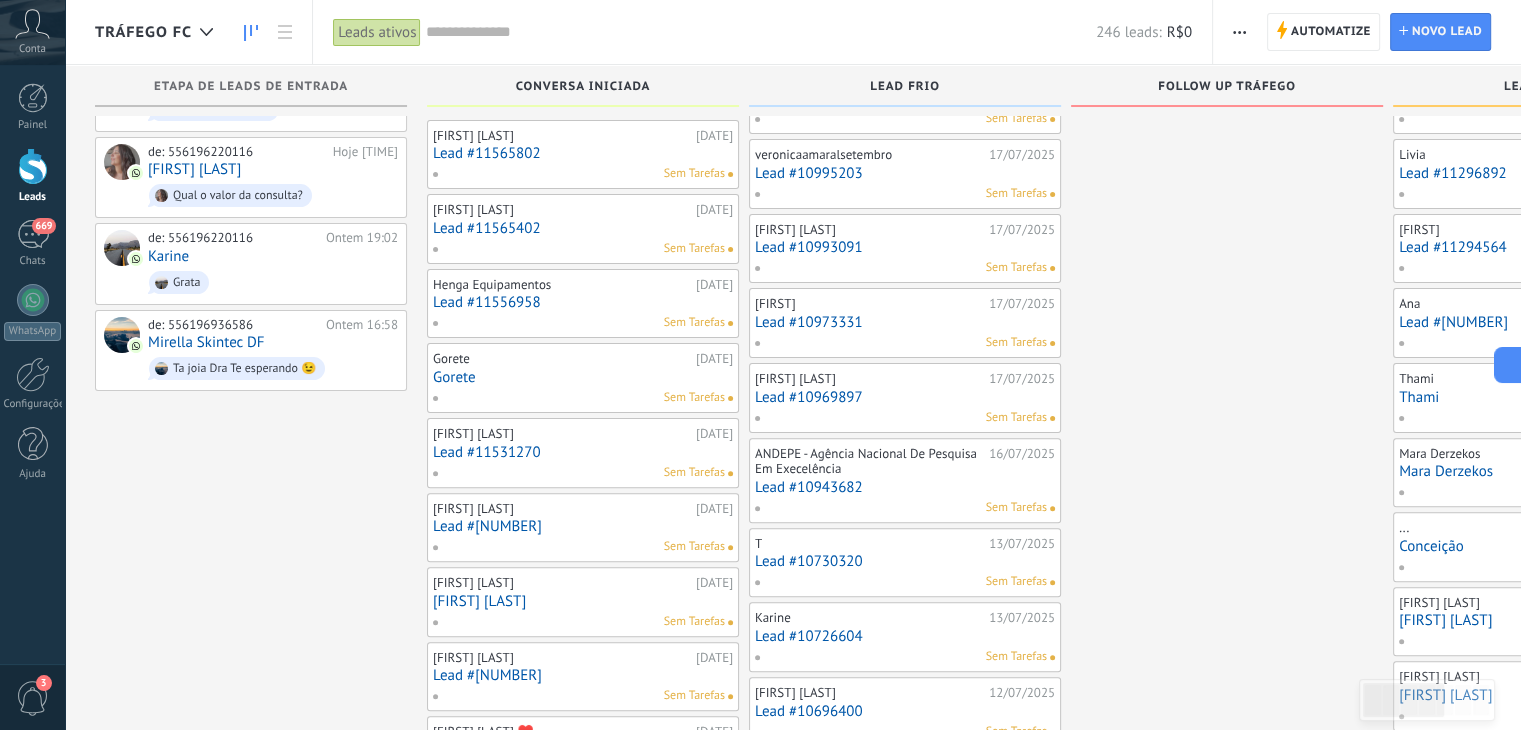 click on "Lead #10969897" at bounding box center (905, 397) 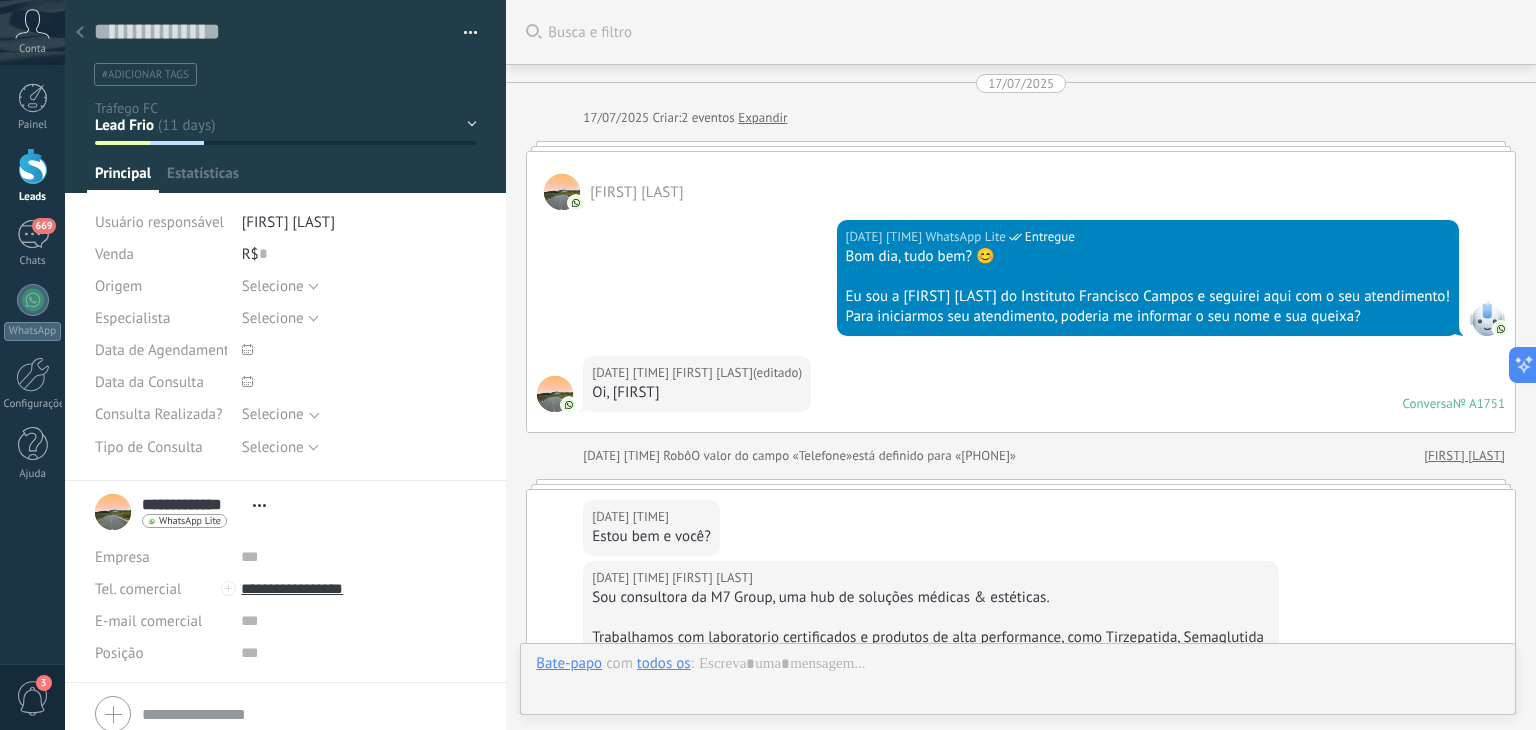 scroll, scrollTop: 0, scrollLeft: 0, axis: both 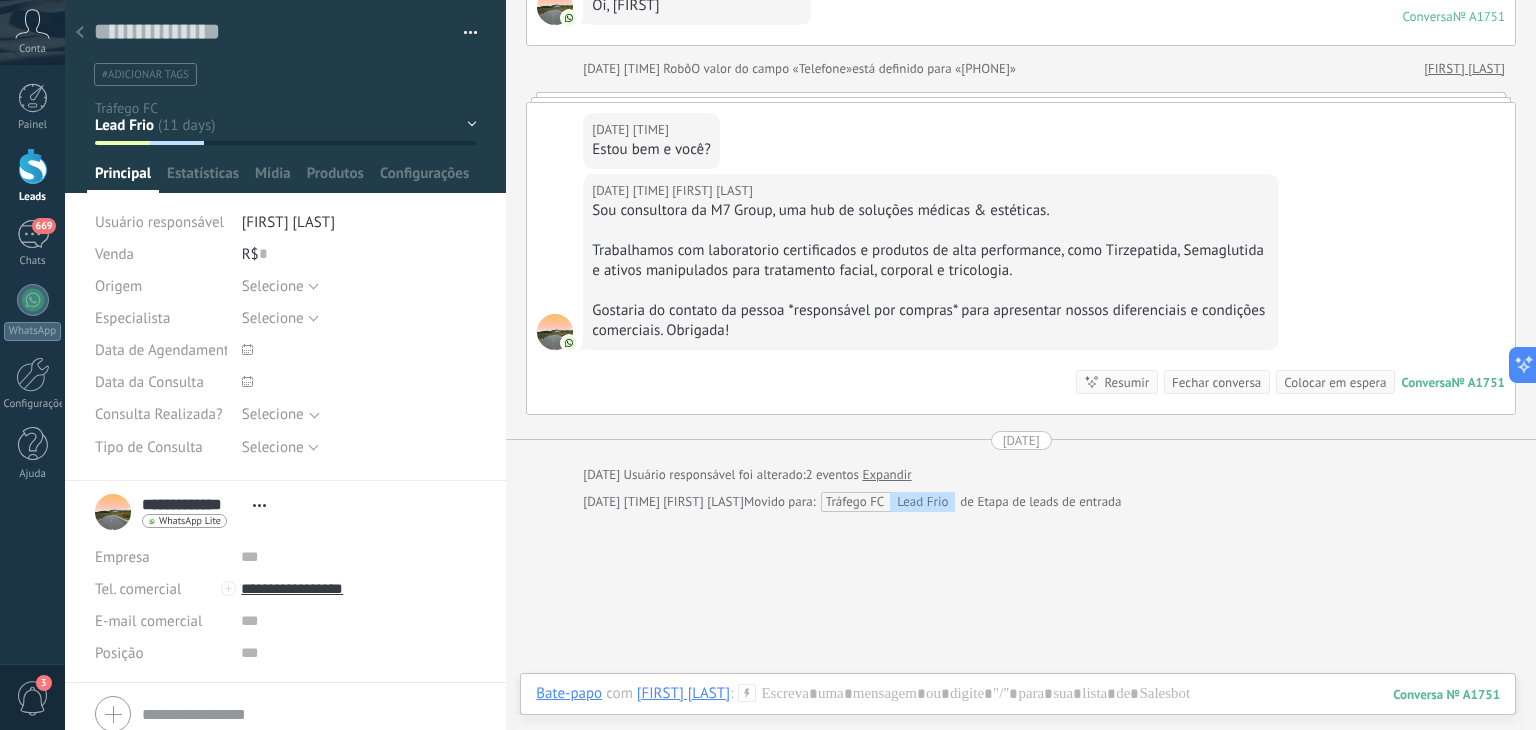 click 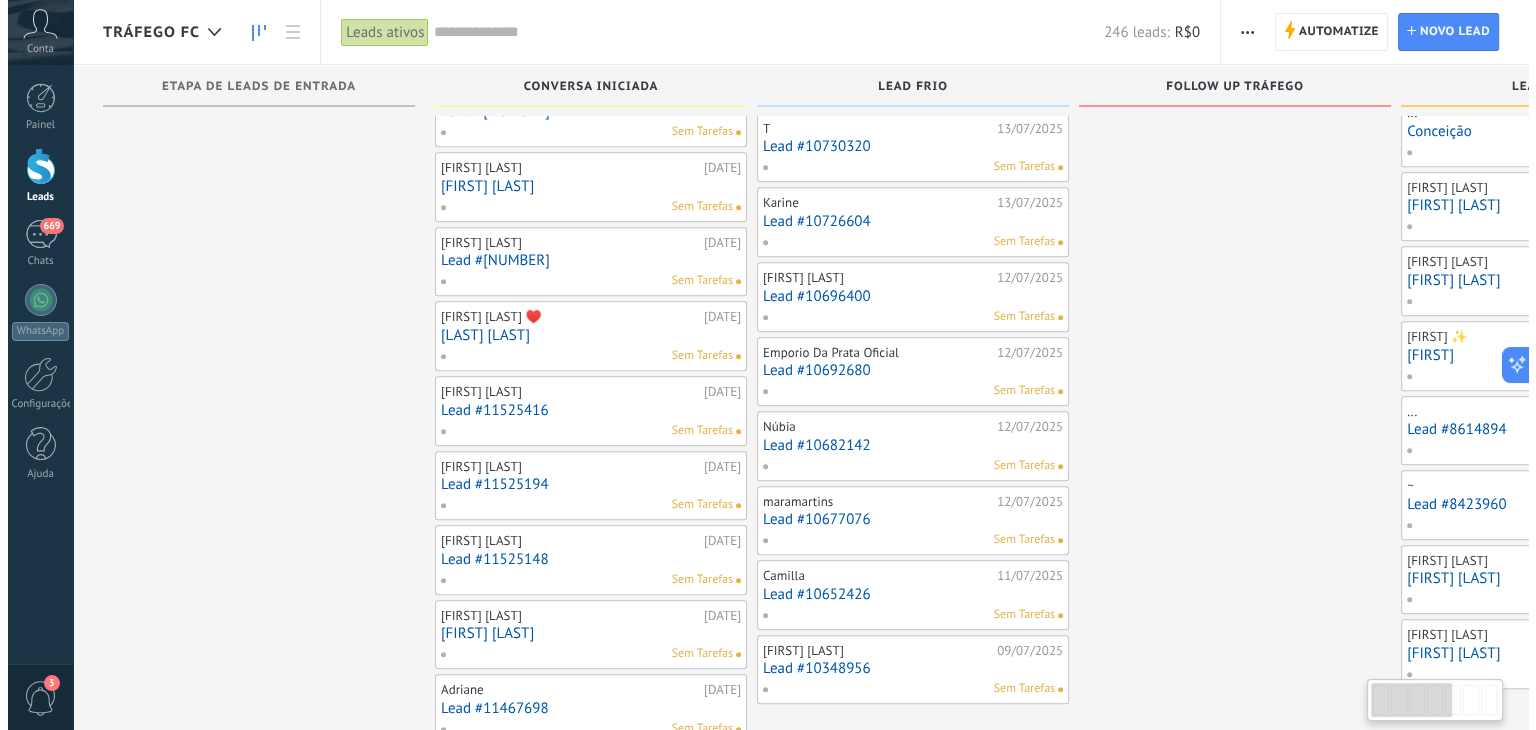 scroll, scrollTop: 932, scrollLeft: 0, axis: vertical 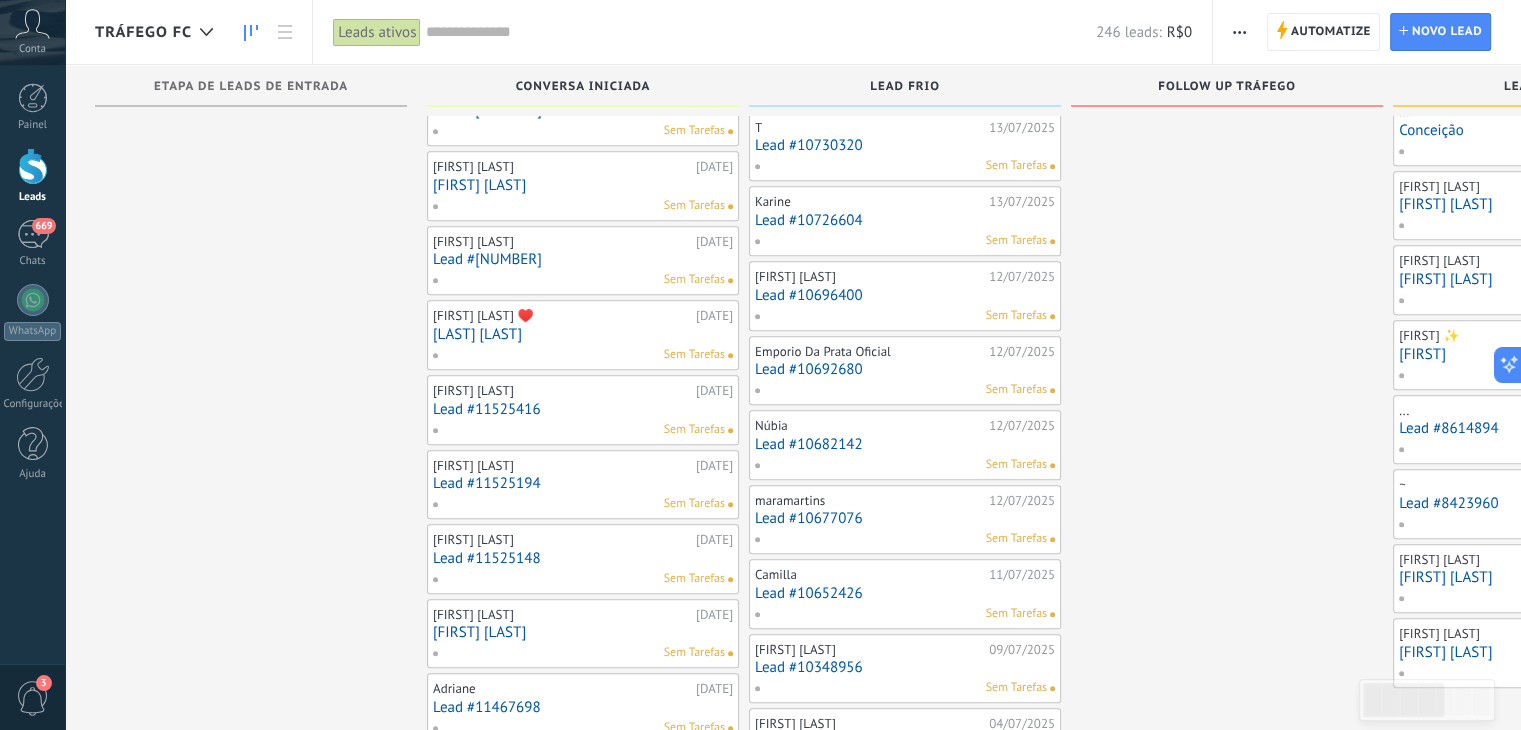 click on "Lead #10677076" at bounding box center (905, 518) 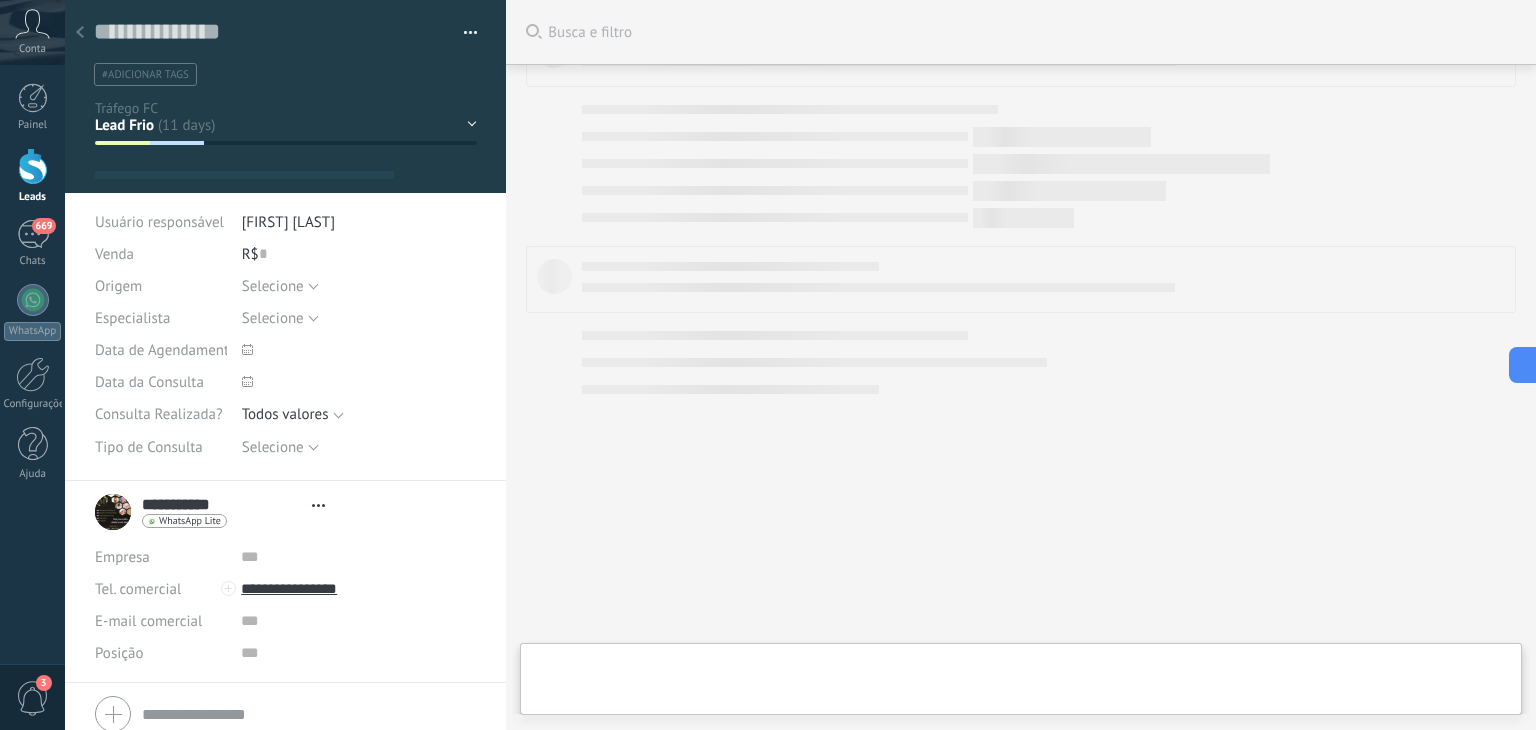 scroll, scrollTop: 0, scrollLeft: 0, axis: both 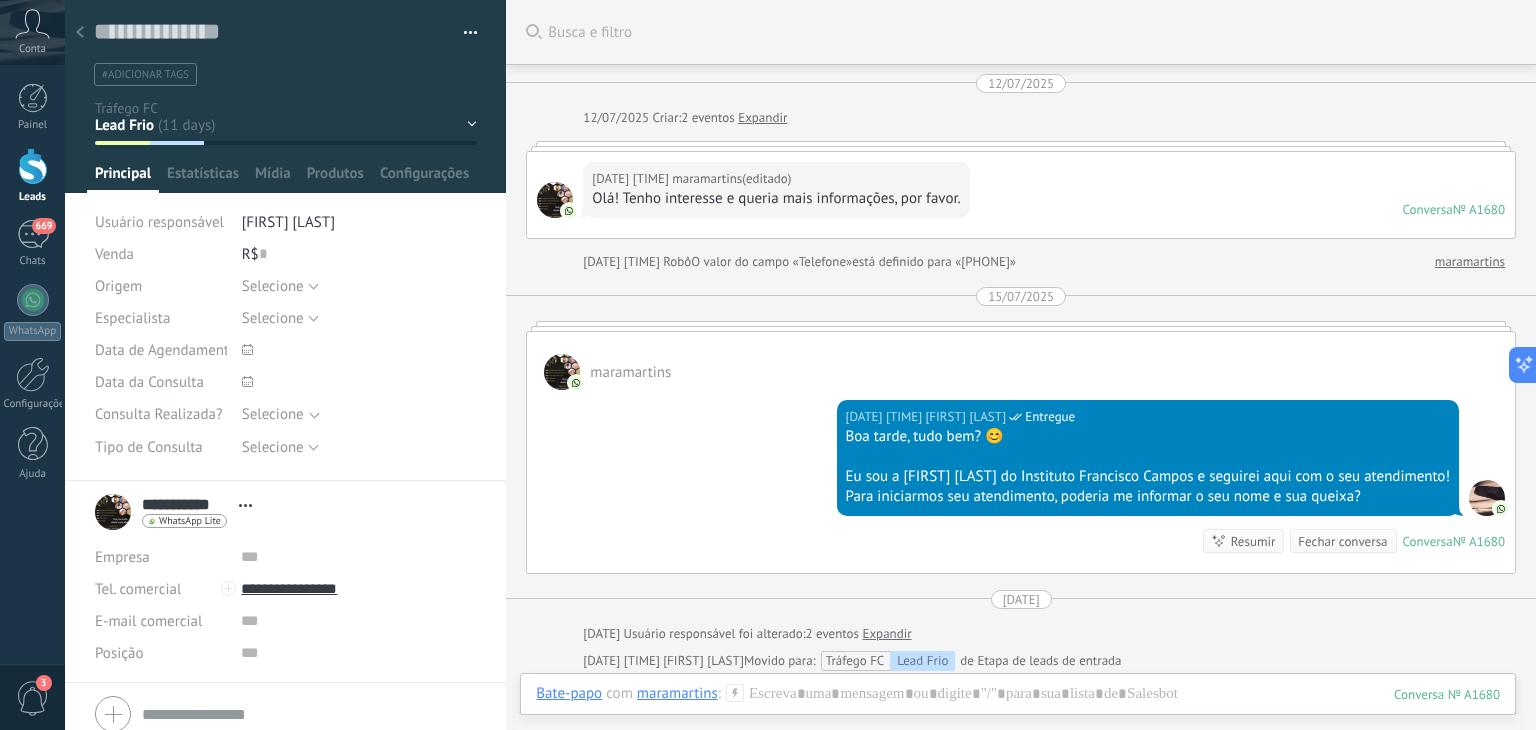 click at bounding box center (80, 33) 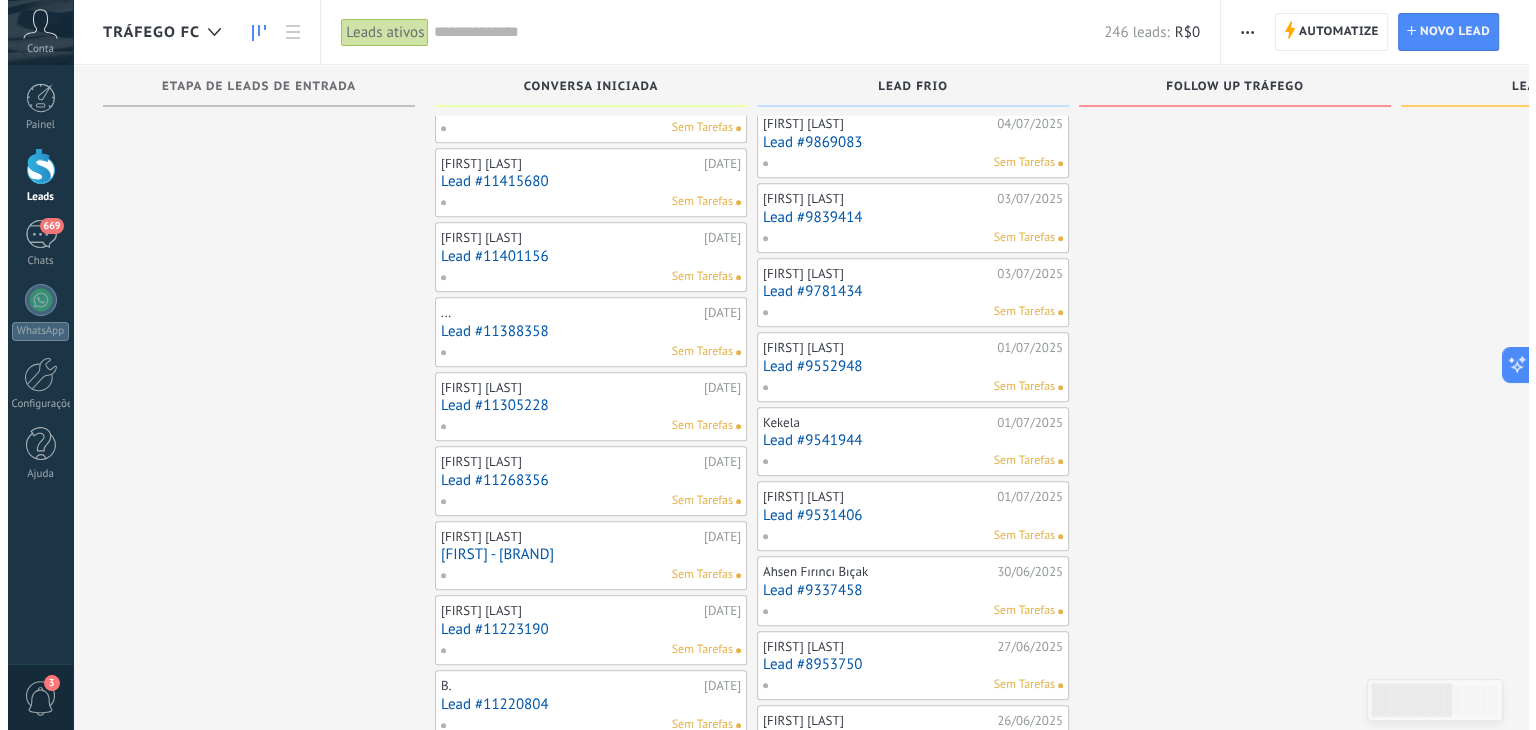 scroll, scrollTop: 1540, scrollLeft: 0, axis: vertical 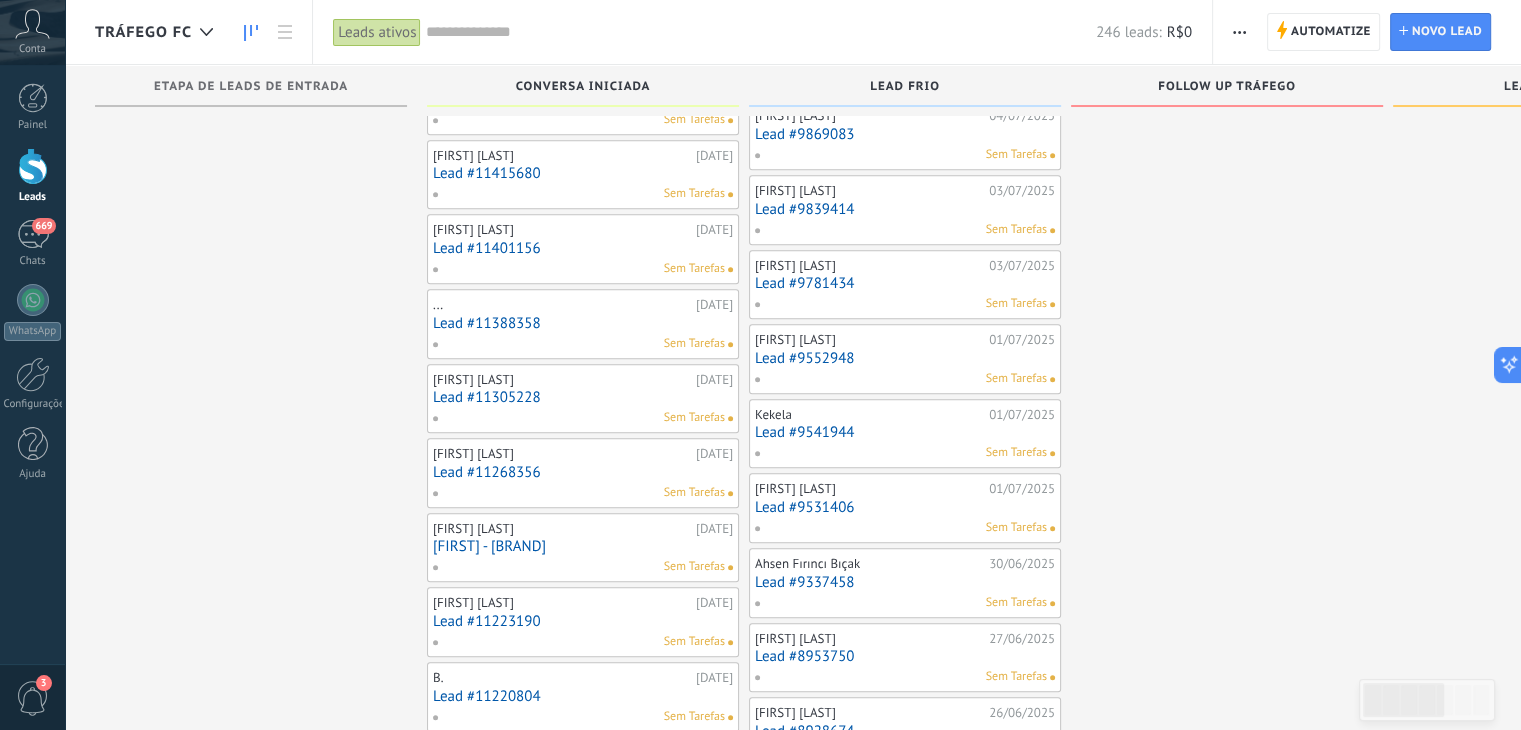 click on "Lead #9531406" at bounding box center [905, 507] 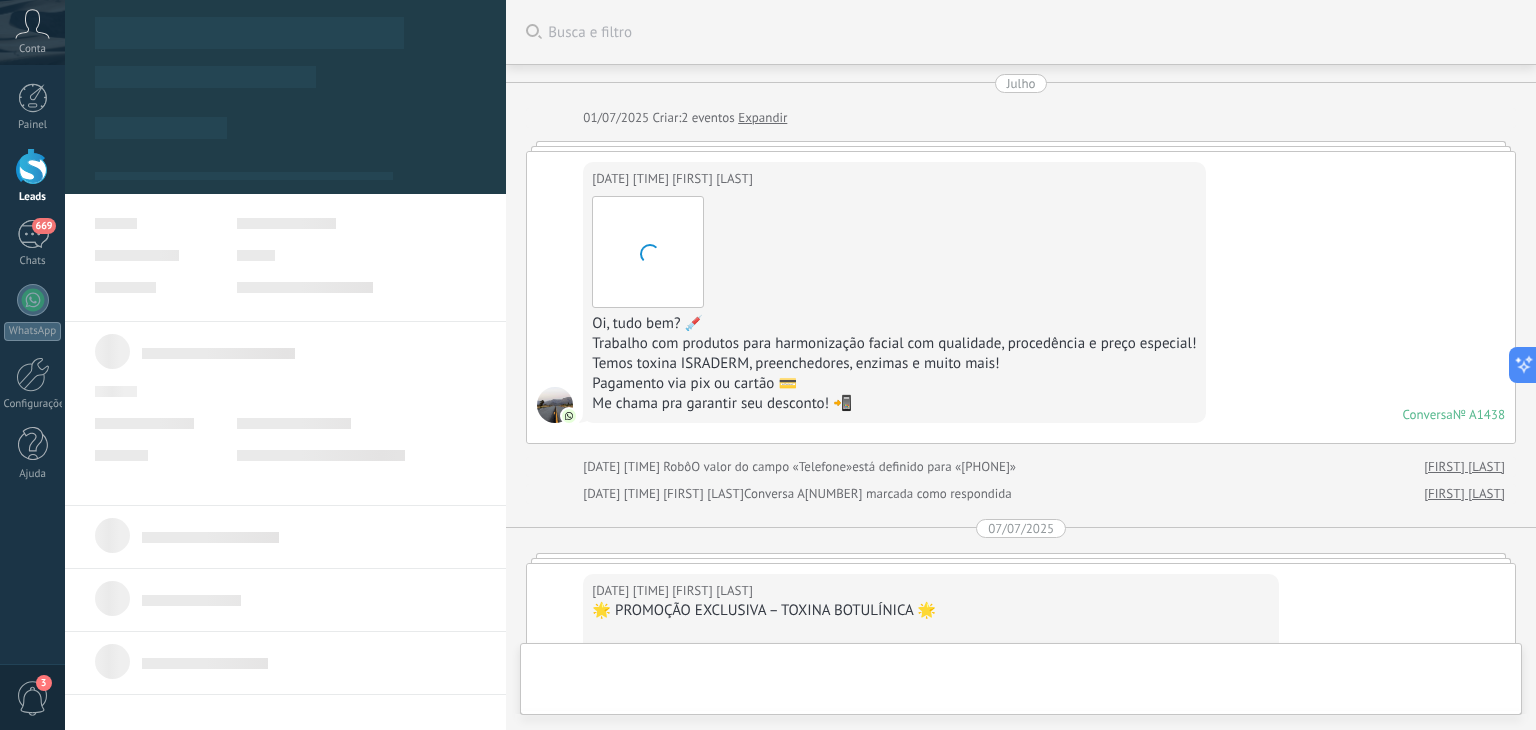 scroll, scrollTop: 0, scrollLeft: 0, axis: both 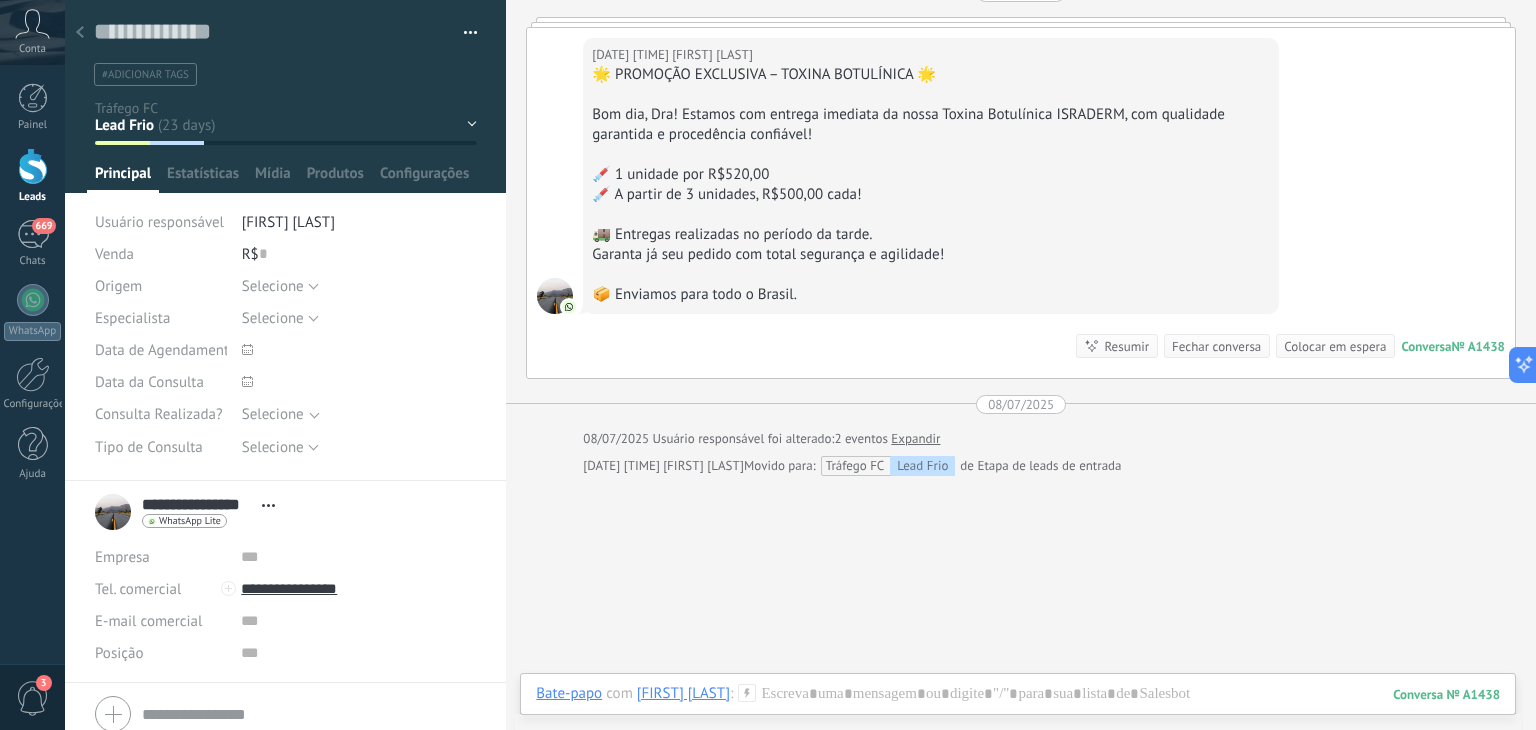 click at bounding box center [80, 33] 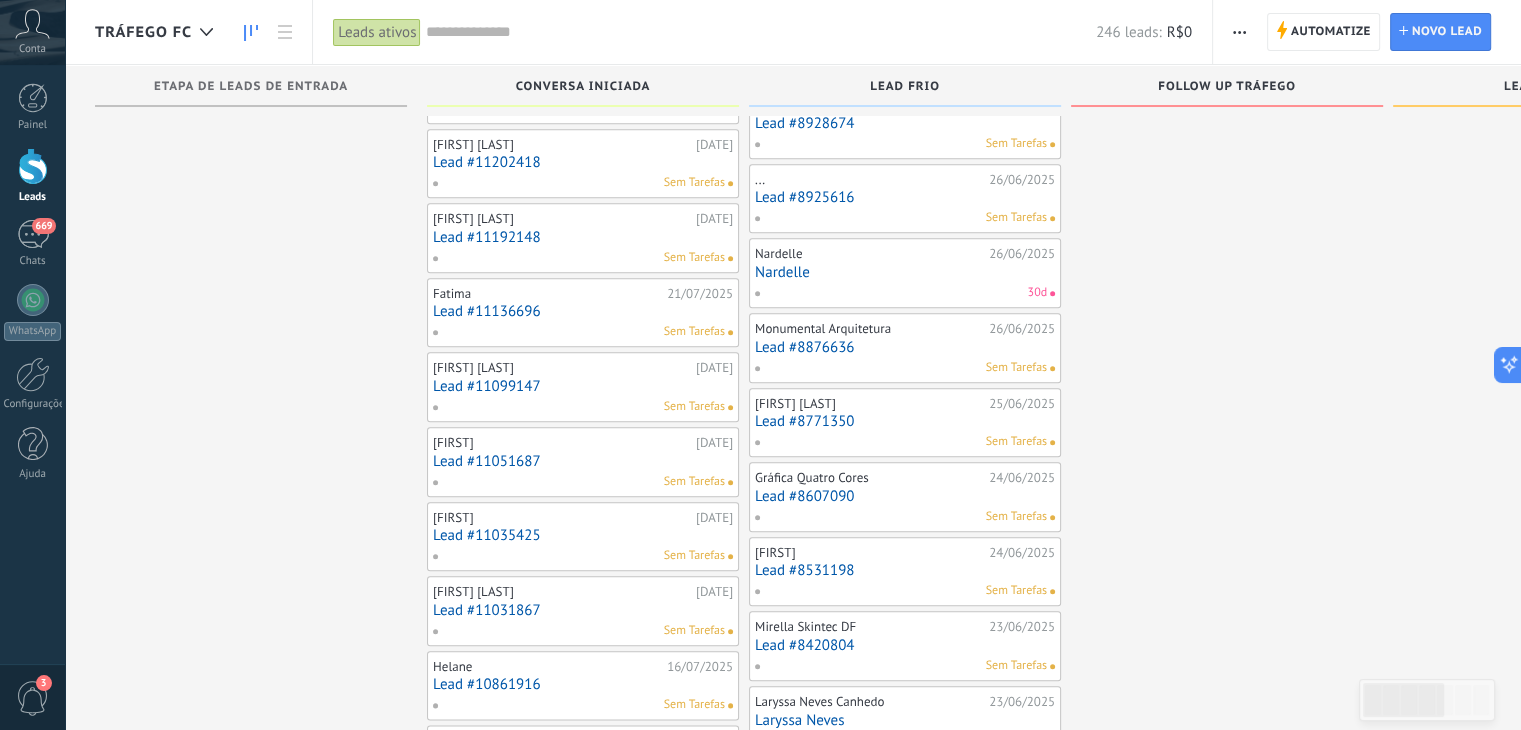 scroll, scrollTop: 2156, scrollLeft: 0, axis: vertical 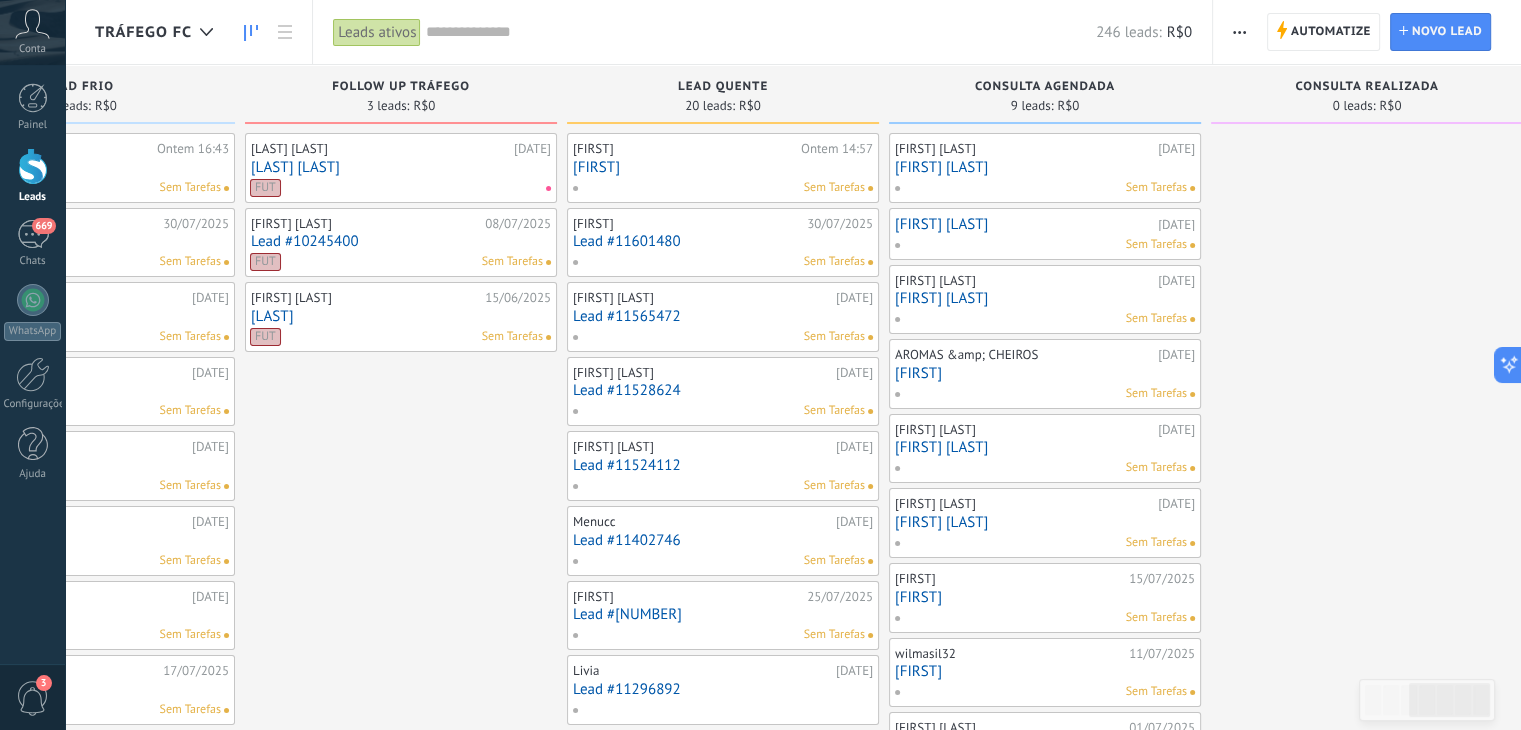 click on "[FIRST] [LAST]" at bounding box center [1045, 298] 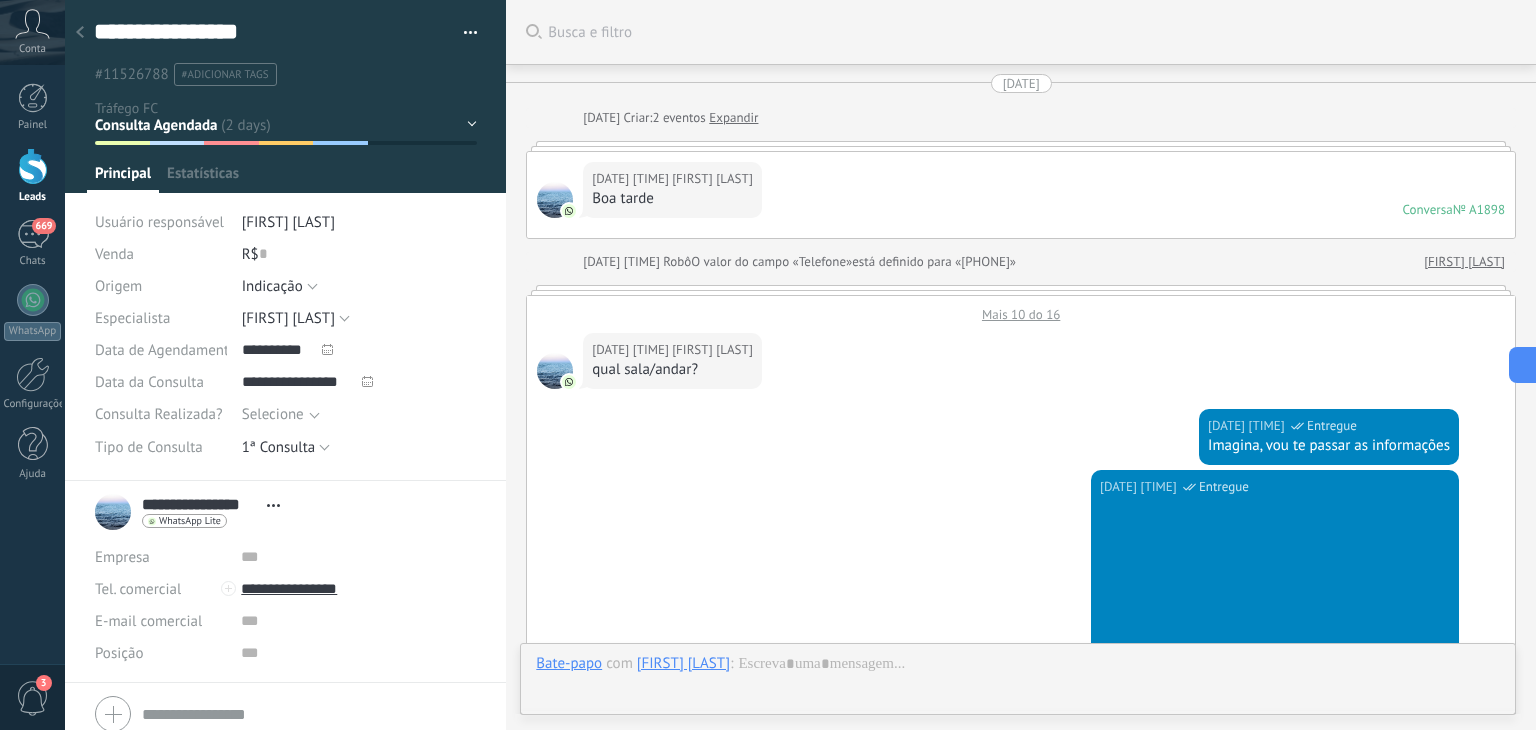 scroll, scrollTop: 29, scrollLeft: 0, axis: vertical 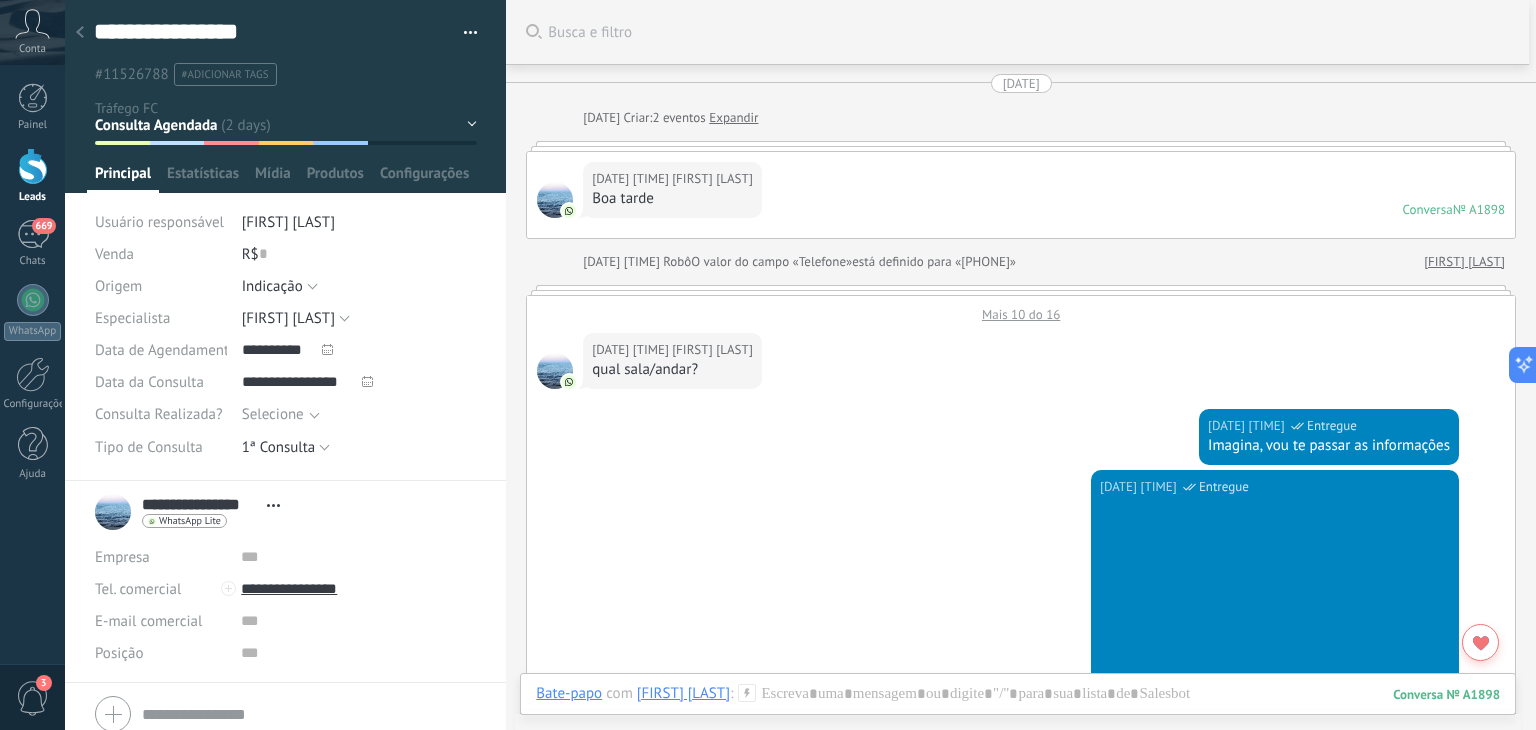 click on "Mais 10 do 16" at bounding box center [1021, 309] 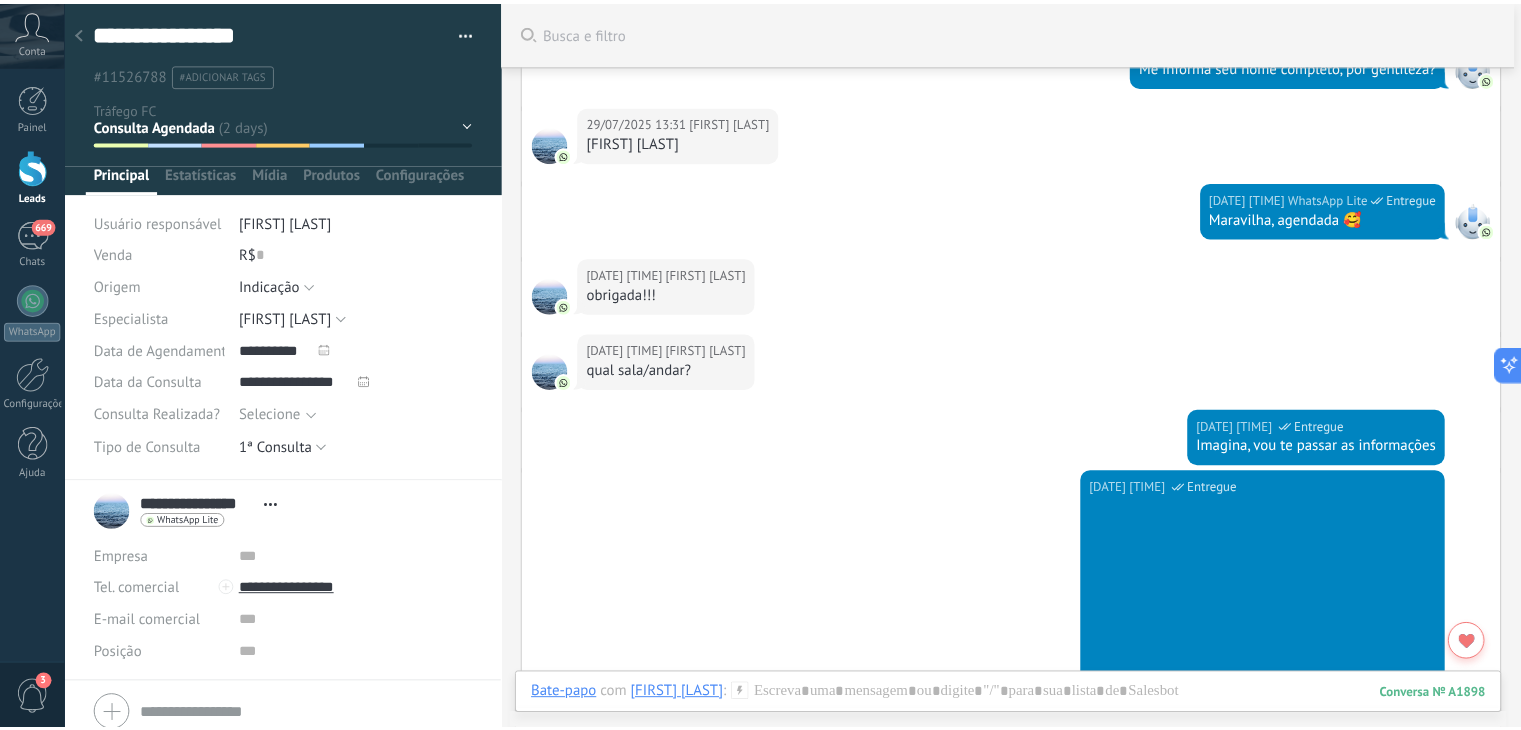 scroll, scrollTop: 0, scrollLeft: 0, axis: both 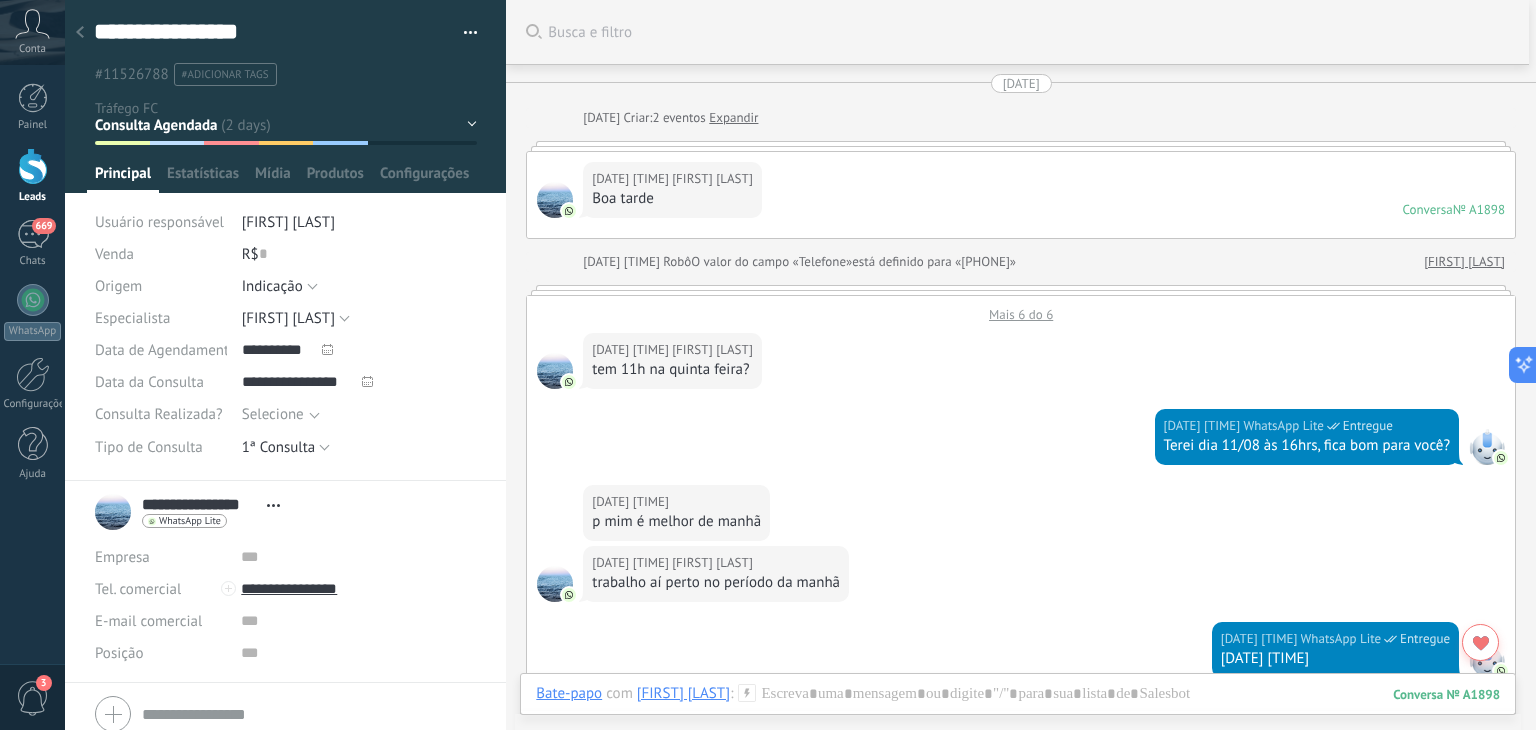 click 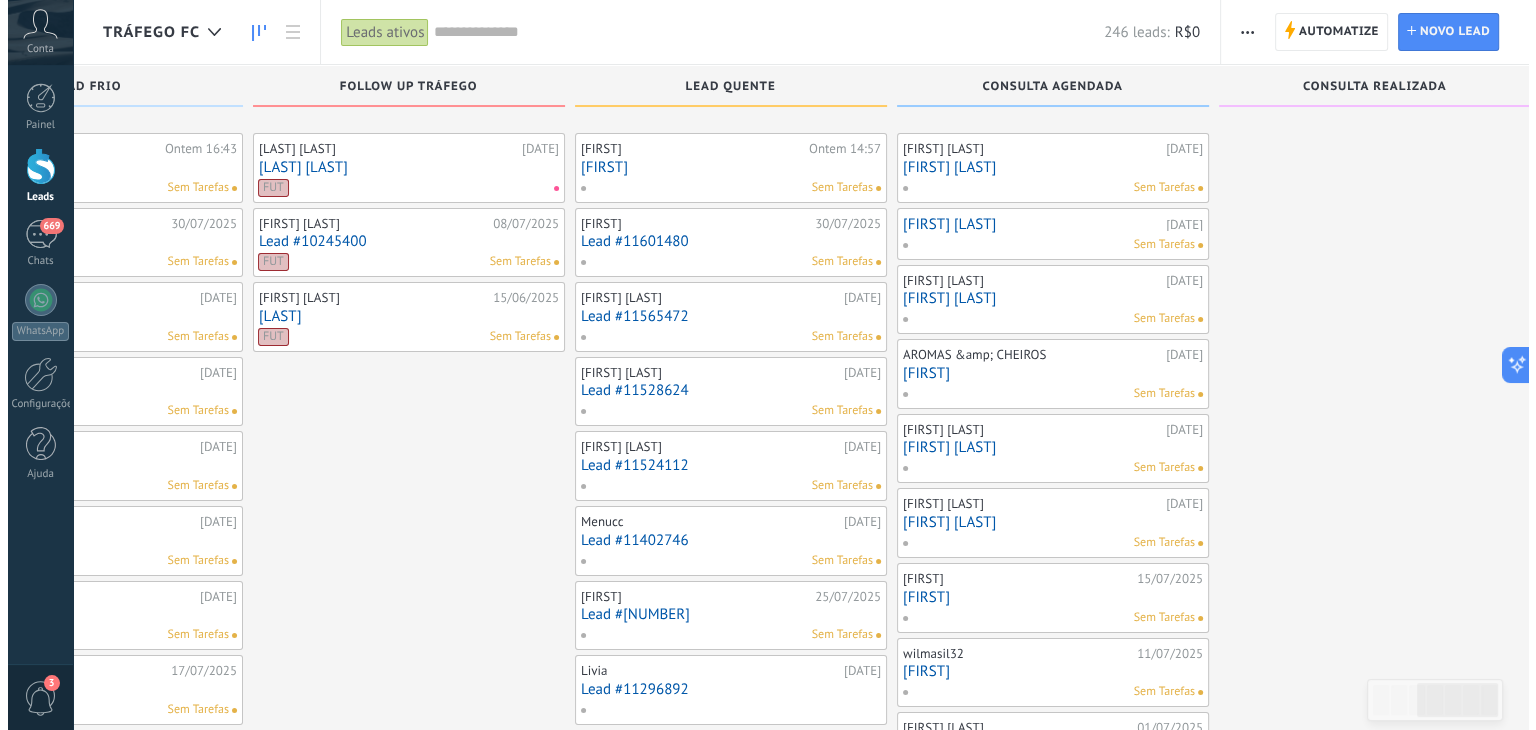 scroll, scrollTop: 198, scrollLeft: 0, axis: vertical 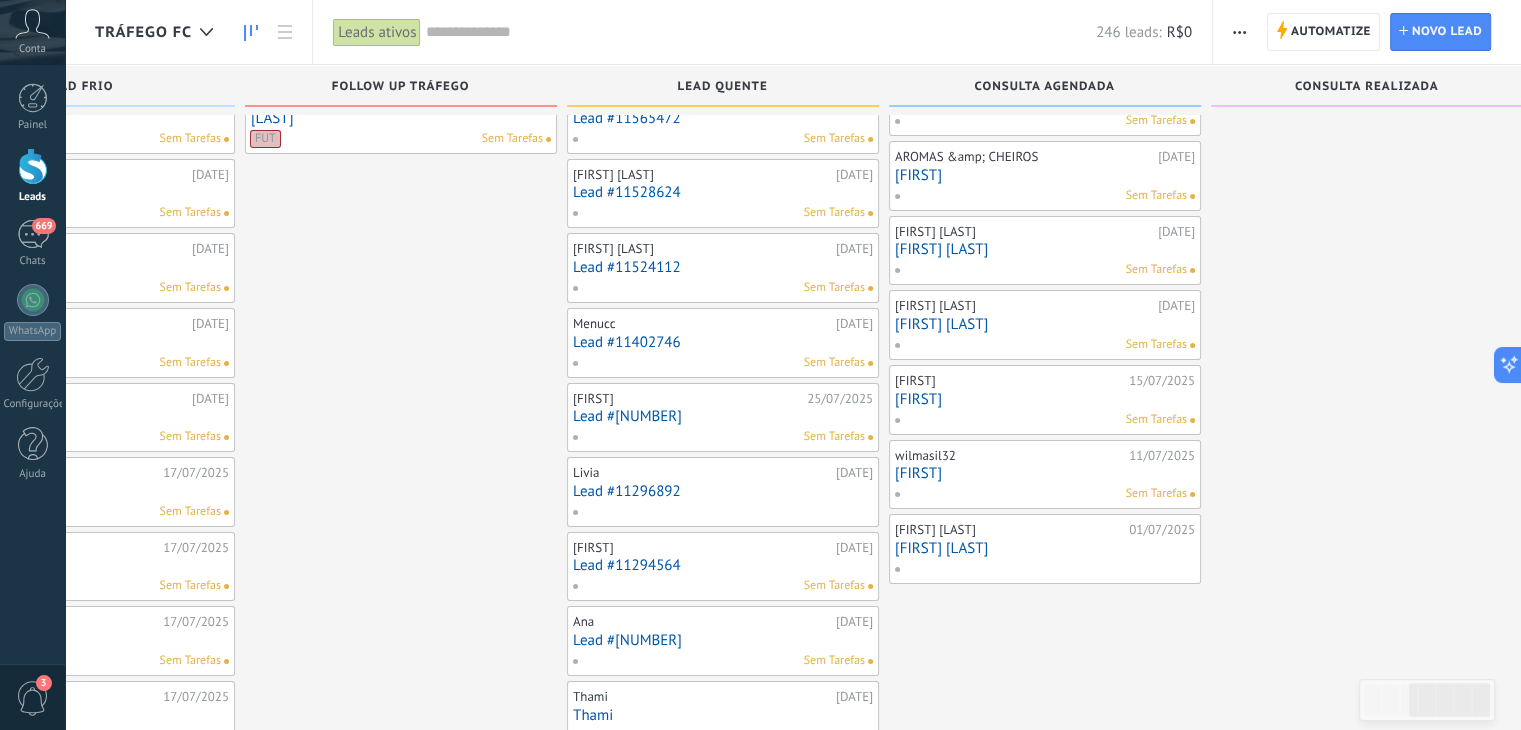 click on "[FIRST]" at bounding box center (1045, 399) 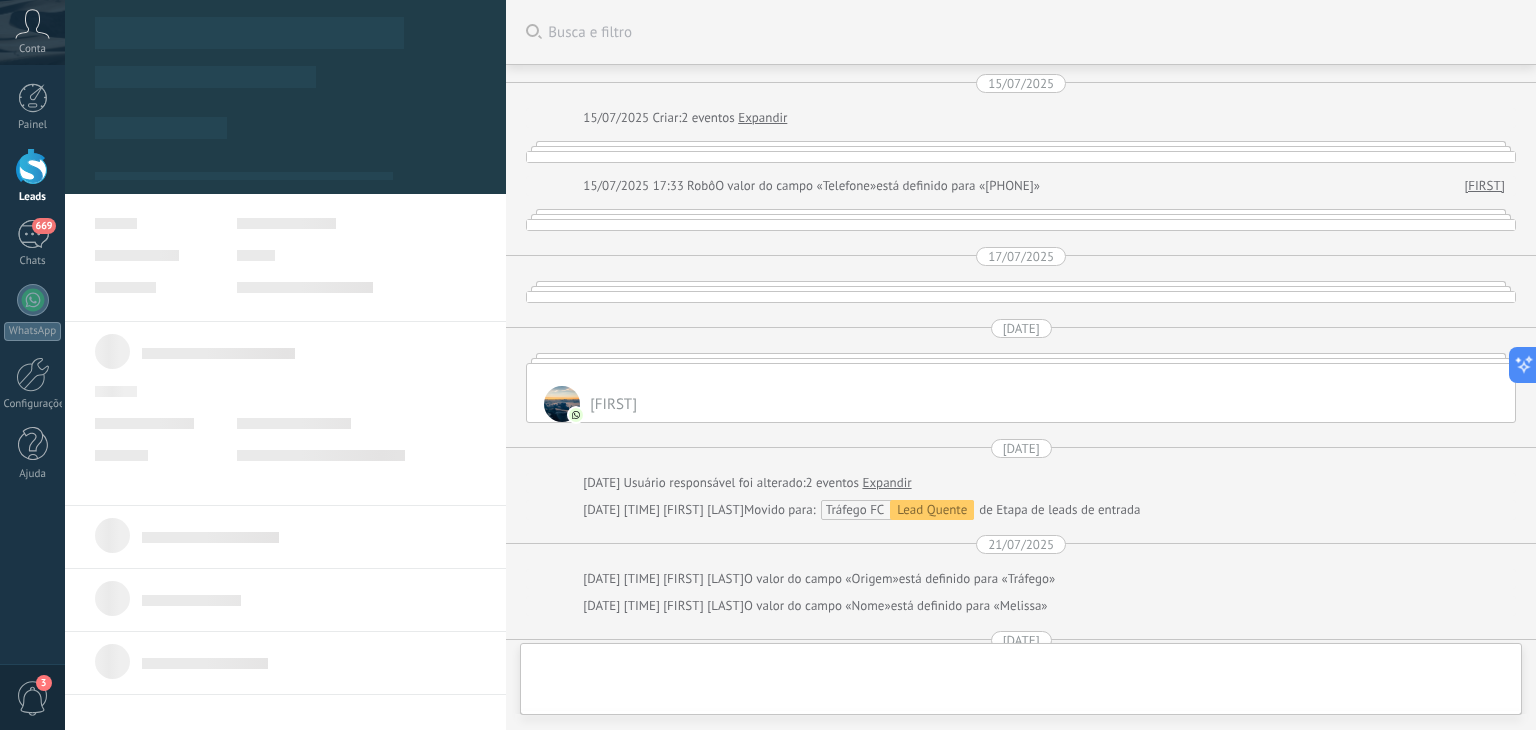 scroll, scrollTop: 0, scrollLeft: 0, axis: both 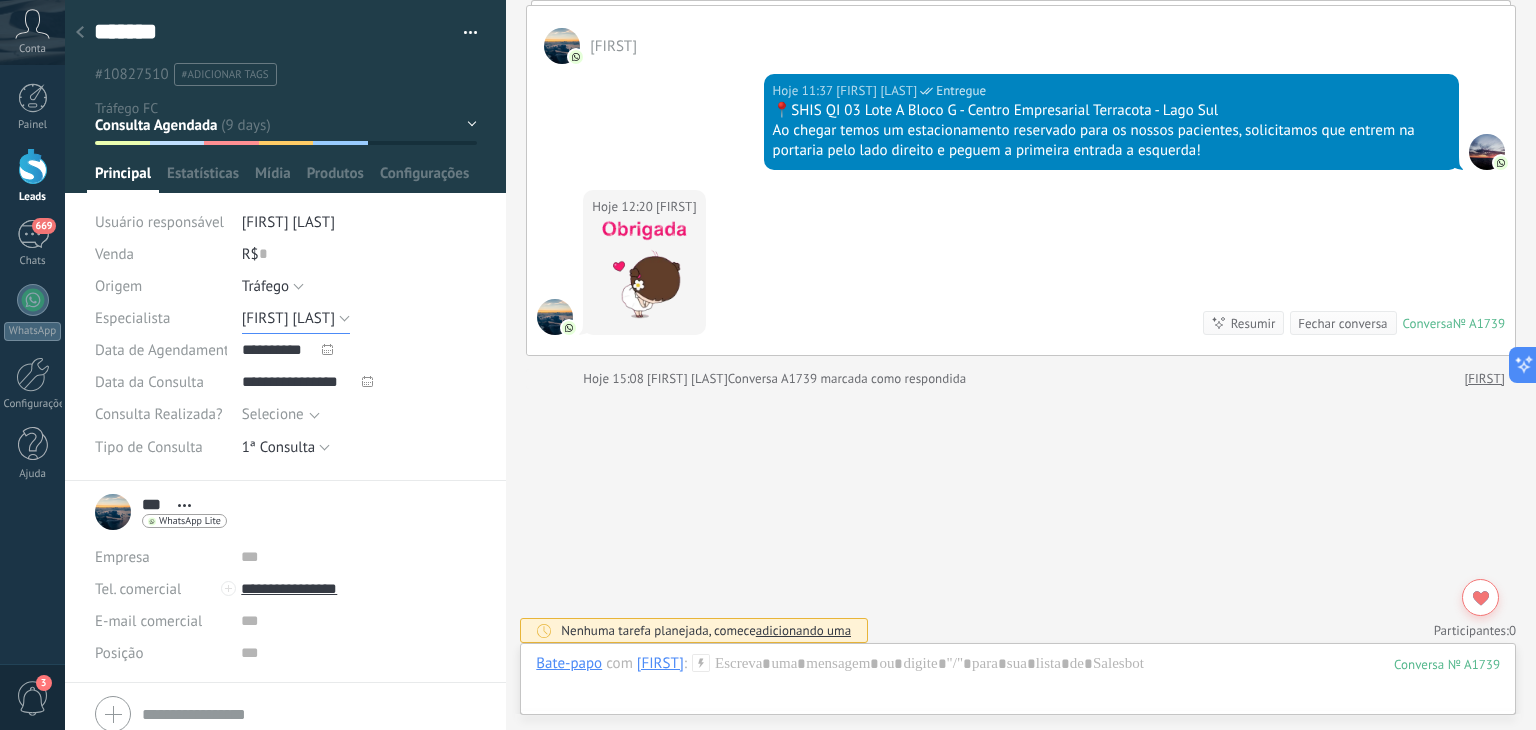 click on "[FIRST] [LAST]" at bounding box center [296, 318] 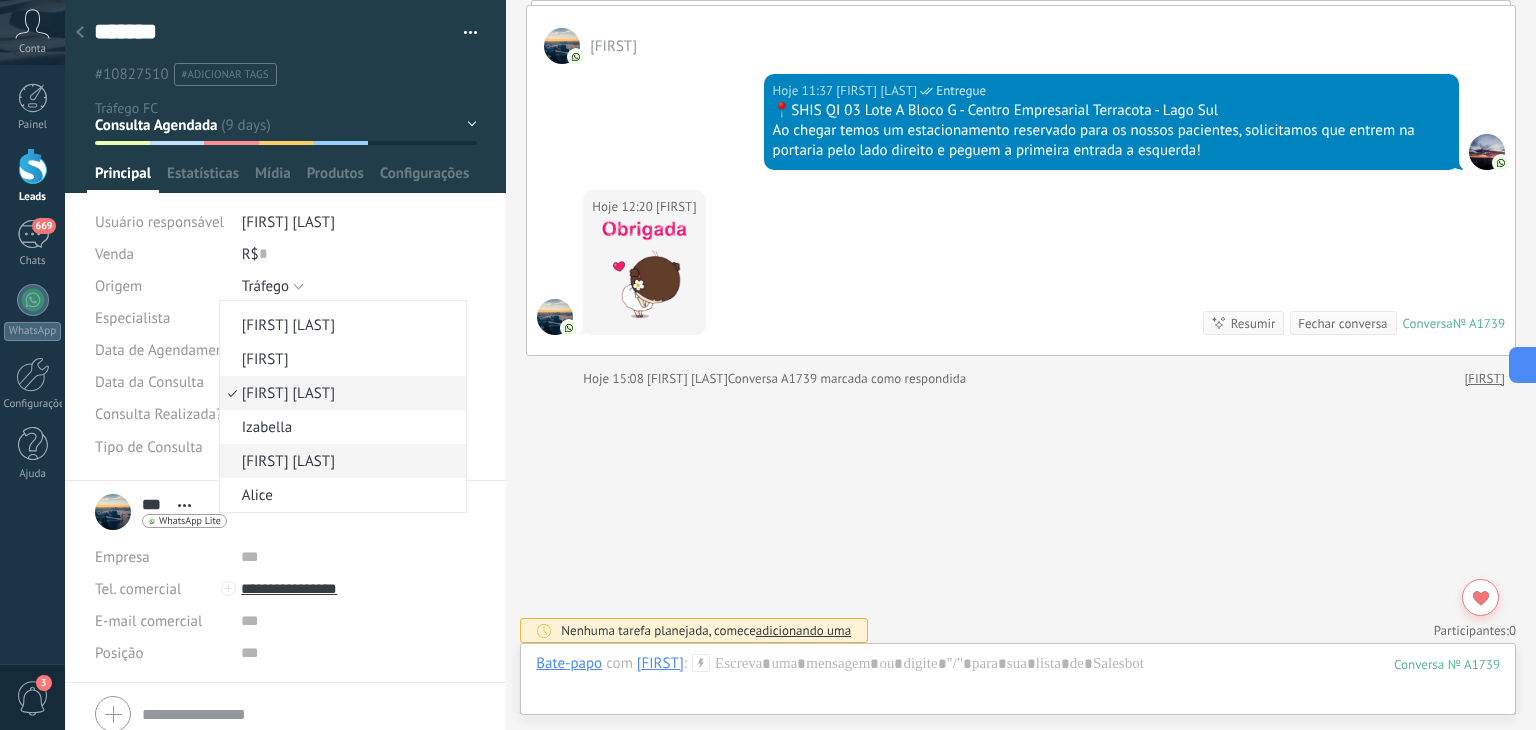 scroll, scrollTop: 0, scrollLeft: 0, axis: both 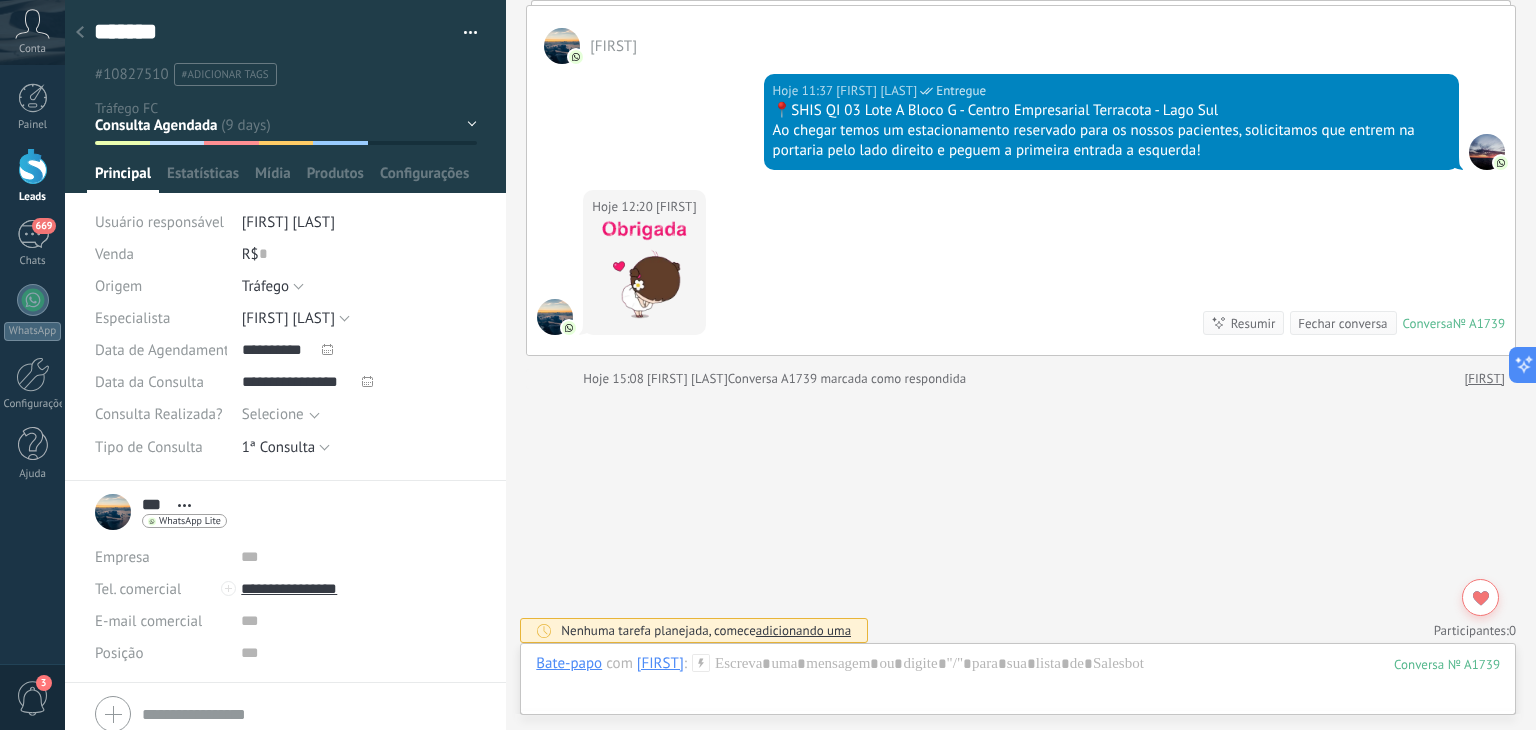 click on "*******
Salvar e criar
Imprimir
Gerenciar tags
Exportar para o Excel" at bounding box center [286, 240] 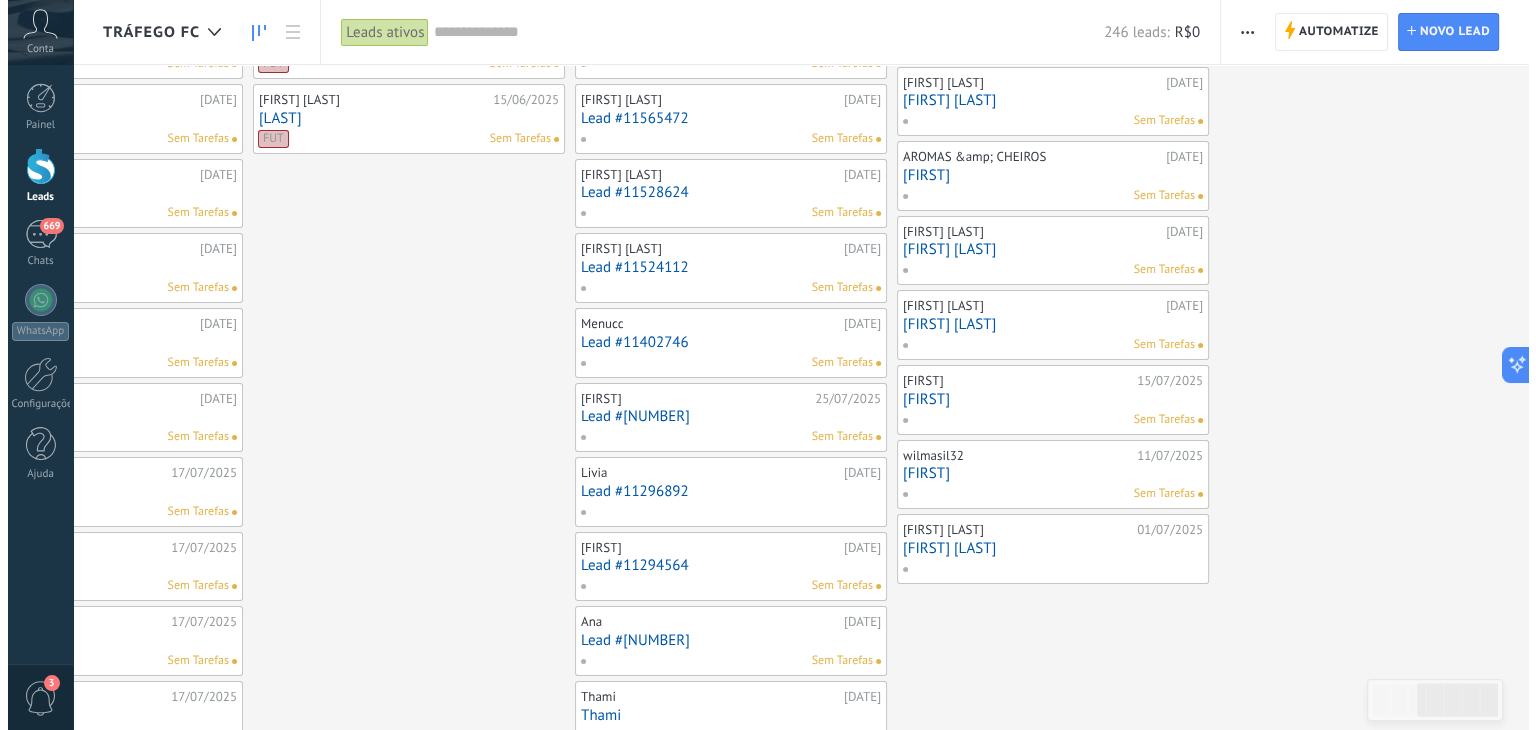 scroll, scrollTop: 0, scrollLeft: 0, axis: both 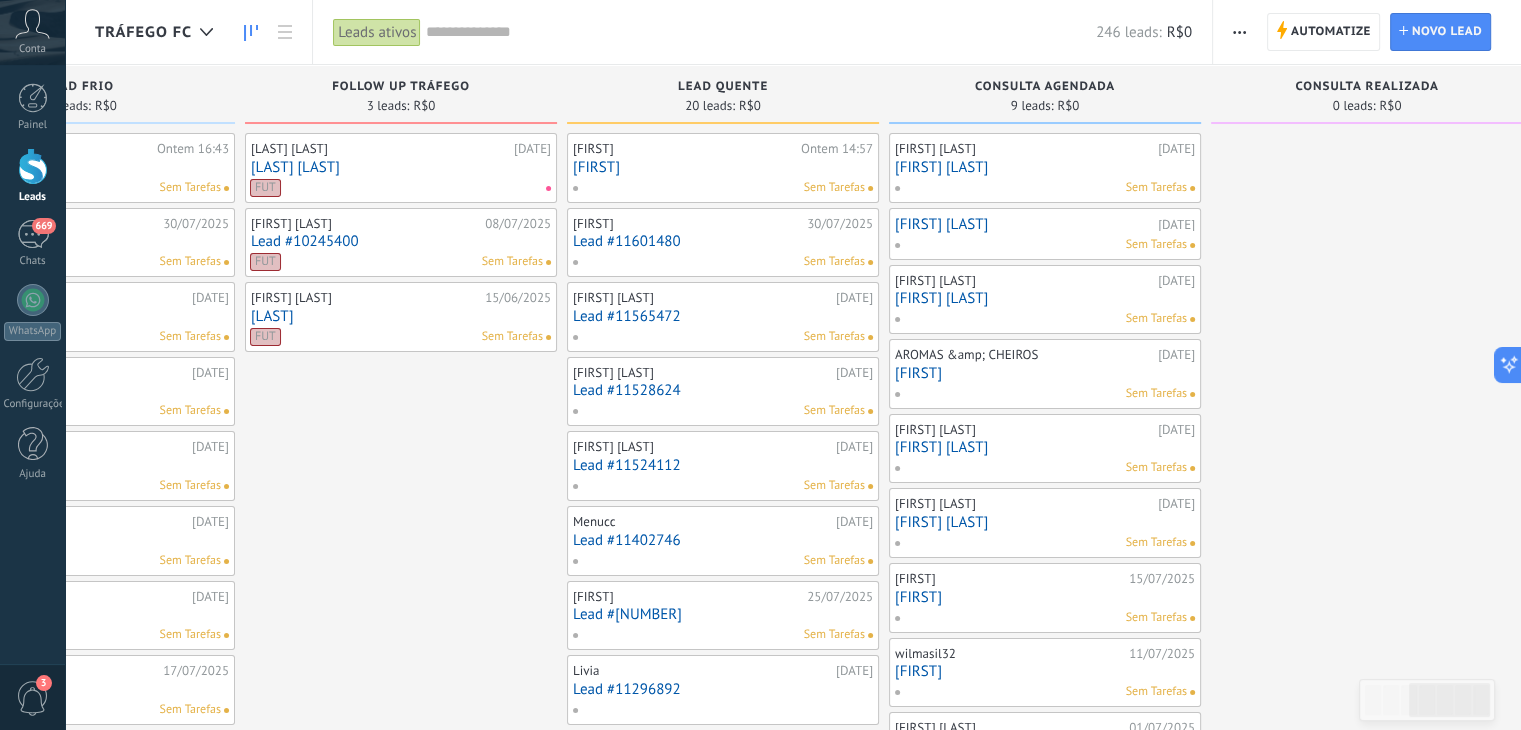 click on "[FIRST] [LAST]" at bounding box center [1045, 167] 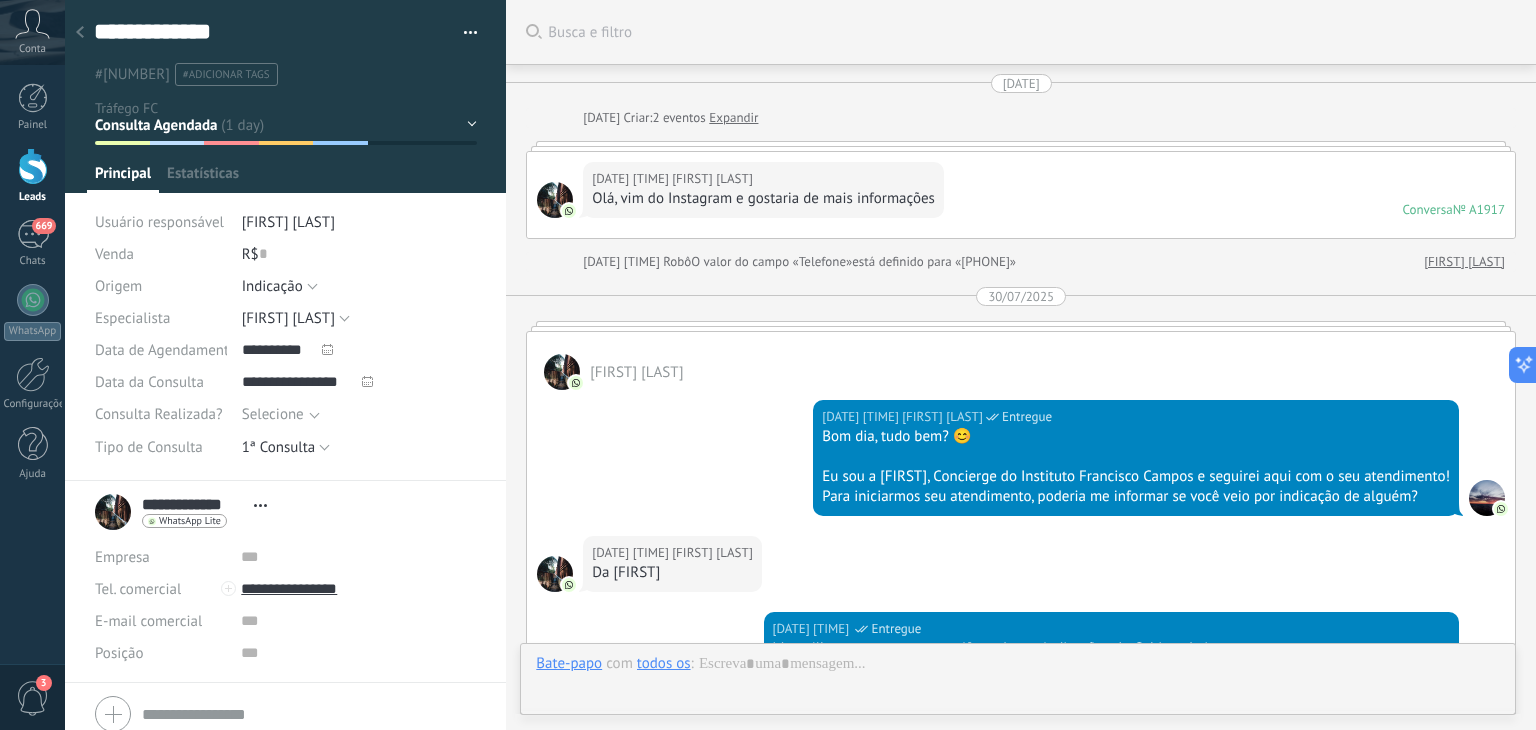 scroll, scrollTop: 29, scrollLeft: 0, axis: vertical 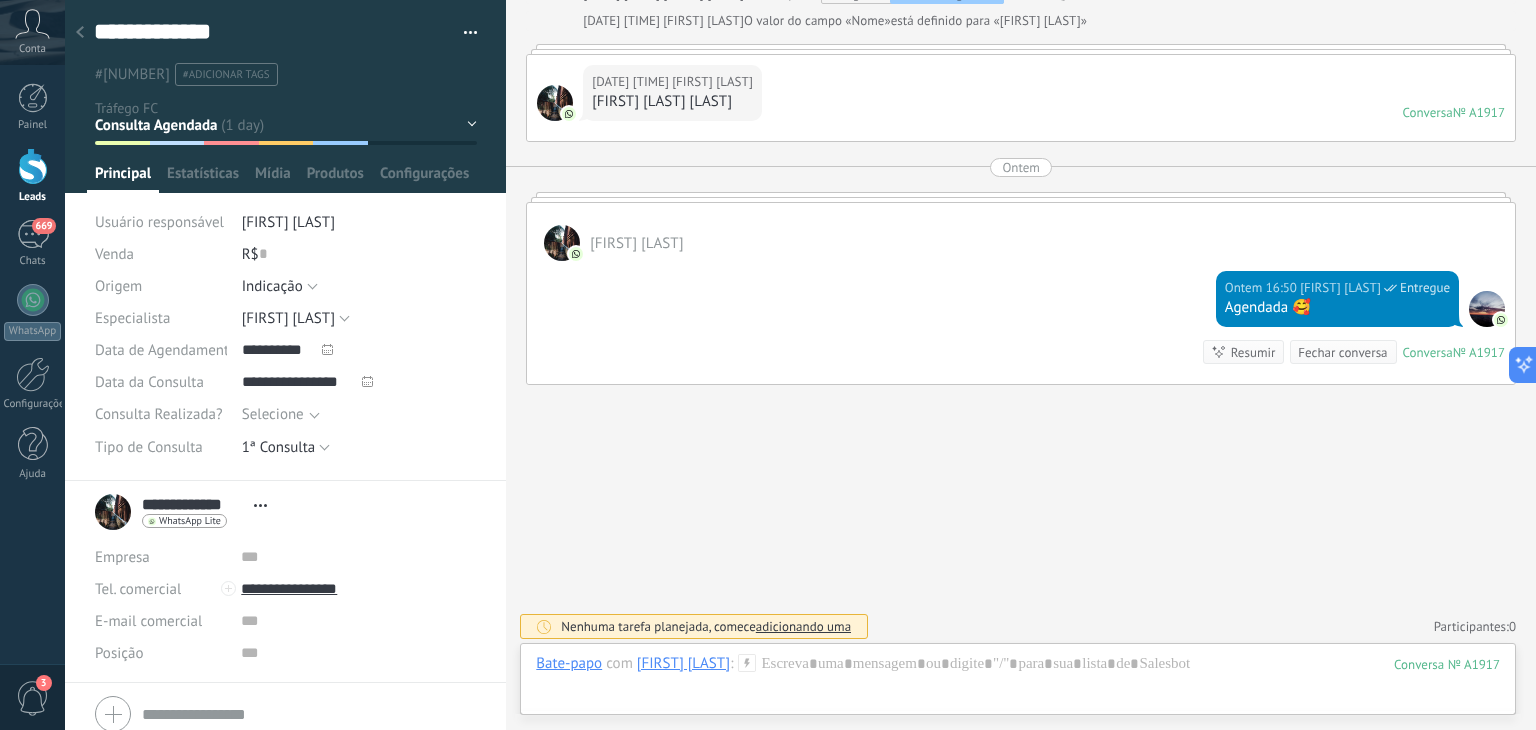 click at bounding box center (80, 33) 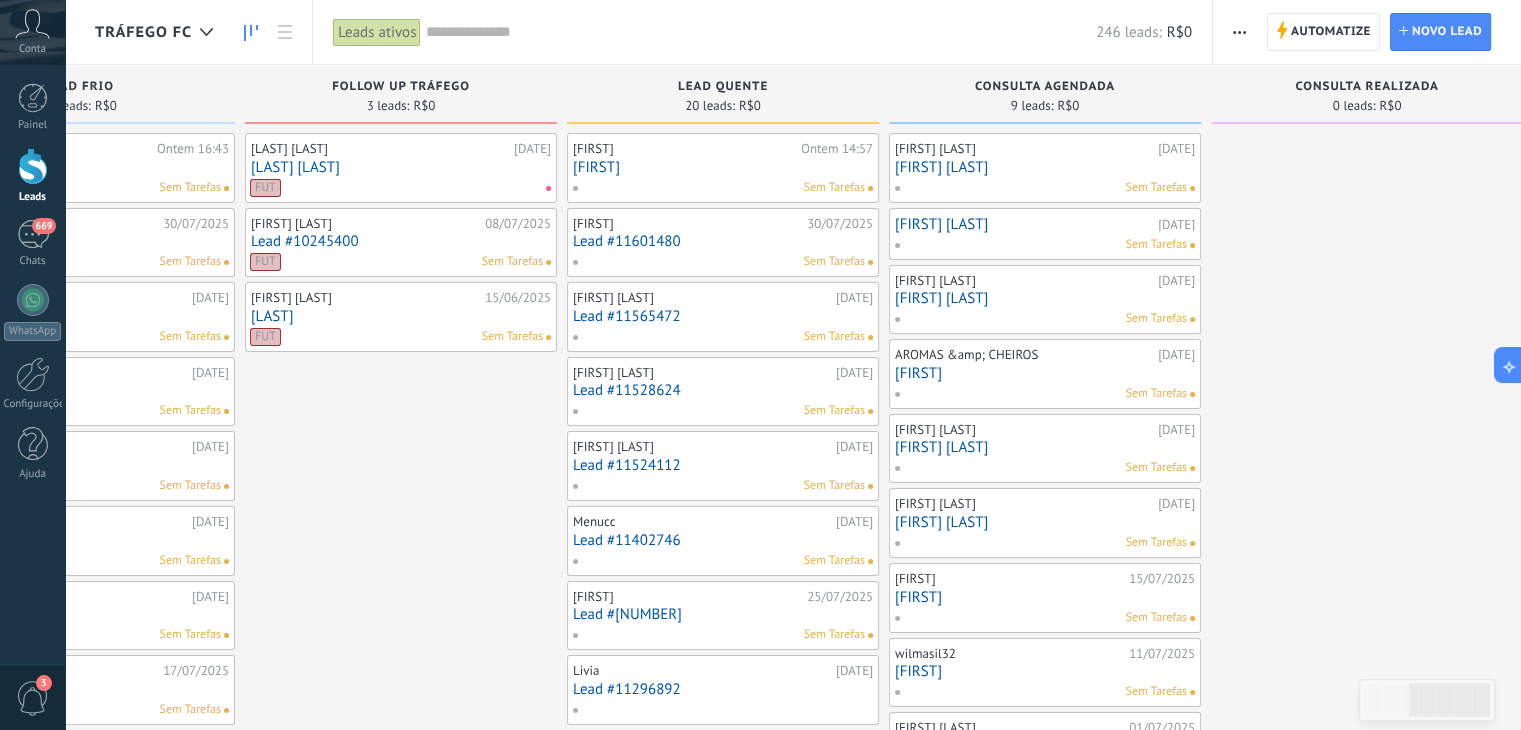 click on "Jessica Santarem 29/07/2025 Jessica Santarem Sem Tarefas" at bounding box center [1045, 300] 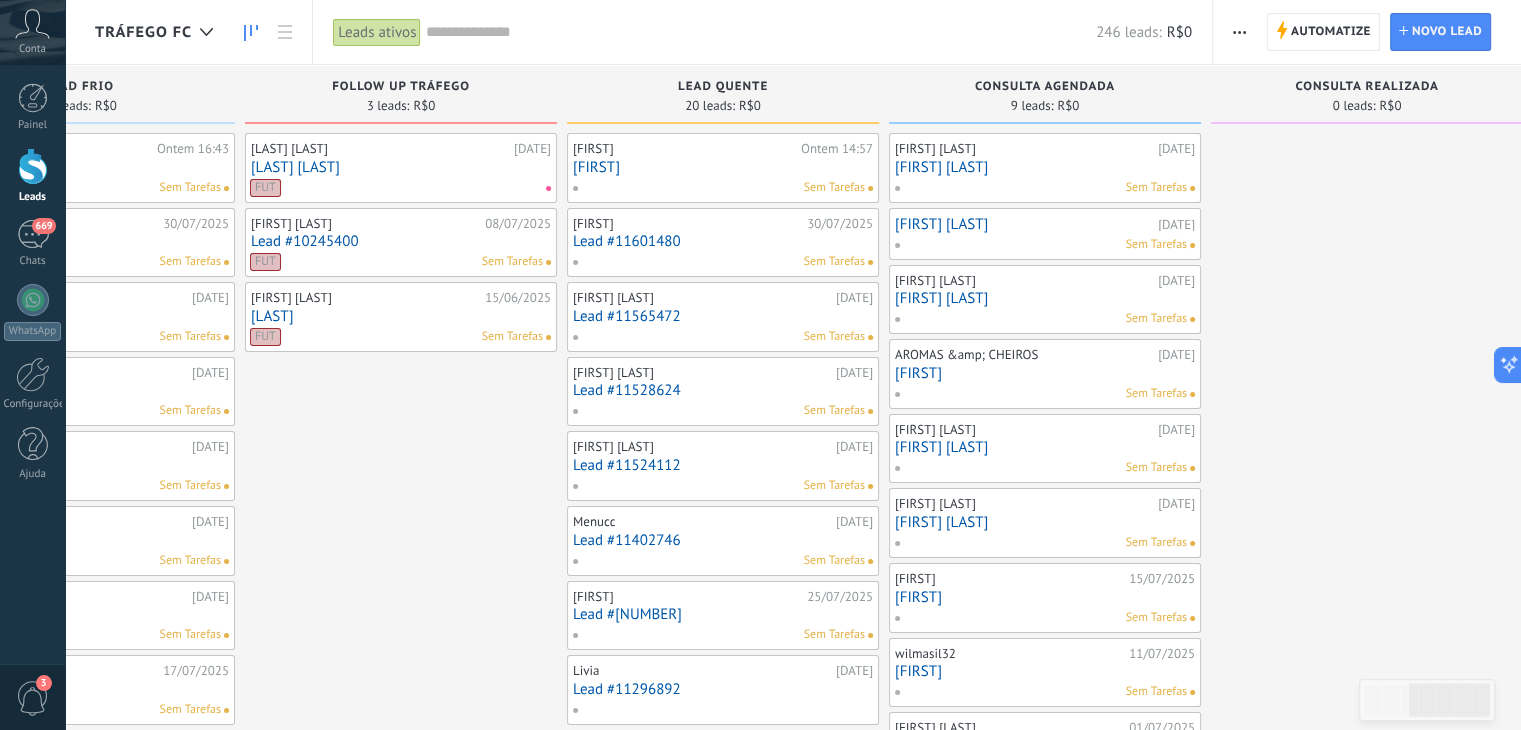 click on "[FIRST] [LAST]" at bounding box center [1045, 298] 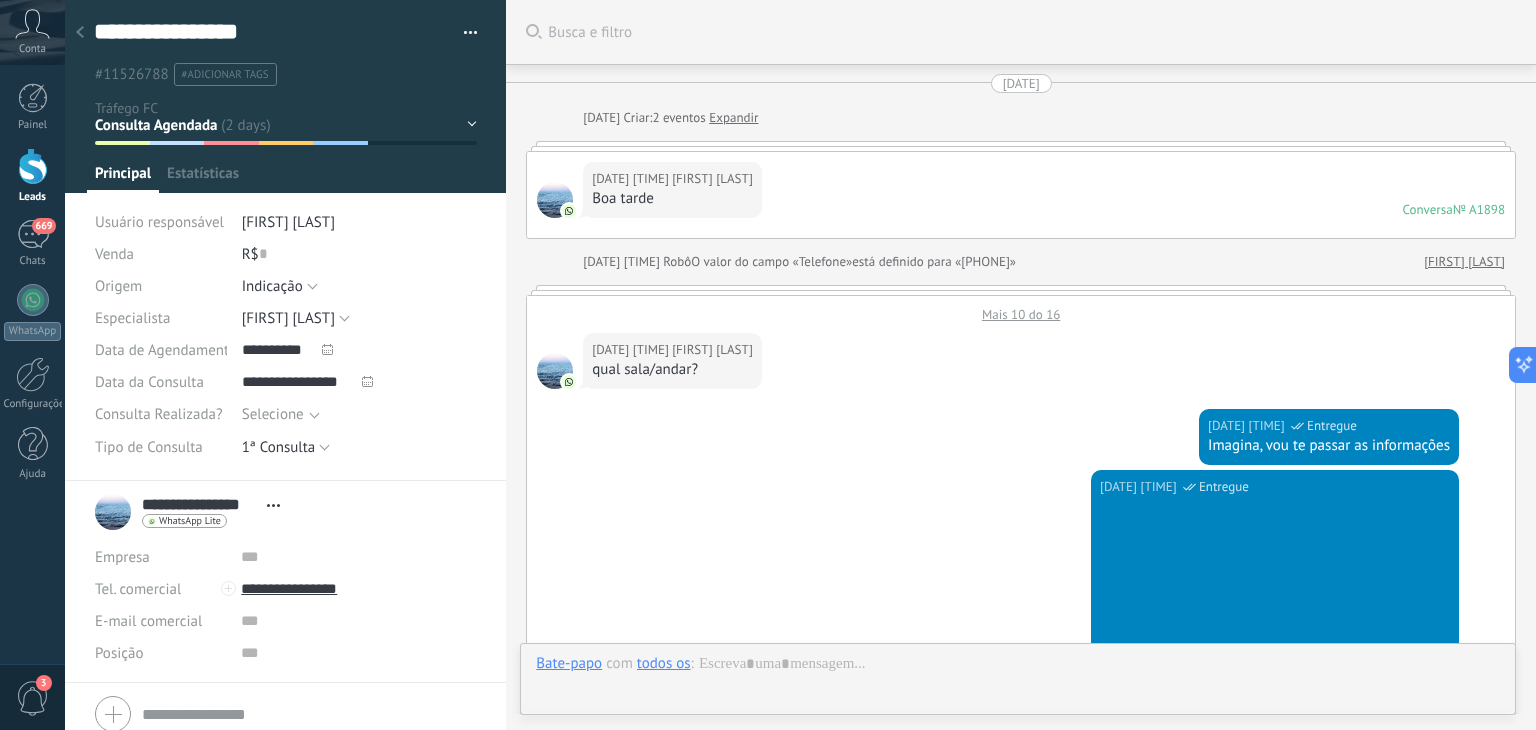 scroll, scrollTop: 29, scrollLeft: 0, axis: vertical 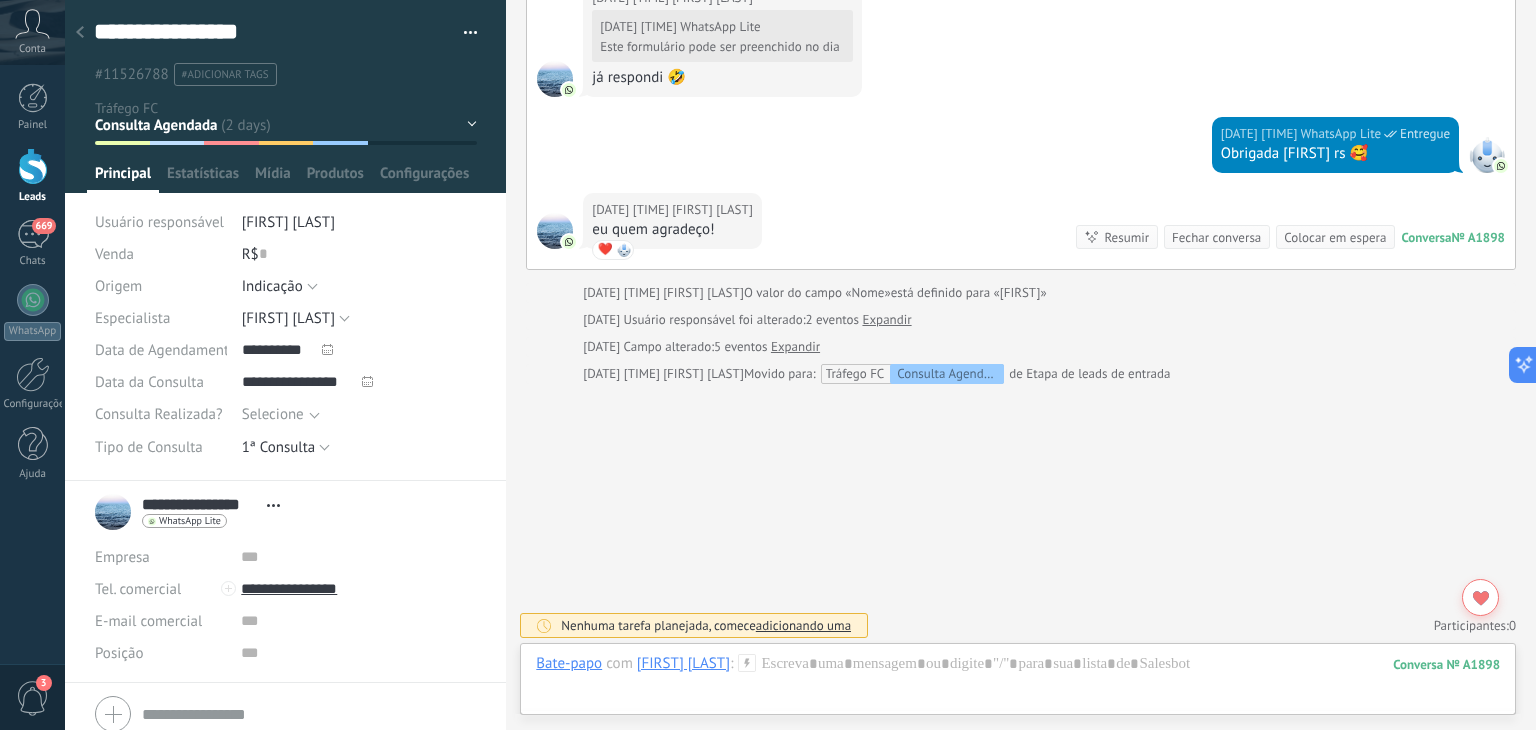 click 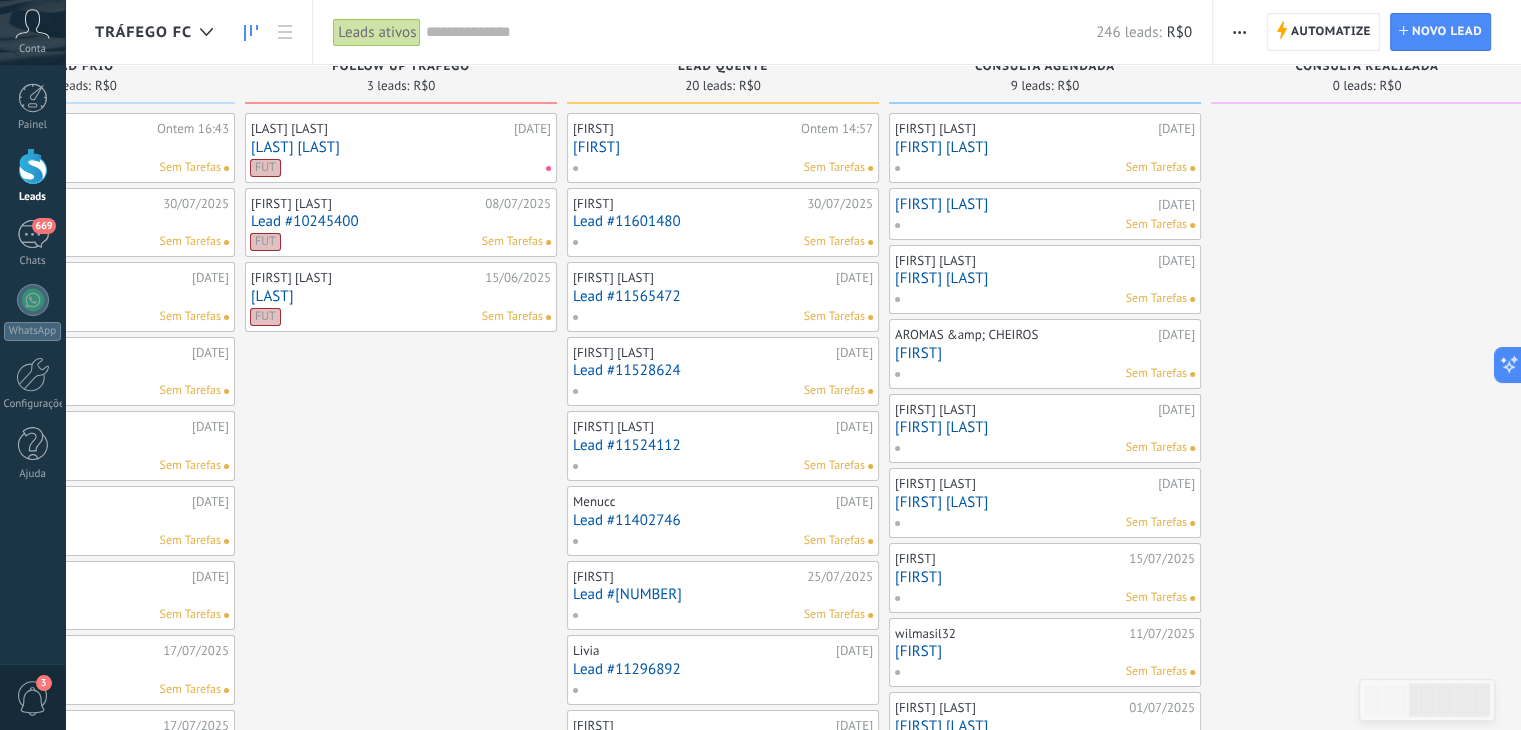 scroll, scrollTop: 0, scrollLeft: 0, axis: both 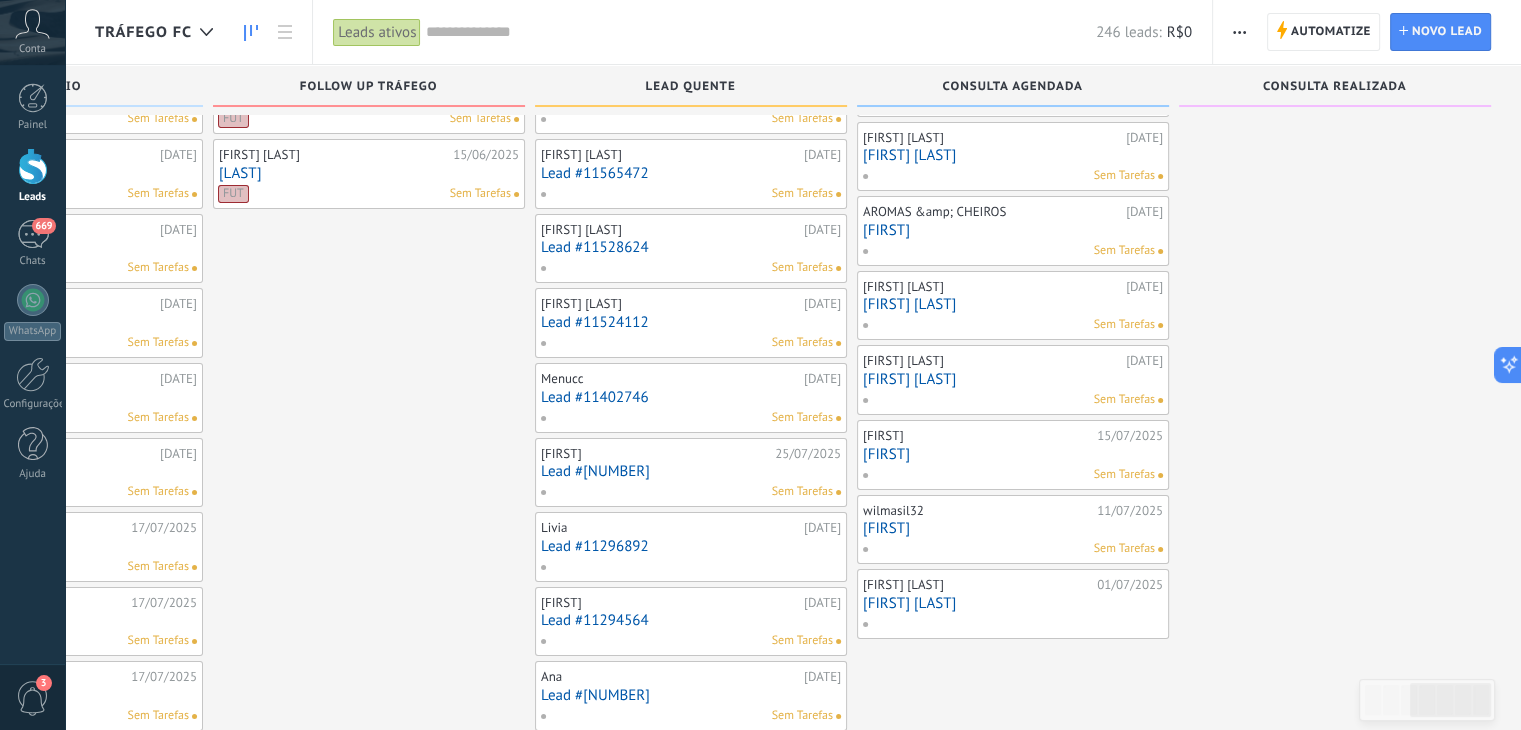 click on "[FIRST]" at bounding box center [1013, 528] 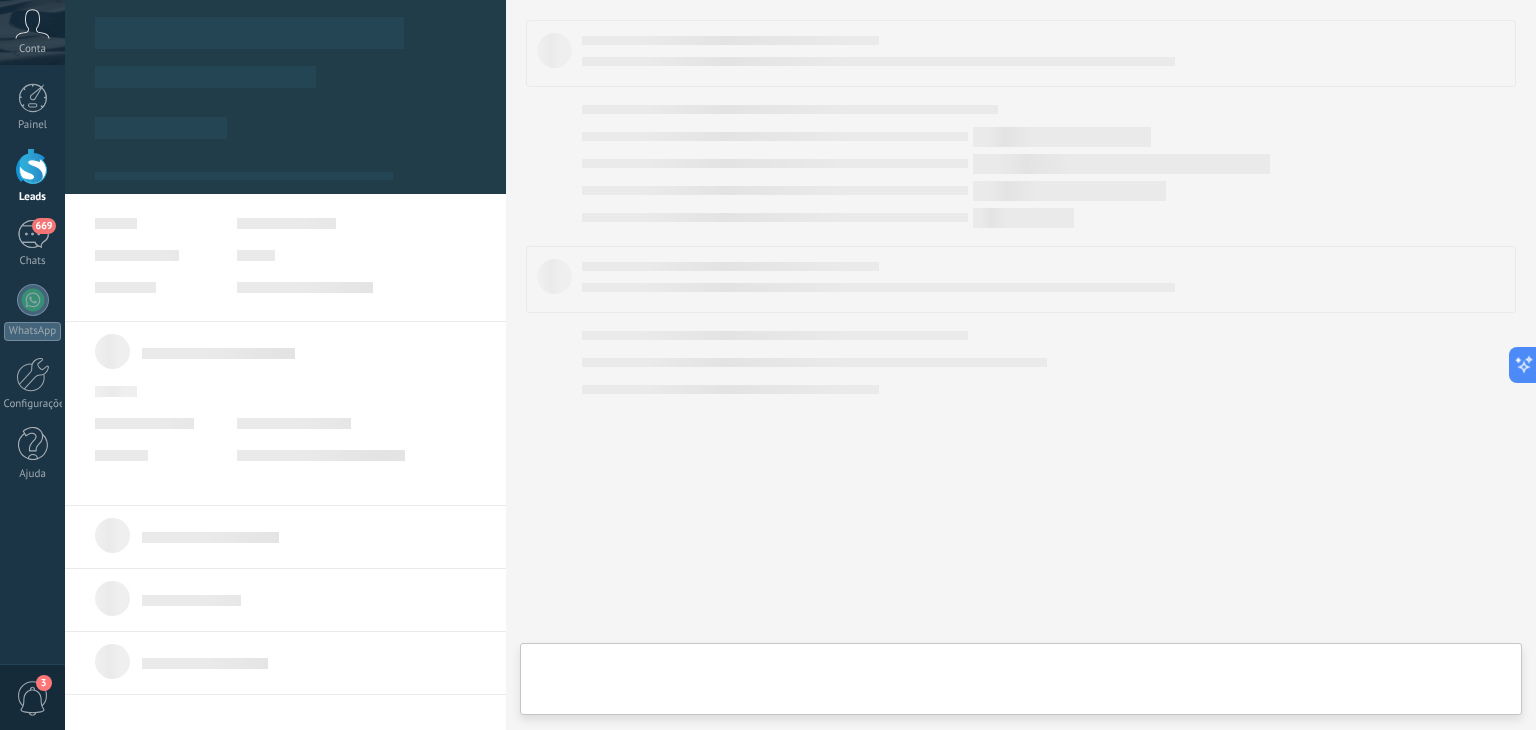scroll, scrollTop: 0, scrollLeft: 843, axis: horizontal 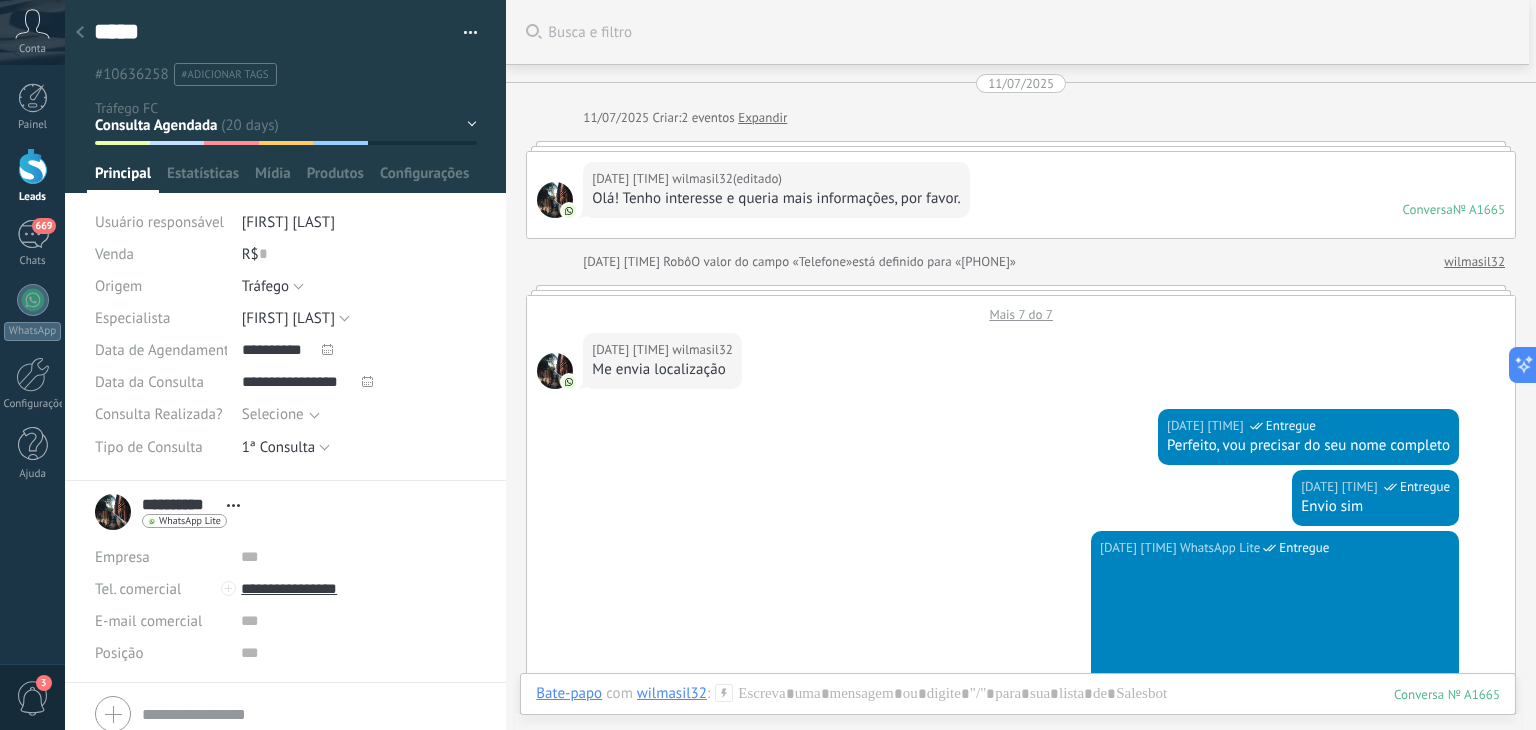 click on "Mais 7 do 7" at bounding box center [1021, 309] 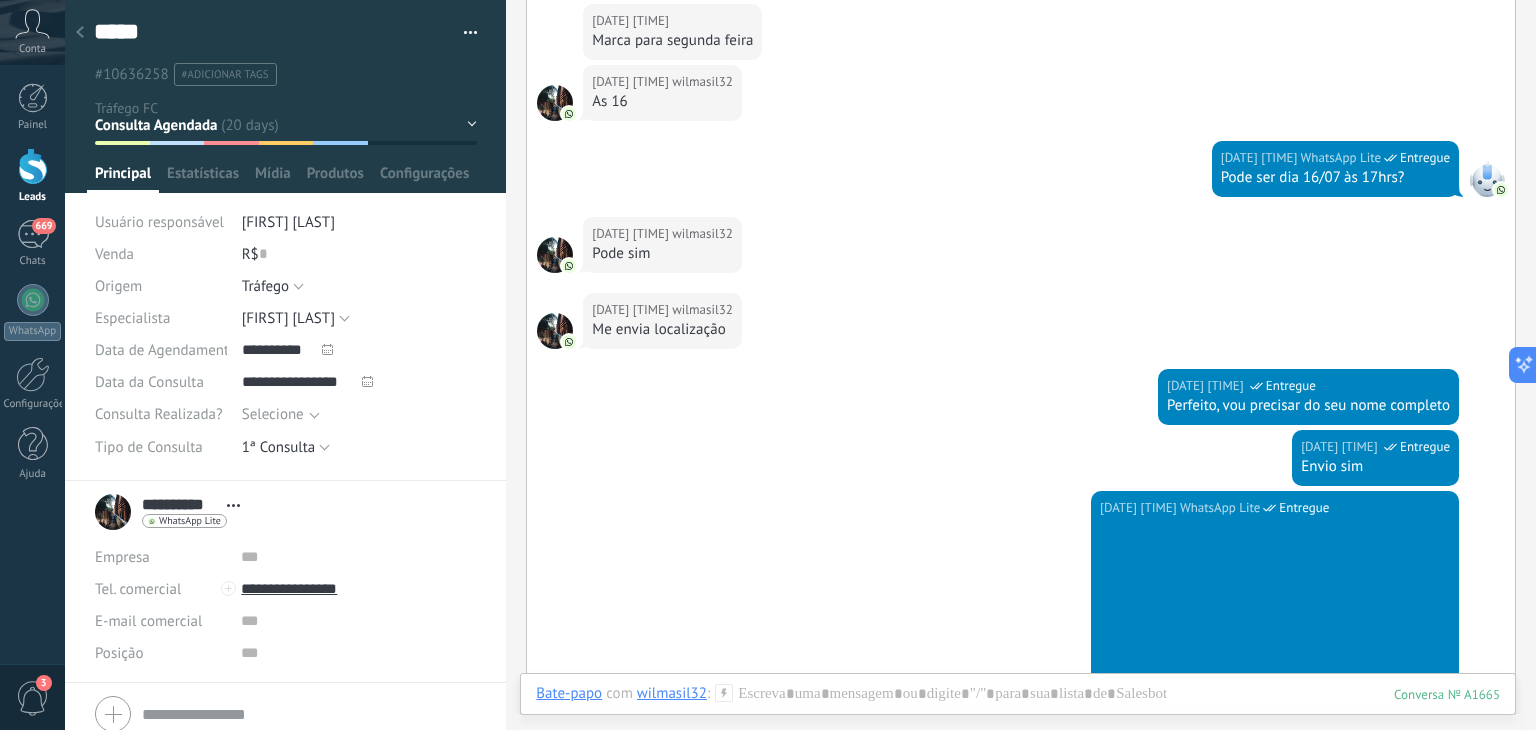 scroll, scrollTop: 0, scrollLeft: 0, axis: both 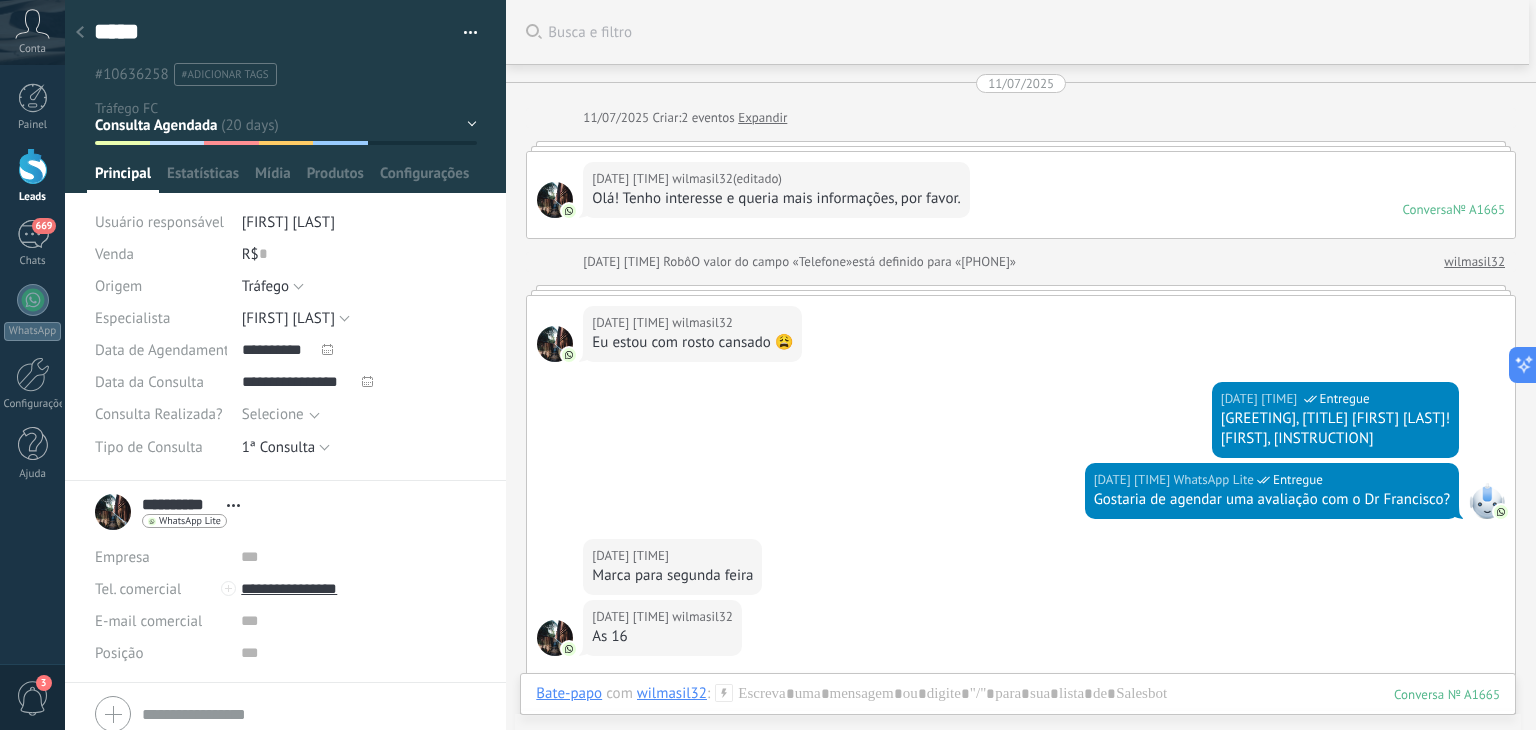 click on "Olá! Tenho interesse e queria mais informações, por favor." at bounding box center (776, 199) 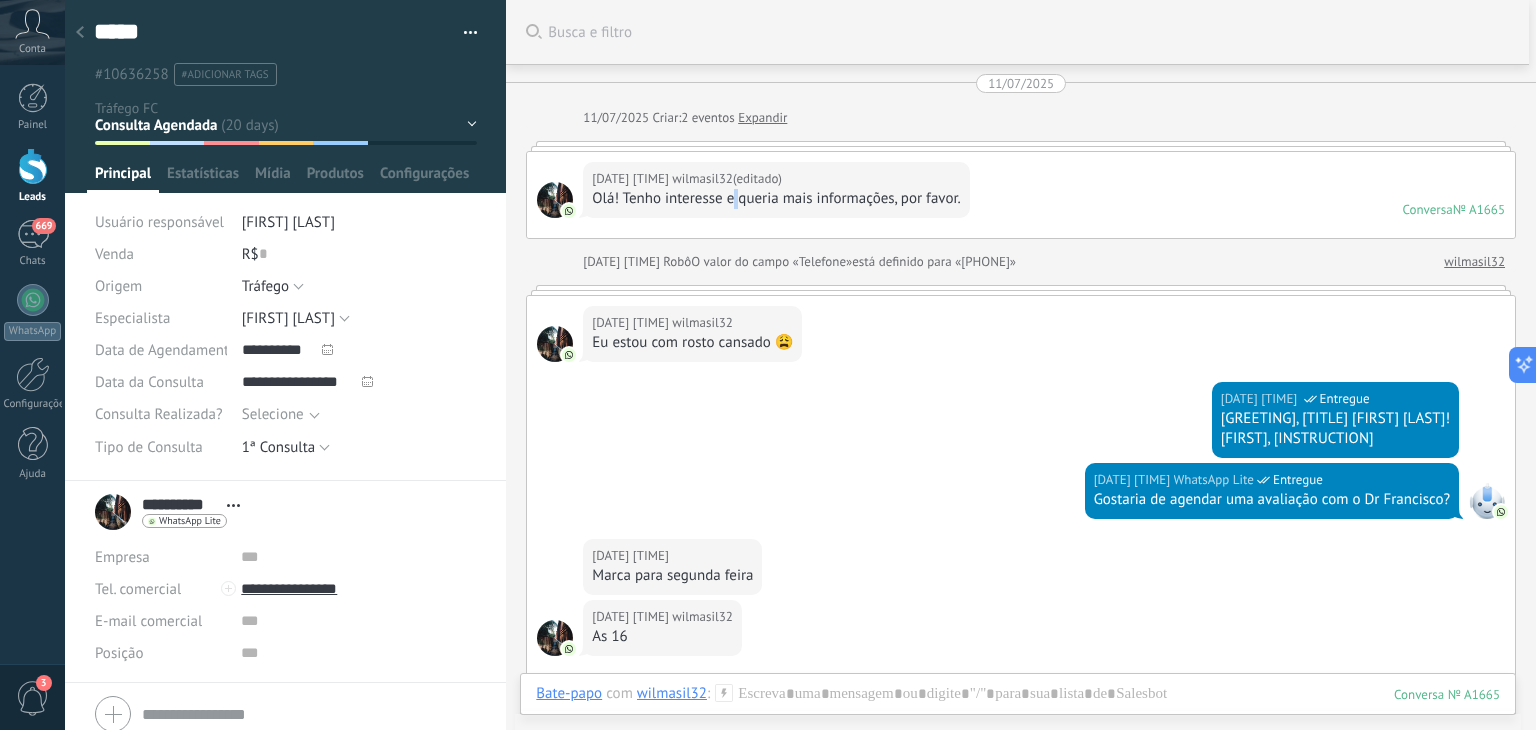 click on "Olá! Tenho interesse e queria mais informações, por favor." at bounding box center [776, 199] 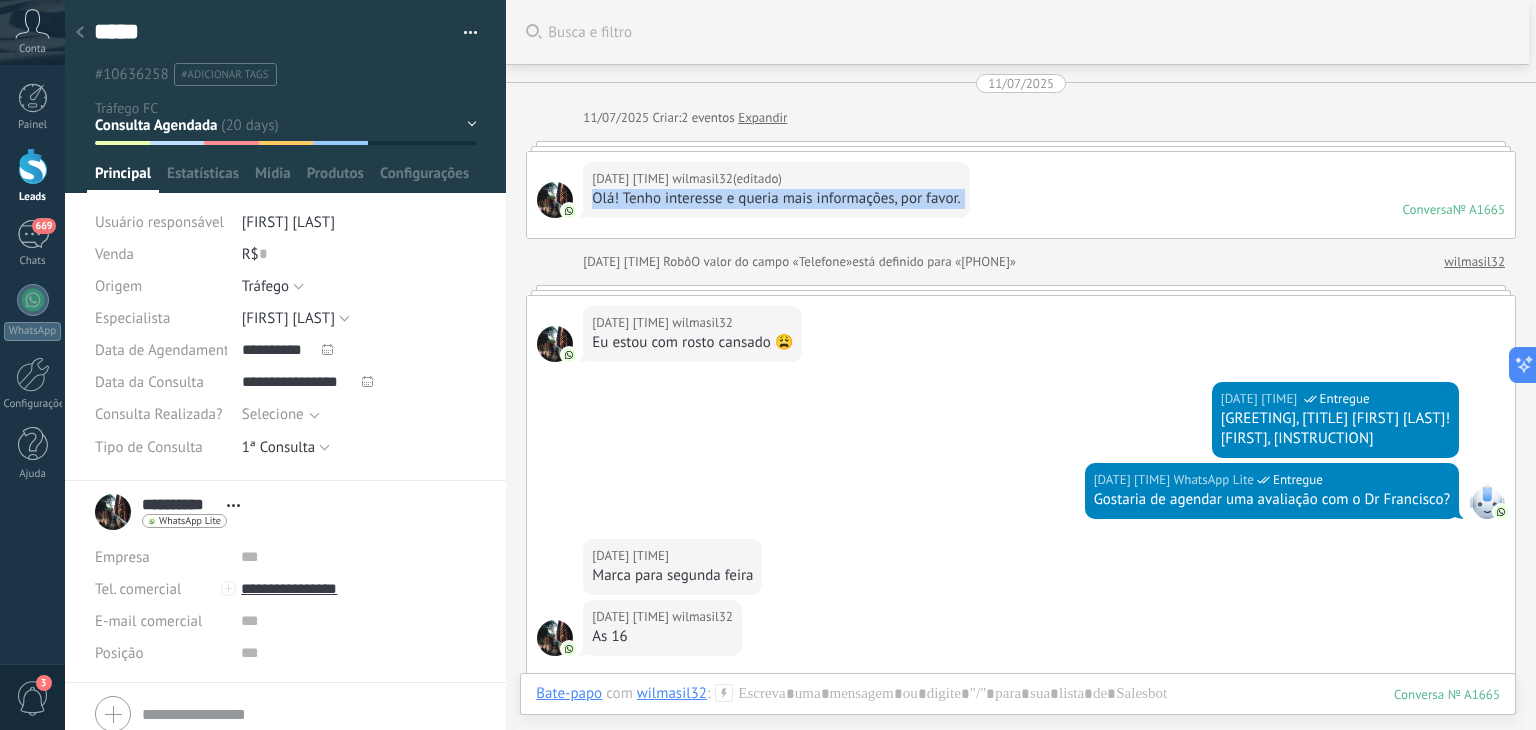 click on "Olá! Tenho interesse e queria mais informações, por favor." at bounding box center (776, 199) 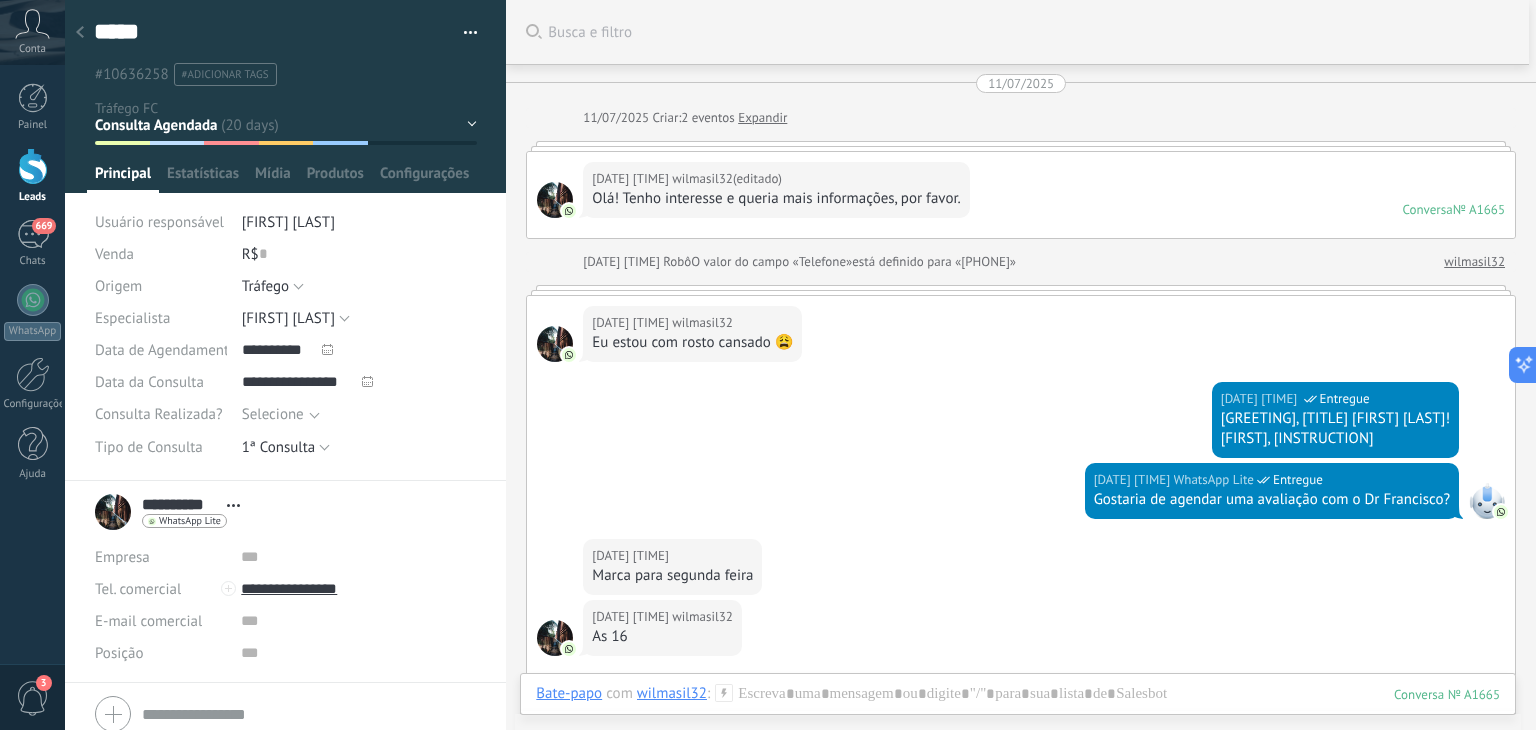 click on "11/07/2025 10:12 wilmasil32  Eu estou com rosto cansado 😩" at bounding box center (1021, 339) 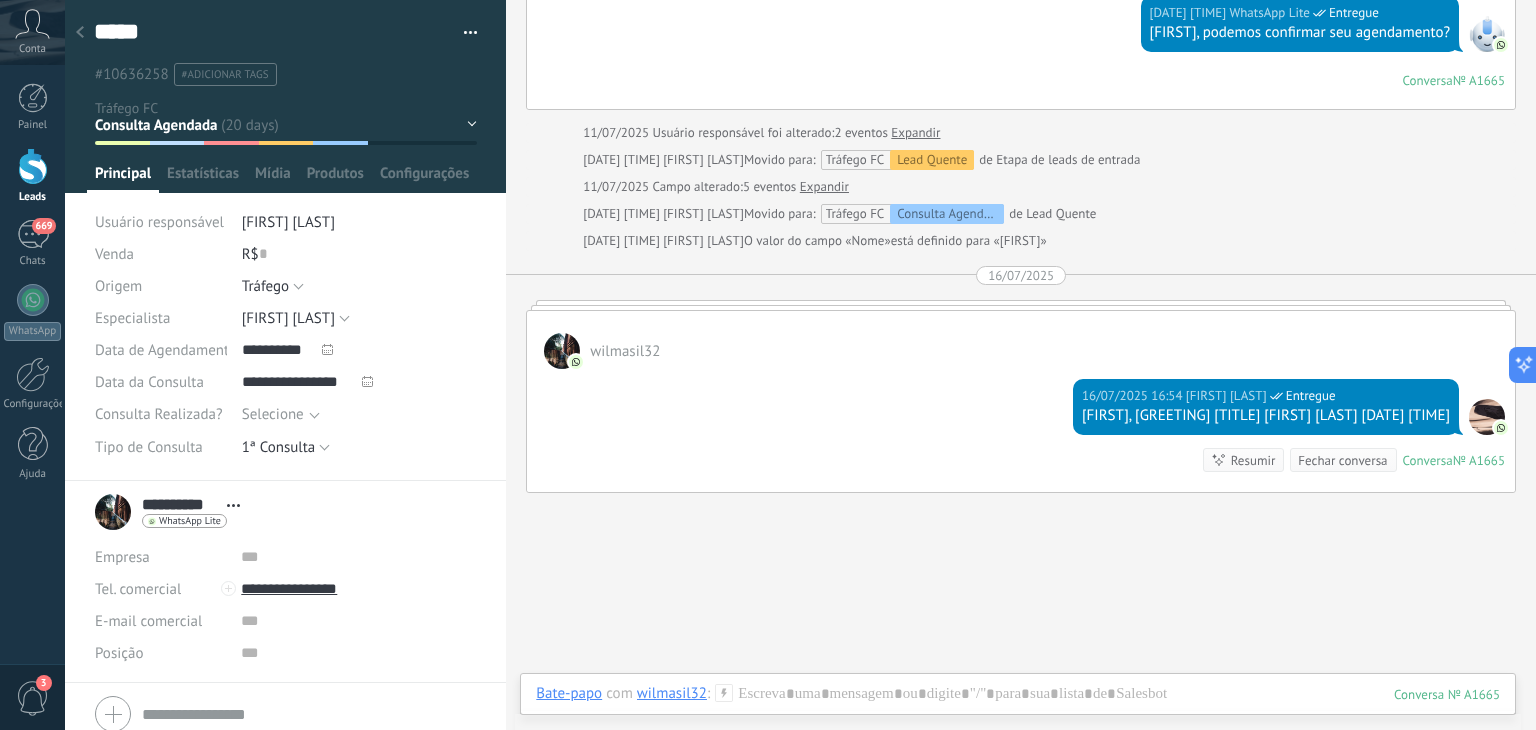 scroll, scrollTop: 1984, scrollLeft: 0, axis: vertical 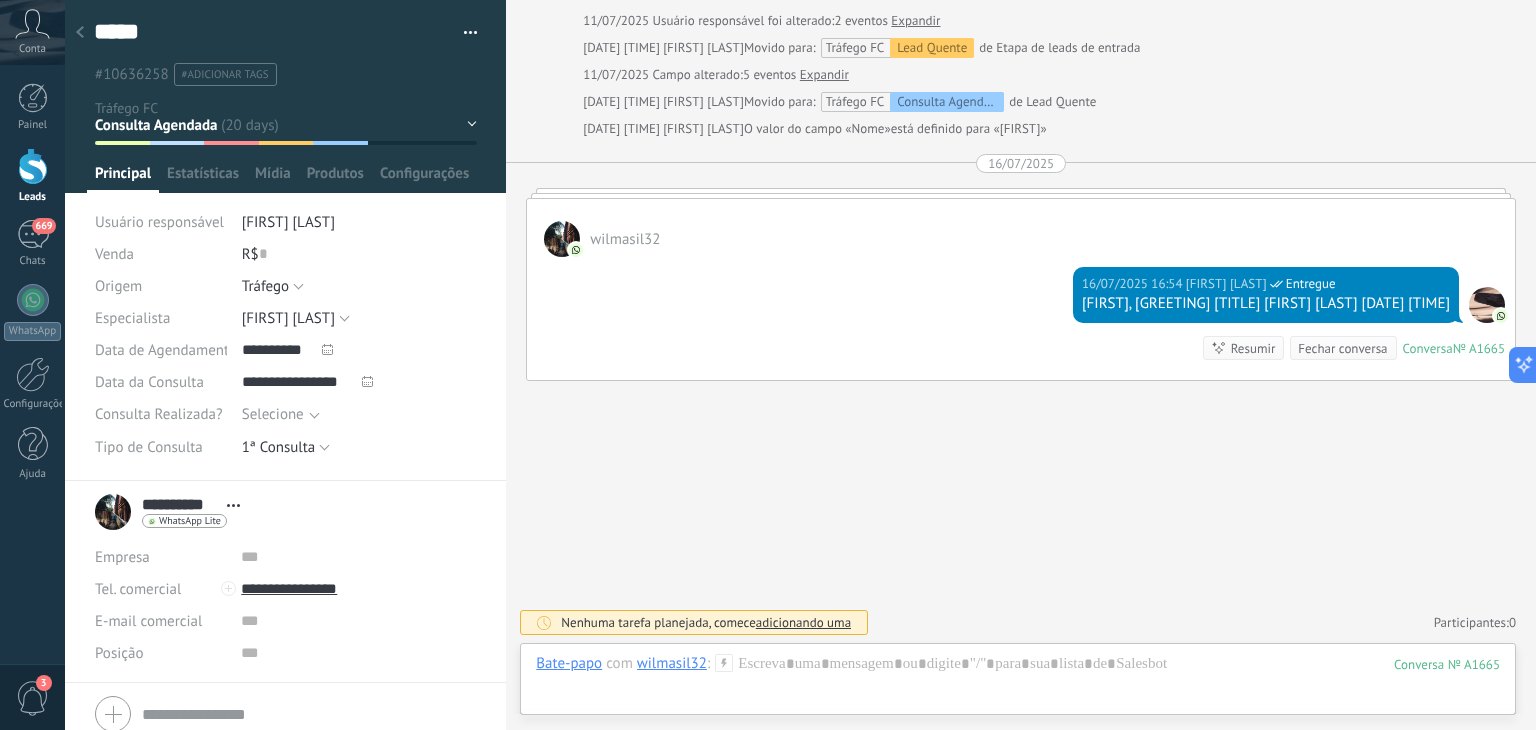 click at bounding box center (80, 33) 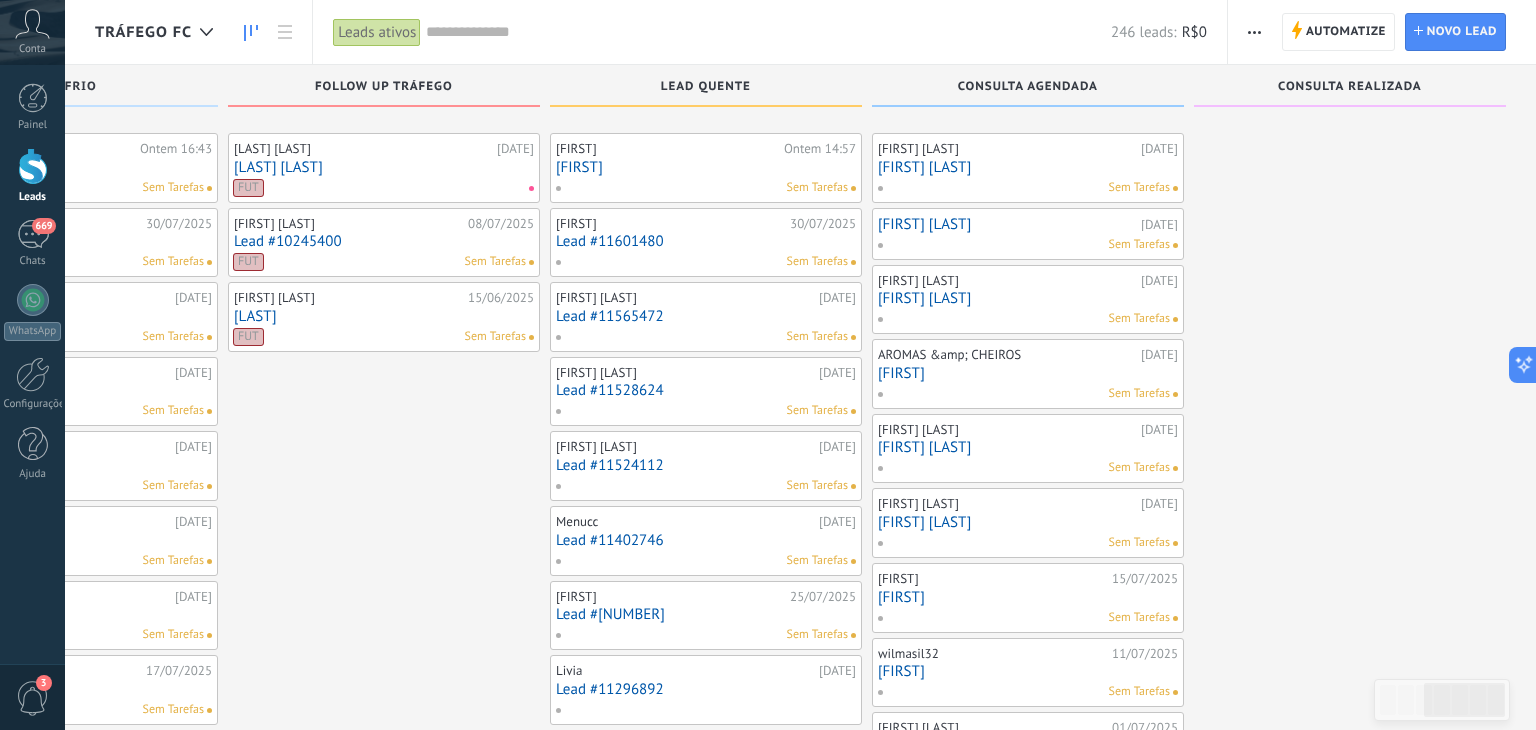 scroll, scrollTop: 143, scrollLeft: 0, axis: vertical 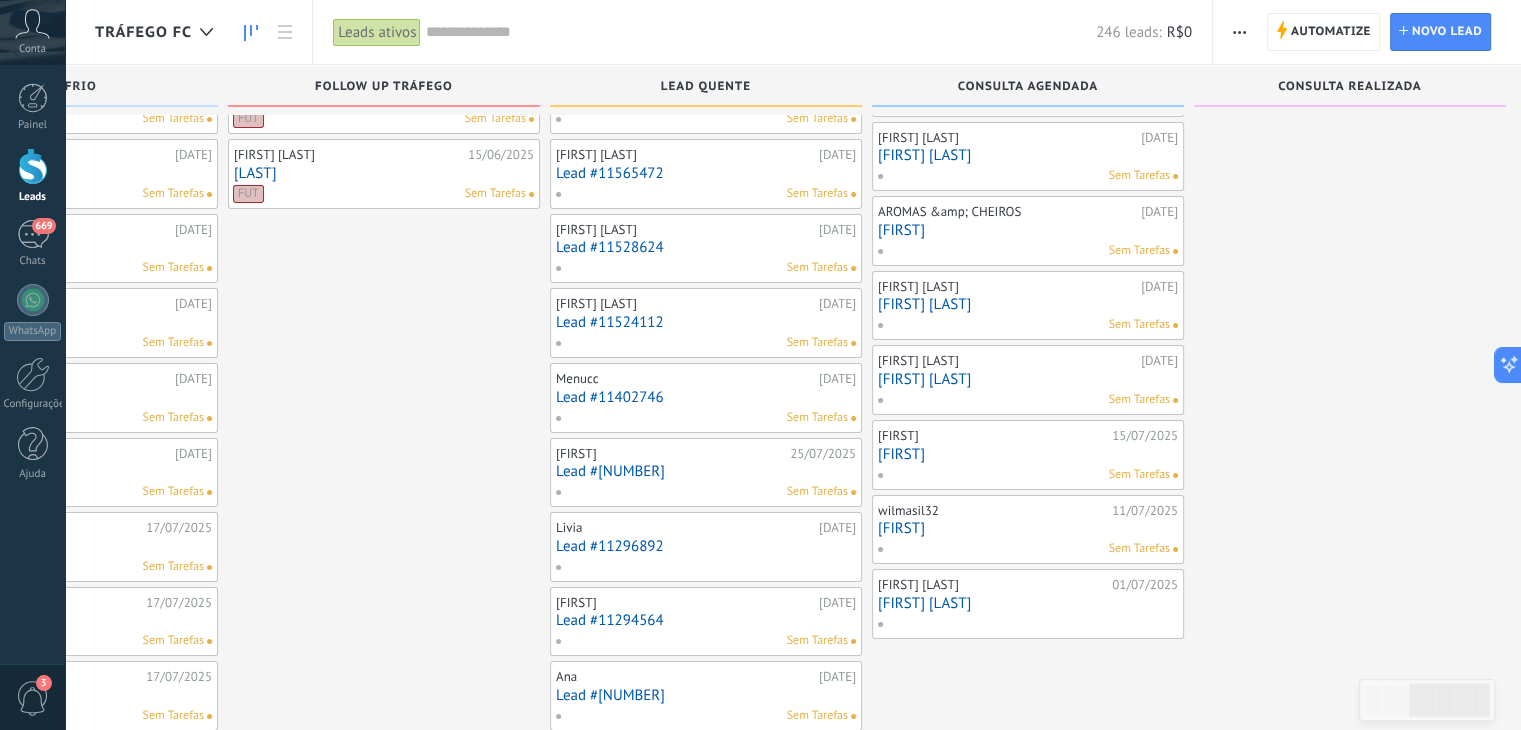 click on "[FIRST]" at bounding box center [1028, 528] 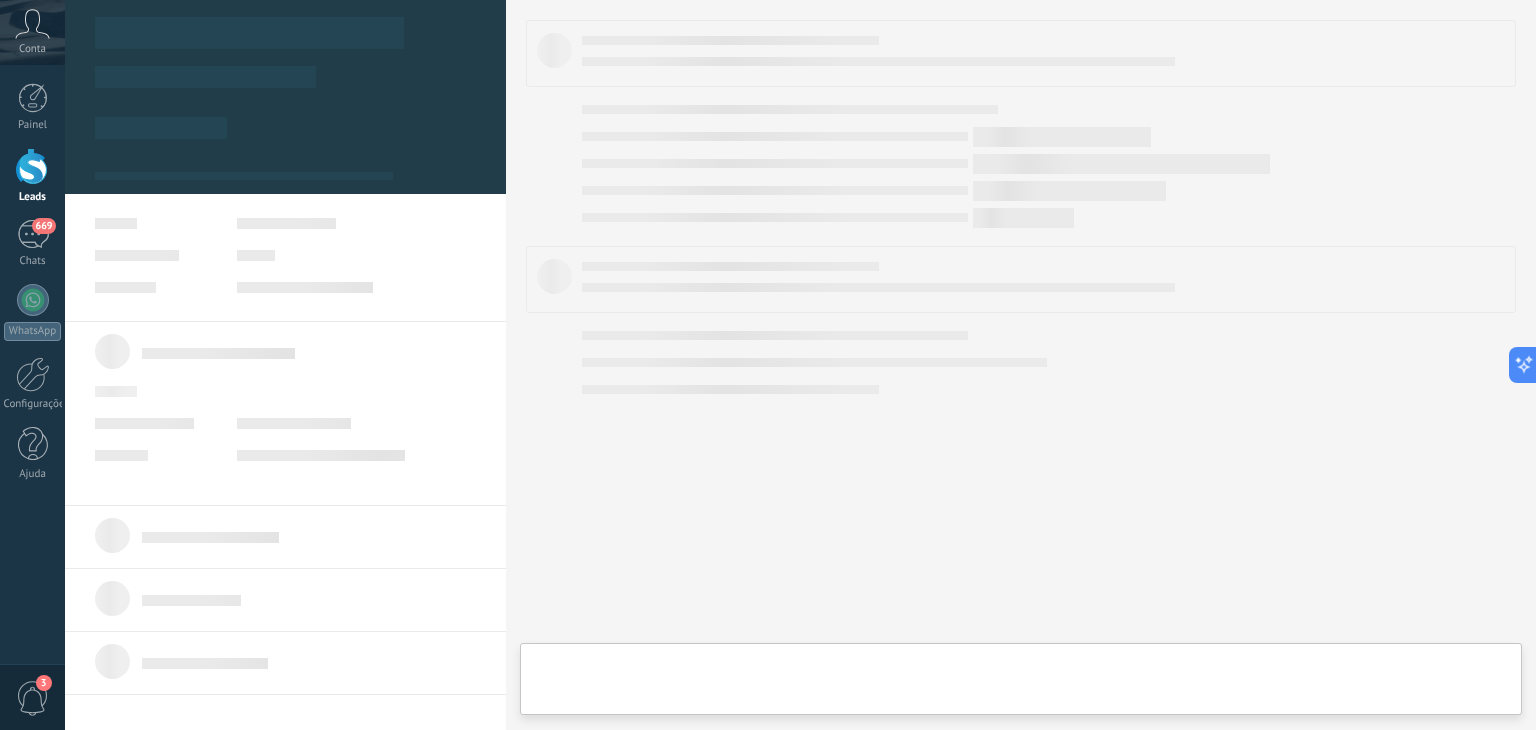 scroll, scrollTop: 0, scrollLeft: 0, axis: both 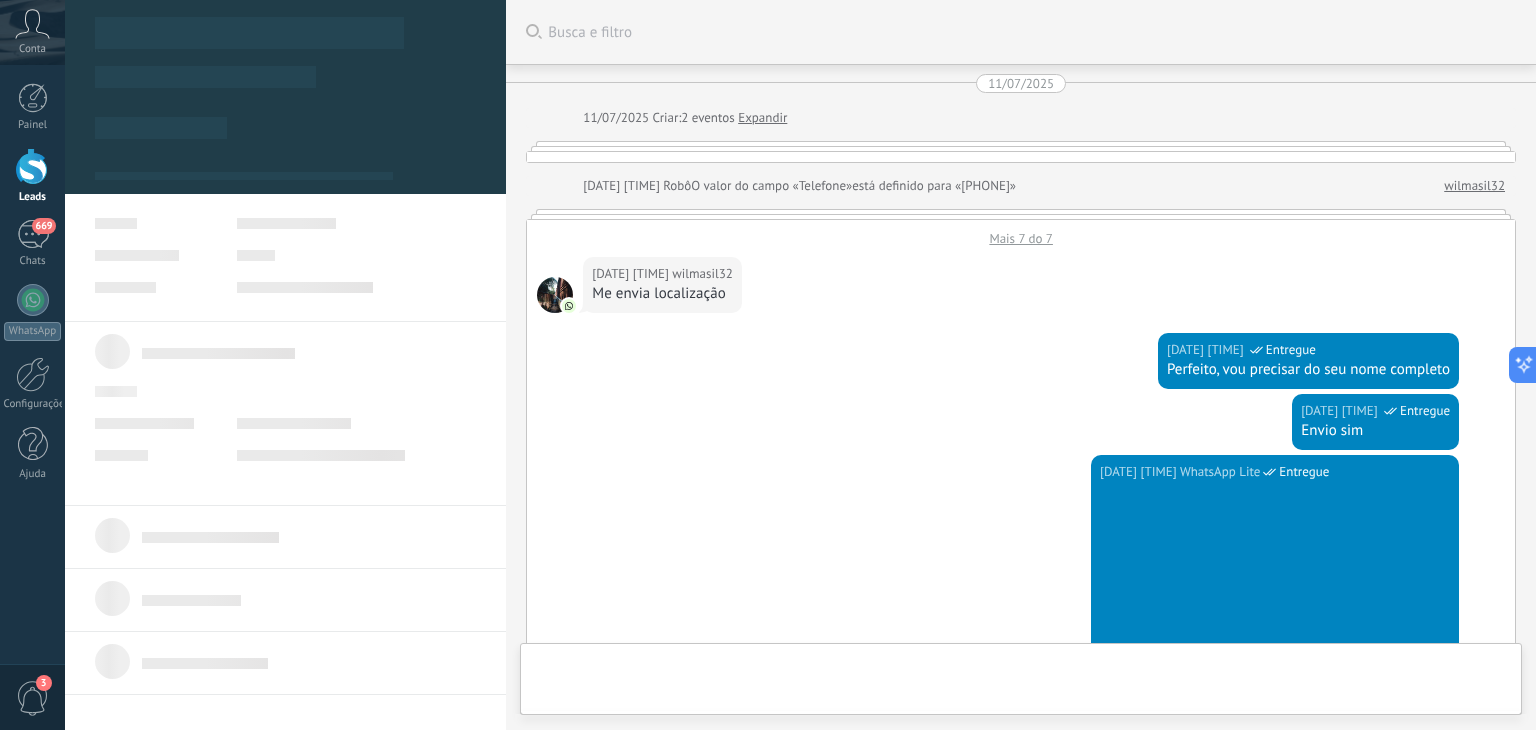 type on "*****" 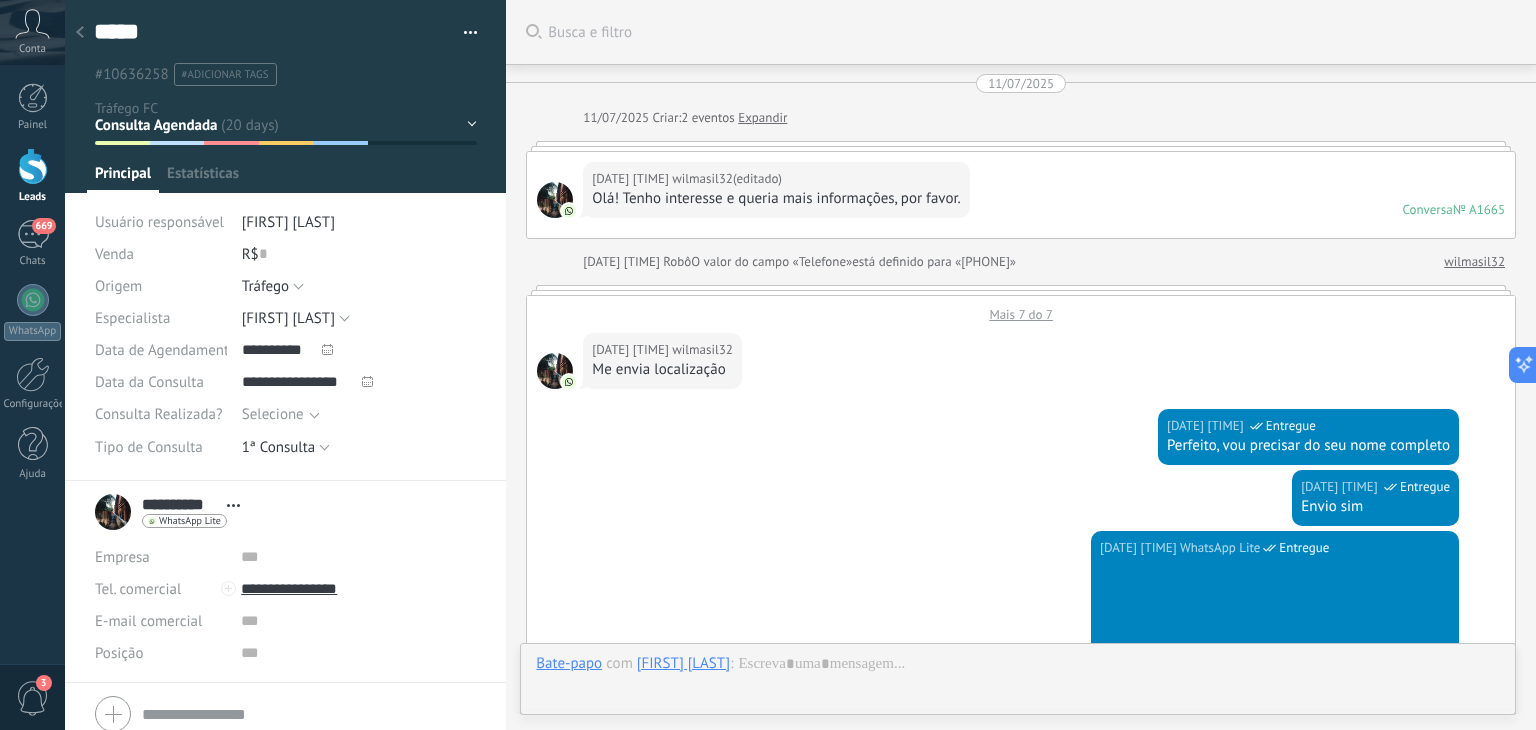 scroll, scrollTop: 1449, scrollLeft: 0, axis: vertical 